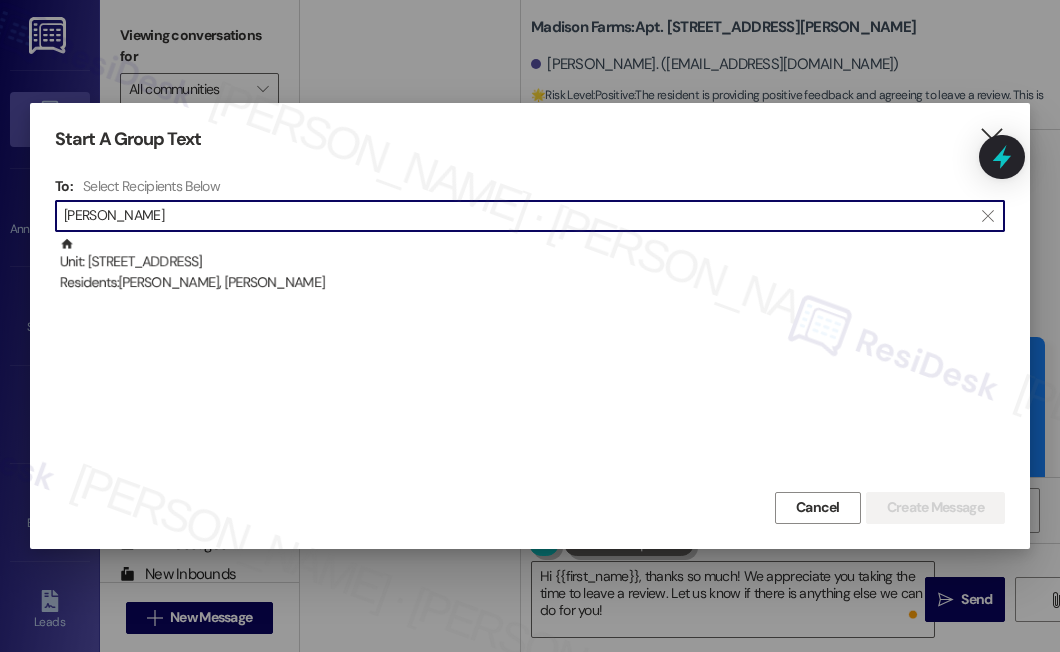 scroll, scrollTop: 0, scrollLeft: 0, axis: both 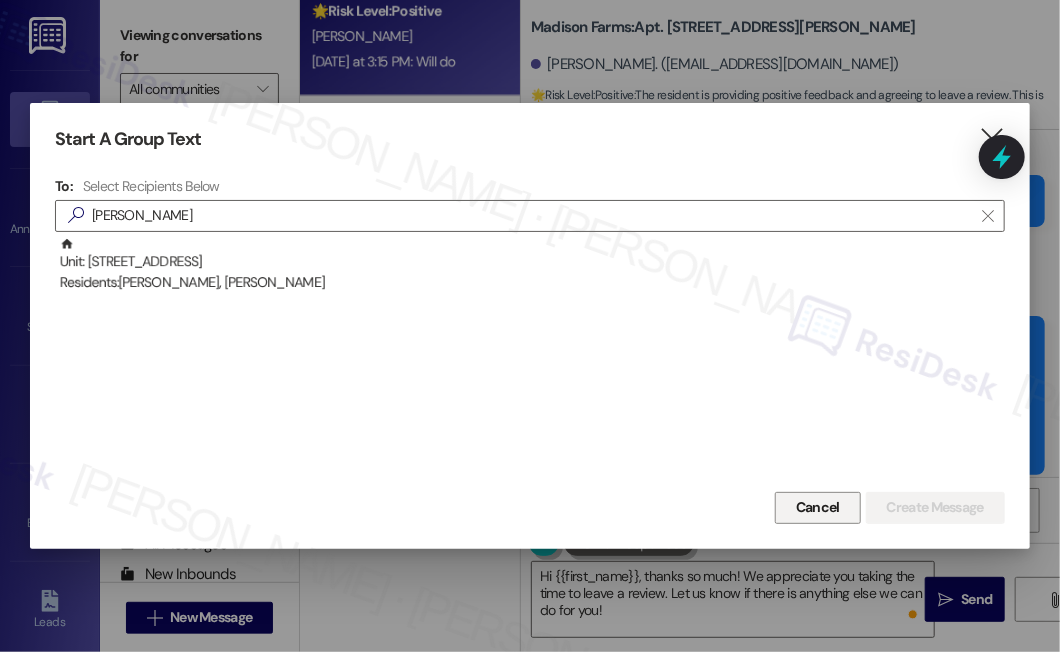 click on "Cancel" at bounding box center (818, 507) 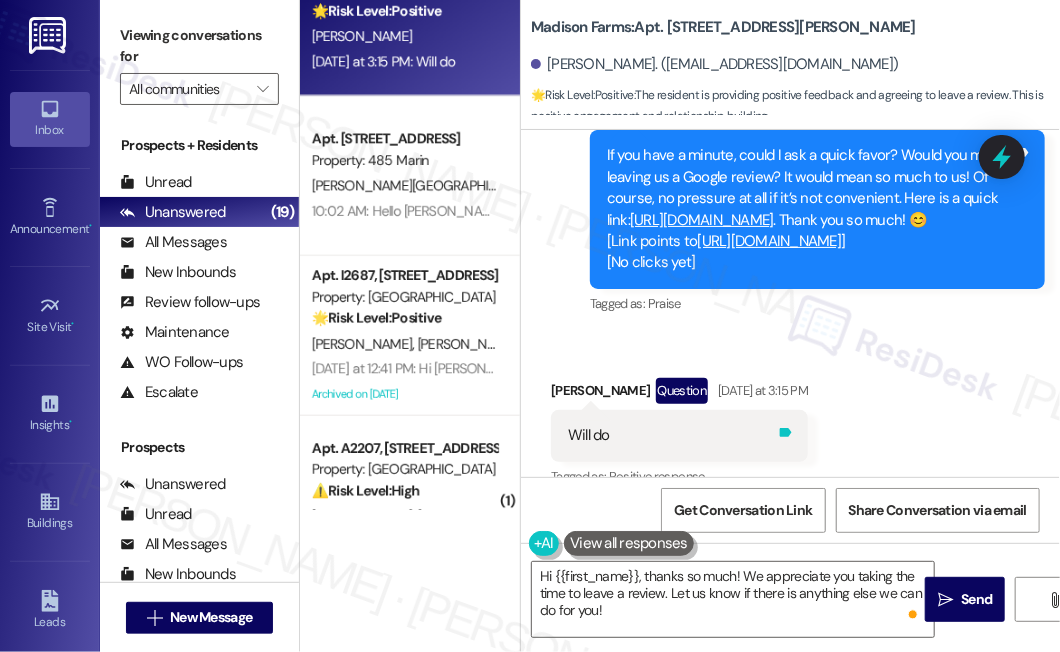 scroll, scrollTop: 2834, scrollLeft: 0, axis: vertical 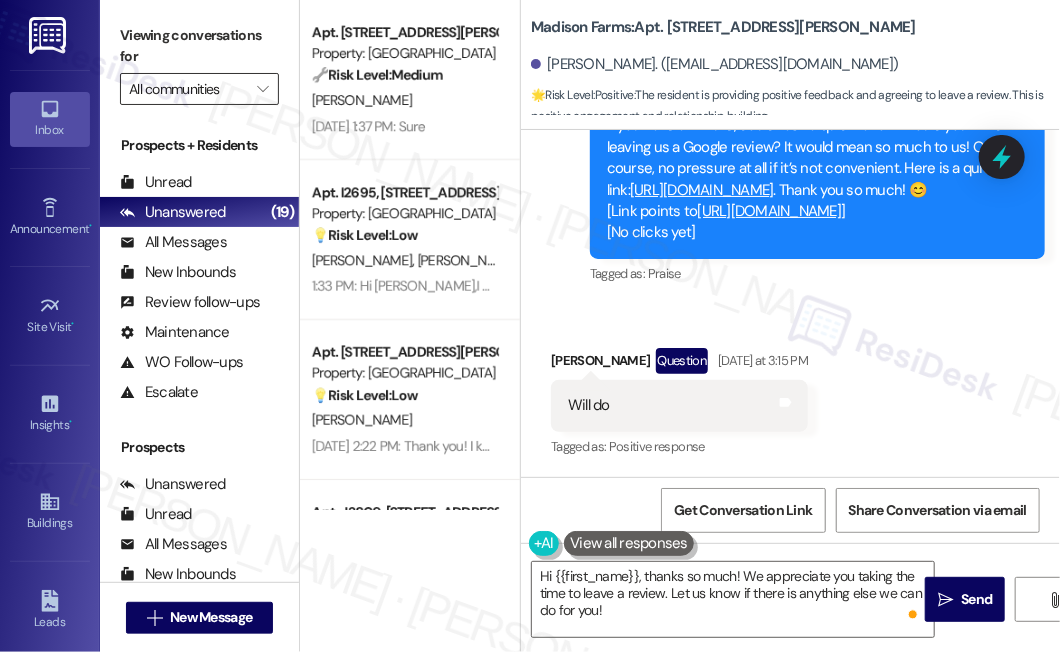 click on "All communities" at bounding box center [188, 89] 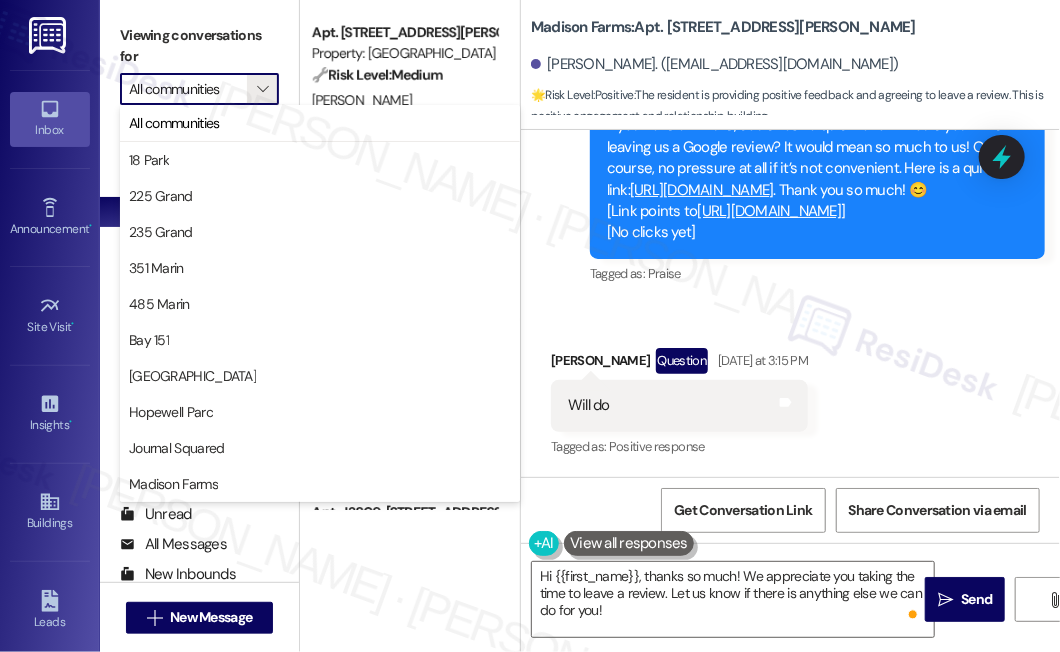 click on "Viewing conversations for" at bounding box center (199, 46) 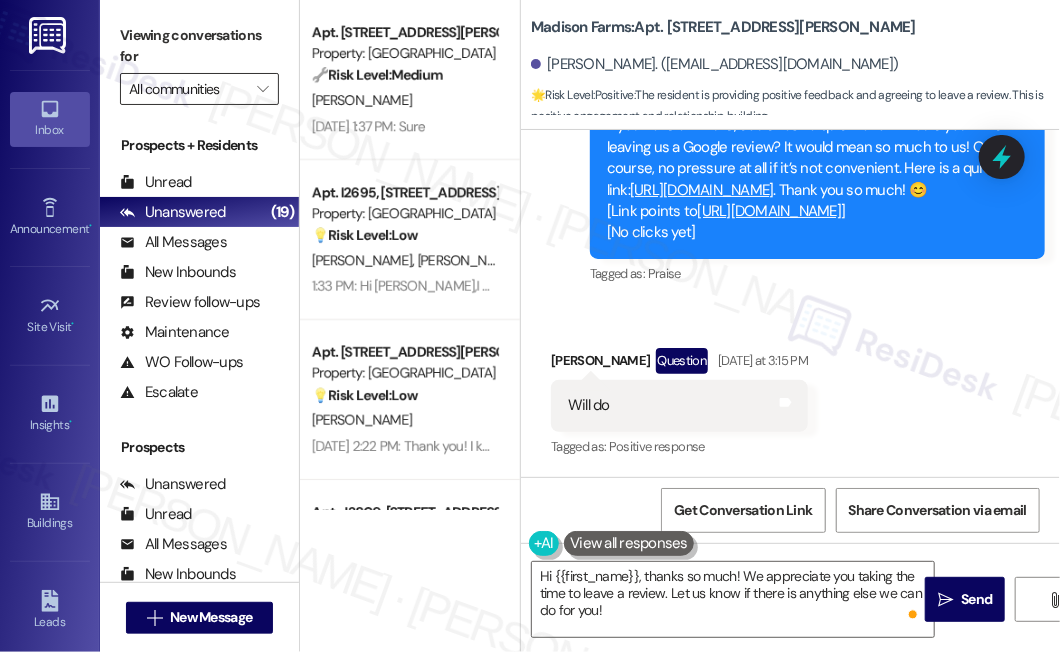 click on "All communities" at bounding box center (188, 89) 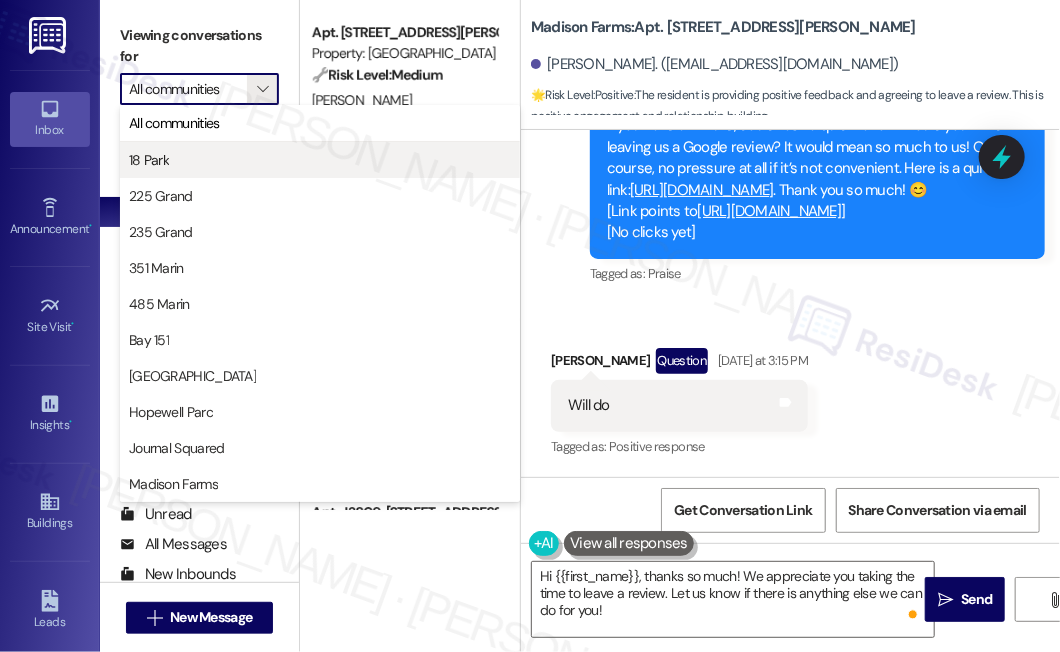 click on "18 Park" at bounding box center [320, 160] 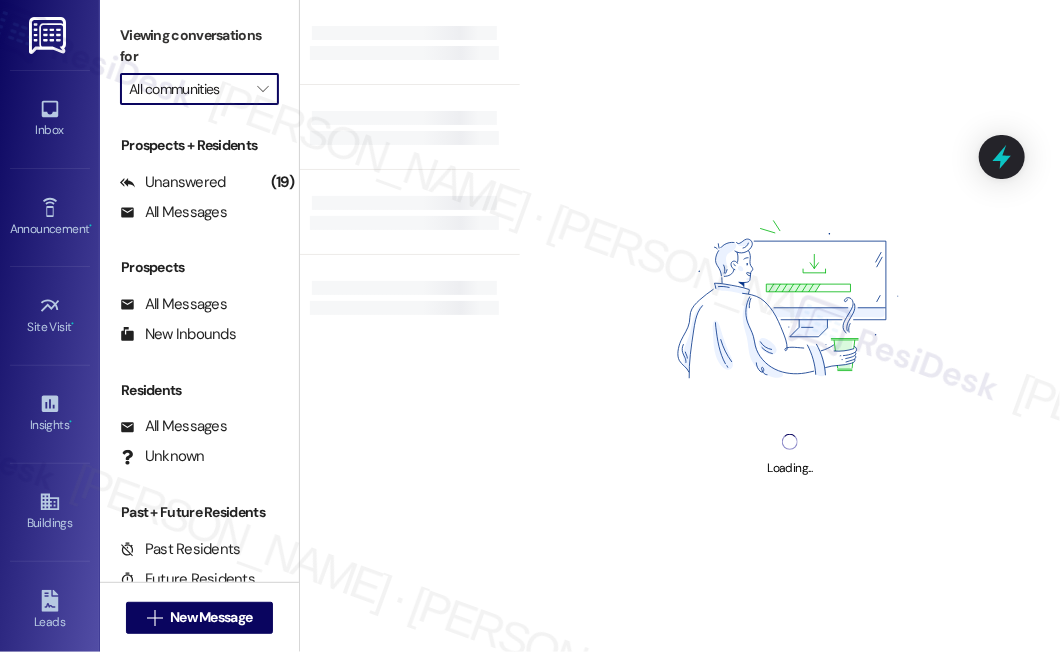 click on "All communities" at bounding box center (188, 89) 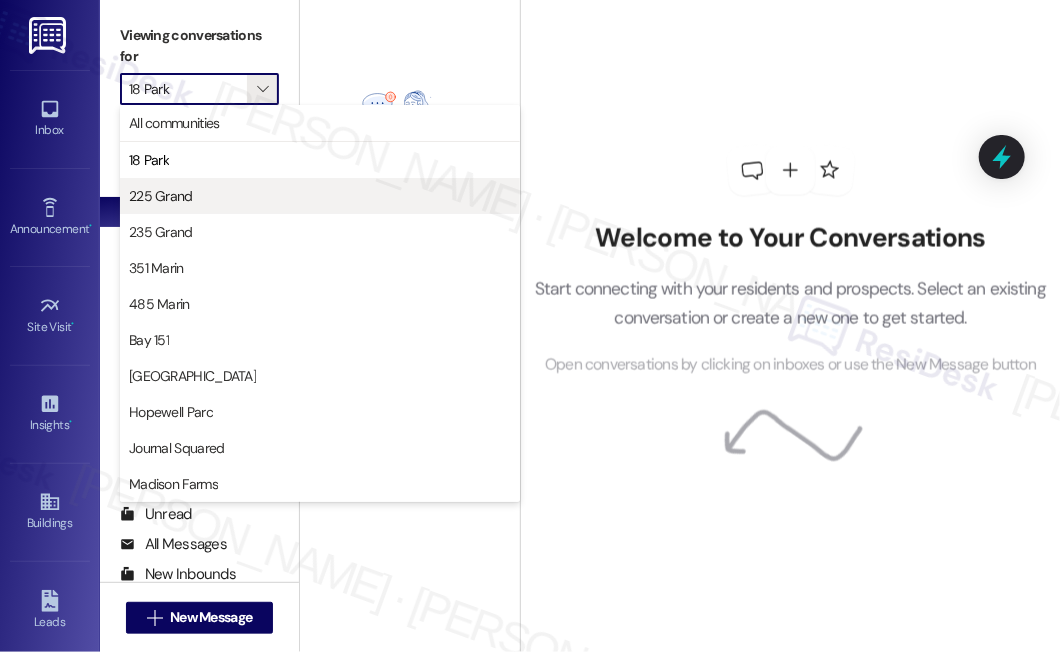 click on "225 Grand" at bounding box center (320, 196) 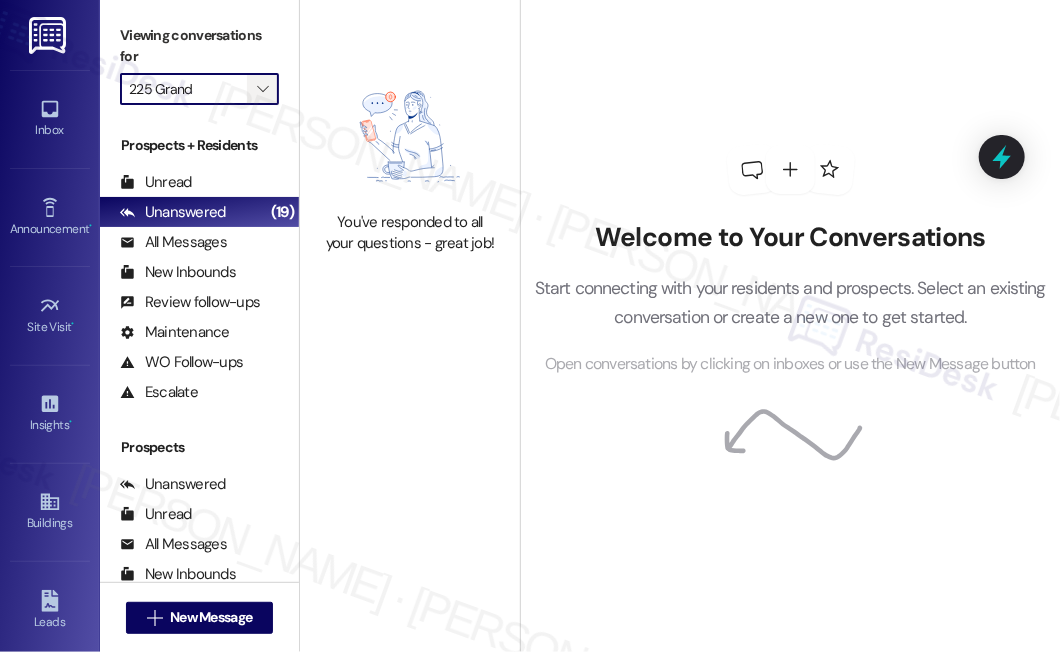 click on "" at bounding box center [262, 89] 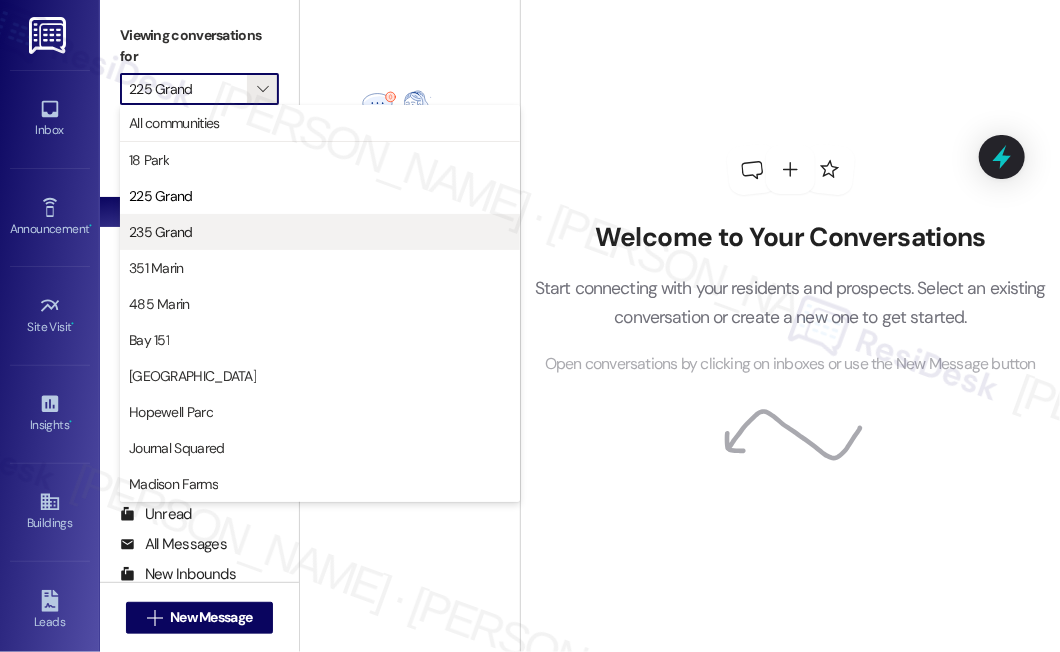 click on "235 Grand" at bounding box center (320, 232) 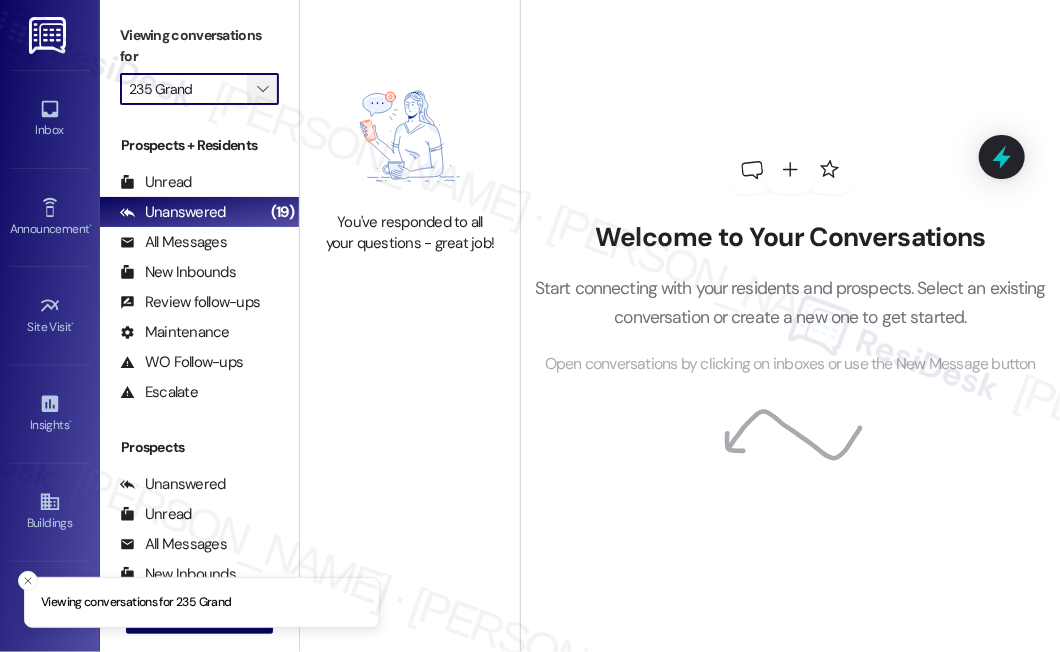 click on "" at bounding box center [262, 89] 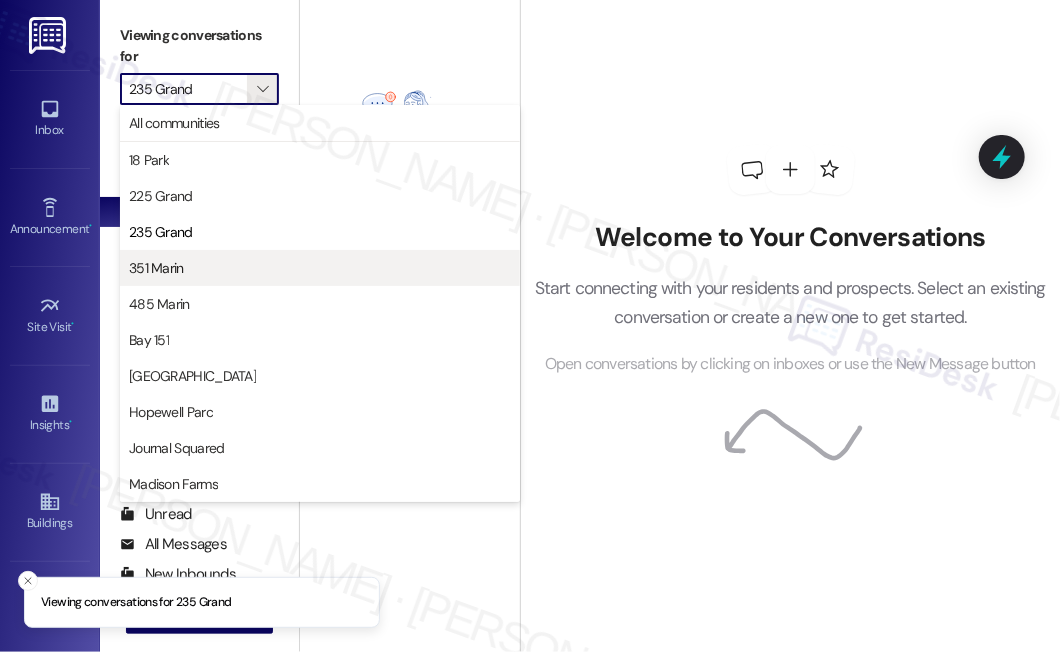 click on "351 Marin" at bounding box center [320, 268] 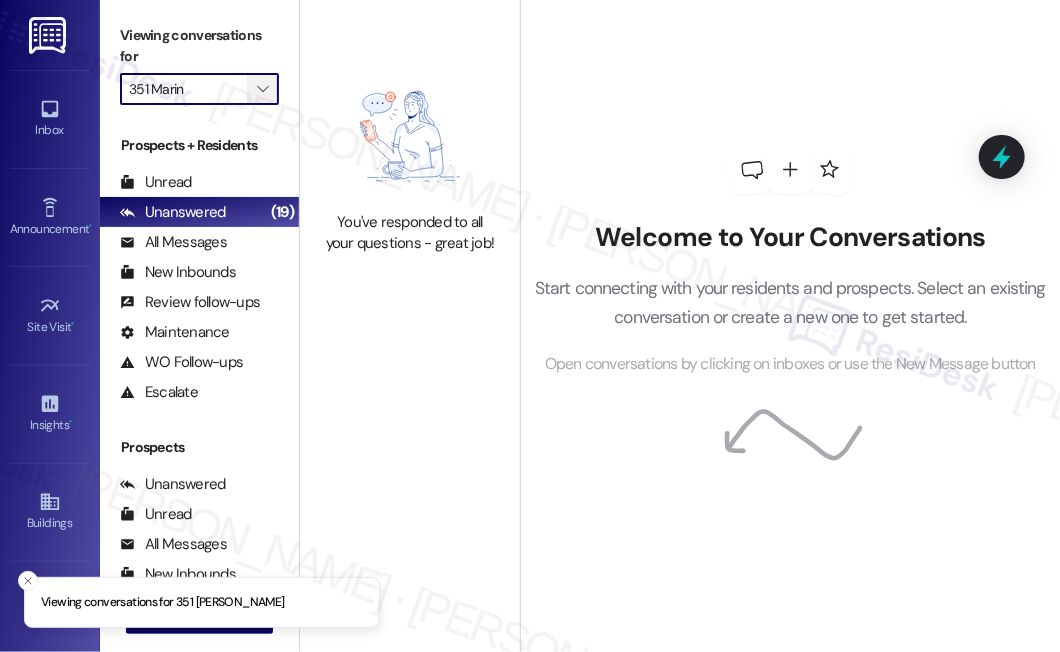 click on "" at bounding box center [262, 89] 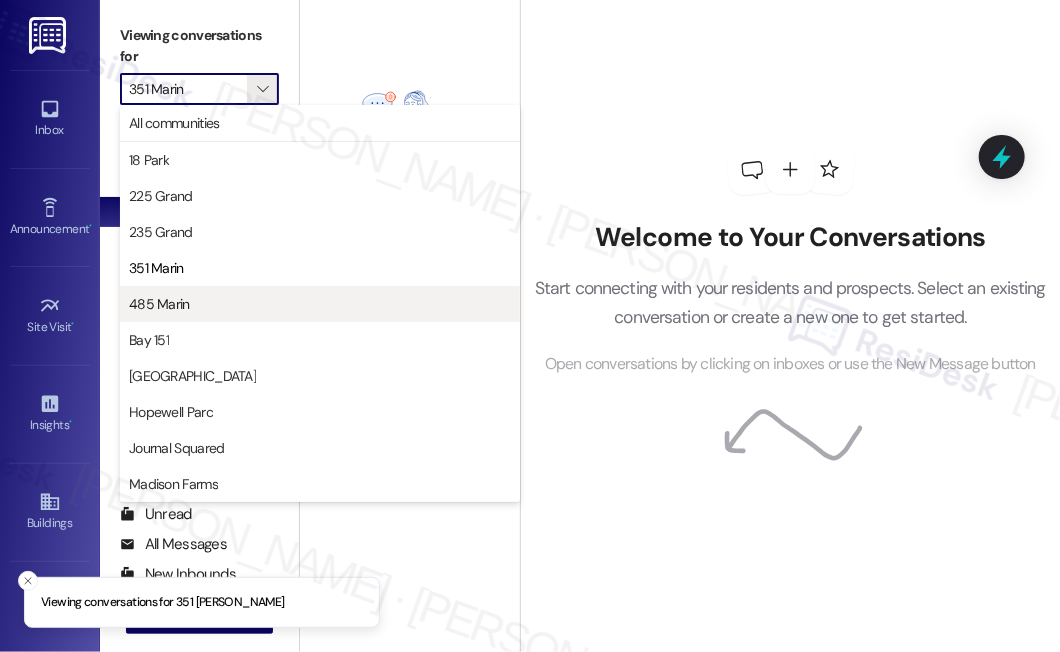 click on "485 Marin" at bounding box center (320, 304) 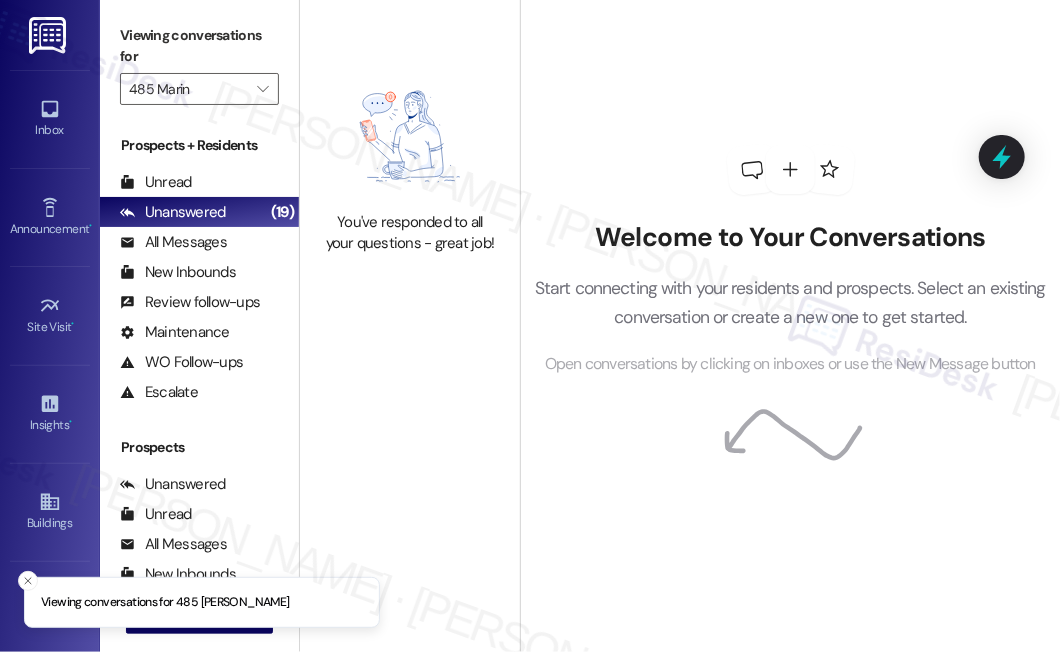 click on "Viewing conversations for" at bounding box center (199, 46) 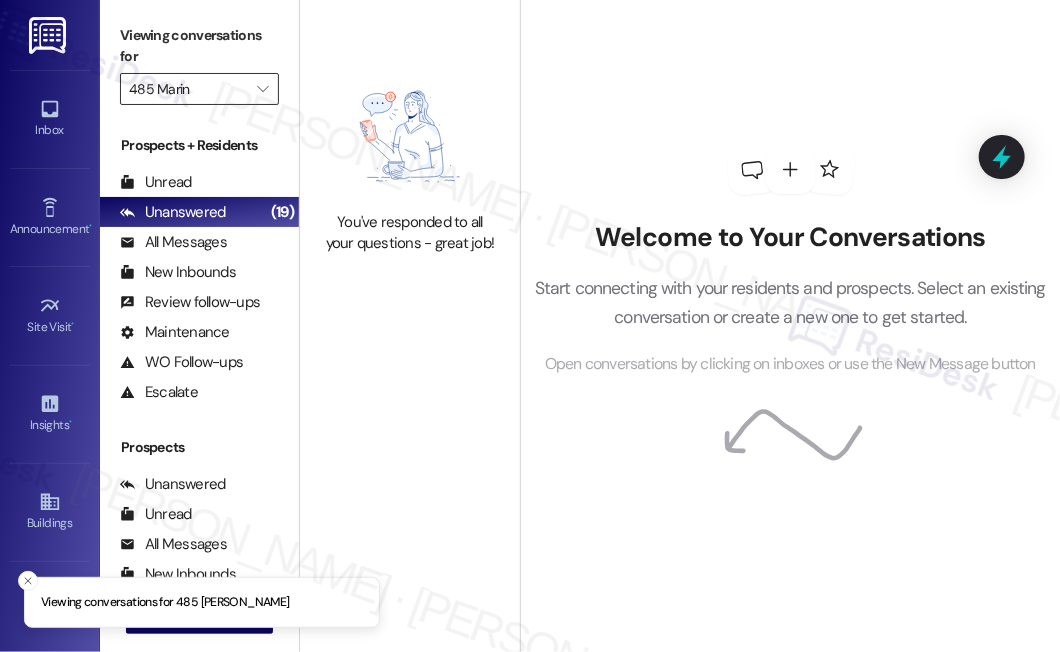 click on "485 Marin" at bounding box center [188, 89] 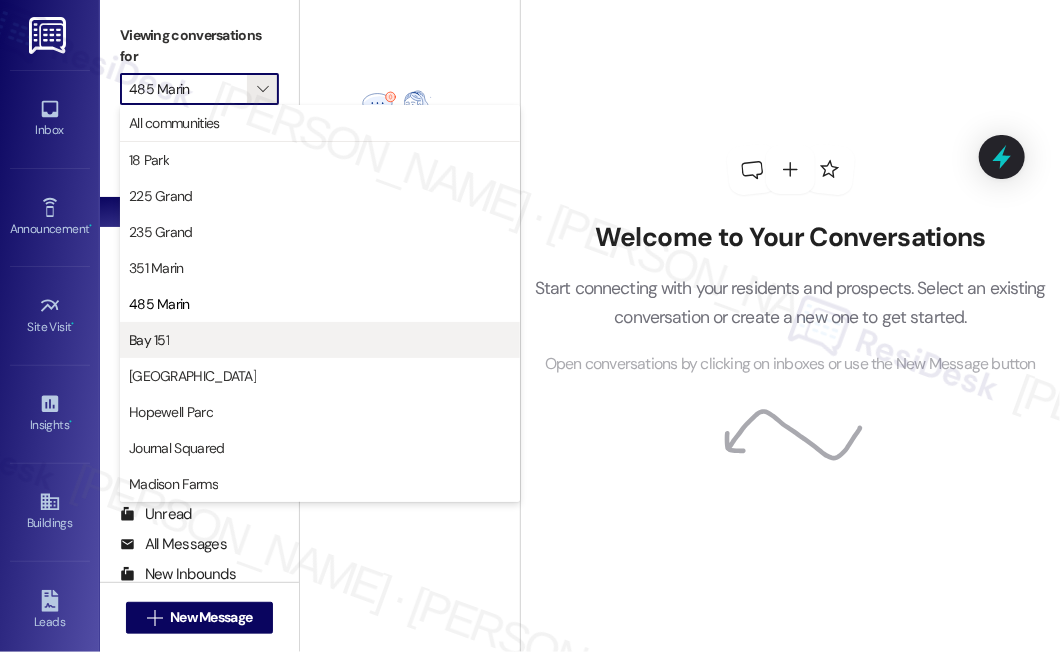 click on "Bay 151" at bounding box center [320, 340] 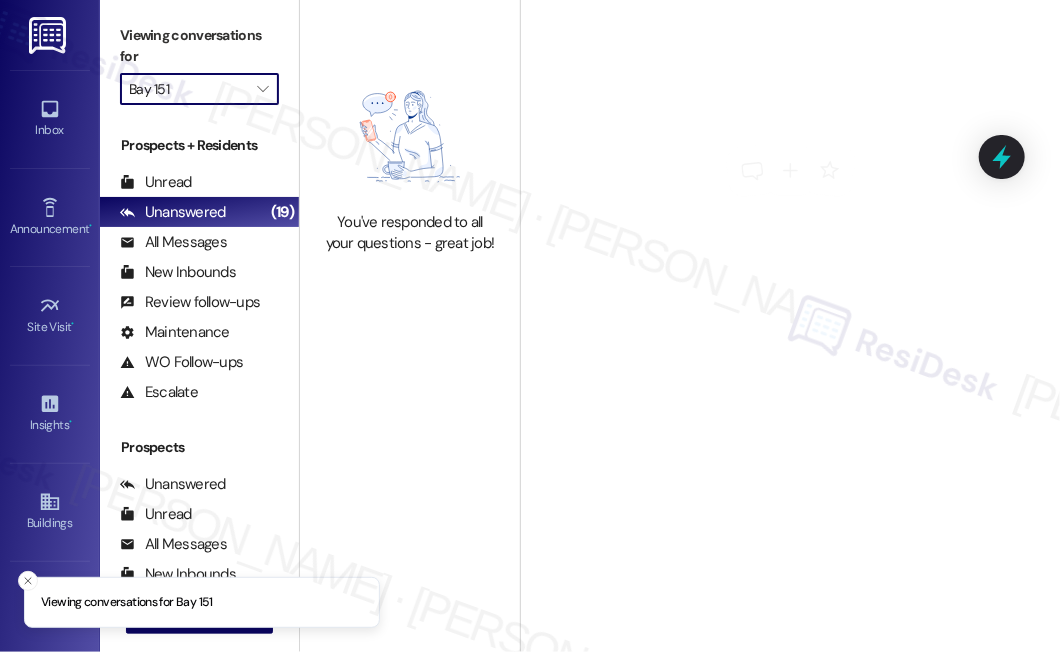 click on "Bay 151" at bounding box center (188, 89) 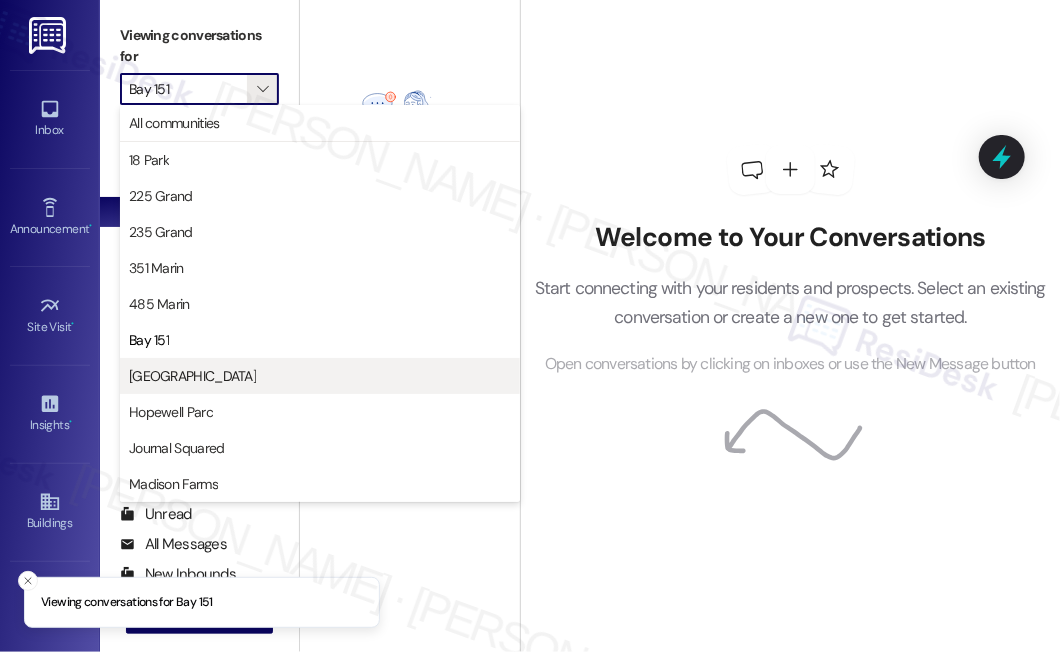 click on "Grove Pointe" at bounding box center (320, 376) 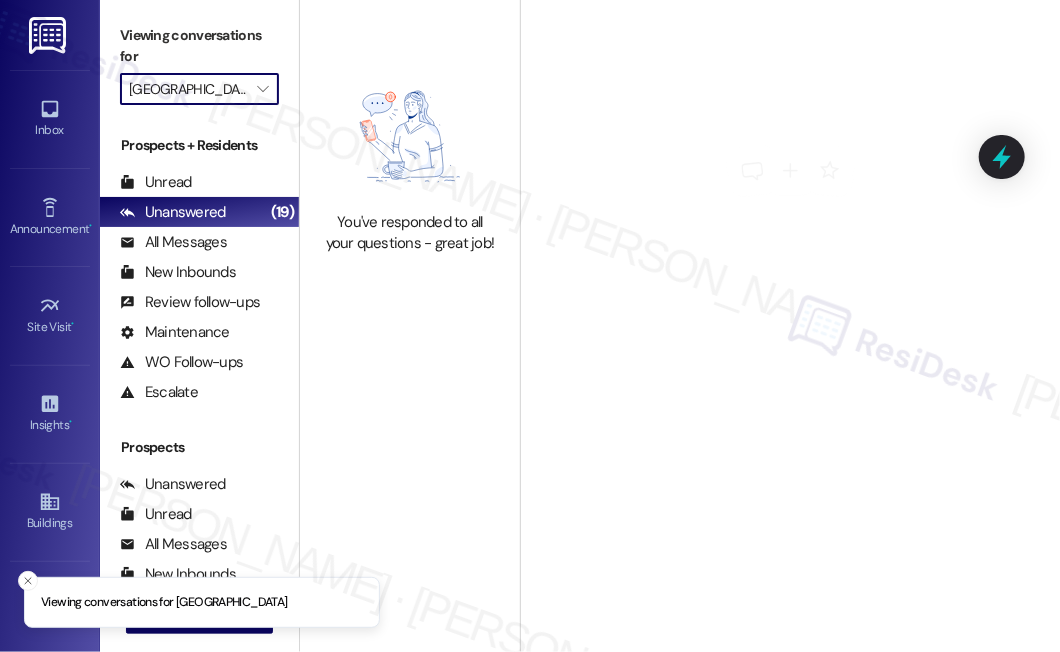 click on "Grove Pointe" at bounding box center [188, 89] 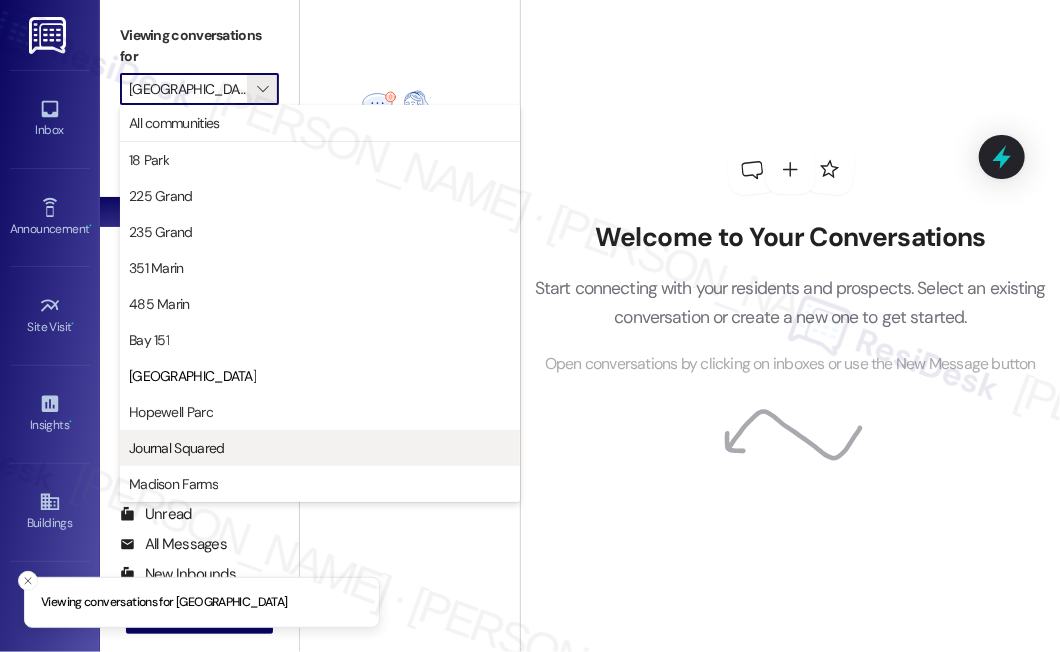 click on "Journal Squared" at bounding box center [320, 448] 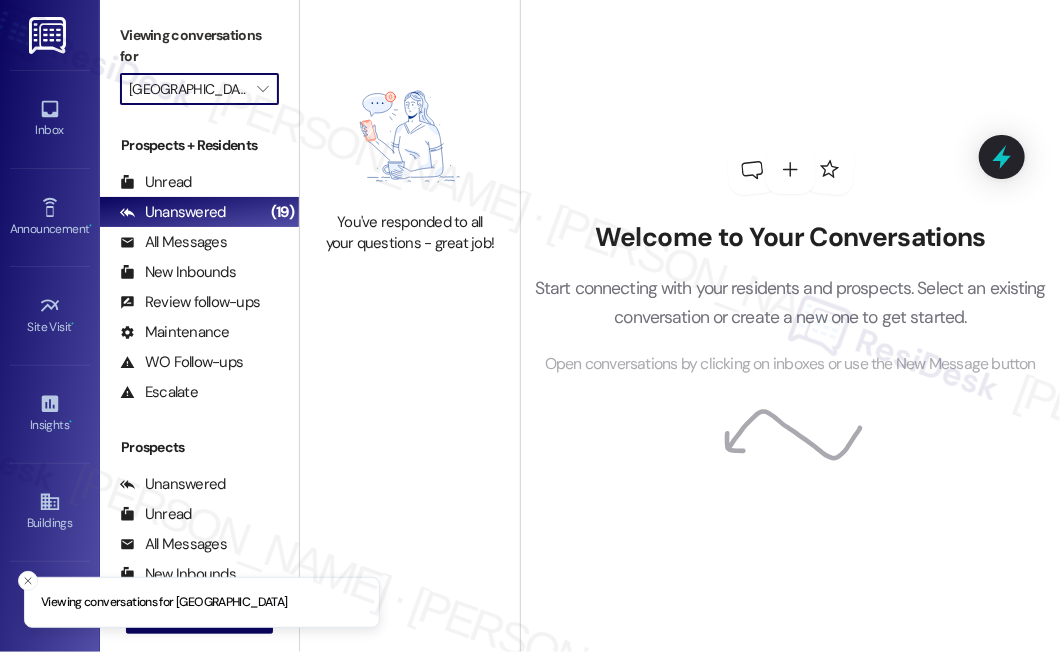 type on "Journal Squared" 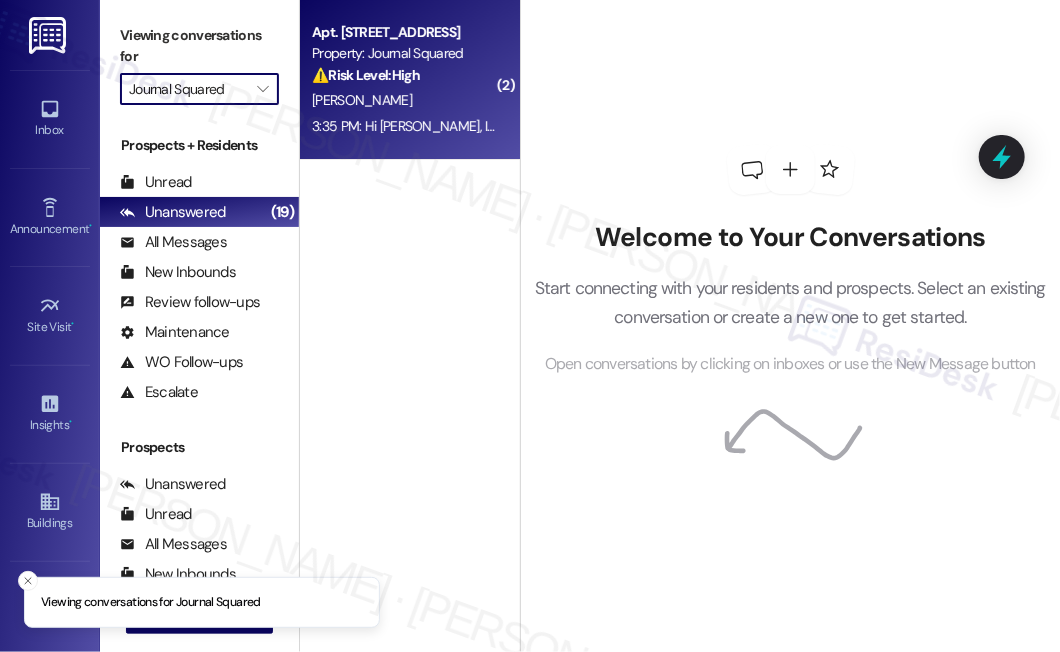 click on "Apt. [STREET_ADDRESS]" at bounding box center [404, 32] 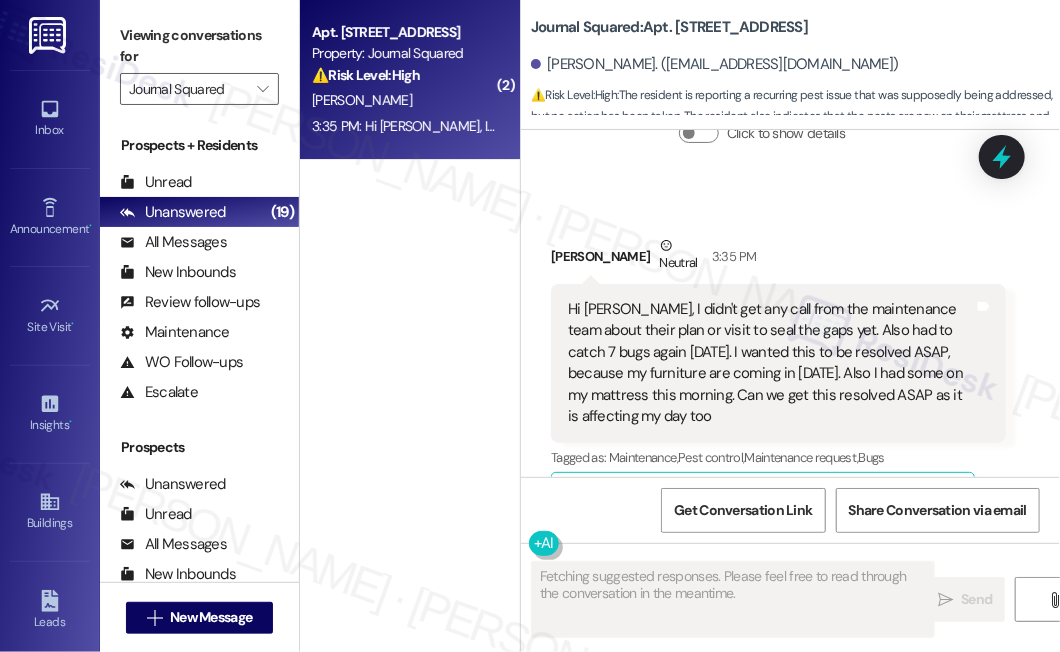 scroll, scrollTop: 9817, scrollLeft: 0, axis: vertical 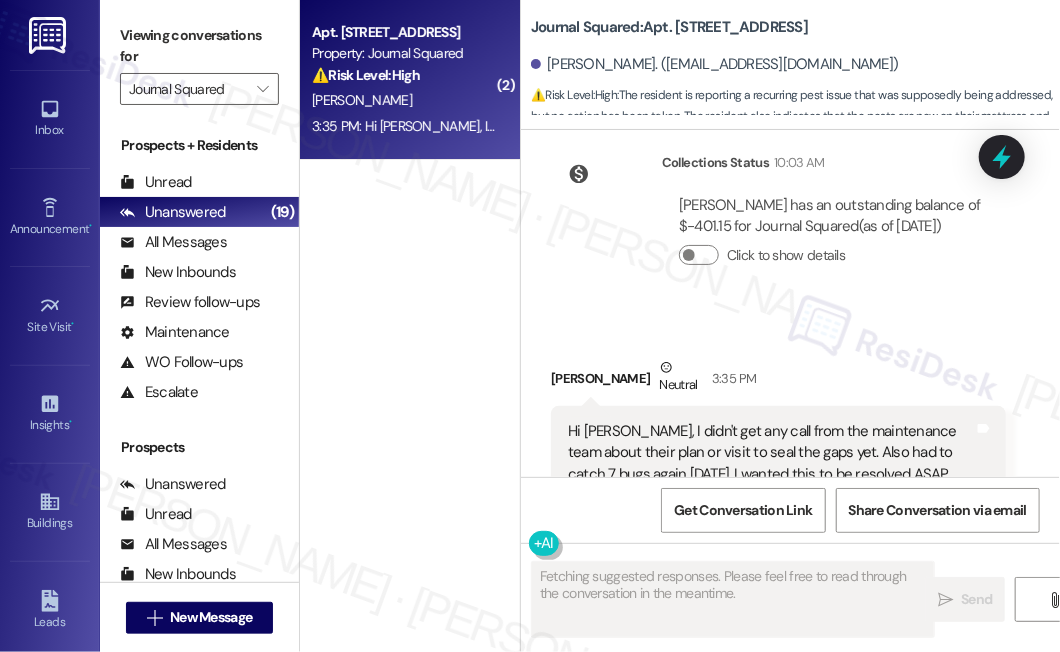 click on "Hi Jane, I didn't get any call from the maintenance team about their plan or visit to seal the gaps yet. Also had to catch 7 bugs again today. I wanted this to be resolved ASAP, because my furniture are coming in tmrw. Also I had some on my mattress this morning. Can we get this resolved ASAP as it is affecting my day too Tags and notes" at bounding box center [778, 485] 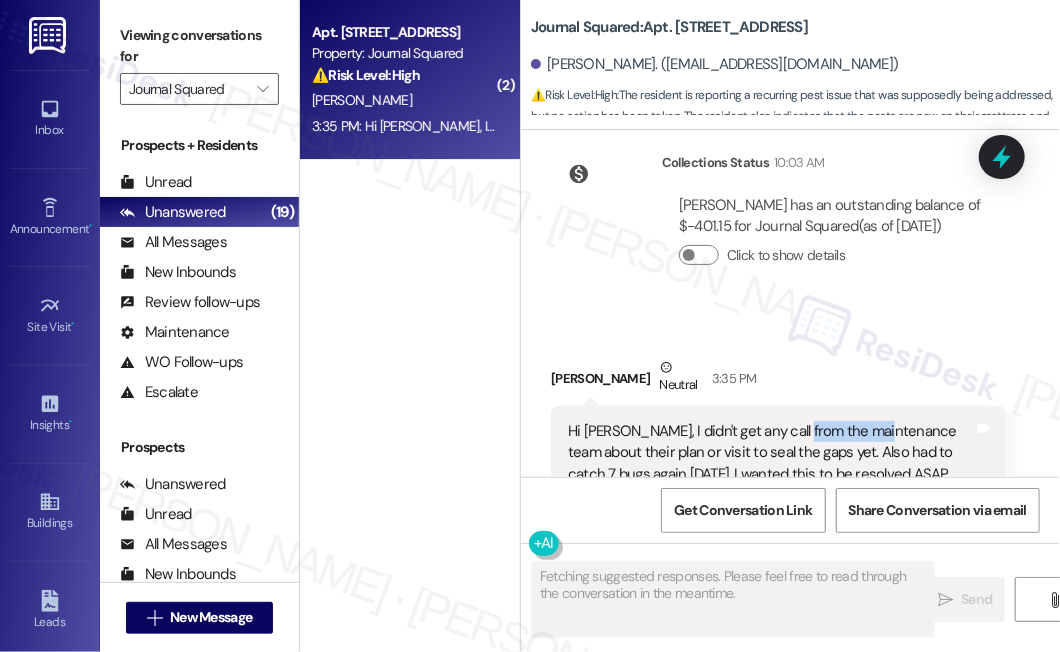 click on "Hi Jane, I didn't get any call from the maintenance team about their plan or visit to seal the gaps yet. Also had to catch 7 bugs again today. I wanted this to be resolved ASAP, because my furniture are coming in tmrw. Also I had some on my mattress this morning. Can we get this resolved ASAP as it is affecting my day too Tags and notes" at bounding box center [778, 485] 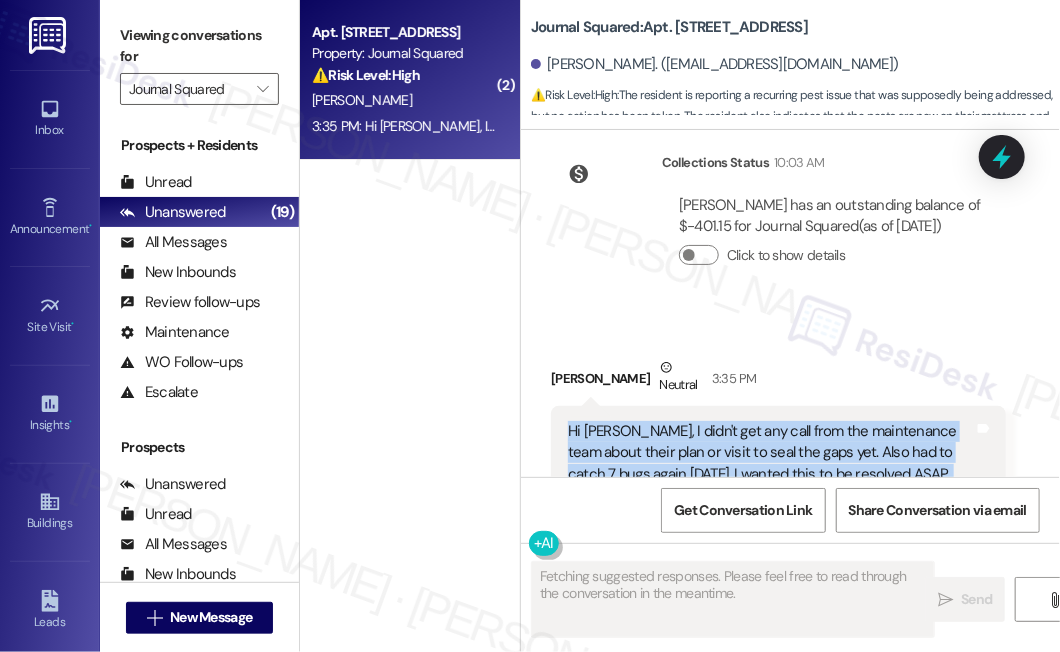 click on "Hi Jane, I didn't get any call from the maintenance team about their plan or visit to seal the gaps yet. Also had to catch 7 bugs again today. I wanted this to be resolved ASAP, because my furniture are coming in tmrw. Also I had some on my mattress this morning. Can we get this resolved ASAP as it is affecting my day too Tags and notes" at bounding box center (778, 485) 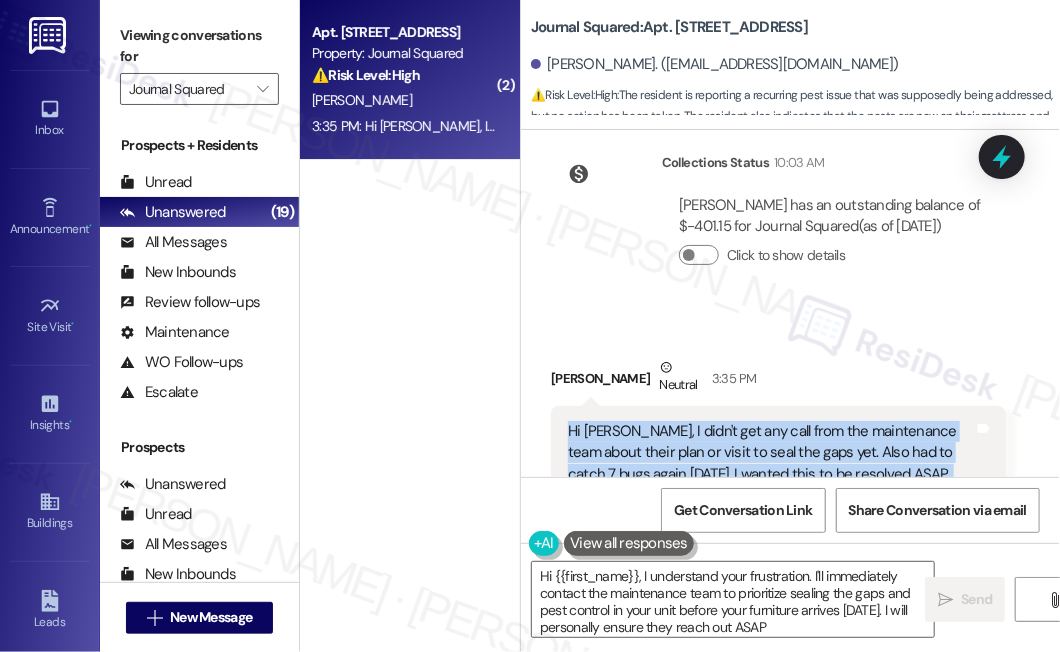type on "Hi {{first_name}}, I understand your frustration. I'll immediately contact the maintenance team to prioritize sealing the gaps and pest control in your unit before your furniture arrives tomorrow. I will personally ensure they reach out ASAP." 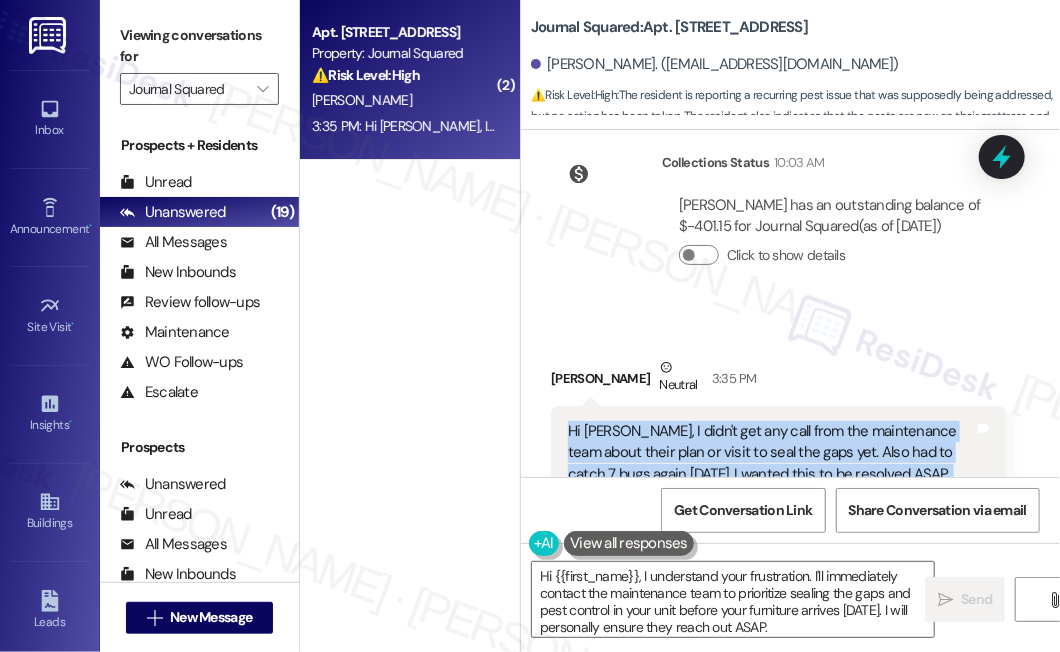 click on "Hi Jane, I didn't get any call from the maintenance team about their plan or visit to seal the gaps yet. Also had to catch 7 bugs again today. I wanted this to be resolved ASAP, because my furniture are coming in tmrw. Also I had some on my mattress this morning. Can we get this resolved ASAP as it is affecting my day too" at bounding box center (771, 485) 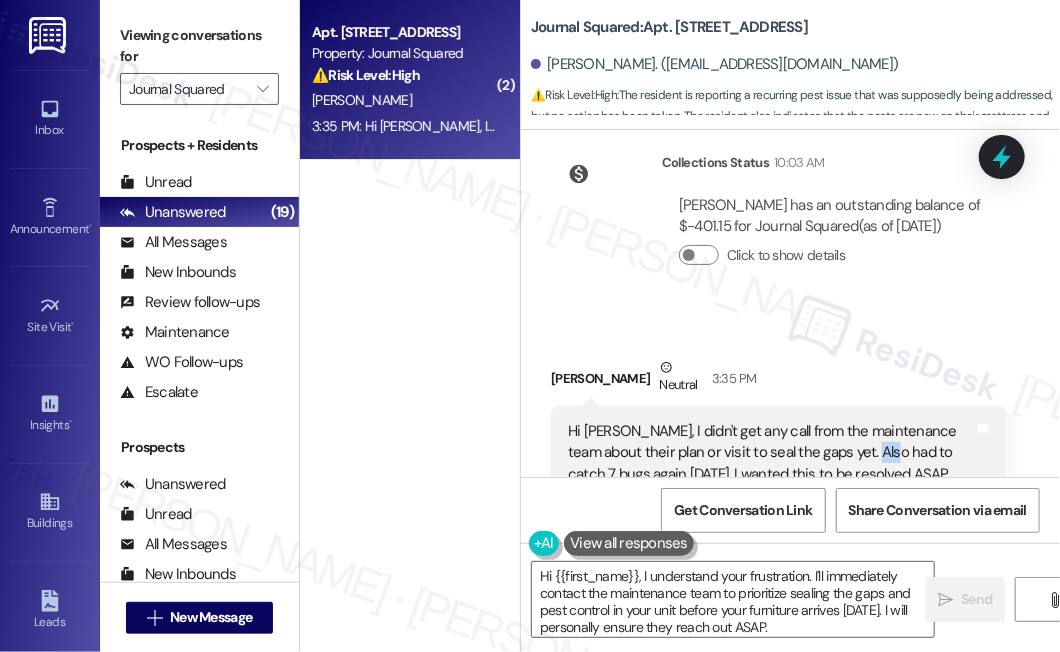 click on "Hi Jane, I didn't get any call from the maintenance team about their plan or visit to seal the gaps yet. Also had to catch 7 bugs again today. I wanted this to be resolved ASAP, because my furniture are coming in tmrw. Also I had some on my mattress this morning. Can we get this resolved ASAP as it is affecting my day too" at bounding box center (771, 485) 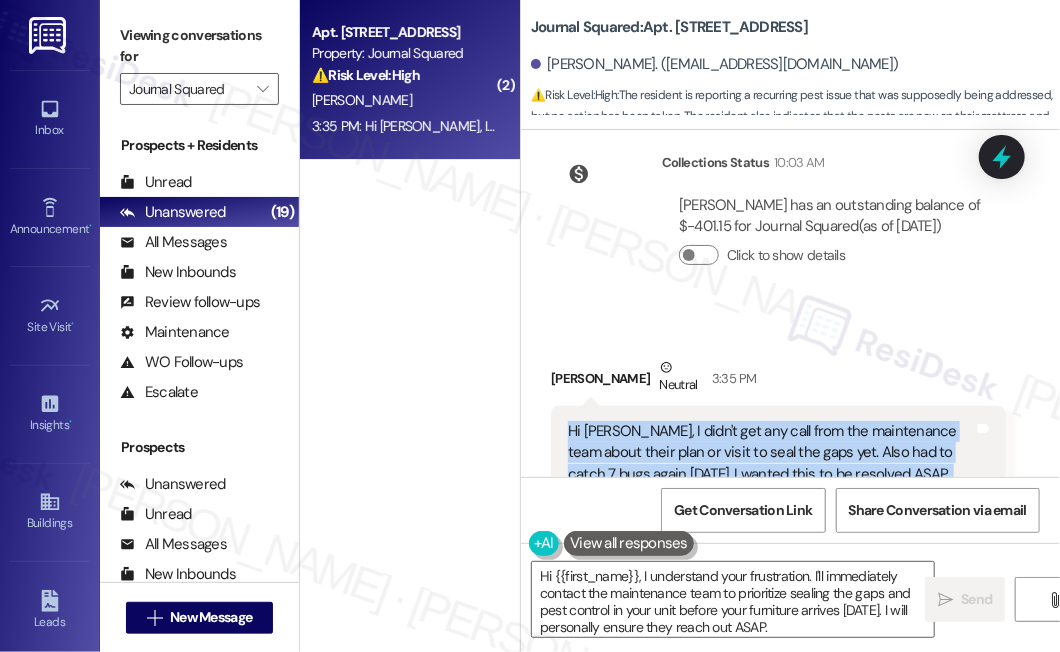click on "Hi Jane, I didn't get any call from the maintenance team about their plan or visit to seal the gaps yet. Also had to catch 7 bugs again today. I wanted this to be resolved ASAP, because my furniture are coming in tmrw. Also I had some on my mattress this morning. Can we get this resolved ASAP as it is affecting my day too" at bounding box center [771, 485] 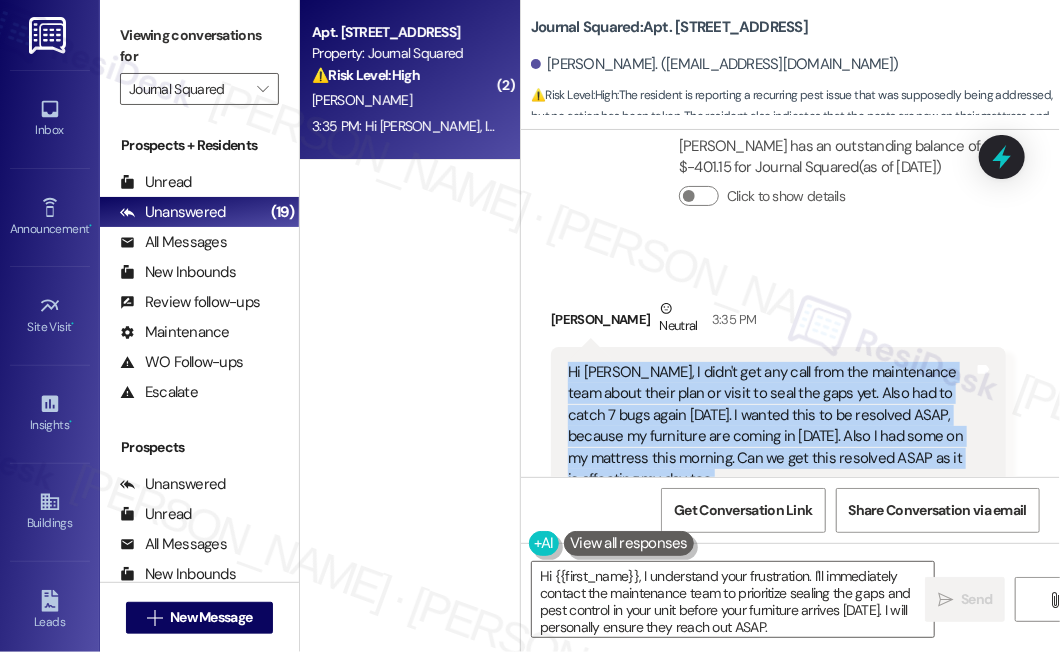 scroll, scrollTop: 9908, scrollLeft: 0, axis: vertical 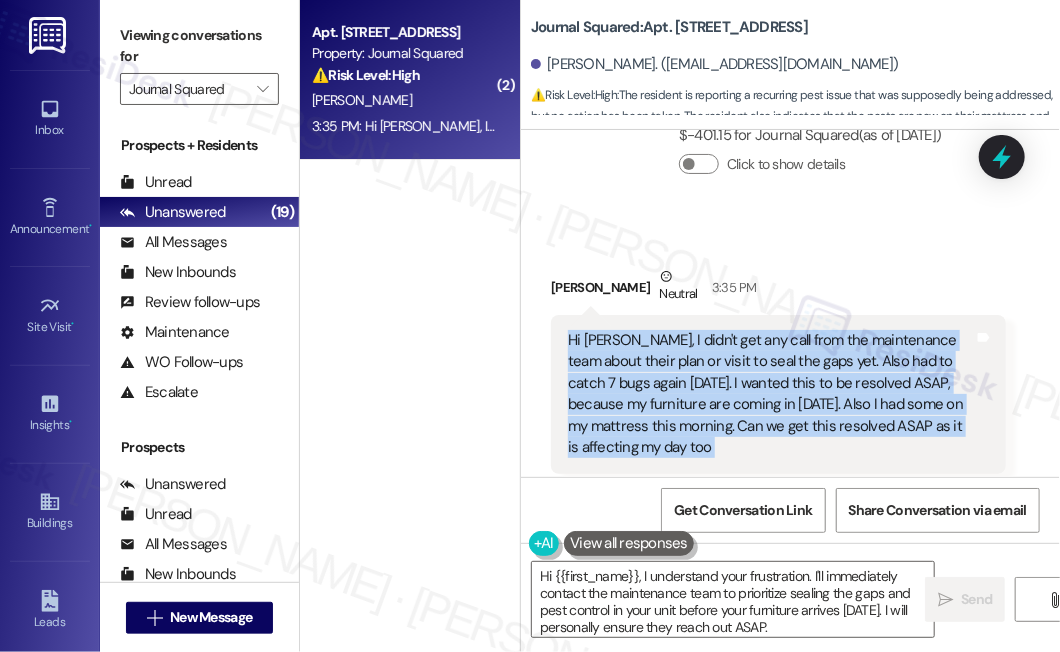 click on "Hi Jane, I didn't get any call from the maintenance team about their plan or visit to seal the gaps yet. Also had to catch 7 bugs again today. I wanted this to be resolved ASAP, because my furniture are coming in tmrw. Also I had some on my mattress this morning. Can we get this resolved ASAP as it is affecting my day too" at bounding box center [771, 394] 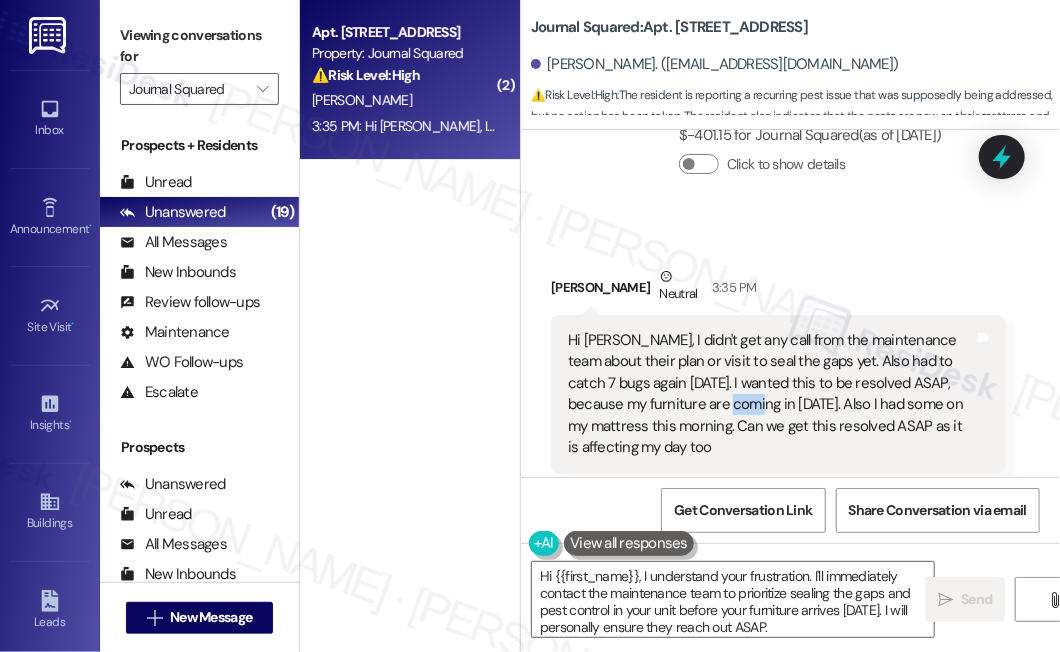 click on "Hi Jane, I didn't get any call from the maintenance team about their plan or visit to seal the gaps yet. Also had to catch 7 bugs again today. I wanted this to be resolved ASAP, because my furniture are coming in tmrw. Also I had some on my mattress this morning. Can we get this resolved ASAP as it is affecting my day too" at bounding box center [771, 394] 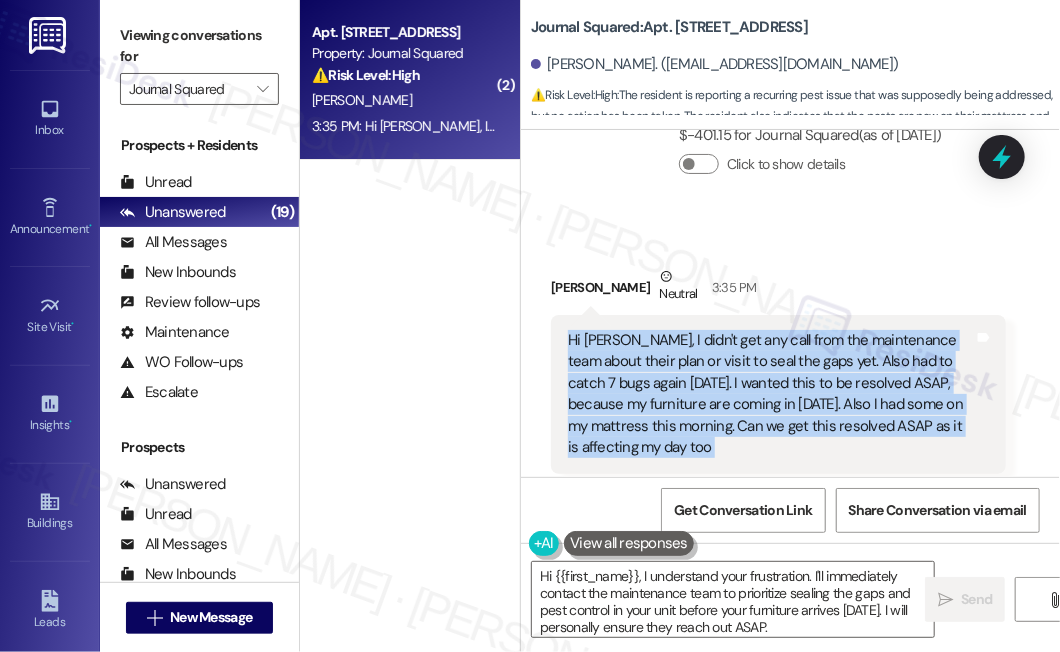 click on "Hi Jane, I didn't get any call from the maintenance team about their plan or visit to seal the gaps yet. Also had to catch 7 bugs again today. I wanted this to be resolved ASAP, because my furniture are coming in tmrw. Also I had some on my mattress this morning. Can we get this resolved ASAP as it is affecting my day too" at bounding box center (771, 394) 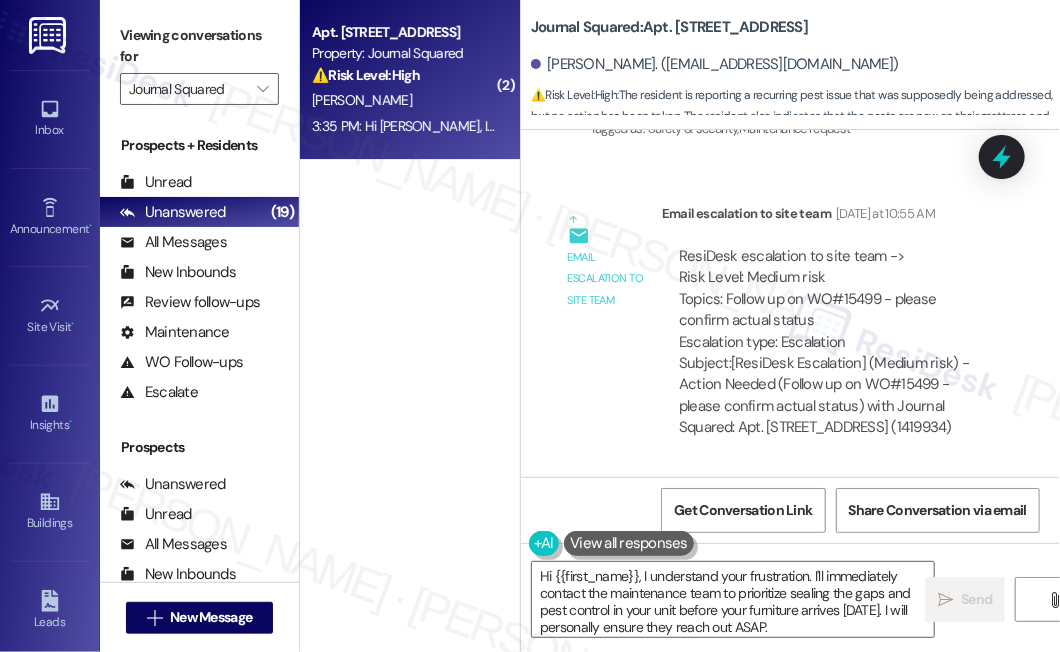 scroll, scrollTop: 8544, scrollLeft: 0, axis: vertical 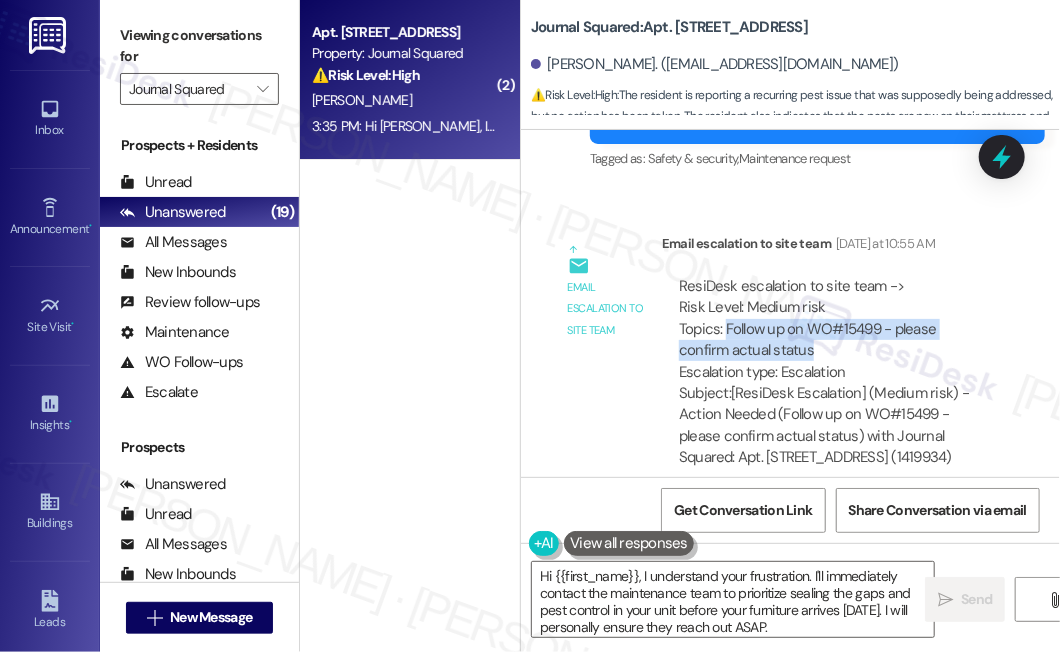 drag, startPoint x: 727, startPoint y: 217, endPoint x: 818, endPoint y: 232, distance: 92.22798 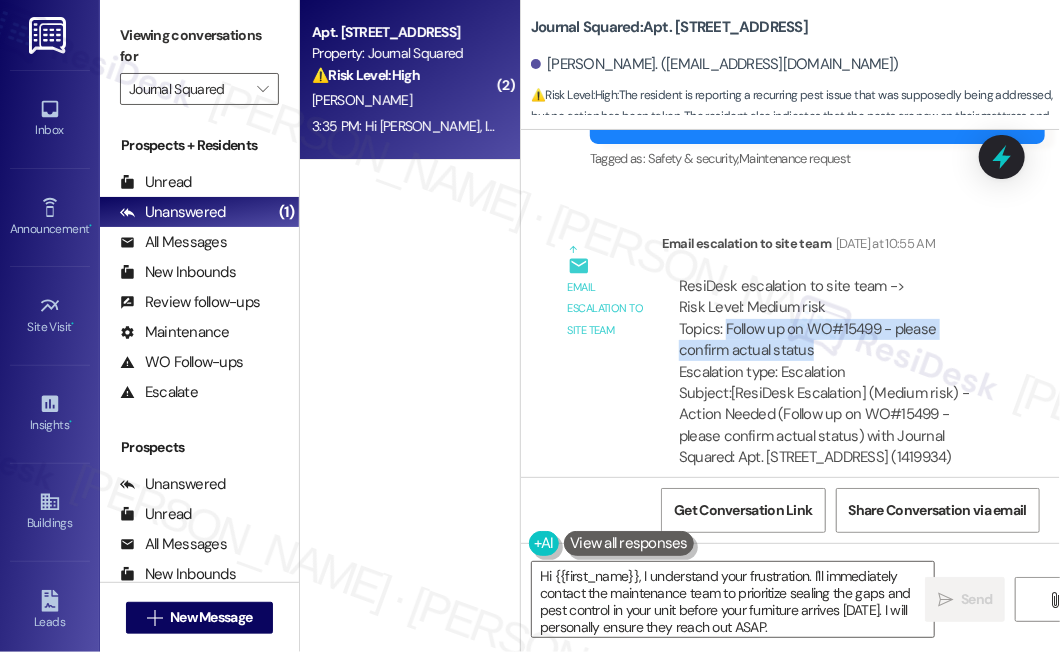 copy on "Follow up on WO#15499 - please confirm actual status" 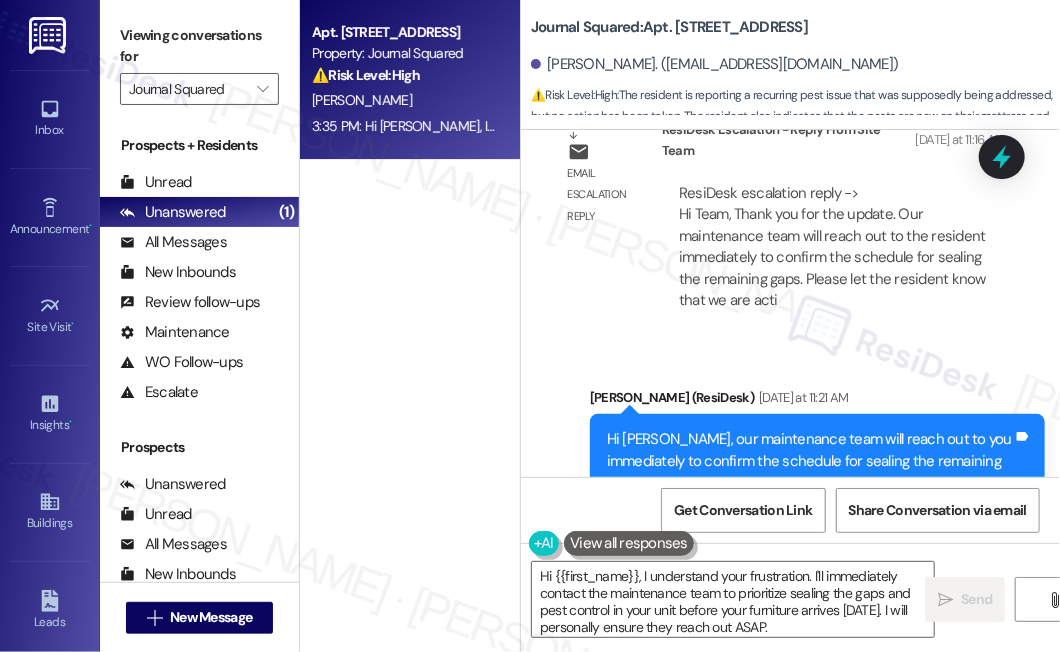 scroll, scrollTop: 8999, scrollLeft: 0, axis: vertical 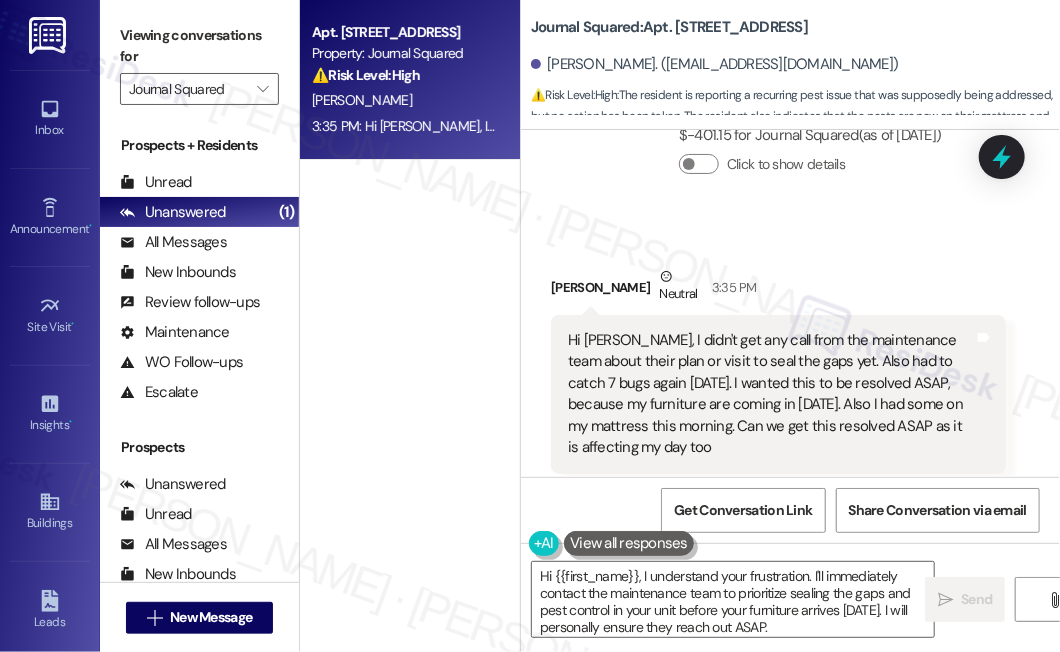 click on "Hi Jane, I didn't get any call from the maintenance team about their plan or visit to seal the gaps yet. Also had to catch 7 bugs again today. I wanted this to be resolved ASAP, because my furniture are coming in tmrw. Also I had some on my mattress this morning. Can we get this resolved ASAP as it is affecting my day too" at bounding box center (771, 394) 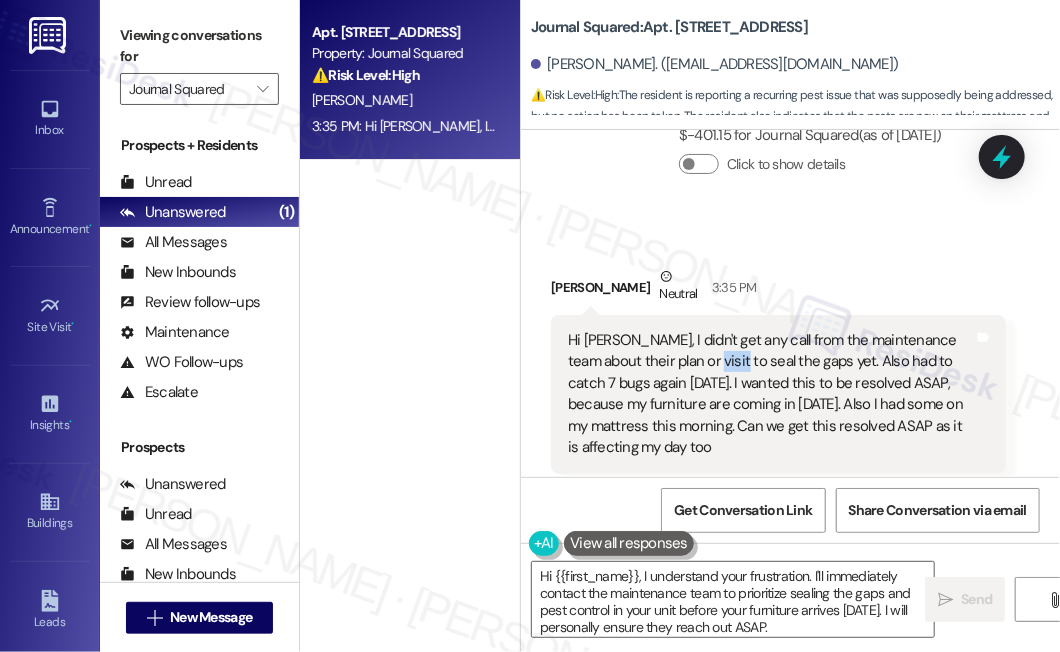 click on "Hi Jane, I didn't get any call from the maintenance team about their plan or visit to seal the gaps yet. Also had to catch 7 bugs again today. I wanted this to be resolved ASAP, because my furniture are coming in tmrw. Also I had some on my mattress this morning. Can we get this resolved ASAP as it is affecting my day too" at bounding box center (771, 394) 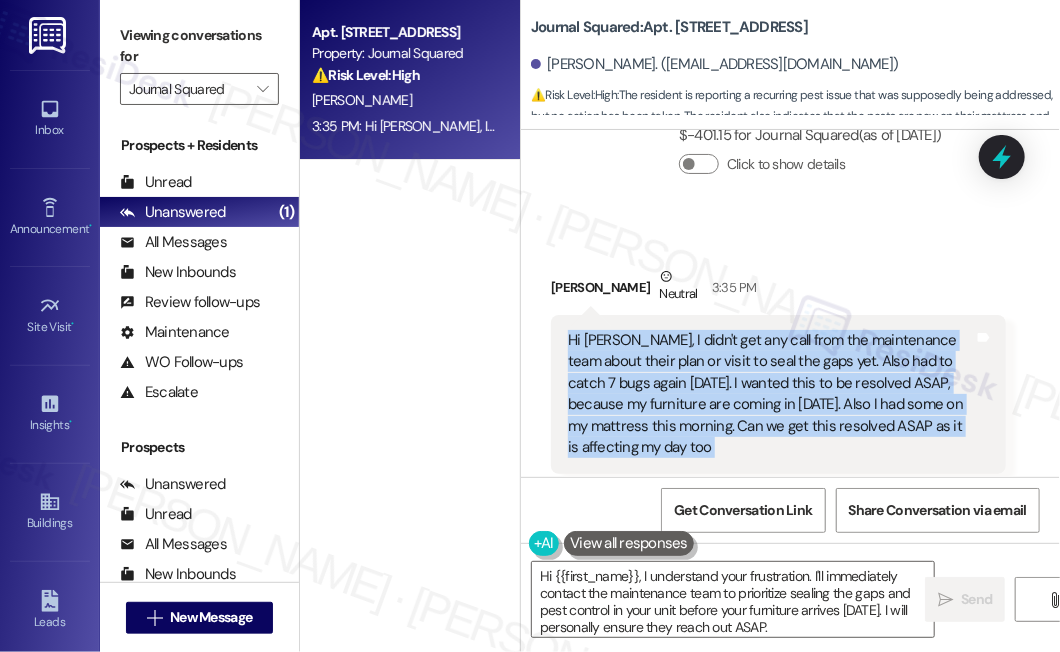 click on "Hi Jane, I didn't get any call from the maintenance team about their plan or visit to seal the gaps yet. Also had to catch 7 bugs again today. I wanted this to be resolved ASAP, because my furniture are coming in tmrw. Also I had some on my mattress this morning. Can we get this resolved ASAP as it is affecting my day too" at bounding box center (771, 394) 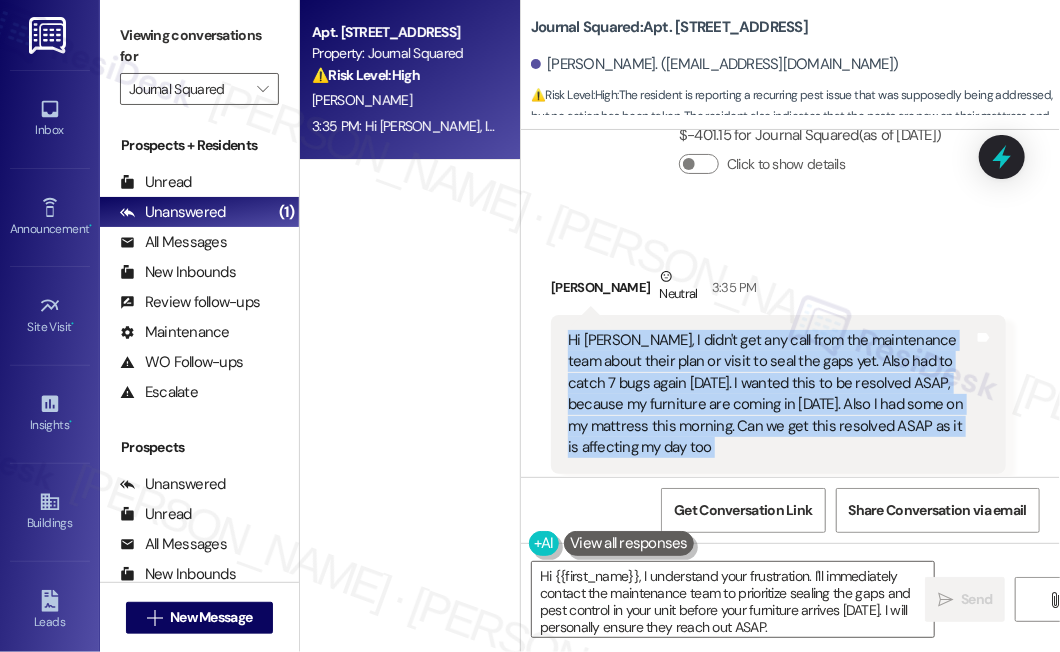 click on "Hi Jane, I didn't get any call from the maintenance team about their plan or visit to seal the gaps yet. Also had to catch 7 bugs again today. I wanted this to be resolved ASAP, because my furniture are coming in tmrw. Also I had some on my mattress this morning. Can we get this resolved ASAP as it is affecting my day too" at bounding box center [771, 394] 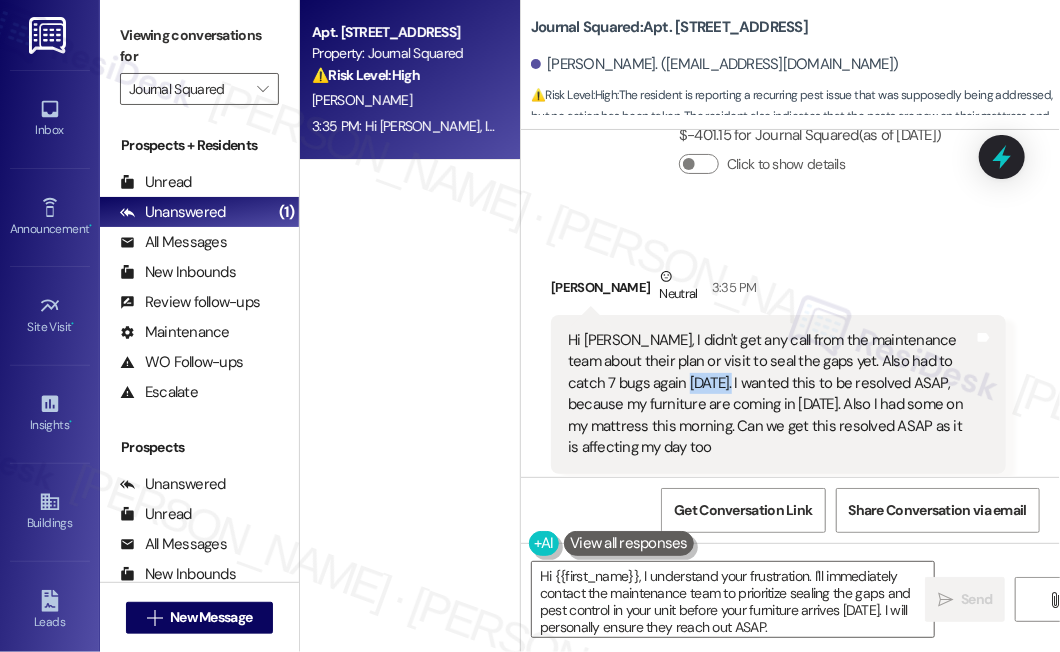 click on "Hi Jane, I didn't get any call from the maintenance team about their plan or visit to seal the gaps yet. Also had to catch 7 bugs again today. I wanted this to be resolved ASAP, because my furniture are coming in tmrw. Also I had some on my mattress this morning. Can we get this resolved ASAP as it is affecting my day too" at bounding box center (771, 394) 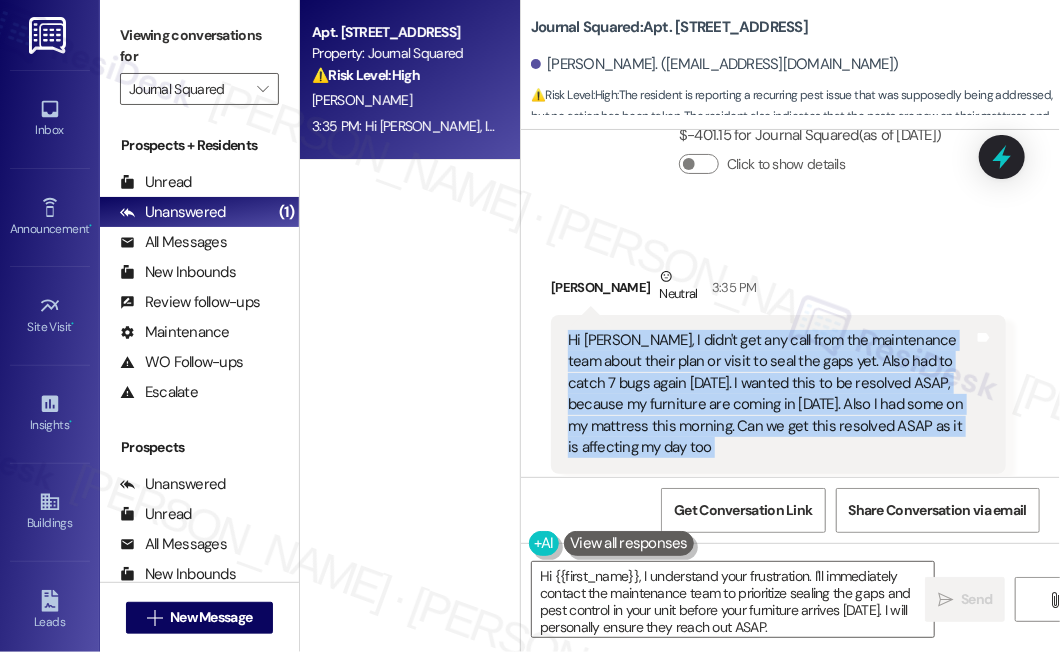 click on "Hi Jane, I didn't get any call from the maintenance team about their plan or visit to seal the gaps yet. Also had to catch 7 bugs again today. I wanted this to be resolved ASAP, because my furniture are coming in tmrw. Also I had some on my mattress this morning. Can we get this resolved ASAP as it is affecting my day too" at bounding box center (771, 394) 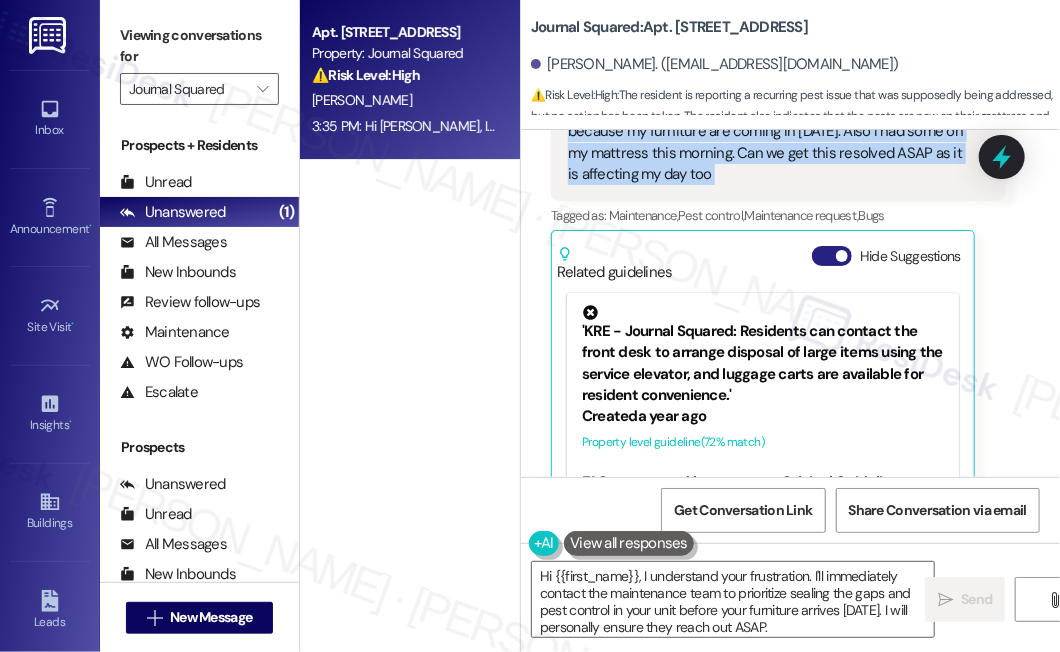 click at bounding box center [842, 256] 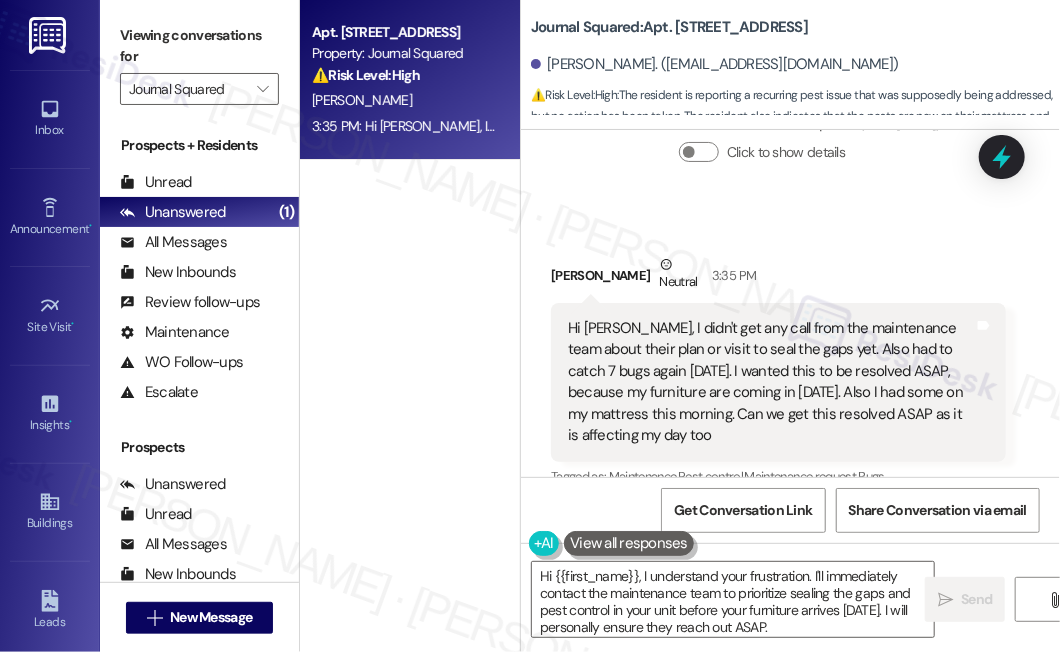 click on "Viewing conversations for" at bounding box center (199, 46) 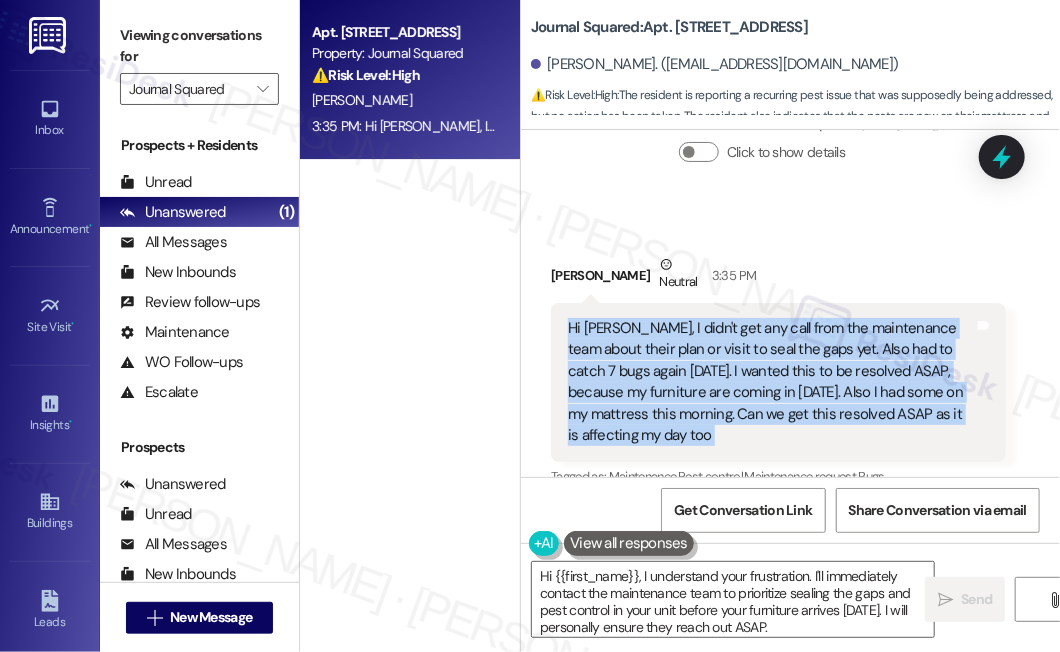 click on "Hi Jane, I didn't get any call from the maintenance team about their plan or visit to seal the gaps yet. Also had to catch 7 bugs again today. I wanted this to be resolved ASAP, because my furniture are coming in tmrw. Also I had some on my mattress this morning. Can we get this resolved ASAP as it is affecting my day too" at bounding box center (771, 382) 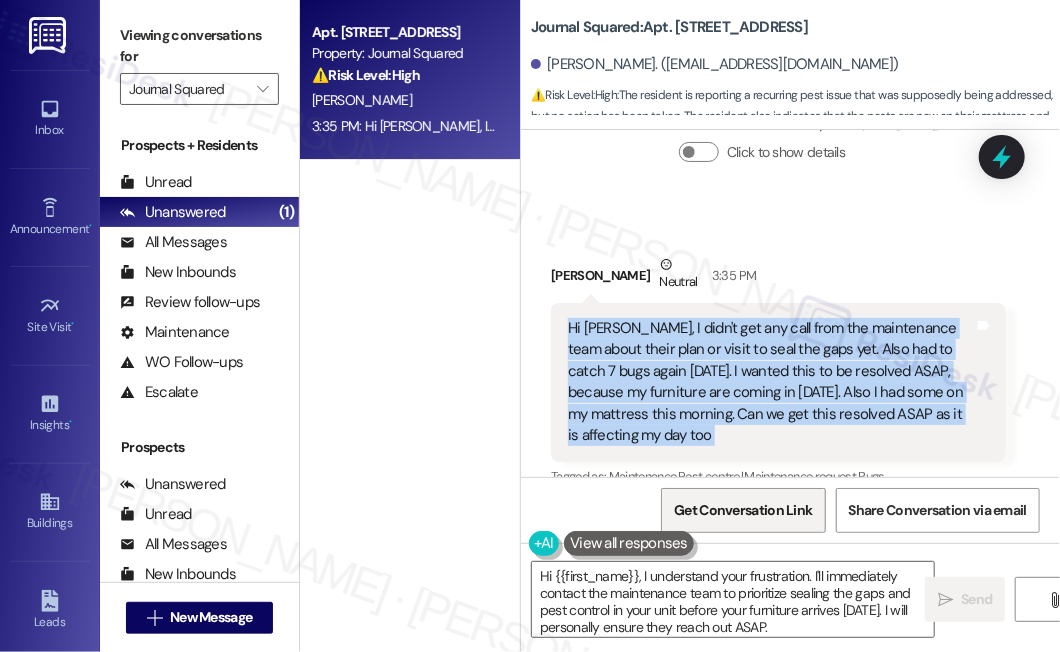 click on "Get Conversation Link" at bounding box center (743, 510) 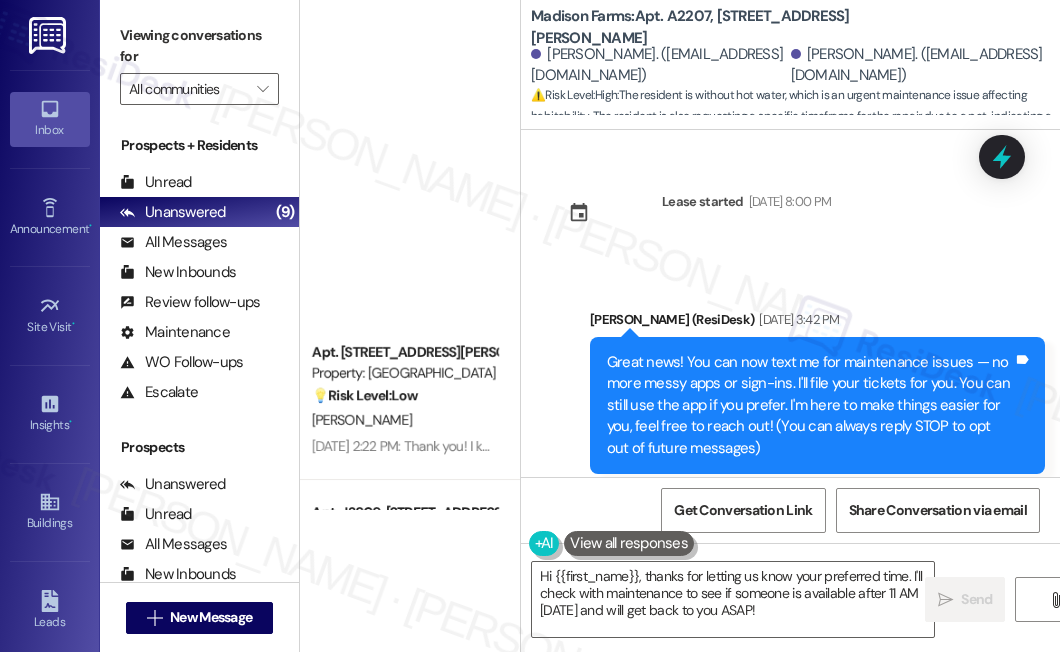 scroll, scrollTop: 0, scrollLeft: 0, axis: both 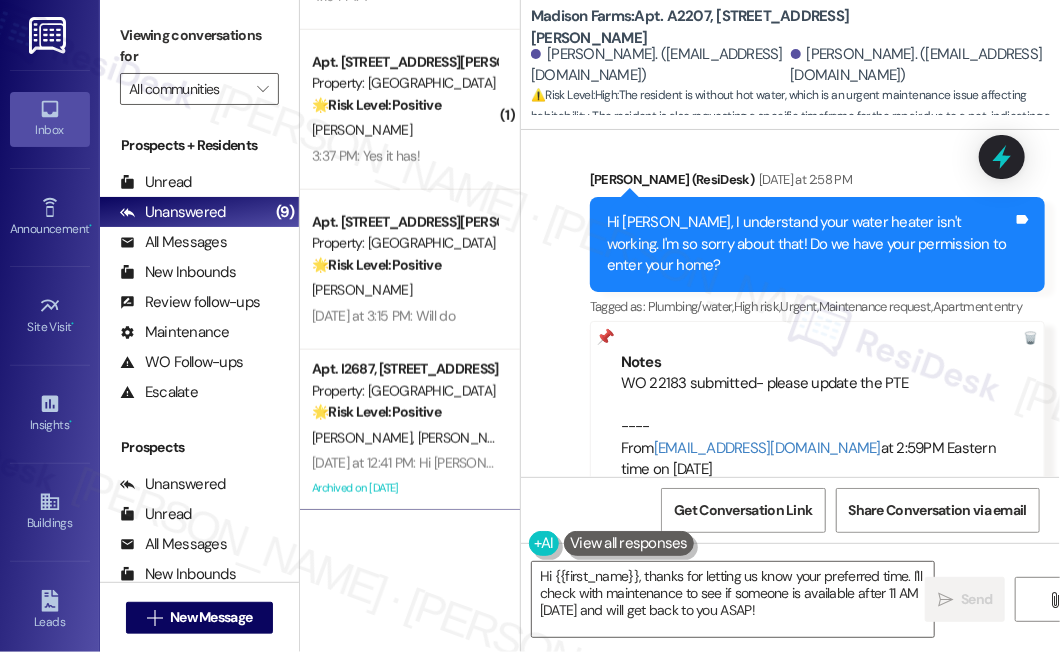 click on "Hi [PERSON_NAME], I understand your water heater isn't working. I'm so sorry about that! Do we have your permission to enter your home?" at bounding box center [810, 244] 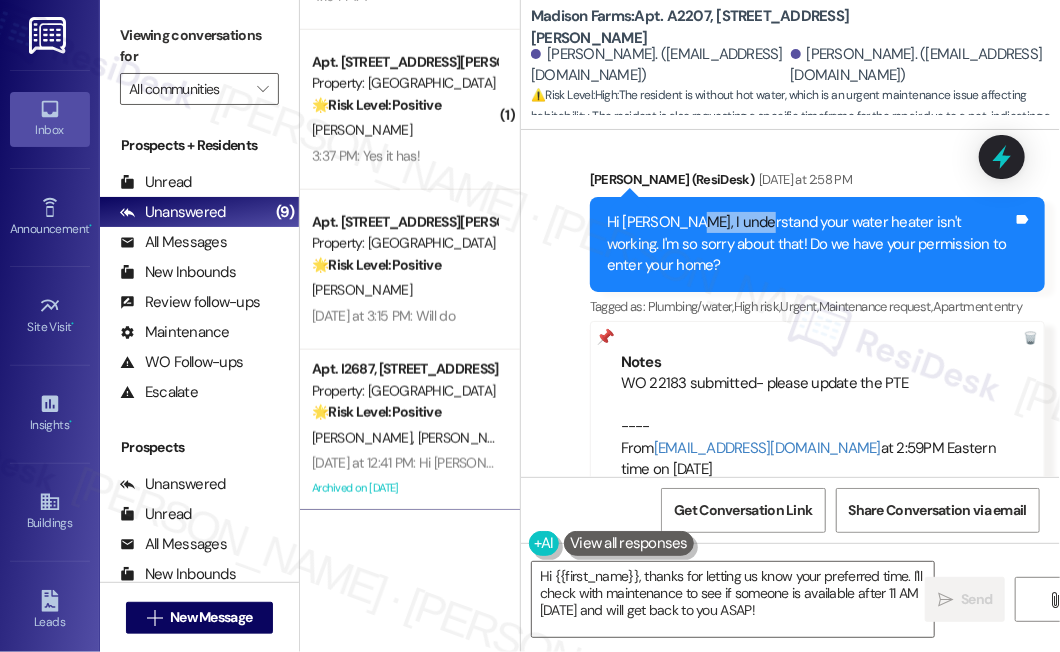 click on "Hi [PERSON_NAME], I understand your water heater isn't working. I'm so sorry about that! Do we have your permission to enter your home?" at bounding box center (810, 244) 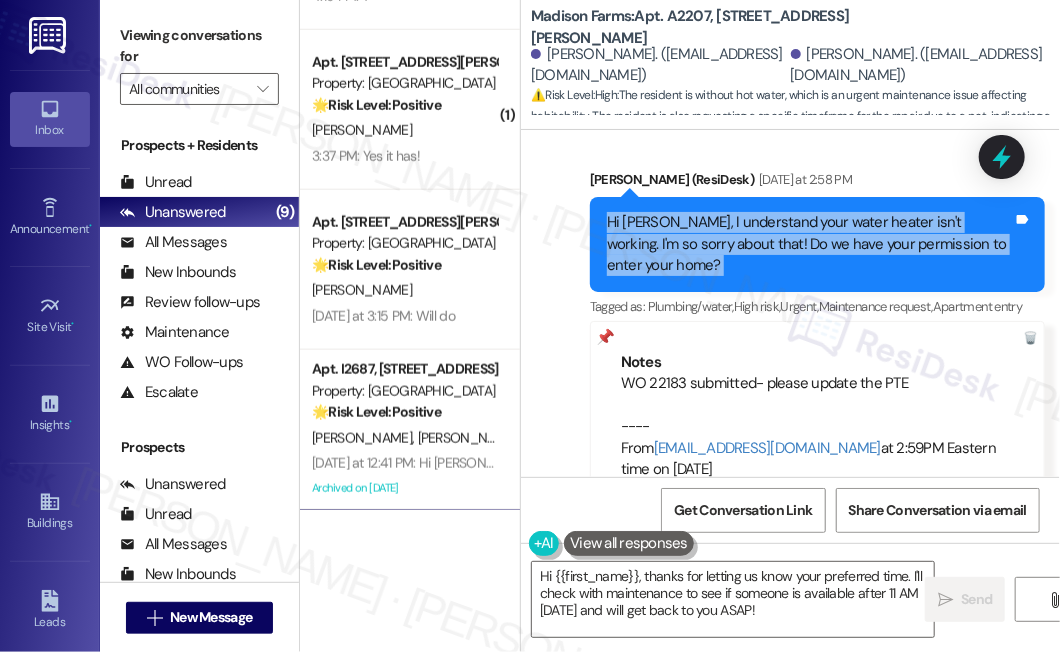 click on "Hi [PERSON_NAME], I understand your water heater isn't working. I'm so sorry about that! Do we have your permission to enter your home?" at bounding box center [810, 244] 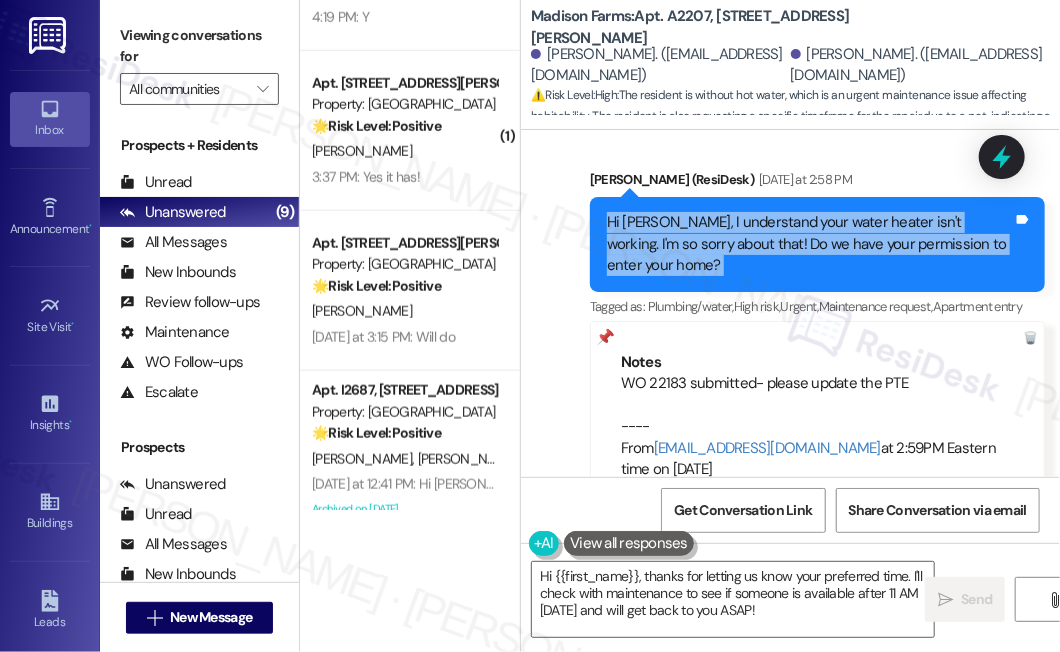 scroll, scrollTop: 770, scrollLeft: 0, axis: vertical 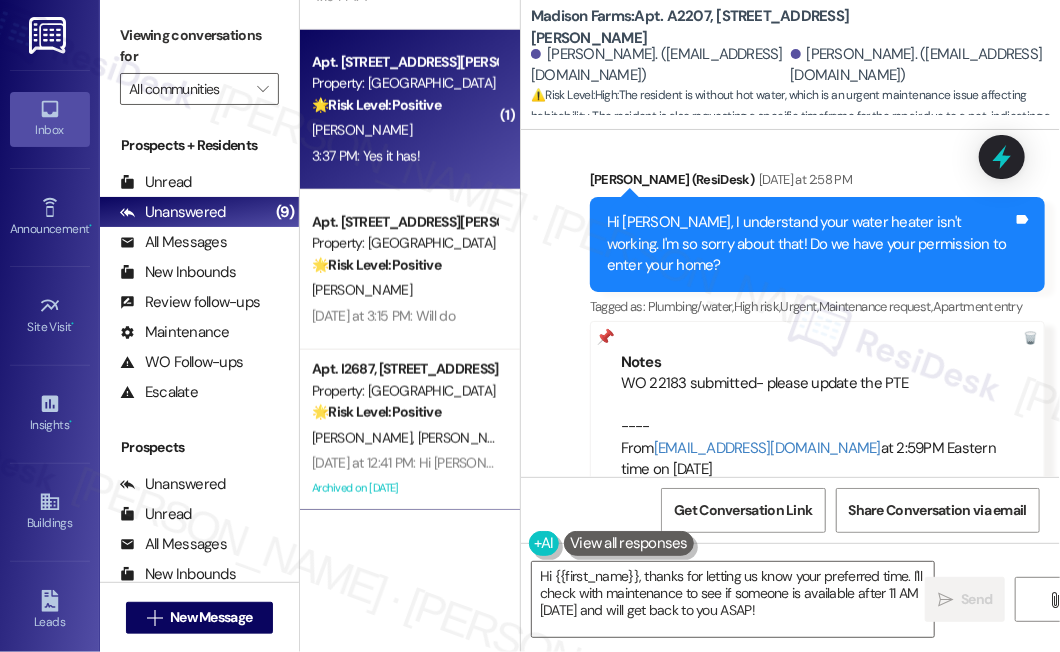 click on "3:37 PM: Yes it has! 3:37 PM: Yes it has!" at bounding box center (404, 156) 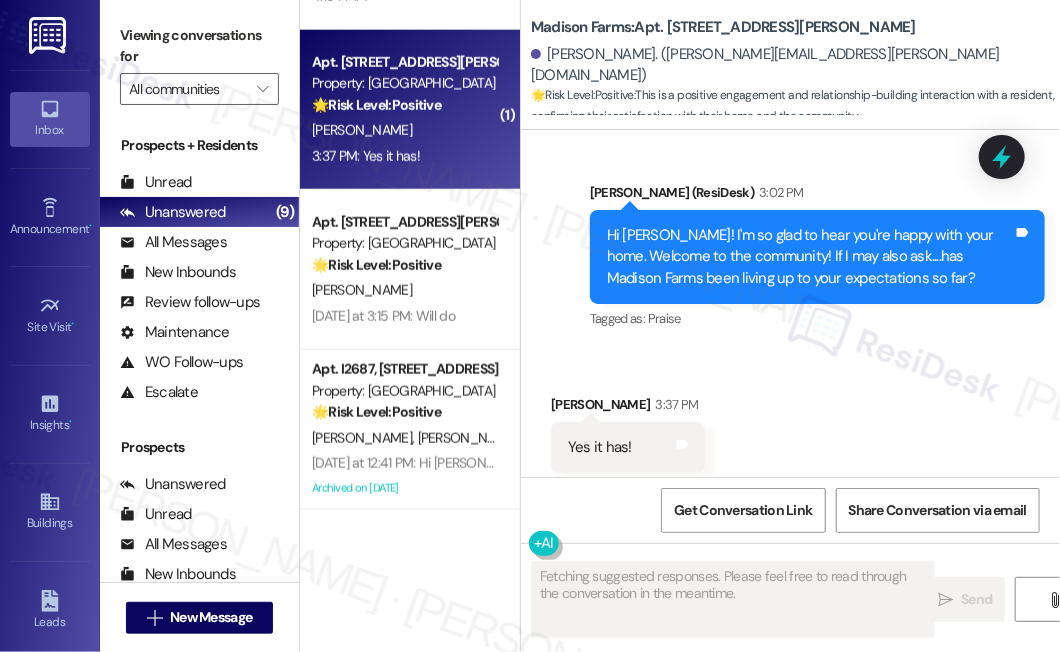 scroll, scrollTop: 1927, scrollLeft: 0, axis: vertical 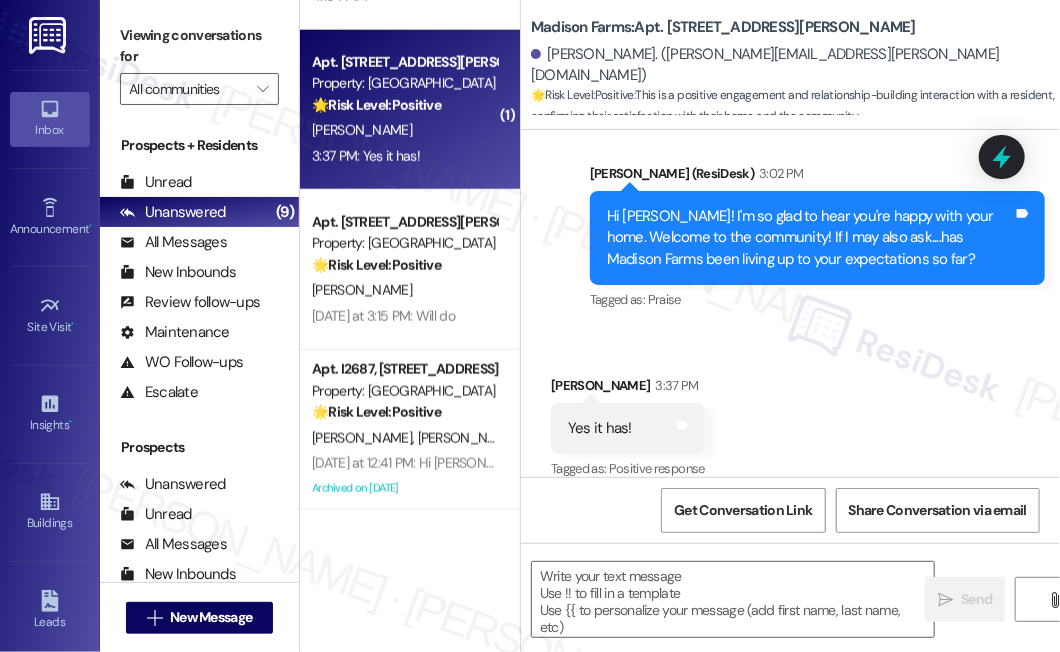 click on "Hi Christina! I'm so glad to hear you're happy with your home. Welcome to the community! If I may also ask....has Madison Farms been living up to your expectations so far?" at bounding box center (810, 238) 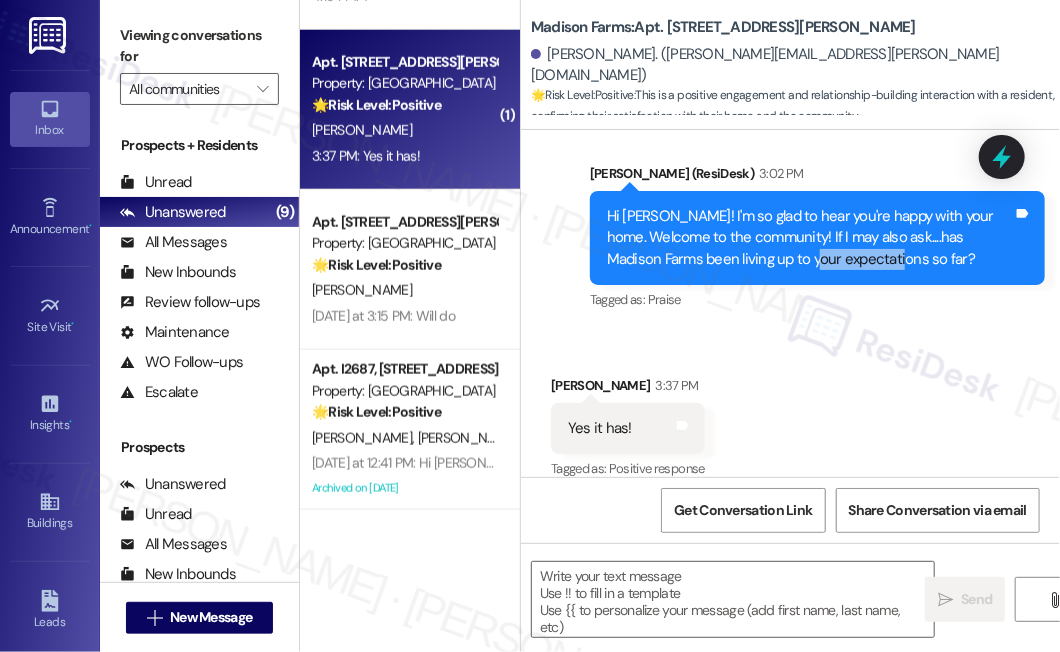click on "Hi Christina! I'm so glad to hear you're happy with your home. Welcome to the community! If I may also ask....has Madison Farms been living up to your expectations so far?" at bounding box center (810, 238) 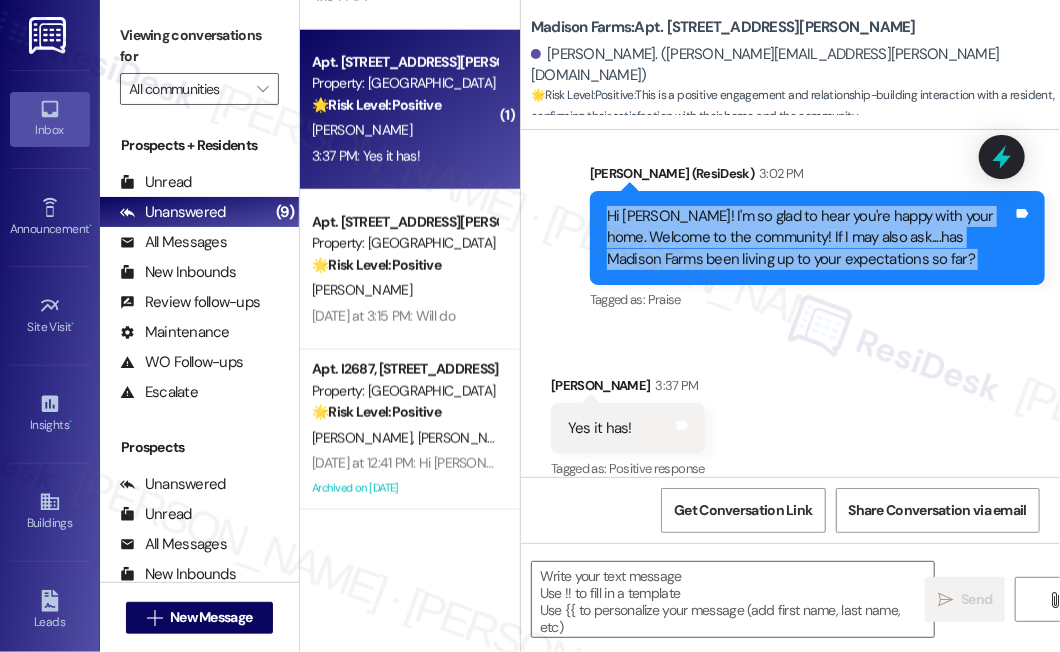 click on "Hi Christina! I'm so glad to hear you're happy with your home. Welcome to the community! If I may also ask....has Madison Farms been living up to your expectations so far?" at bounding box center (810, 238) 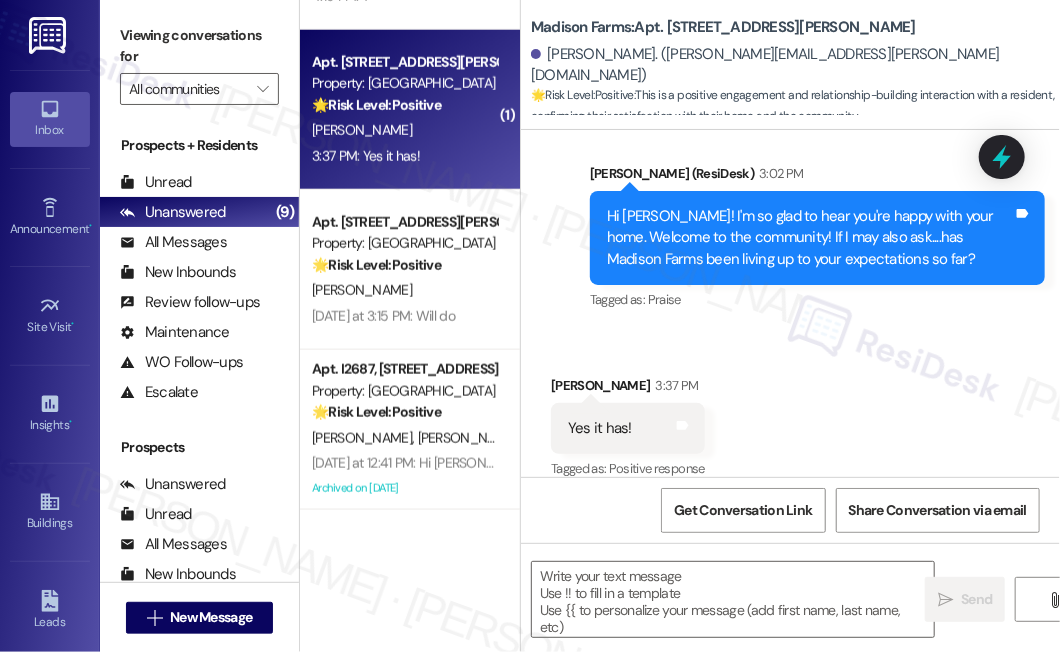 click on "Viewing conversations for All communities " at bounding box center (199, 62) 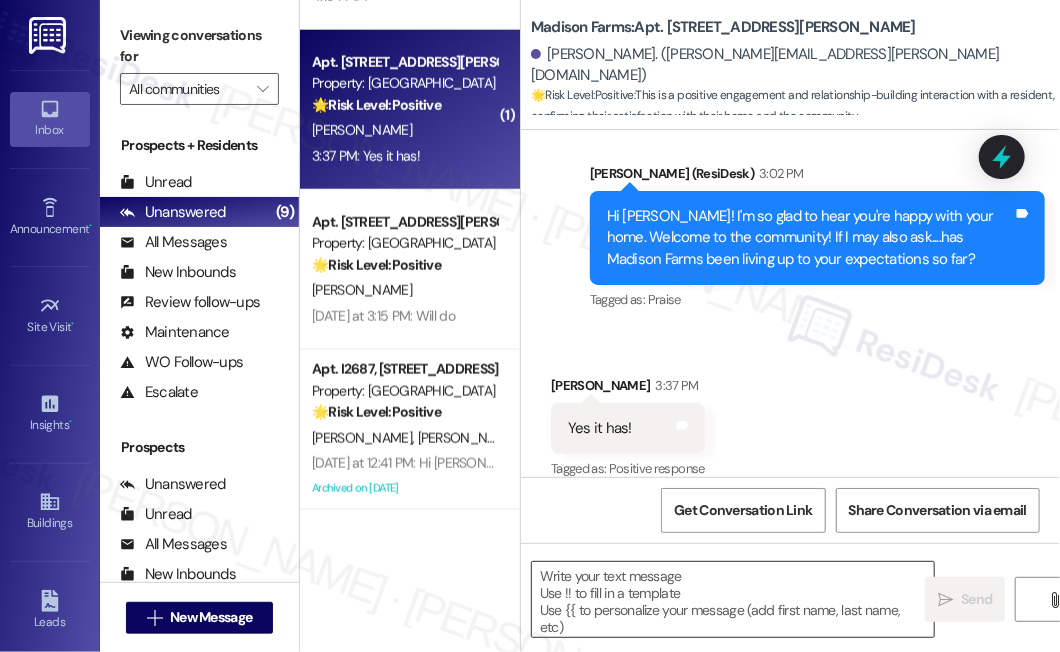 click at bounding box center [733, 599] 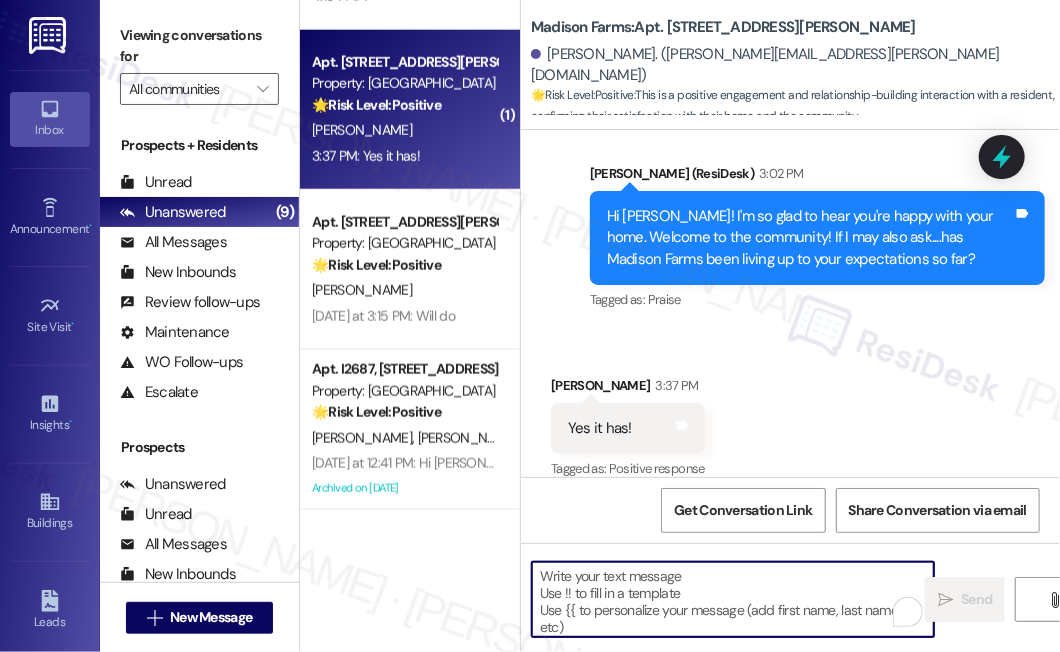 paste on "That’s awesome to hear, Emma! Thank you! If you don’t mind, would you be willing to share your experience at {{property}} in a quick Google review? Here’s the link: {{google_review_link}}. No pressure, but it really means a lot to us! Feel free to let me know if you post it. I’d love to share it with the team! 😊" 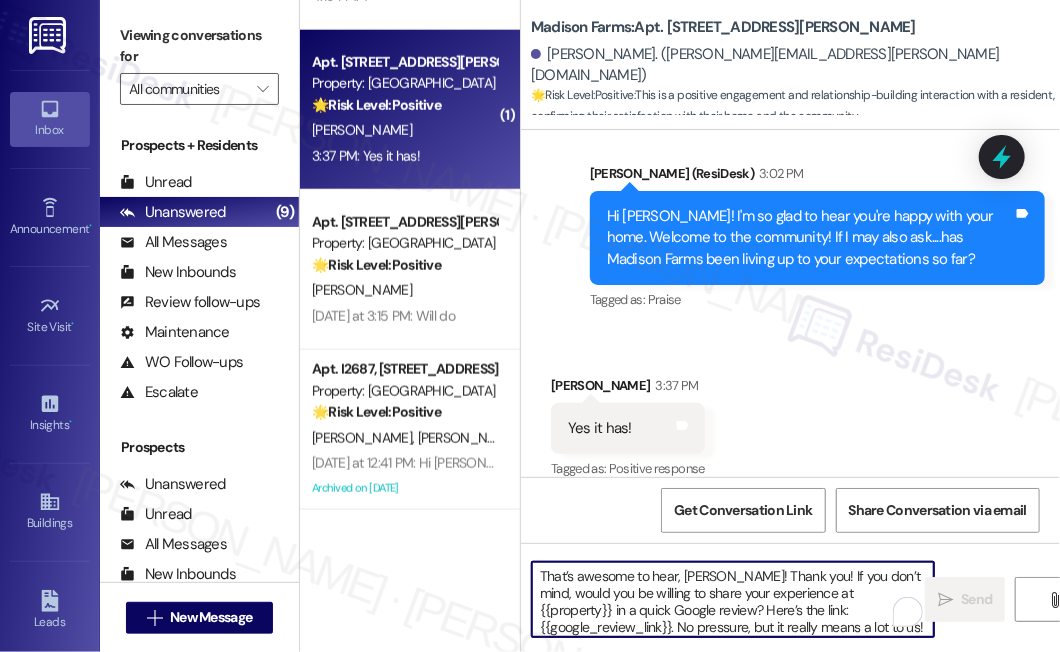 scroll, scrollTop: 16, scrollLeft: 0, axis: vertical 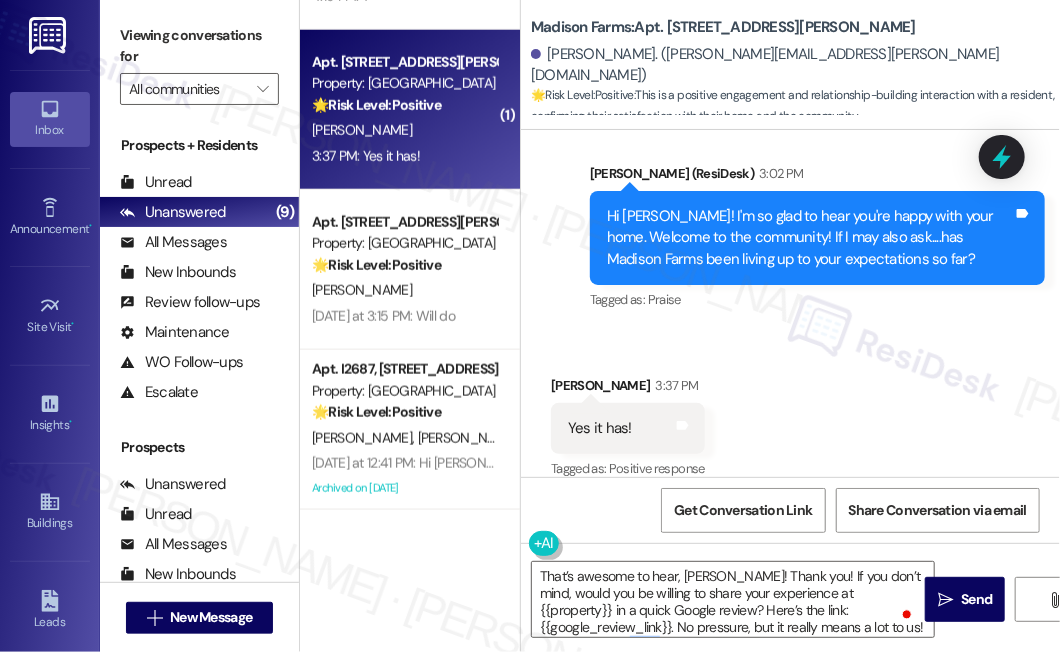click on "Christina Loccisano 3:37 PM" at bounding box center (628, 389) 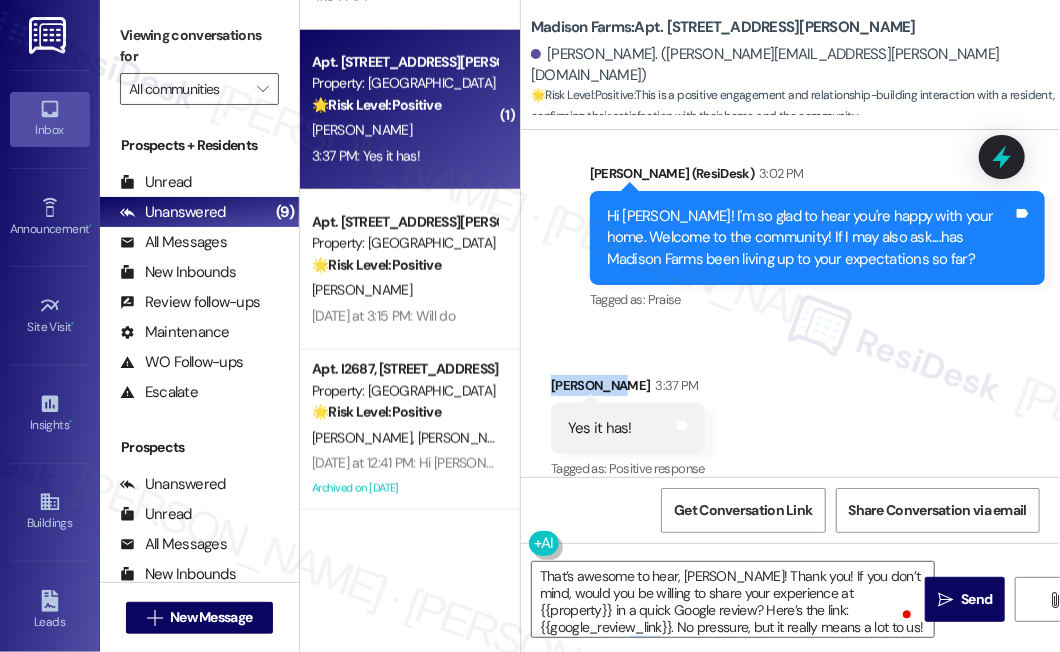 click on "Christina Loccisano 3:37 PM" at bounding box center (628, 389) 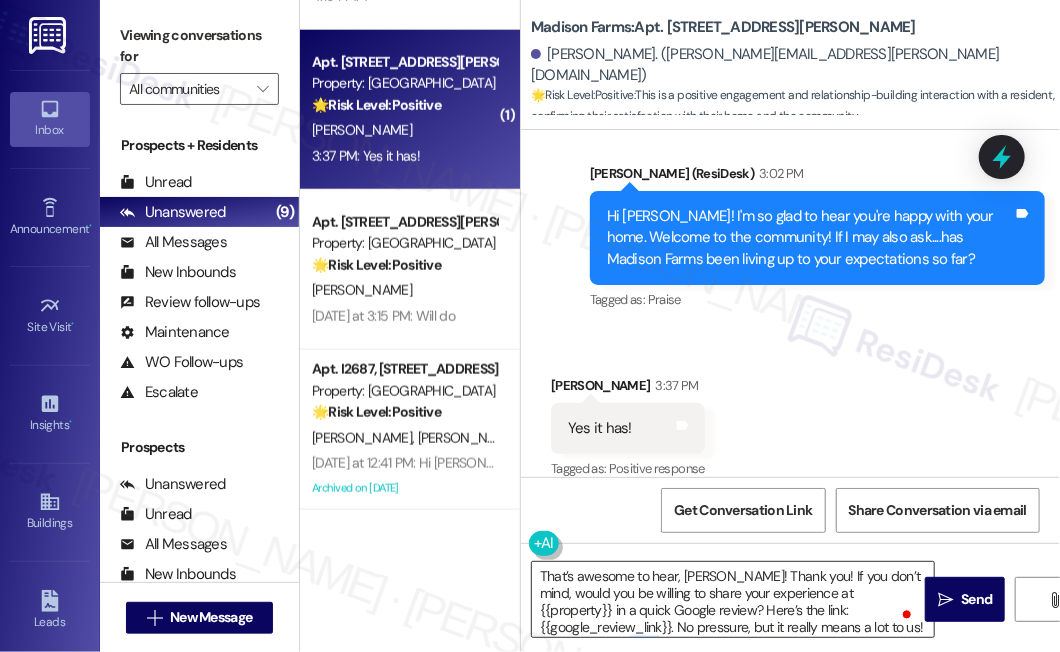 click on "That’s awesome to hear, Emma! Thank you! If you don’t mind, would you be willing to share your experience at {{property}} in a quick Google review? Here’s the link: {{google_review_link}}. No pressure, but it really means a lot to us! Feel free to let me know if you post it. I’d love to share it with the team! 😊" at bounding box center (733, 599) 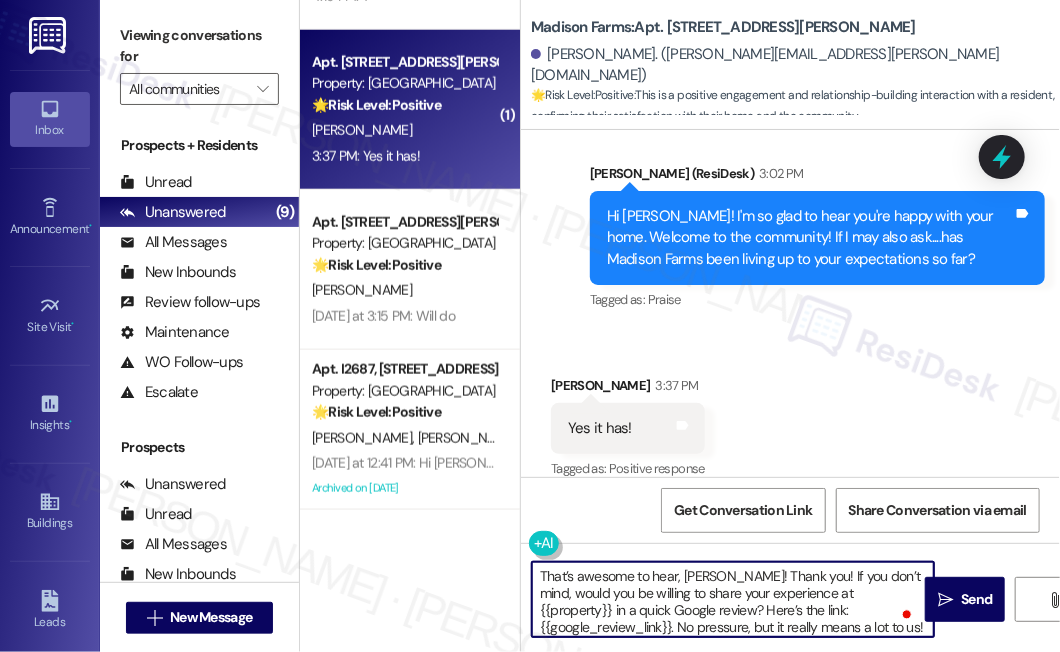 paste on "Christina" 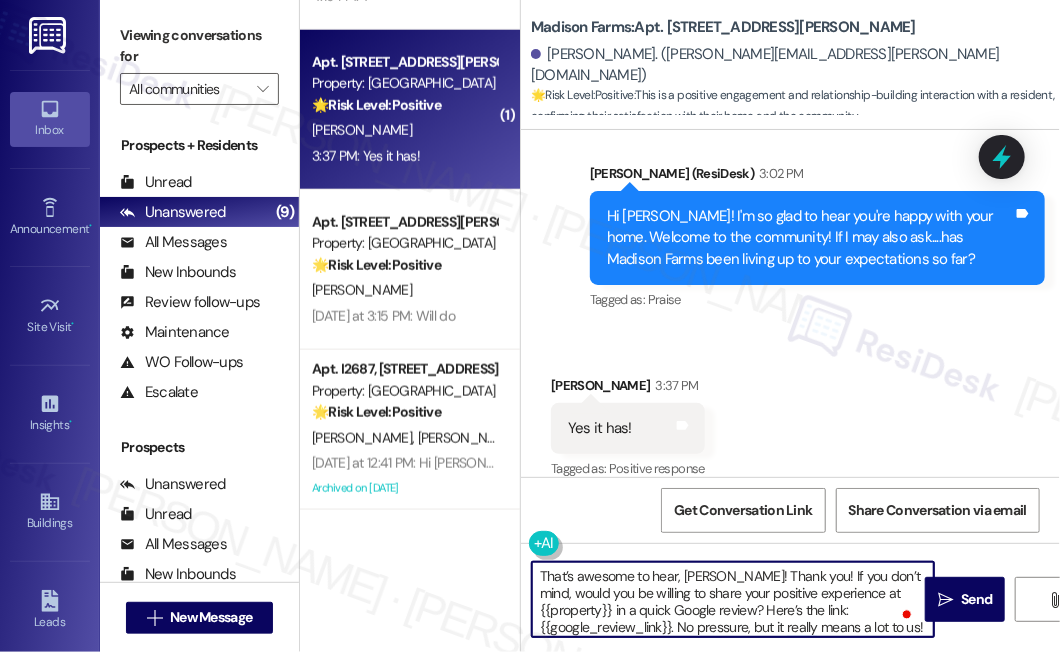 scroll, scrollTop: 28, scrollLeft: 0, axis: vertical 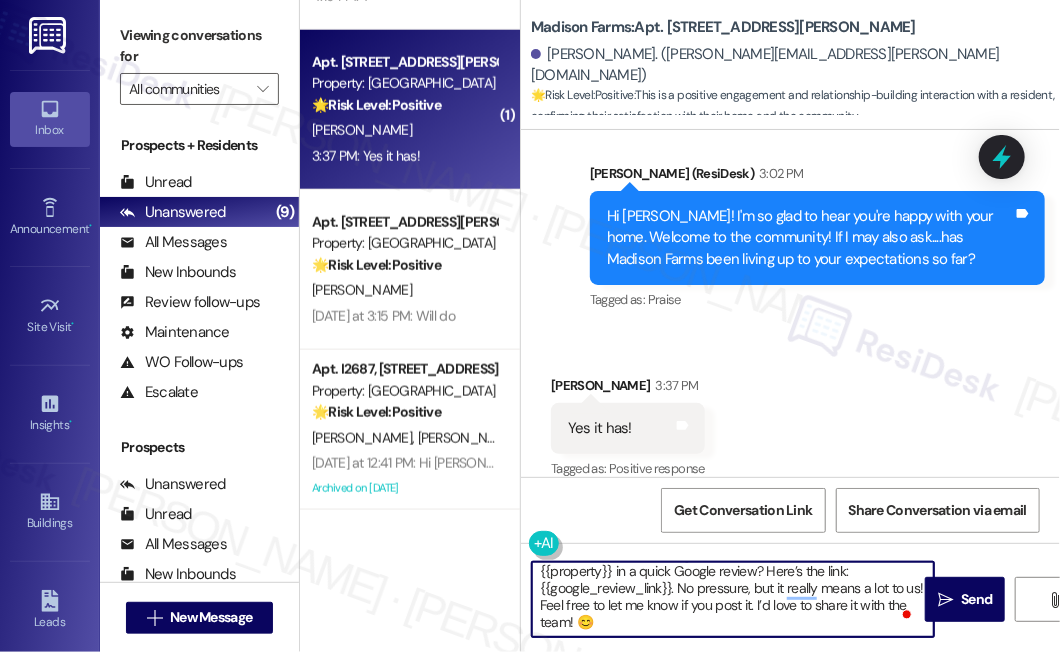 click on "That’s awesome to hear, Christina! Thank you! If you don’t mind, would you be willing to share your positive experience at {{property}} in a quick Google review? Here’s the link: {{google_review_link}}. No pressure, but it really means a lot to us! Feel free to let me know if you post it. I’d love to share it with the team! 😊" at bounding box center [733, 599] 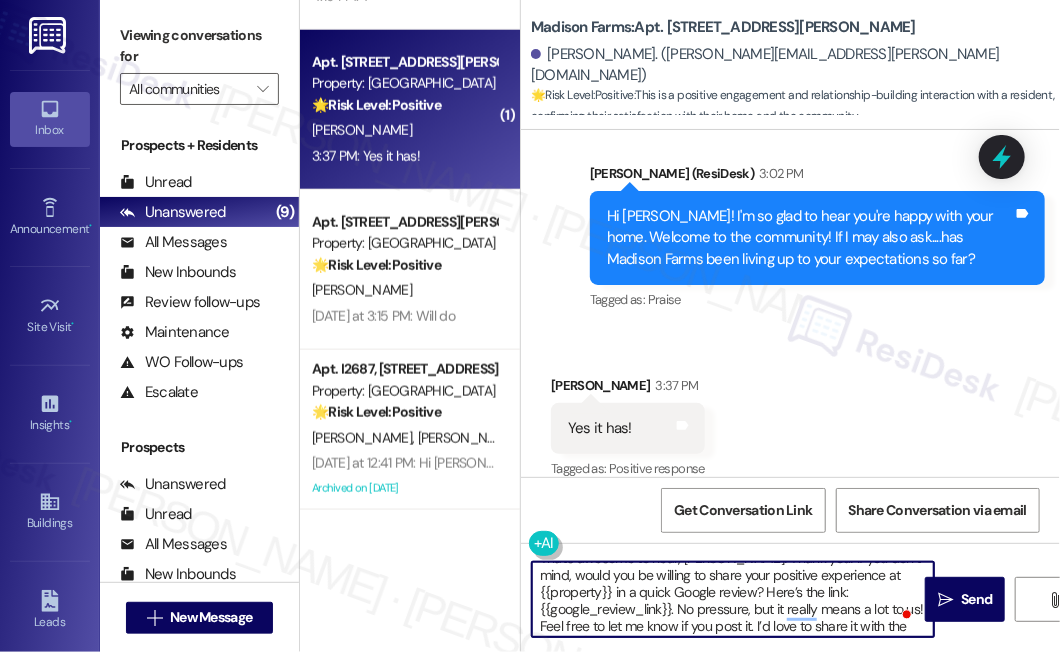 scroll, scrollTop: 0, scrollLeft: 0, axis: both 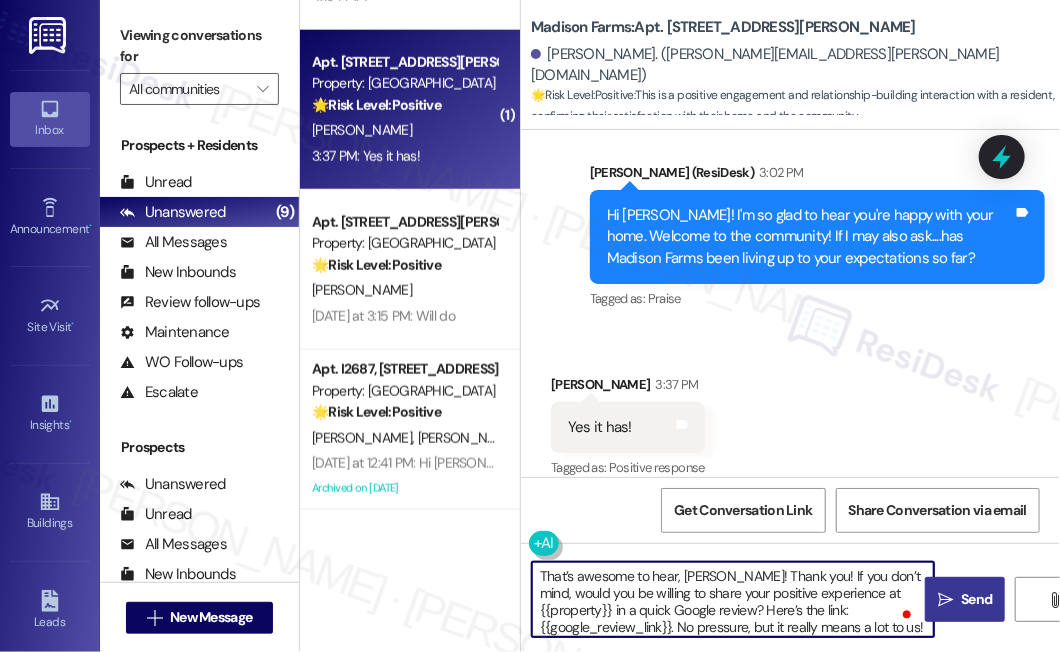 type on "That’s awesome to hear, Christina! Thank you! If you don’t mind, would you be willing to share your positive experience at {{property}} in a quick Google review? Here’s the link: {{google_review_link}}. No pressure, but it really means a lot to us! Feel free to let me know if you post it. I’d love to share it with the team! 😊" 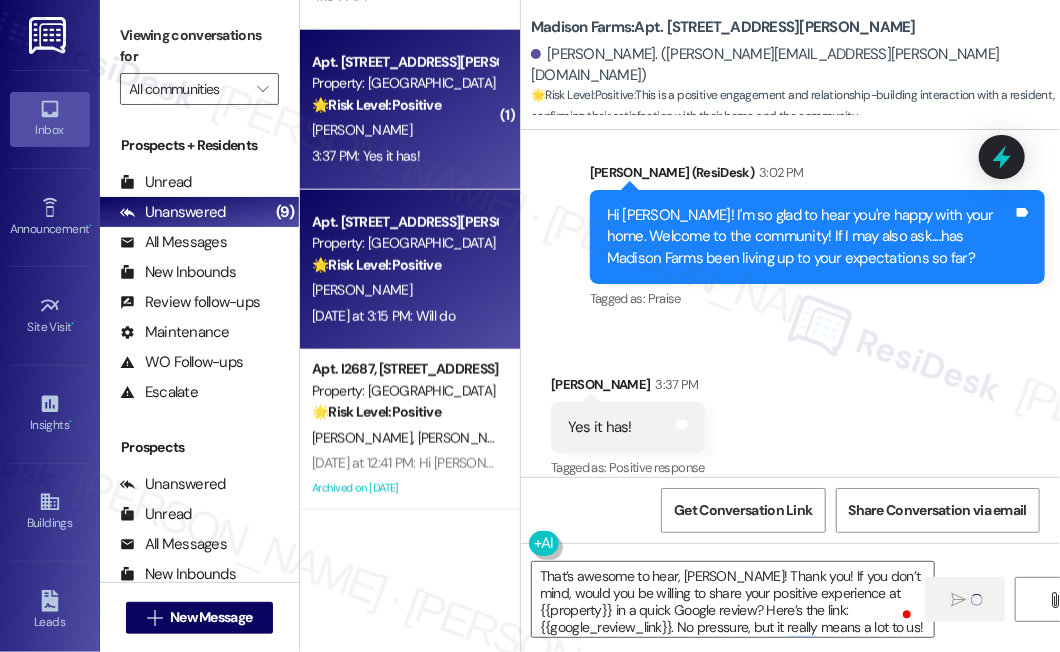 click on "B. Taylor" at bounding box center [404, 290] 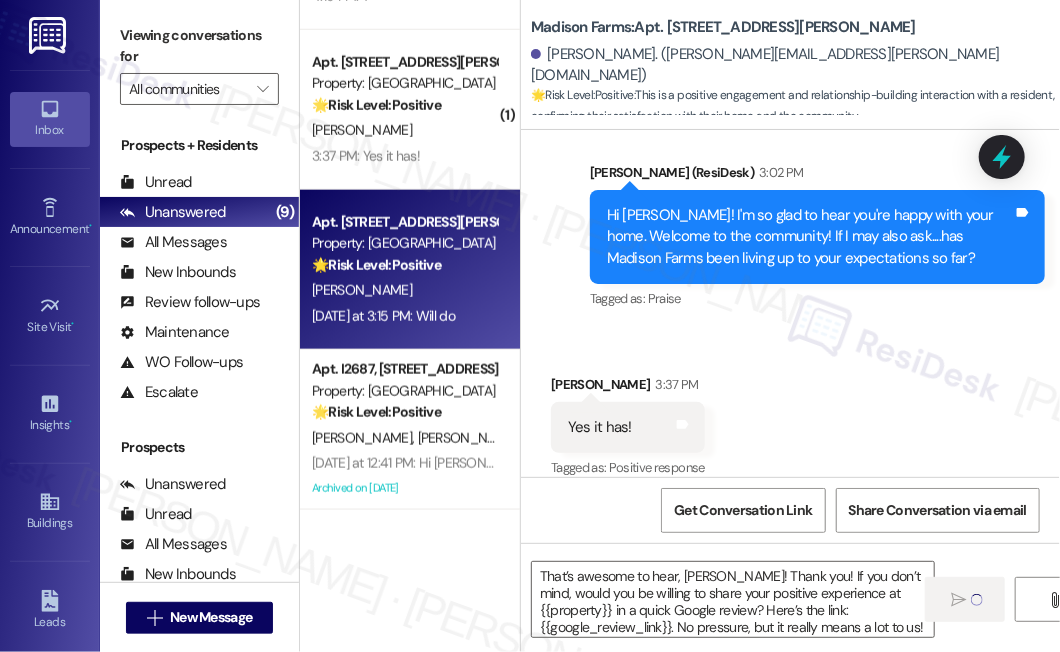 scroll, scrollTop: 1927, scrollLeft: 0, axis: vertical 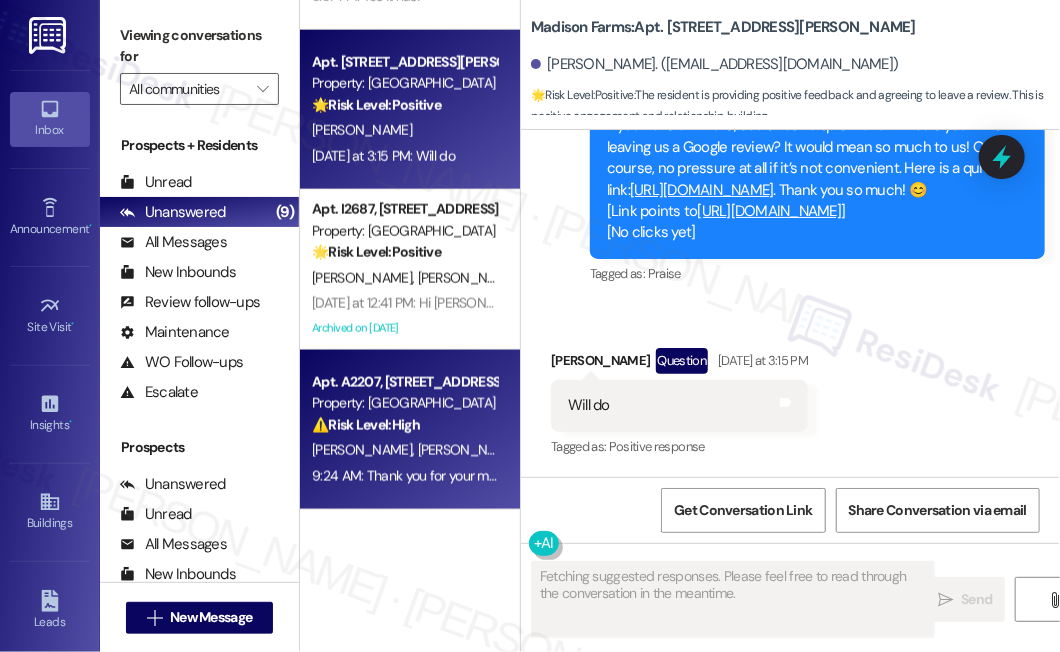 click on "Property: [GEOGRAPHIC_DATA]" at bounding box center (404, 403) 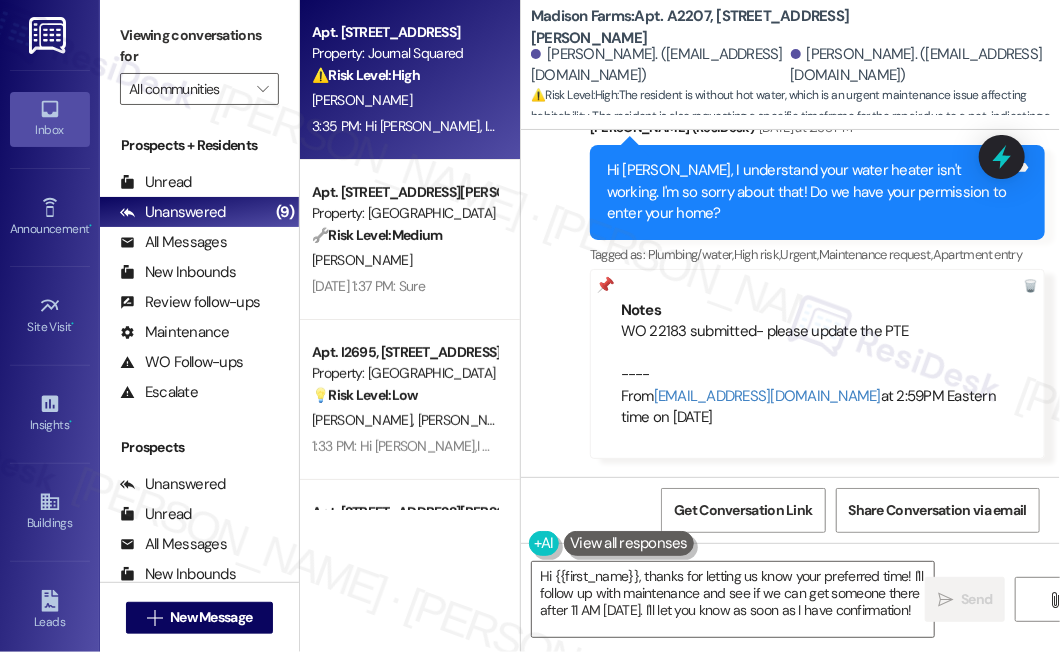click on "⚠️  Risk Level:  High The resident is reporting a recurring pest issue that was supposedly being addressed, but no action has been taken. The resident also indicates that the pests are now on their mattress and that furniture is arriving tomorrow, indicating an urgent need for resolution to prevent damage and infestation. This elevates the issue from a general maintenance request to an urgent one." at bounding box center [404, 75] 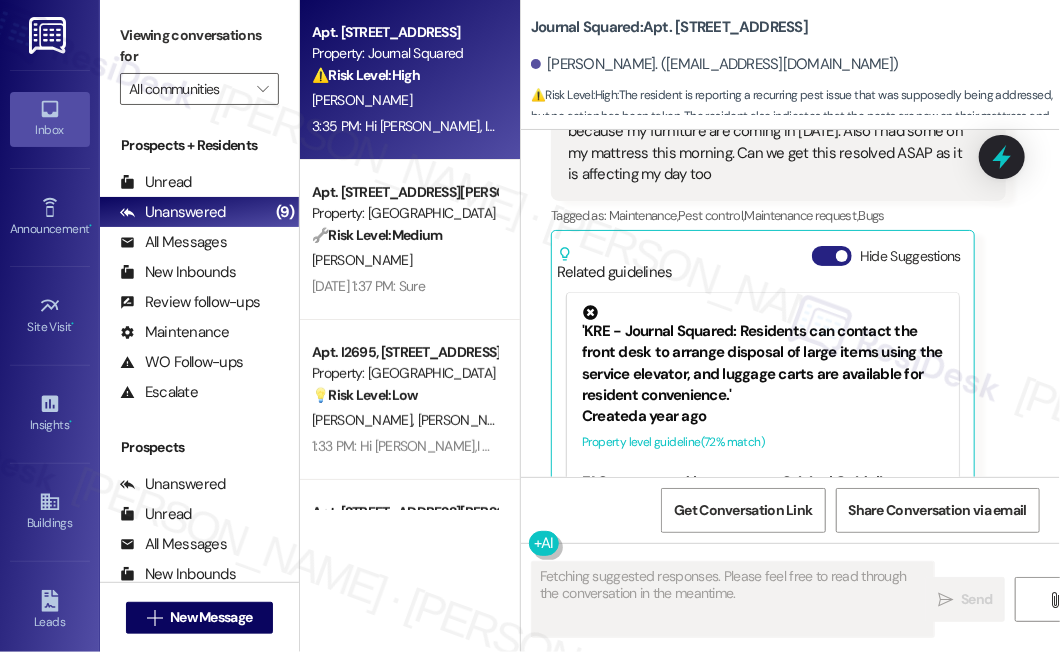click on "Hide Suggestions" at bounding box center [832, 256] 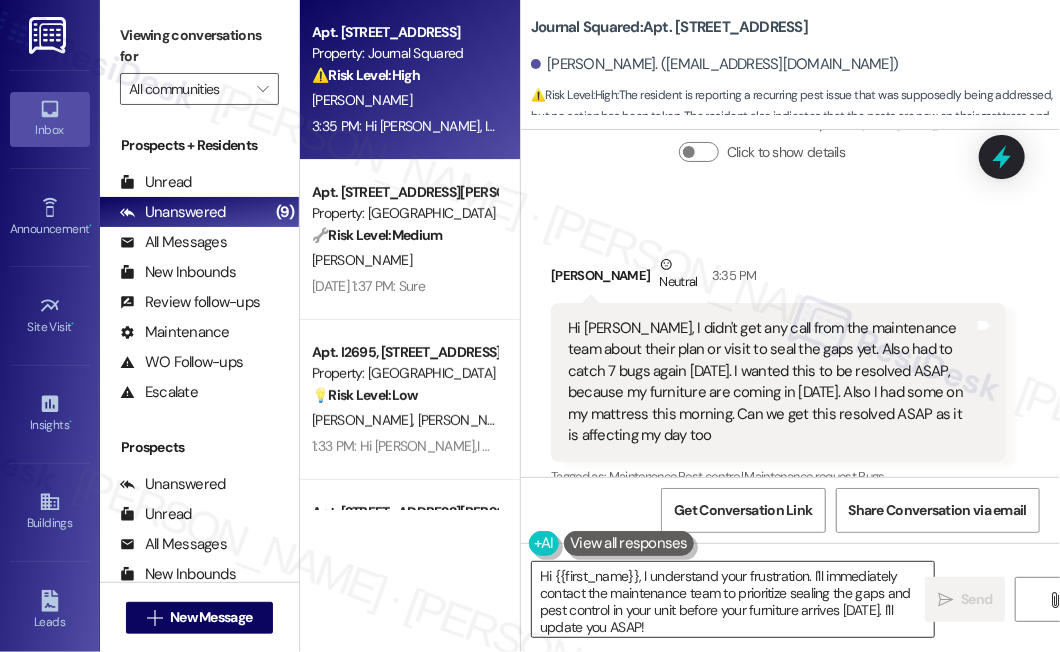 click on "Hi {{first_name}}, I understand your frustration. I'll immediately contact the maintenance team to prioritize sealing the gaps and pest control in your unit before your furniture arrives tomorrow. I'll update you ASAP!" at bounding box center [733, 599] 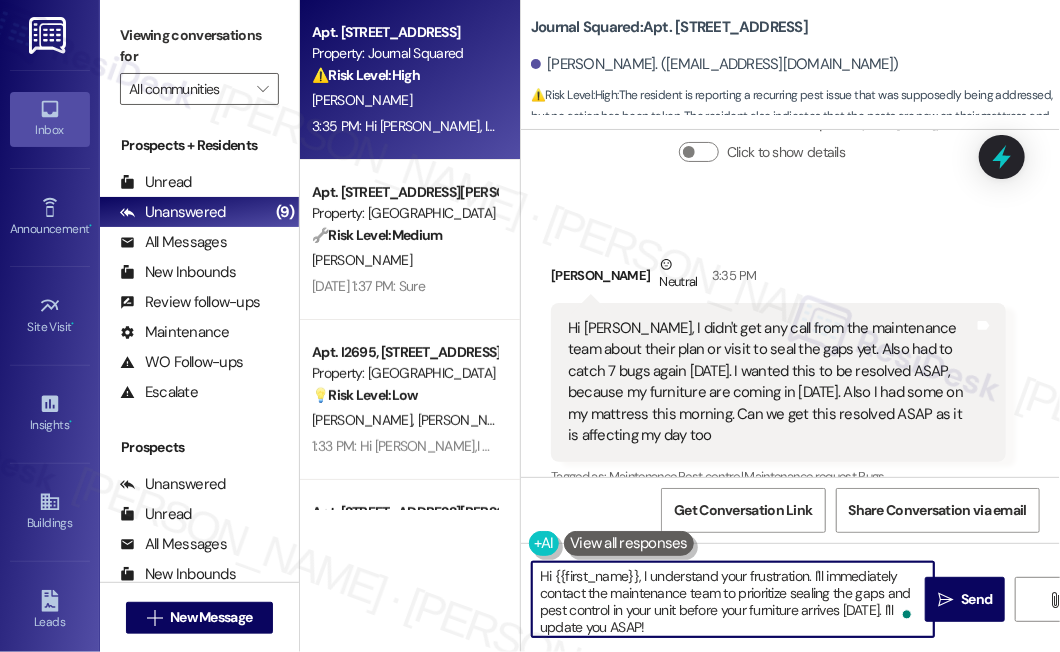 click on "Hi Jane, I didn't get any call from the maintenance team about their plan or visit to seal the gaps yet. Also had to catch 7 bugs again today. I wanted this to be resolved ASAP, because my furniture are coming in tmrw. Also I had some on my mattress this morning. Can we get this resolved ASAP as it is affecting my day too" at bounding box center (771, 382) 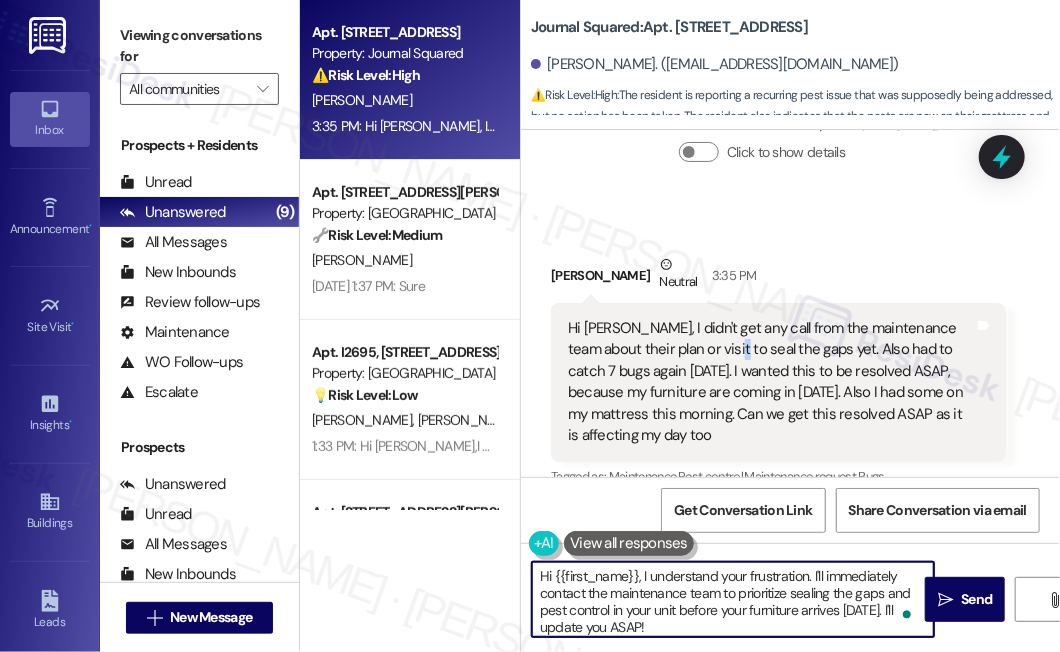 click on "Hi Jane, I didn't get any call from the maintenance team about their plan or visit to seal the gaps yet. Also had to catch 7 bugs again today. I wanted this to be resolved ASAP, because my furniture are coming in tmrw. Also I had some on my mattress this morning. Can we get this resolved ASAP as it is affecting my day too" at bounding box center (771, 382) 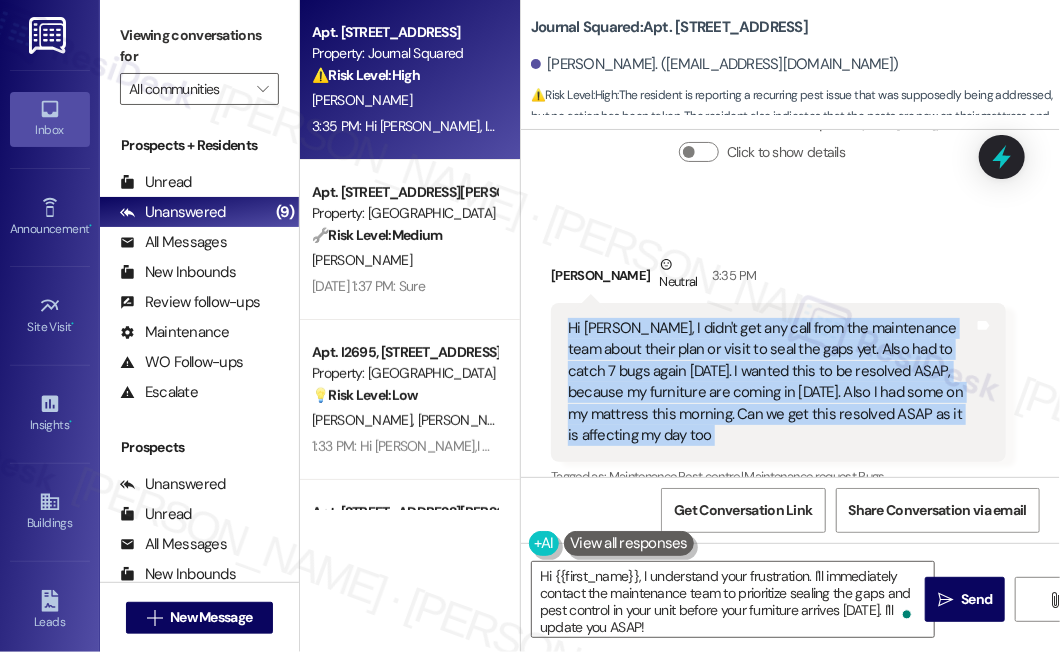 click on "Hi Jane, I didn't get any call from the maintenance team about their plan or visit to seal the gaps yet. Also had to catch 7 bugs again today. I wanted this to be resolved ASAP, because my furniture are coming in tmrw. Also I had some on my mattress this morning. Can we get this resolved ASAP as it is affecting my day too" at bounding box center [771, 382] 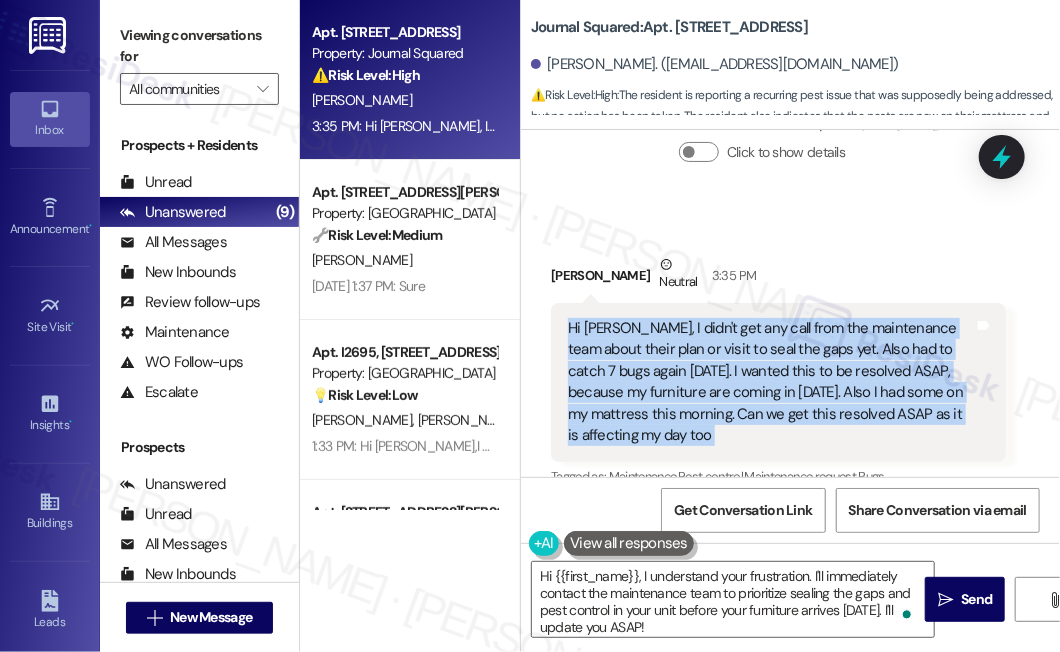 click on "Hi Jane, I didn't get any call from the maintenance team about their plan or visit to seal the gaps yet. Also had to catch 7 bugs again today. I wanted this to be resolved ASAP, because my furniture are coming in tmrw. Also I had some on my mattress this morning. Can we get this resolved ASAP as it is affecting my day too" at bounding box center (771, 382) 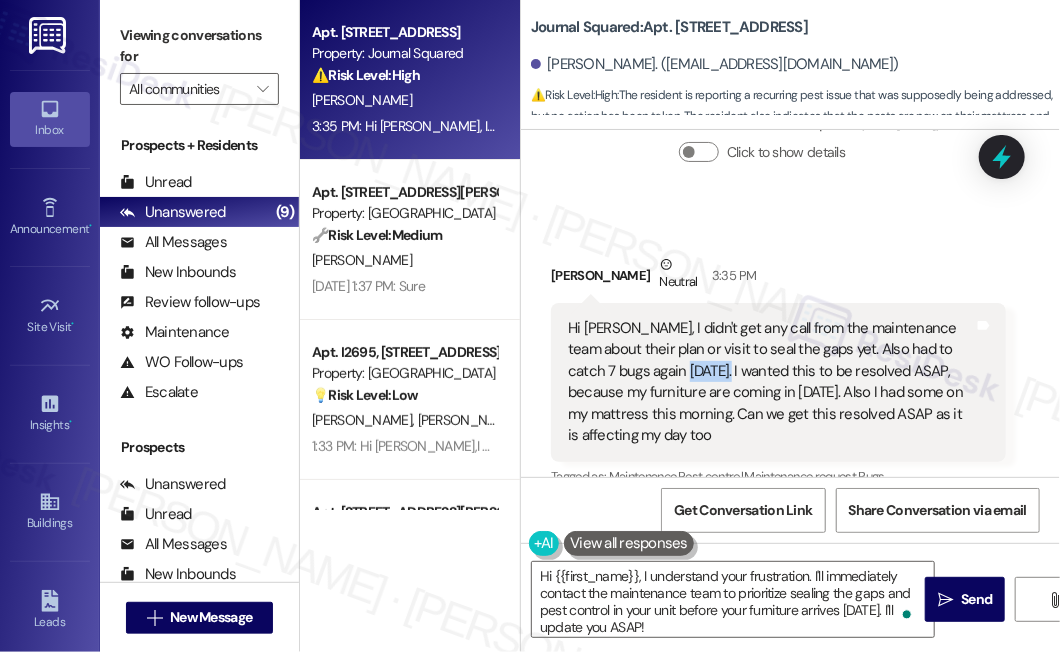 click on "Hi Jane, I didn't get any call from the maintenance team about their plan or visit to seal the gaps yet. Also had to catch 7 bugs again today. I wanted this to be resolved ASAP, because my furniture are coming in tmrw. Also I had some on my mattress this morning. Can we get this resolved ASAP as it is affecting my day too" at bounding box center [771, 382] 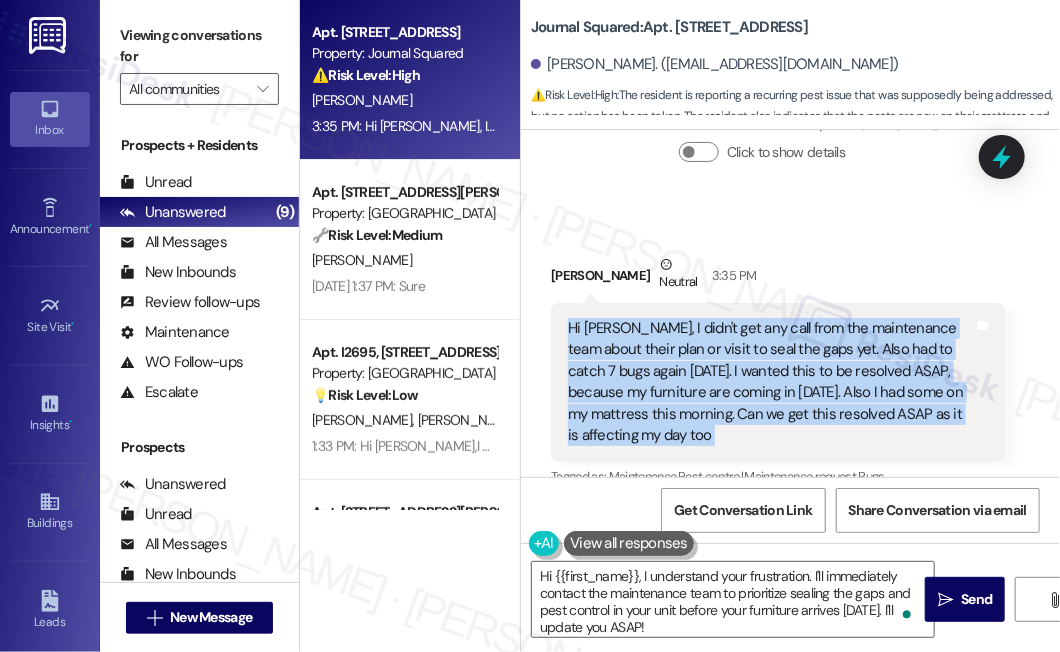 click on "Hi Jane, I didn't get any call from the maintenance team about their plan or visit to seal the gaps yet. Also had to catch 7 bugs again today. I wanted this to be resolved ASAP, because my furniture are coming in tmrw. Also I had some on my mattress this morning. Can we get this resolved ASAP as it is affecting my day too" at bounding box center (771, 382) 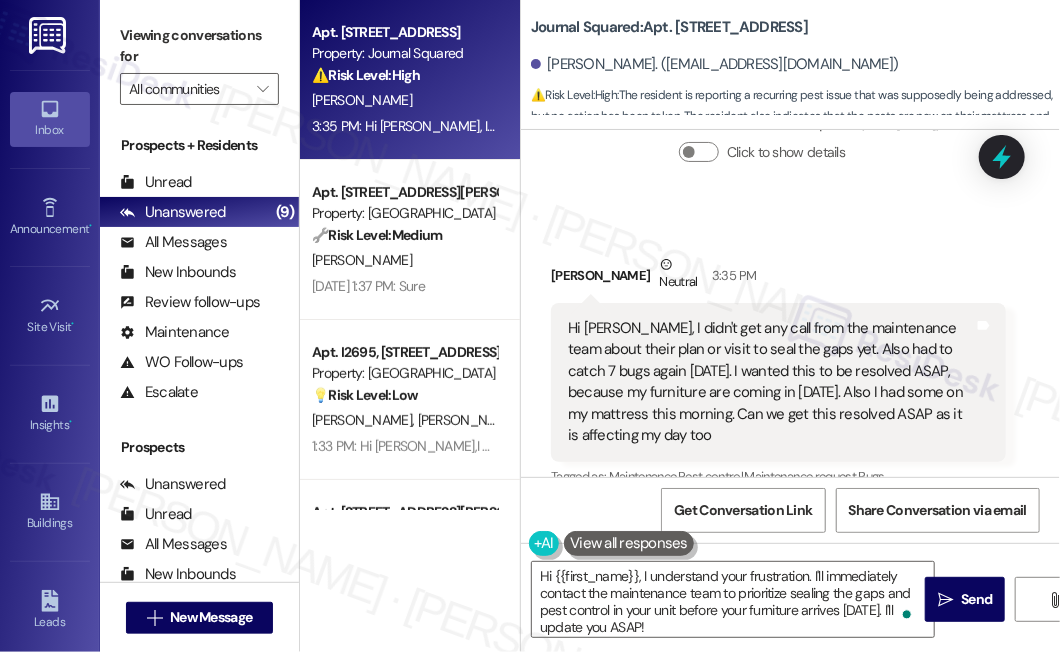 click on "Viewing conversations for All communities " at bounding box center (199, 62) 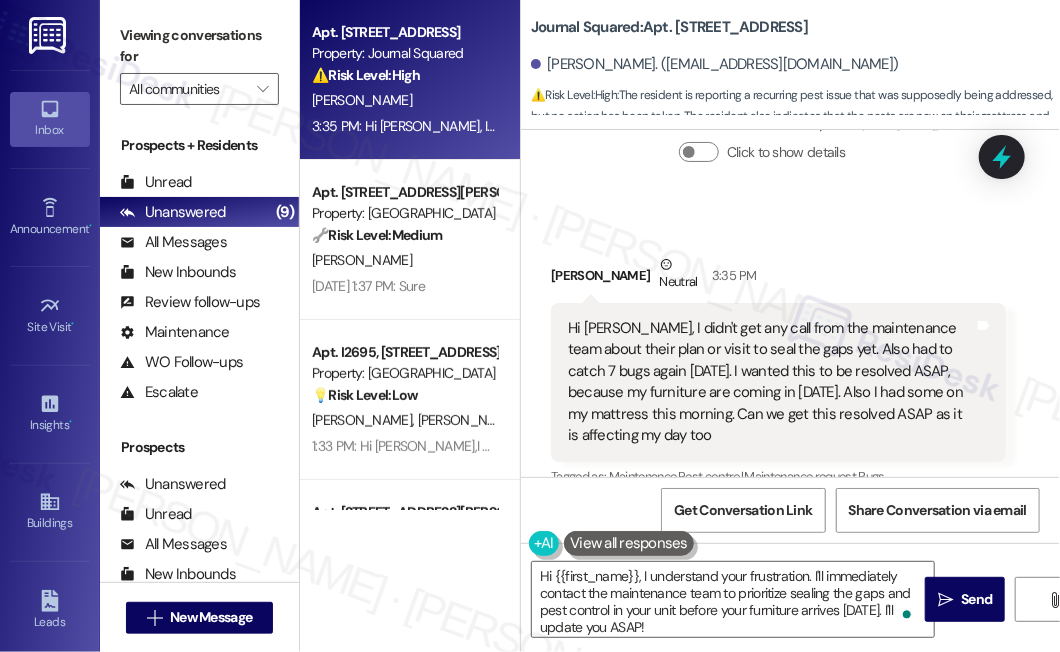 click on "Viewing conversations for All communities " at bounding box center (199, 62) 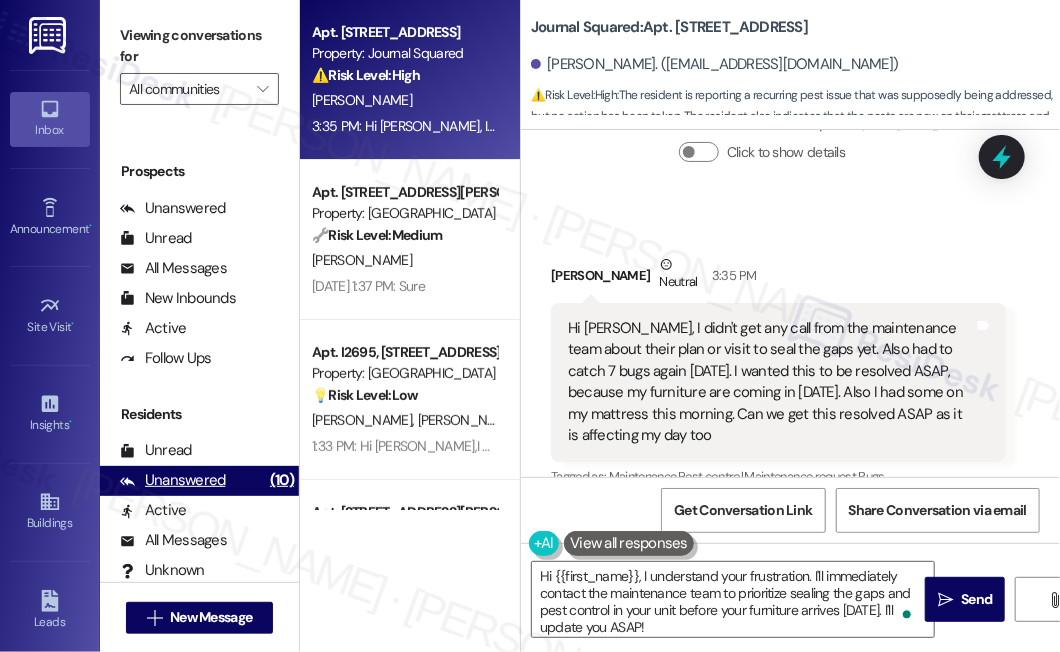 scroll, scrollTop: 367, scrollLeft: 0, axis: vertical 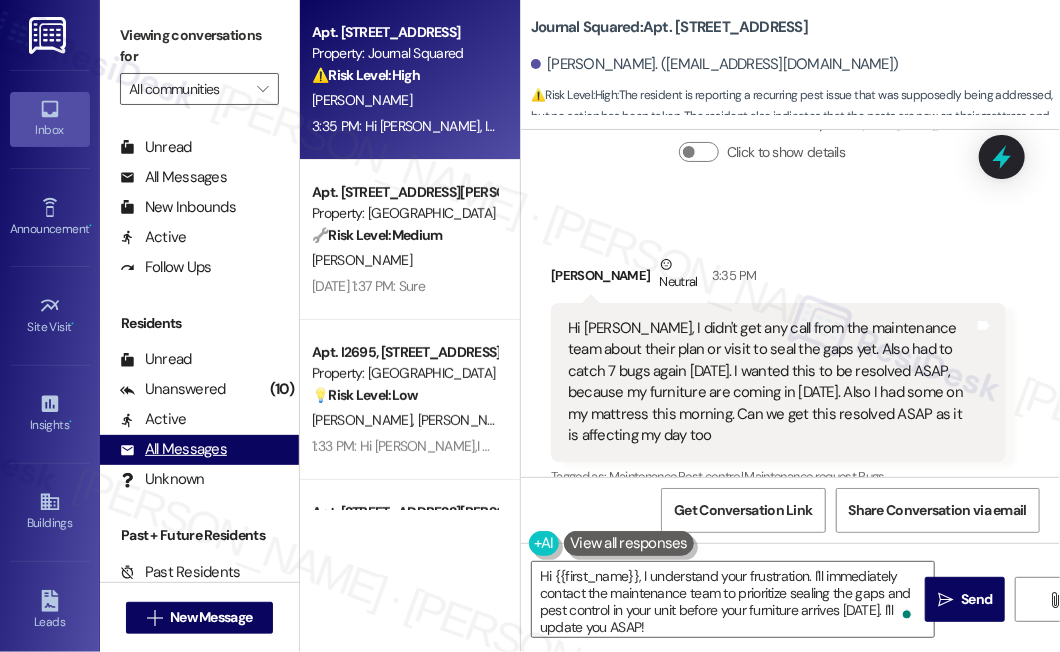 click on "All Messages" at bounding box center (173, 449) 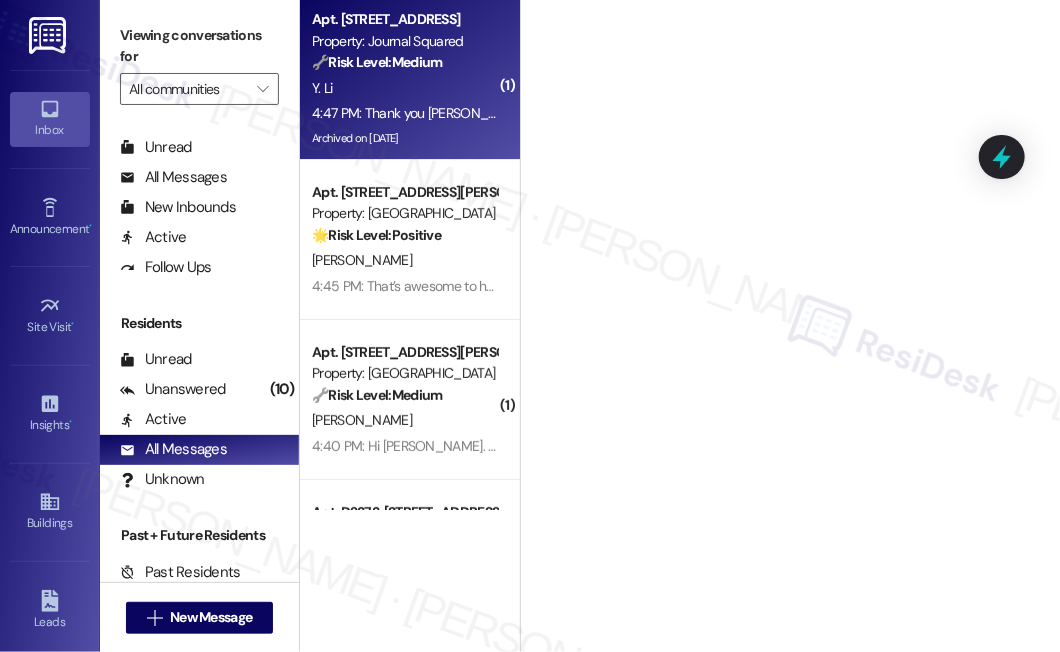 click on "4:47 PM: Thank you Jane! I have received the email clarifying the rent from your team member. Thank you again for your help! 4:47 PM: Thank you Jane! I have received the email clarifying the rent from your team member. Thank you again for your help!" at bounding box center [709, 113] 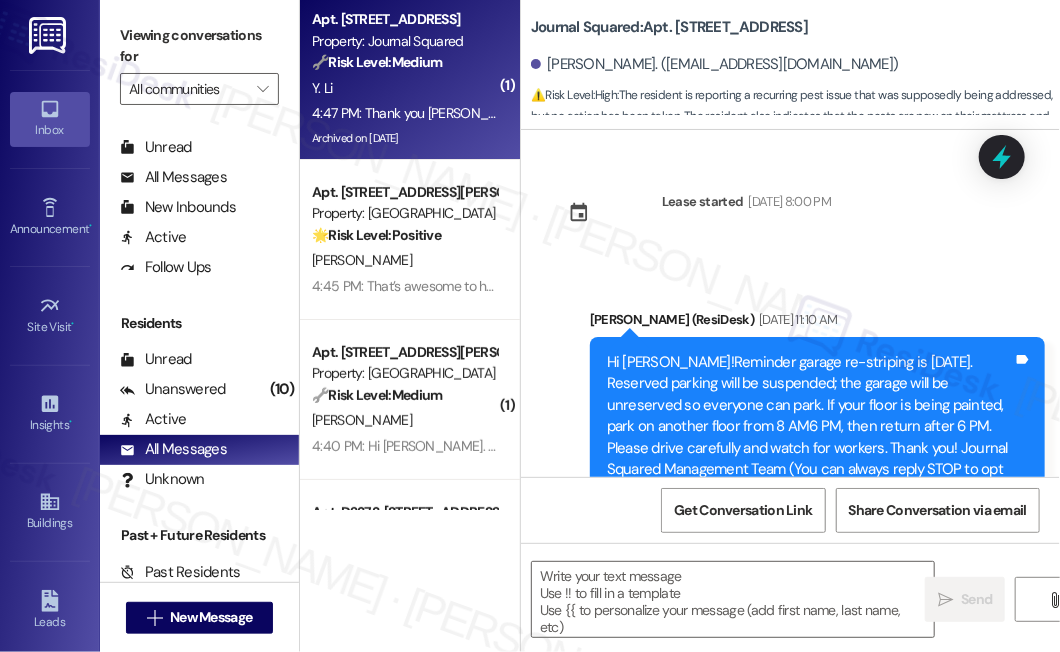 scroll, scrollTop: 10181, scrollLeft: 0, axis: vertical 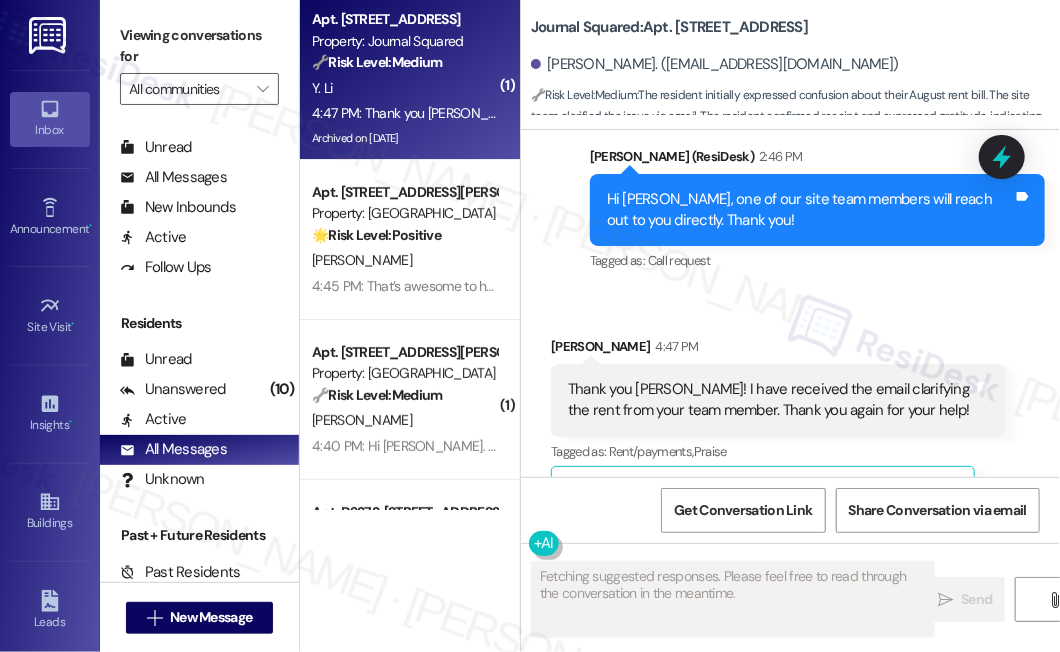 click on "Hide Suggestions" at bounding box center (832, 492) 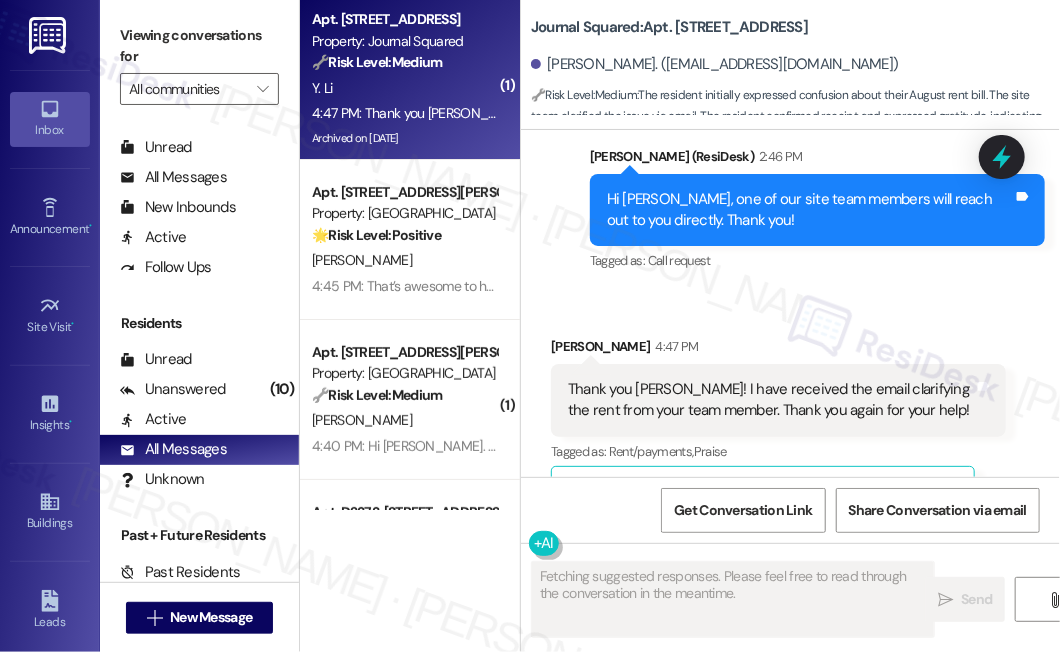 scroll, scrollTop: 21177, scrollLeft: 0, axis: vertical 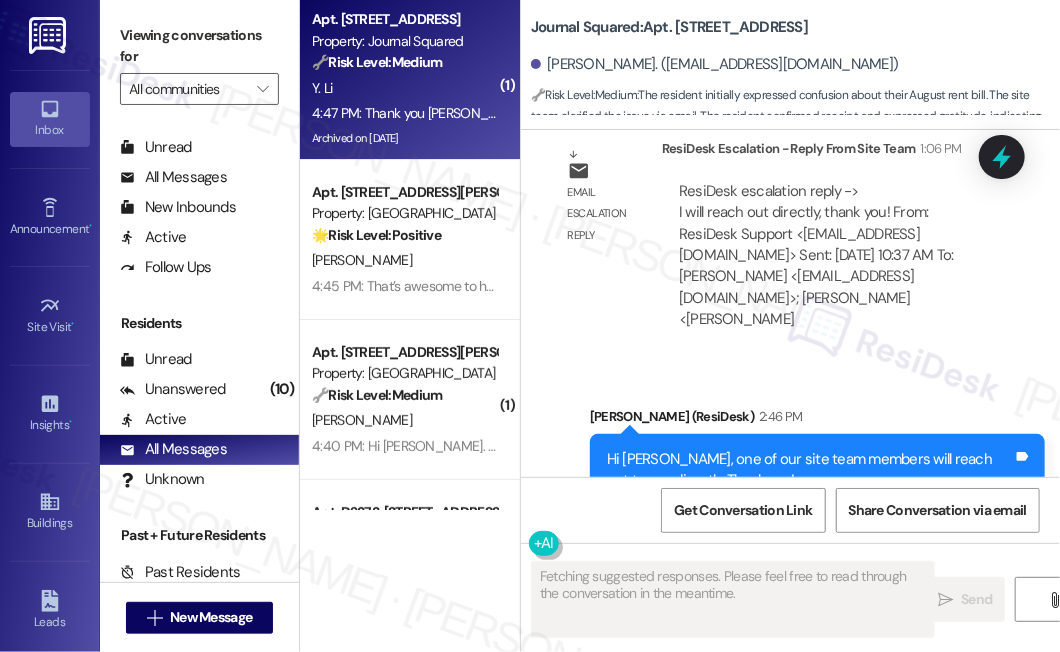 click on "Thank you Jane! I have received the email clarifying the rent from your team member. Thank you again for your help!" at bounding box center [771, 660] 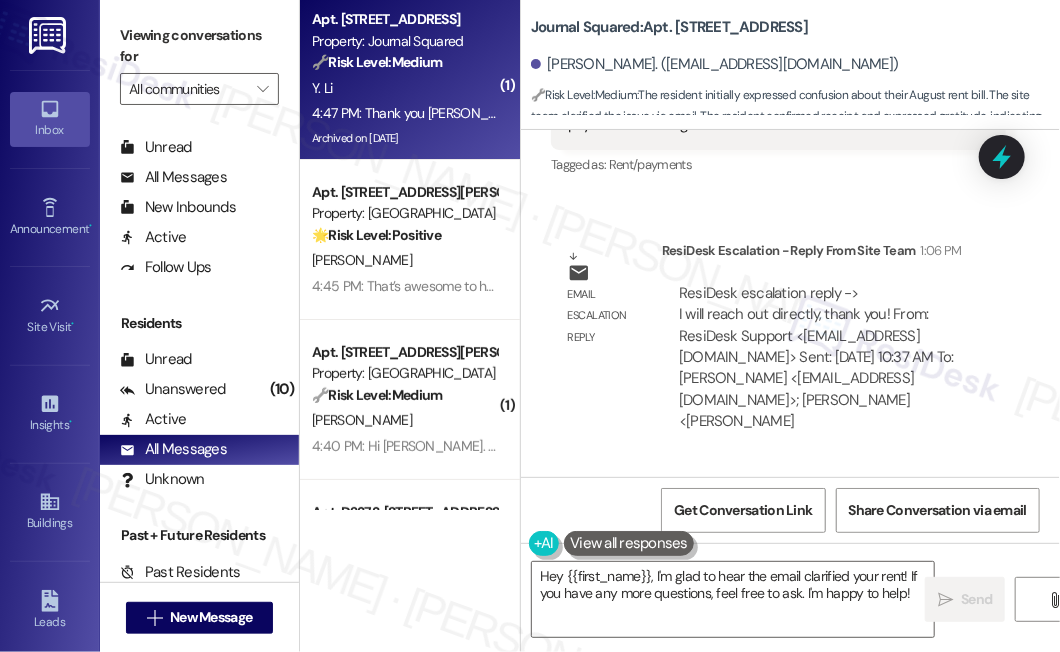 scroll, scrollTop: 20995, scrollLeft: 0, axis: vertical 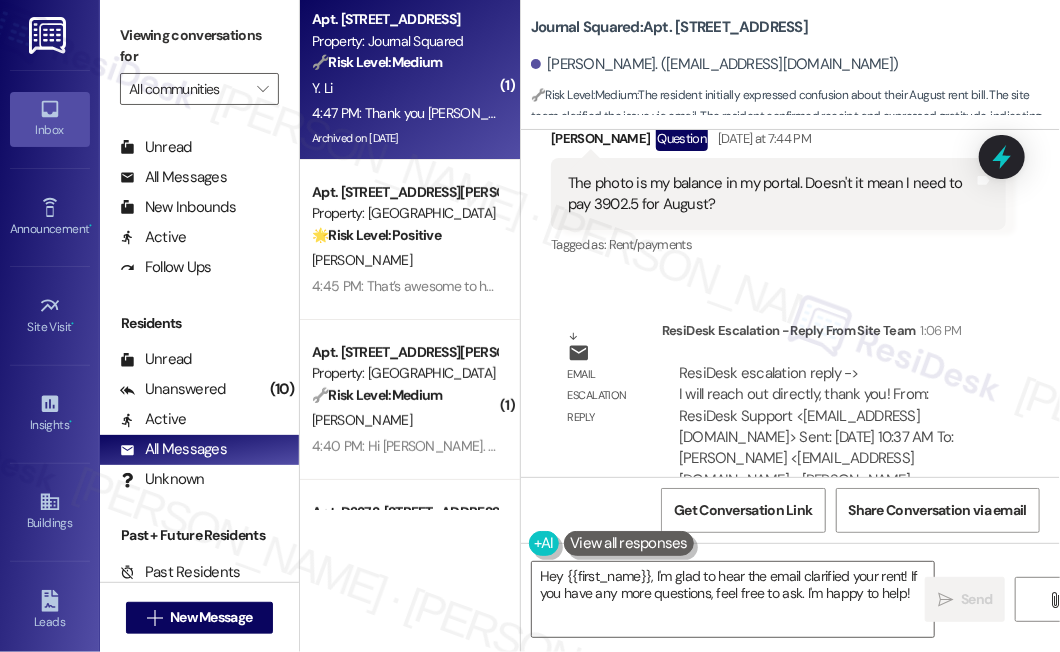 click on "Hi Yuheng, one of our site team members will reach out to you directly. Thank you!" at bounding box center (810, 652) 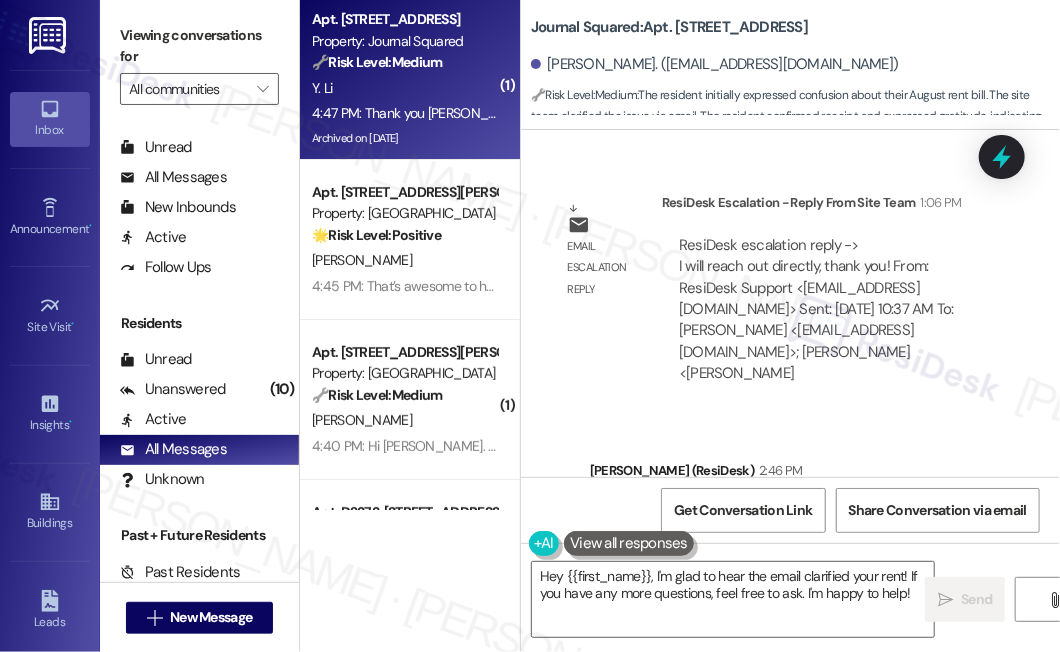 scroll, scrollTop: 21177, scrollLeft: 0, axis: vertical 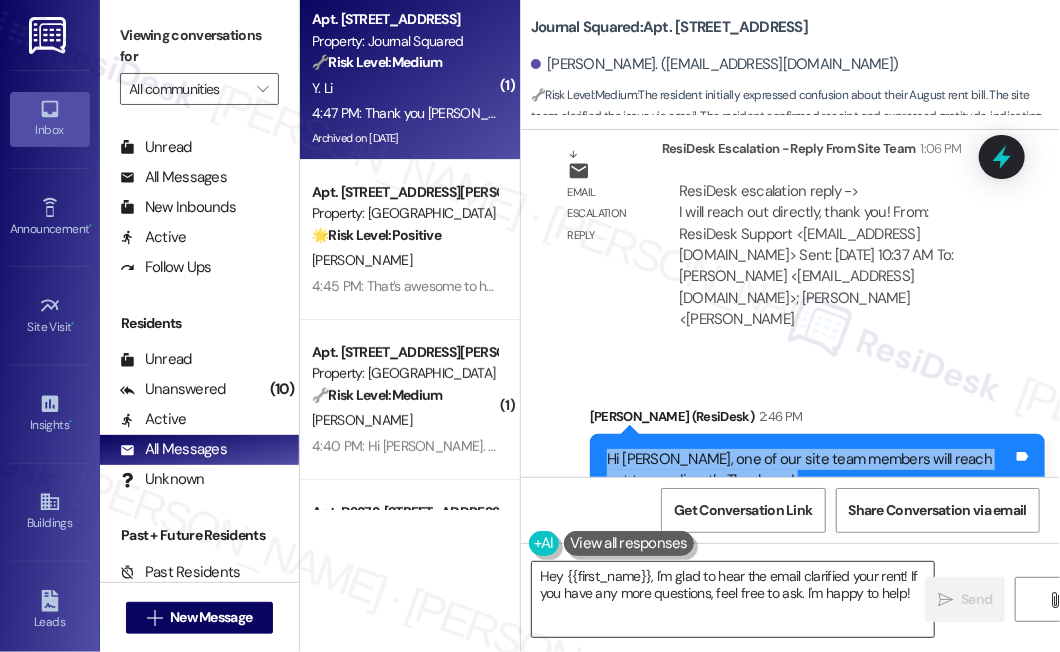click on "Hey {{first_name}}, I'm glad to hear the email clarified your rent! If you have any more questions, feel free to ask. I'm happy to help!" at bounding box center (733, 599) 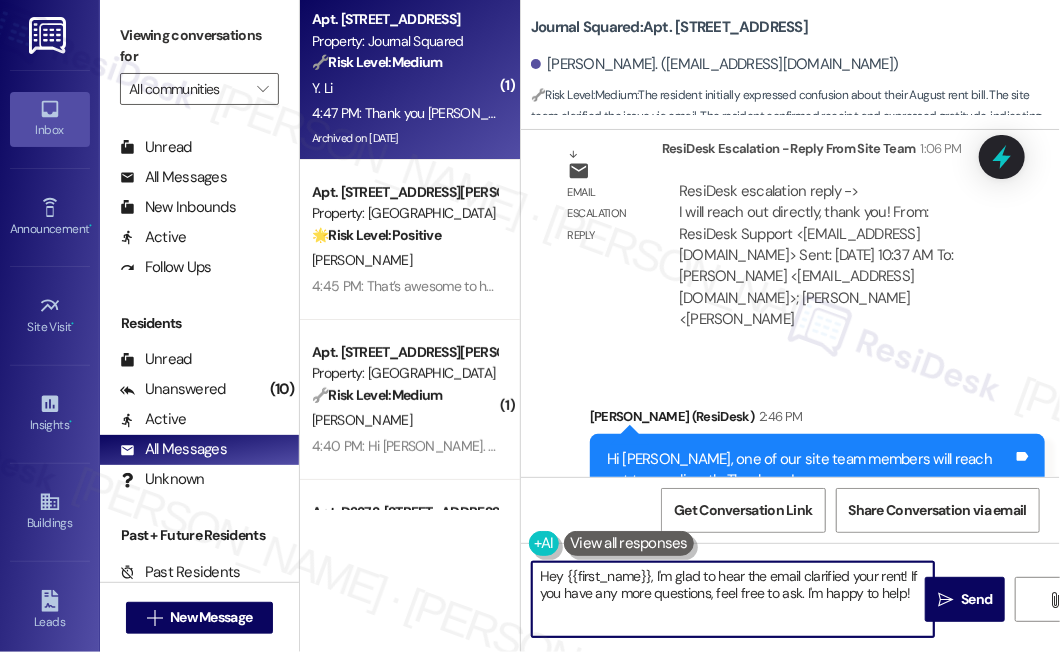 click on "Hey {{first_name}}, I'm glad to hear the email clarified your rent! If you have any more questions, feel free to ask. I'm happy to help!" at bounding box center (733, 599) 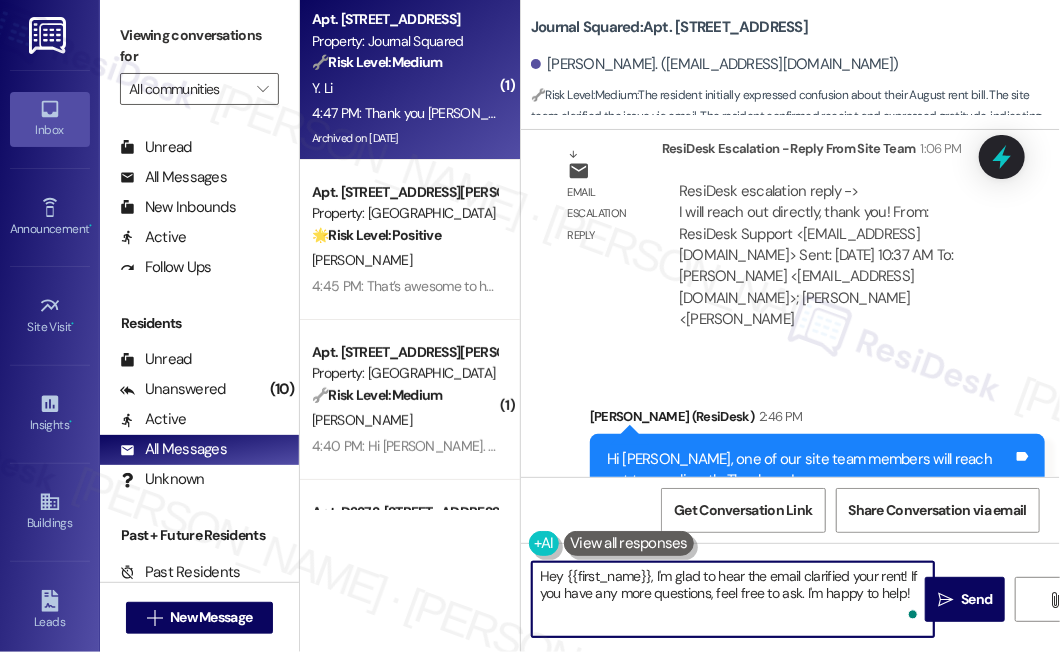 click on "Hey {{first_name}}, I'm glad to hear the email clarified your rent! If you have any more questions, feel free to ask. I'm happy to help!" at bounding box center (733, 599) 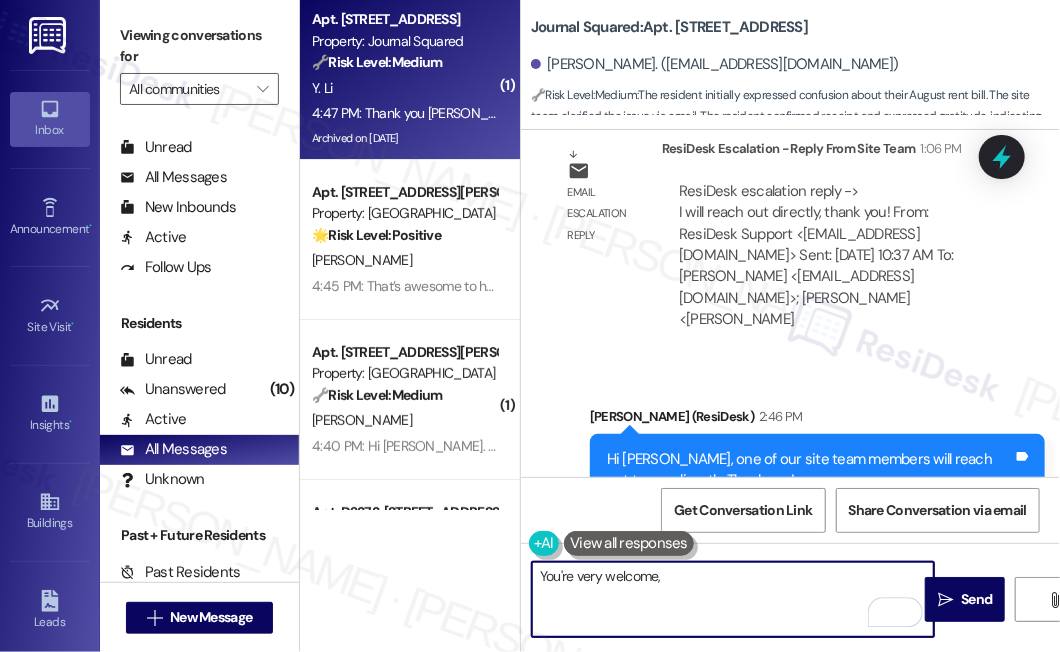 click on "Yuheng Li 4:47 PM" at bounding box center [778, 610] 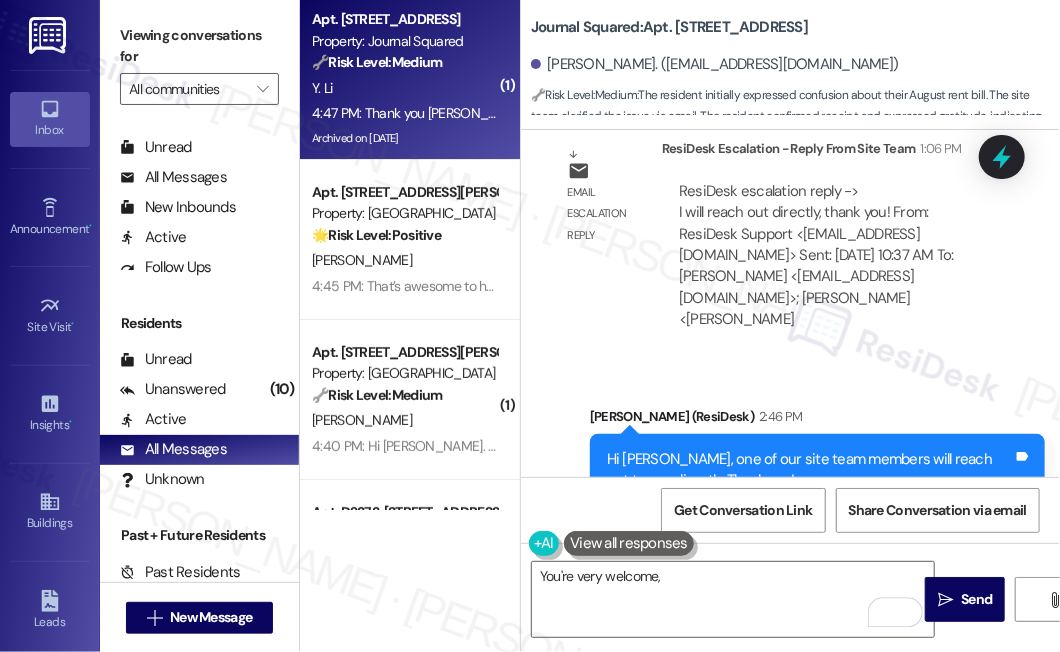 click on "Yuheng Li 4:47 PM" at bounding box center [778, 610] 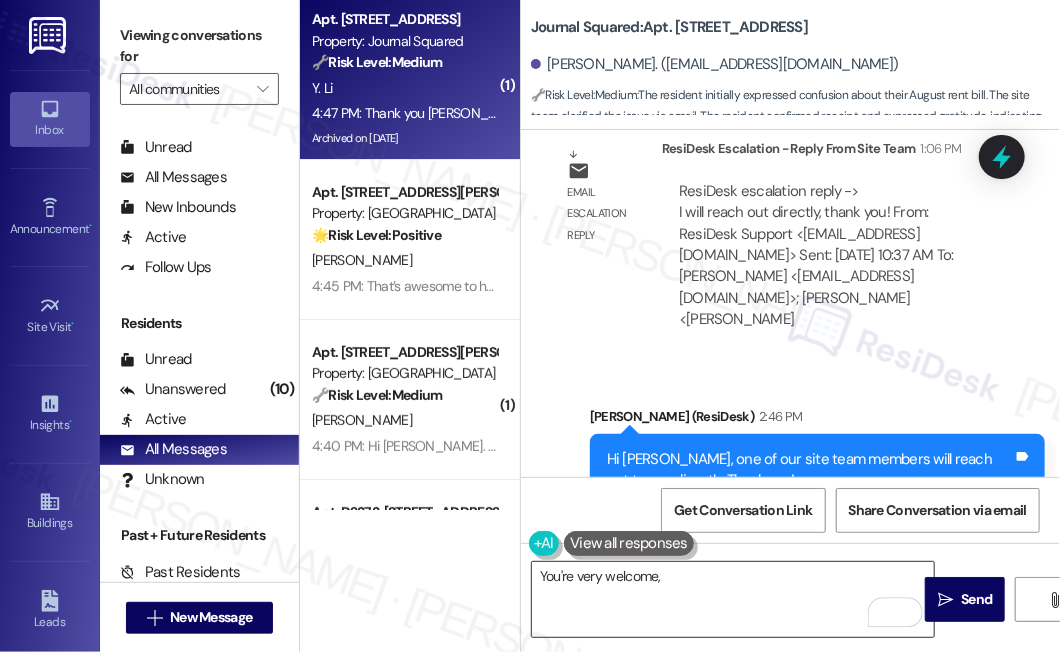 click on "You're very welcome," at bounding box center [733, 599] 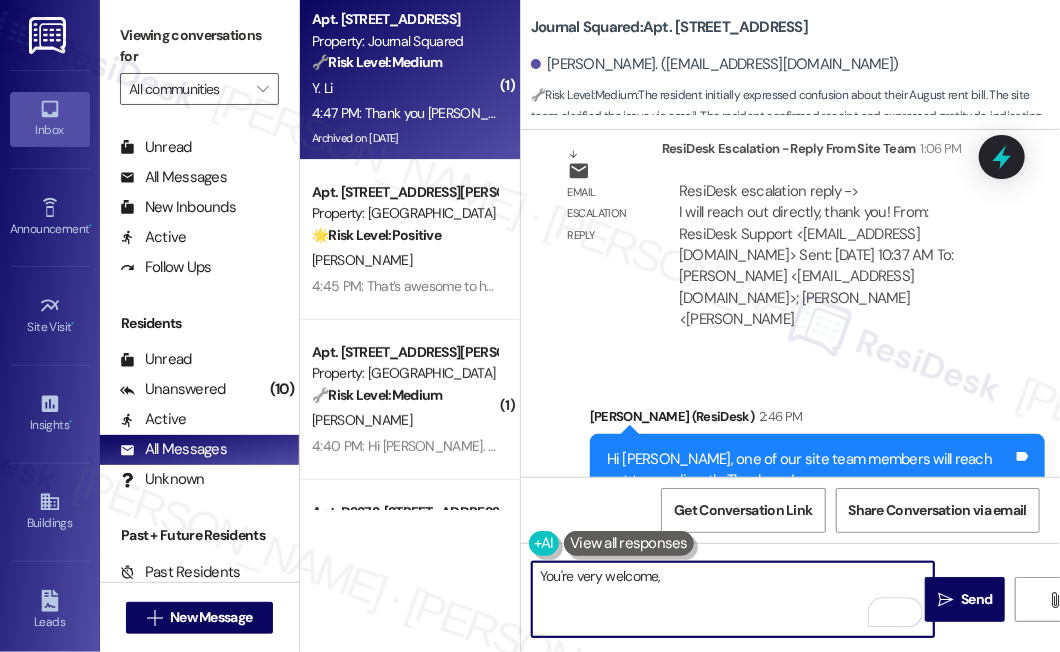 paste on "Yuheng" 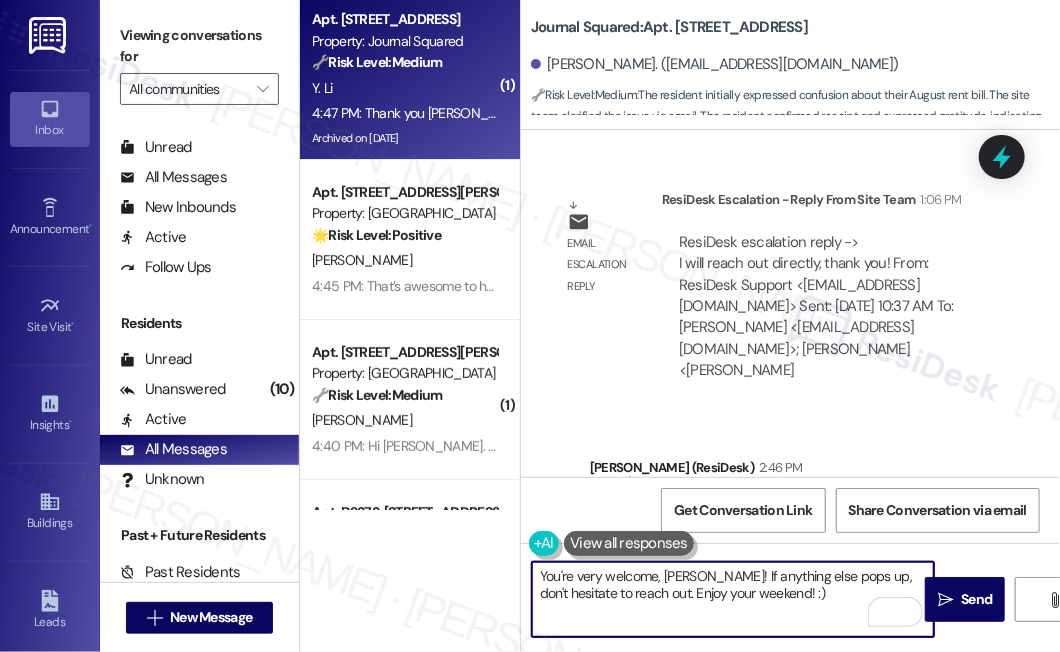 scroll, scrollTop: 21177, scrollLeft: 0, axis: vertical 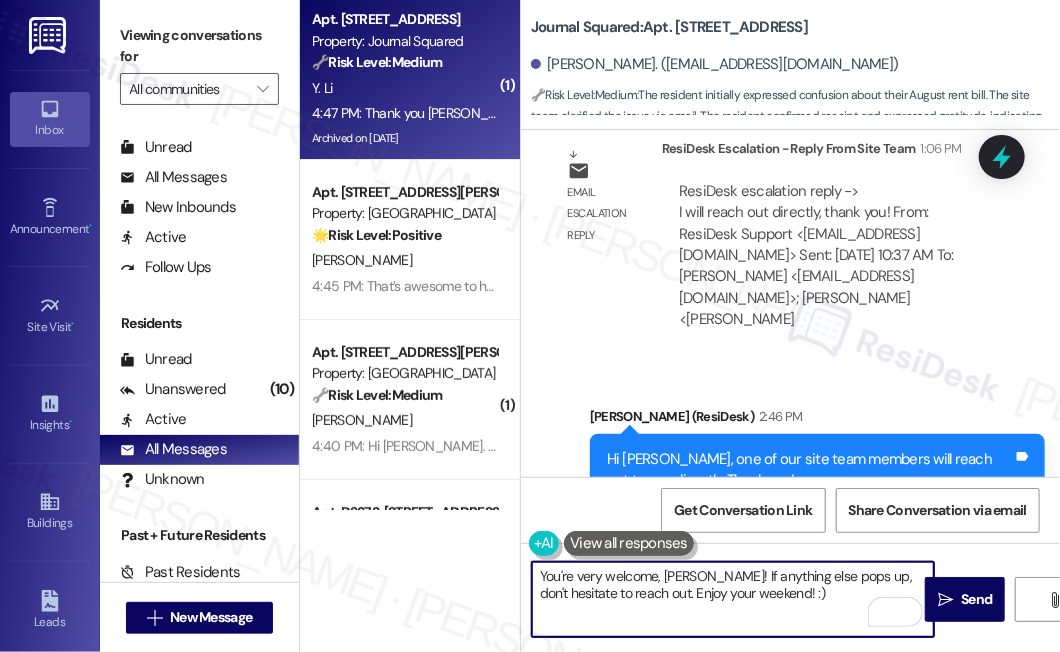 type on "You're very welcome, Yuheng! If anything else pops up, don't hesitate to reach out. Enjoy your weekend! :)" 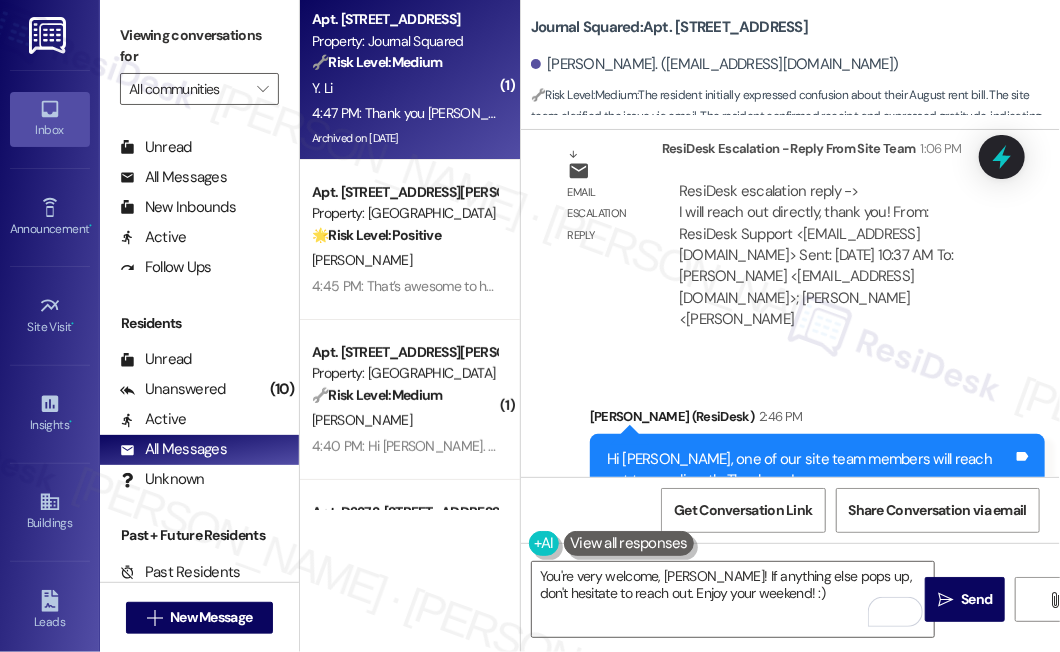 click on "Thank you Jane! I have received the email clarifying the rent from your team member. Thank you again for your help!" at bounding box center [771, 660] 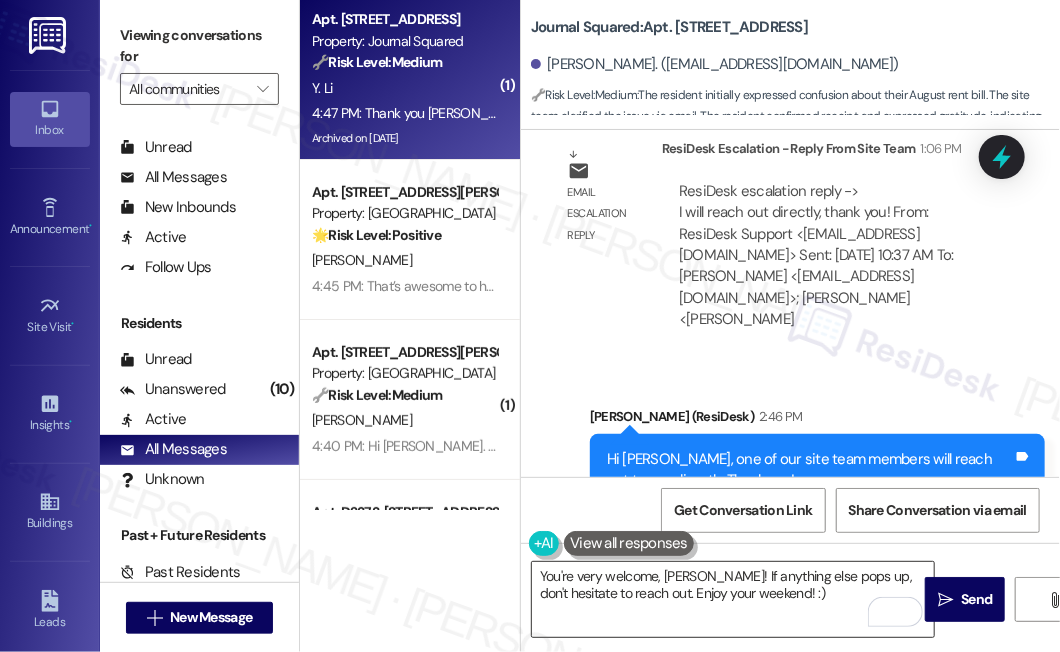 click on "You're very welcome, Yuheng! If anything else pops up, don't hesitate to reach out. Enjoy your weekend! :)" at bounding box center [733, 599] 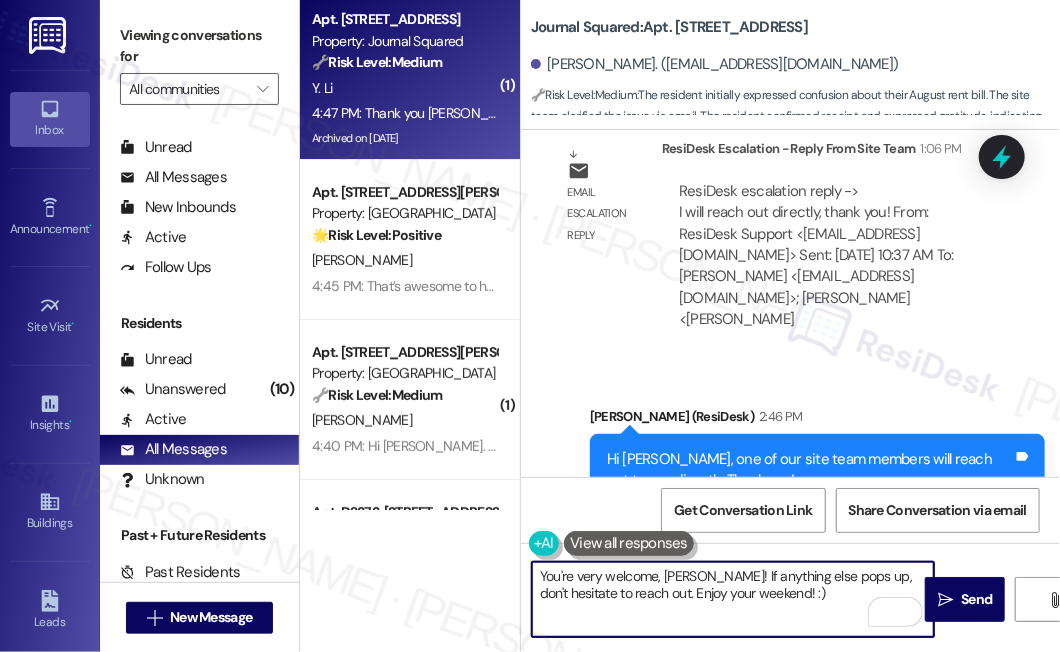 click on "You're very welcome, Yuheng! If anything else pops up, don't hesitate to reach out. Enjoy your weekend! :)" at bounding box center [733, 599] 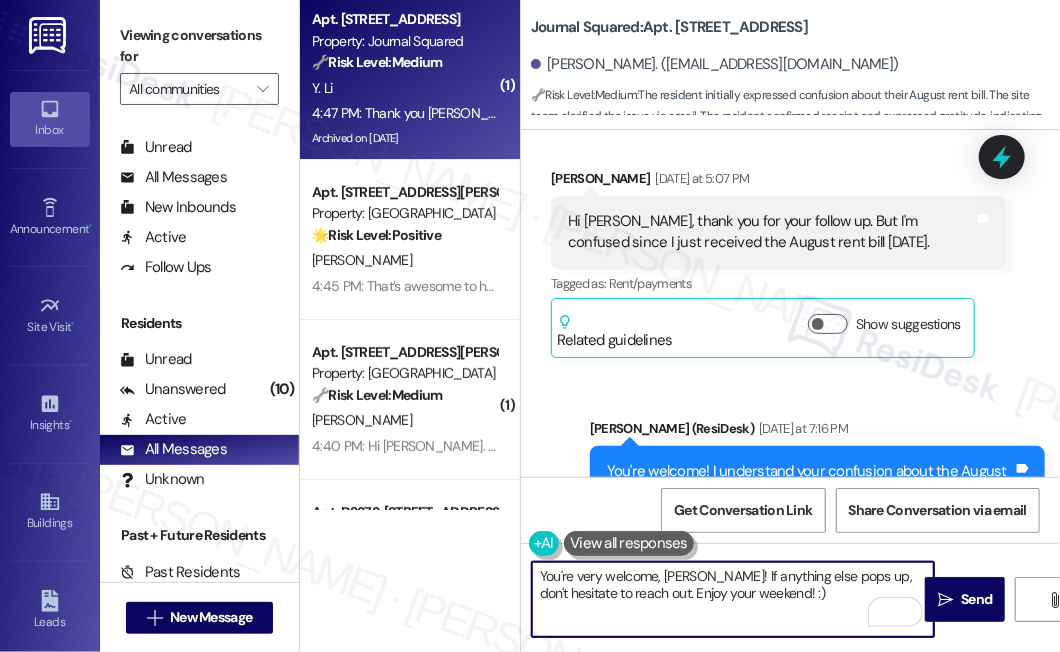 scroll, scrollTop: 19541, scrollLeft: 0, axis: vertical 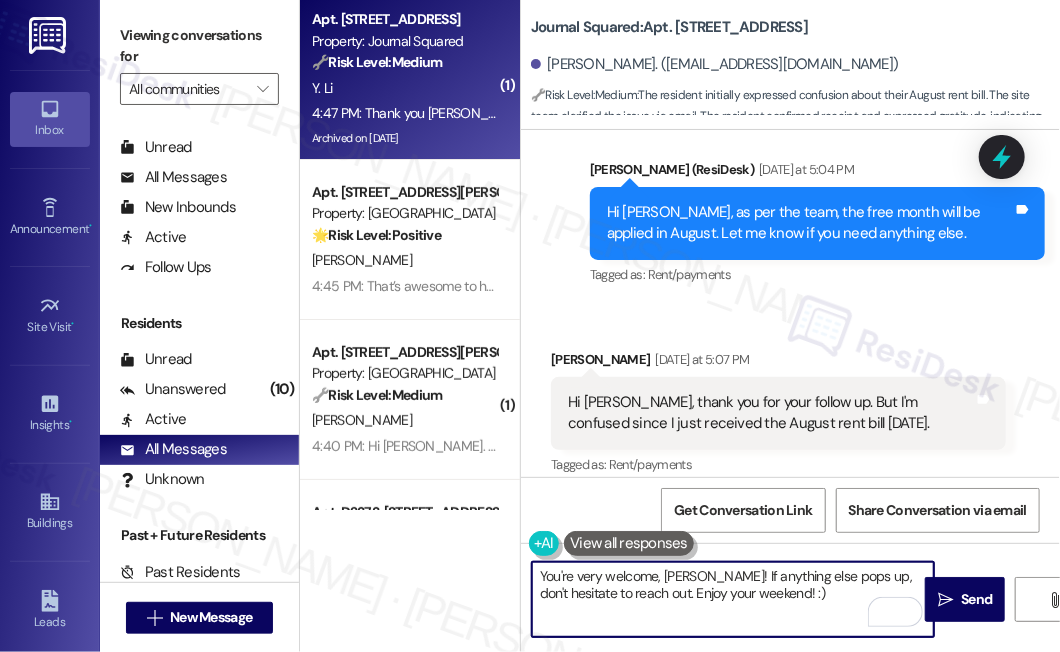 click on "You're welcome!  I understand your confusion about the August rent bill. Have you had a chance to check your portal to see if there’s any balance showing for August?" at bounding box center [810, 674] 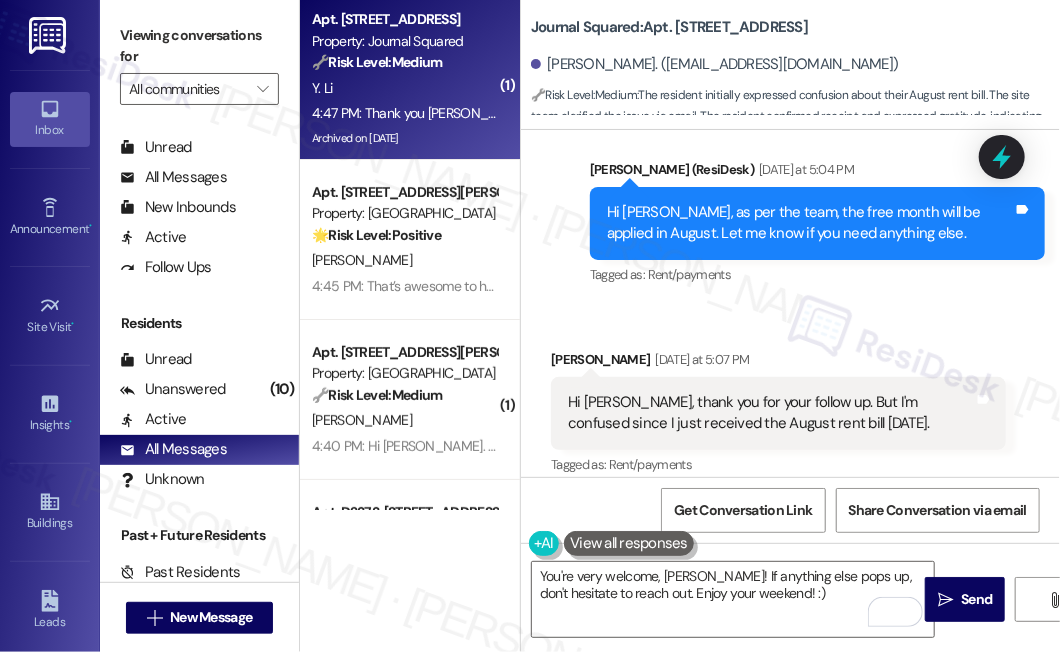 click on "You're welcome!  I understand your confusion about the August rent bill. Have you had a chance to check your portal to see if there’s any balance showing for August?" at bounding box center [810, 674] 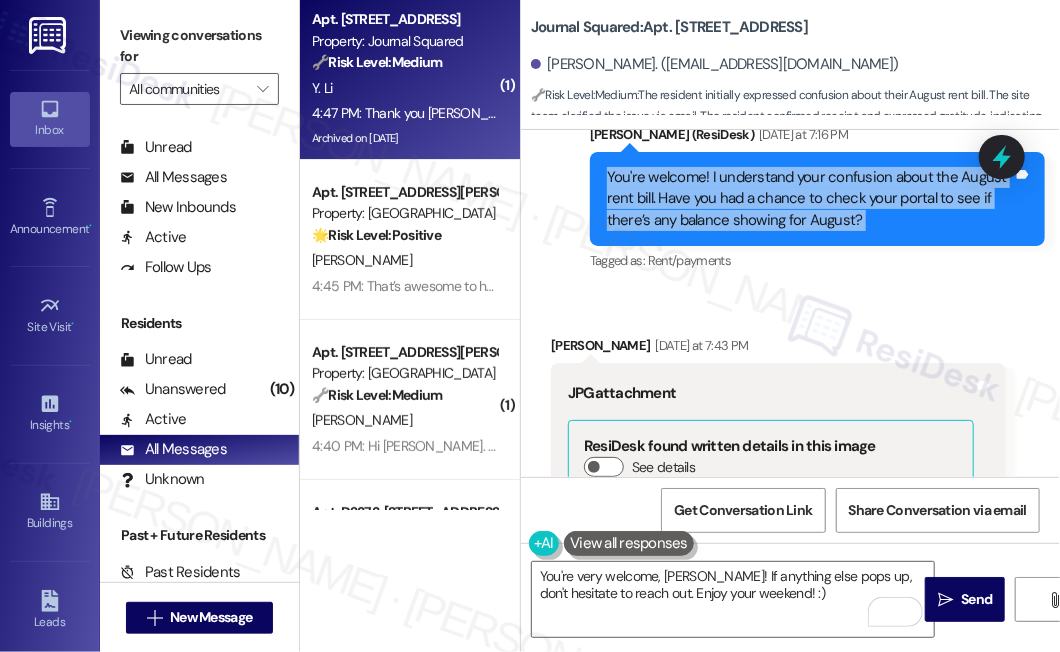 scroll, scrollTop: 20086, scrollLeft: 0, axis: vertical 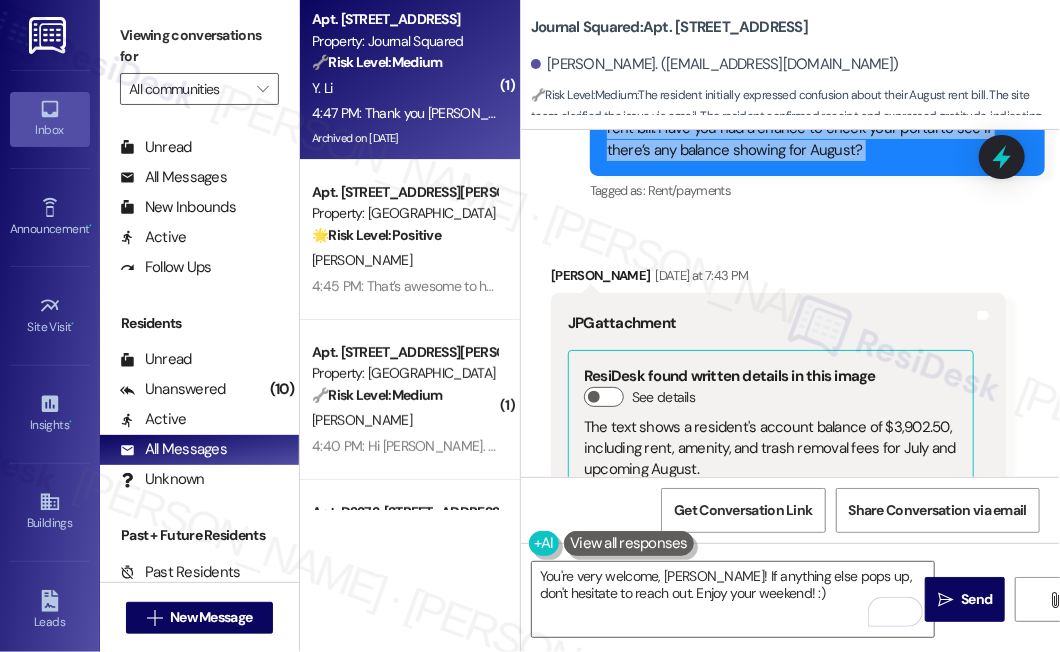 click at bounding box center (643, 604) 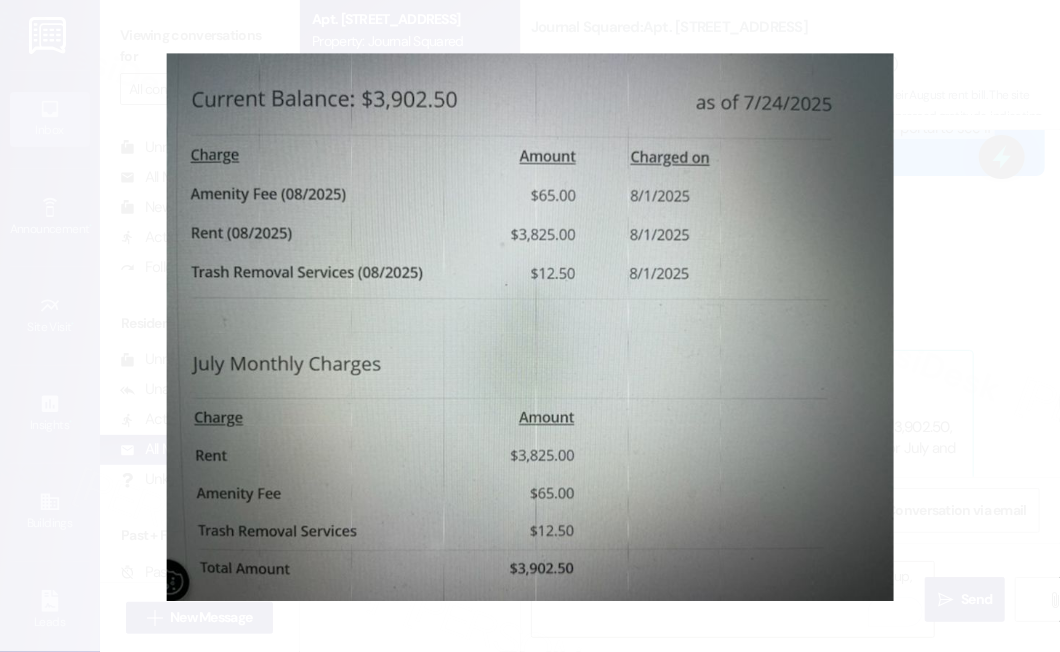 click at bounding box center [530, 326] 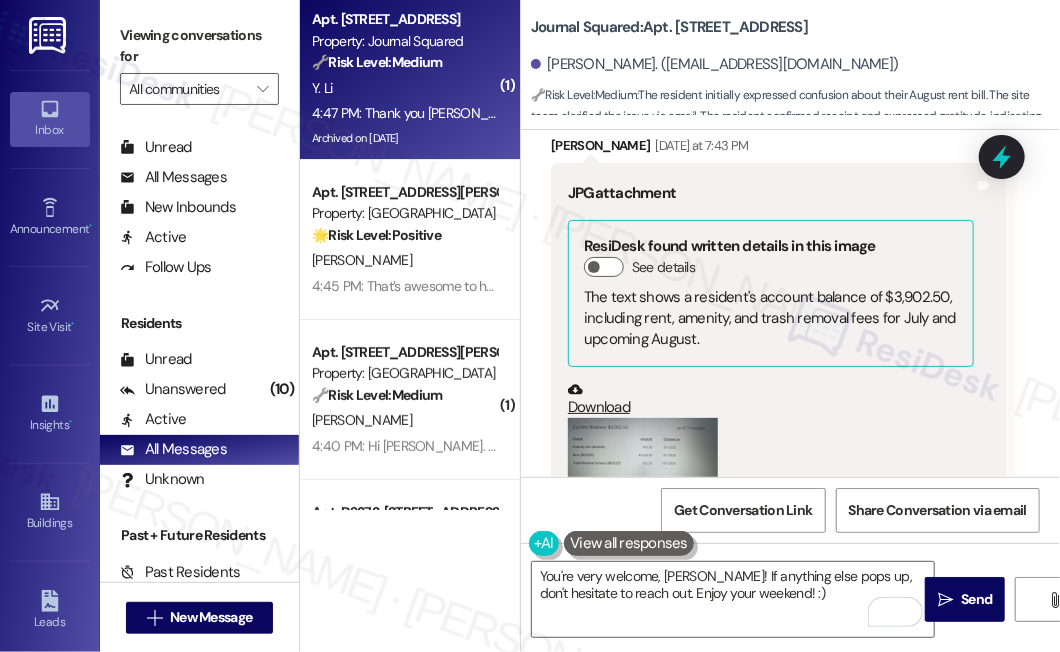 scroll, scrollTop: 20450, scrollLeft: 0, axis: vertical 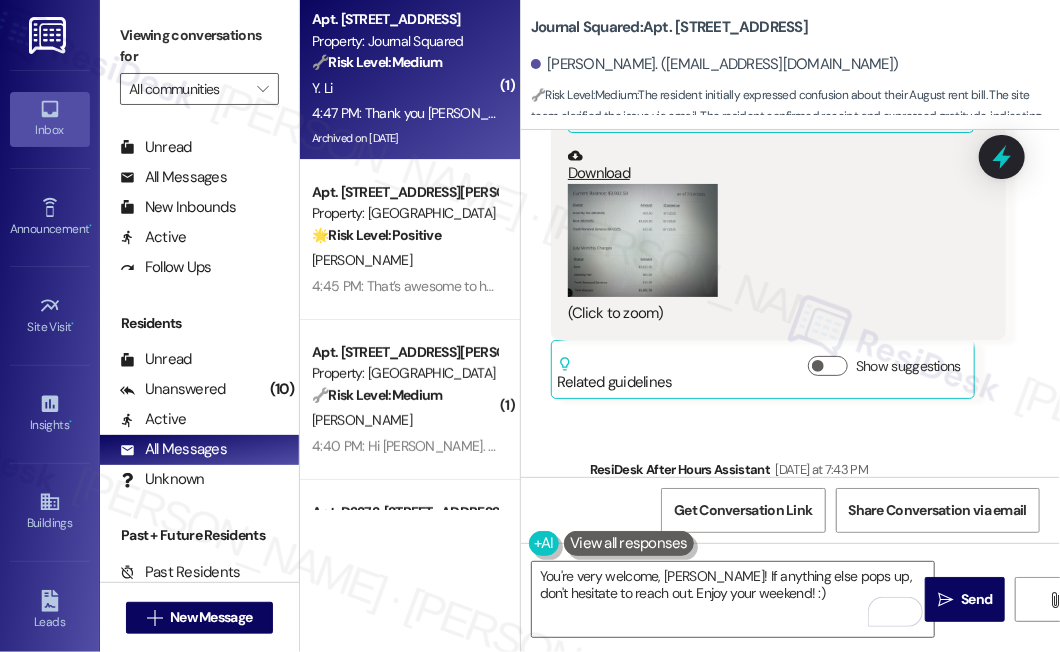 click on "Hey Yuheng, we appreciate your text! We'll be back at 11AM to help you out. If it's urgent, dial our emergency number. Take care!" at bounding box center [810, 534] 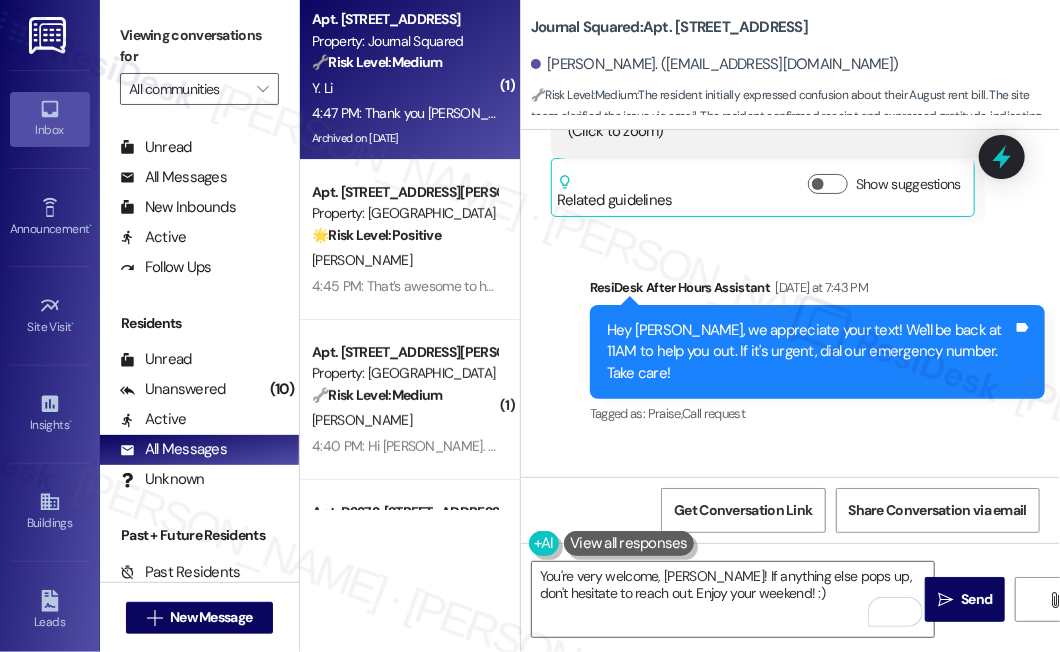 click on "The photo is my balance in my portal. Doesn't it mean I need to pay 3902.5 for August?" at bounding box center [771, 557] 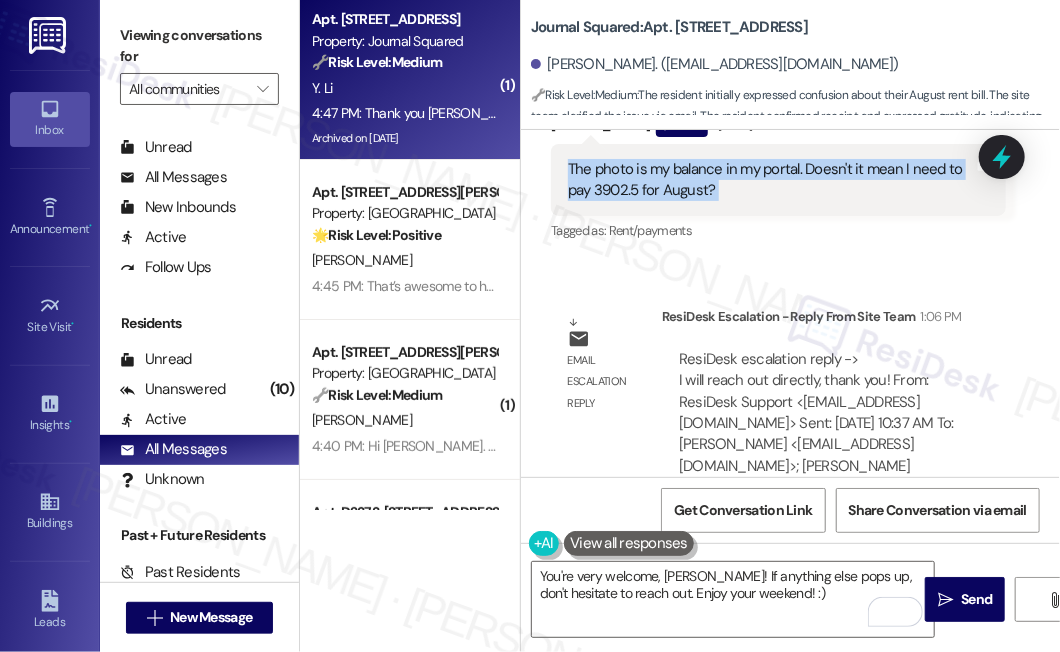 scroll, scrollTop: 20904, scrollLeft: 0, axis: vertical 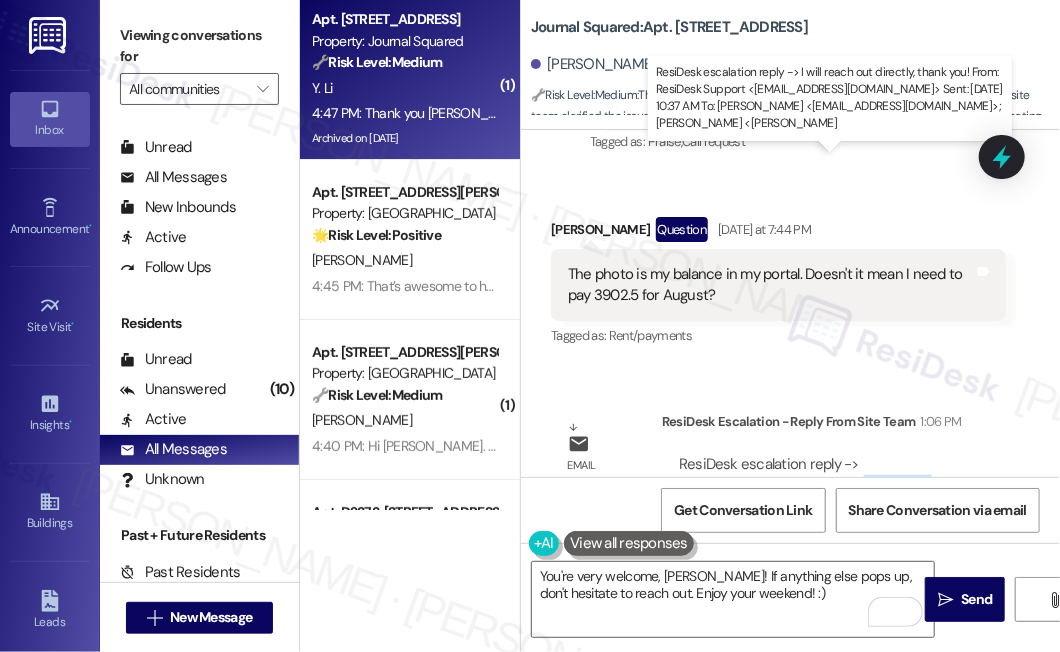 drag, startPoint x: 693, startPoint y: 200, endPoint x: 857, endPoint y: 187, distance: 164.51443 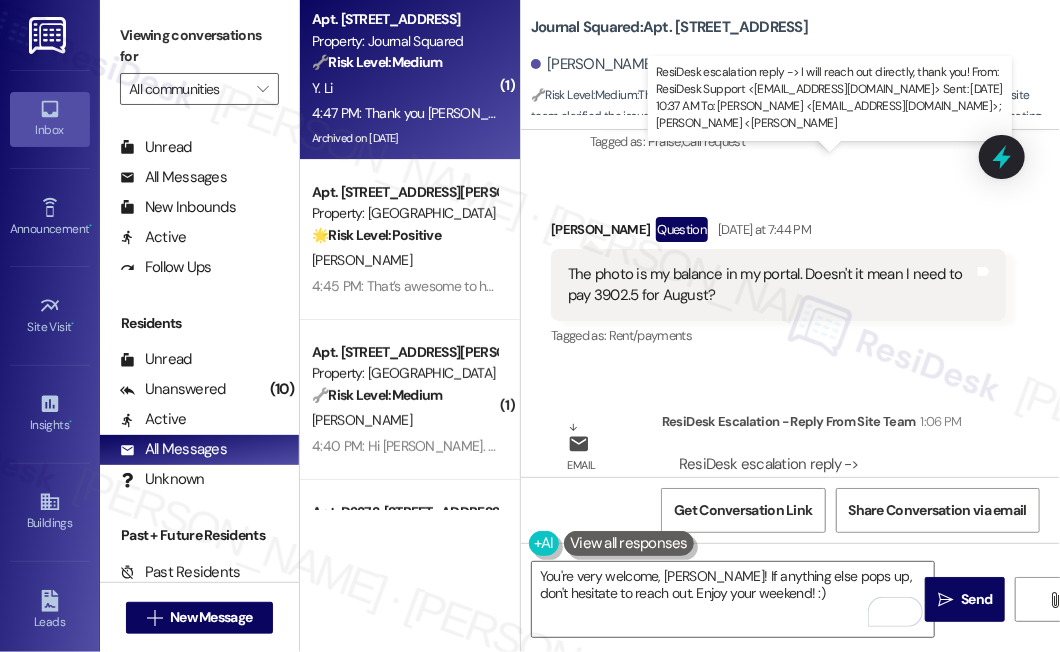 click on "ResiDesk escalation reply ->
I will reach out directly, thank you! From: ResiDesk Support <support@theresidesk.com> Sent: Friday, July 25, 2025 10:37 AM To: Jennifer Colon <jcolon@thekregroup.com>; Jesse Szteinbaum <jesse@thekreg ResiDesk escalation reply ->
I will reach out directly, thank you! From: ResiDesk Support <support@theresidesk.com> Sent: Friday, July 25, 2025 10:37 AM To: Jennifer Colon <jcolon@thekregroup.com>; Jesse Szteinbaum <jesse@thekreg" at bounding box center [816, 528] 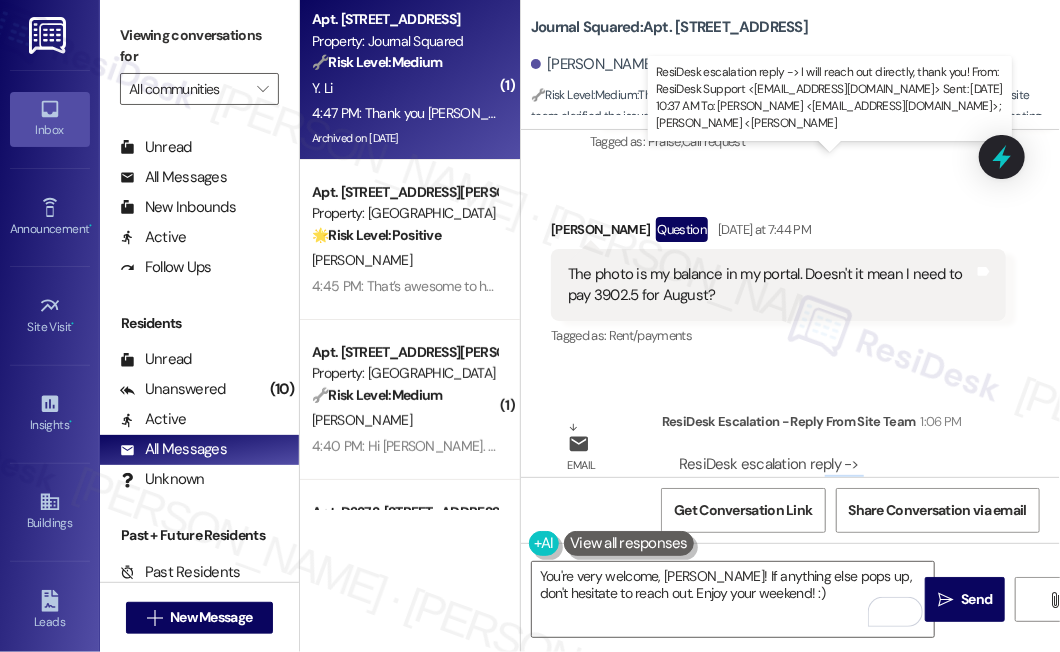 click on "ResiDesk escalation reply ->
I will reach out directly, thank you! From: ResiDesk Support <support@theresidesk.com> Sent: Friday, July 25, 2025 10:37 AM To: Jennifer Colon <jcolon@thekregroup.com>; Jesse Szteinbaum <jesse@thekreg ResiDesk escalation reply ->
I will reach out directly, thank you! From: ResiDesk Support <support@theresidesk.com> Sent: Friday, July 25, 2025 10:37 AM To: Jennifer Colon <jcolon@thekregroup.com>; Jesse Szteinbaum <jesse@thekreg" at bounding box center [816, 528] 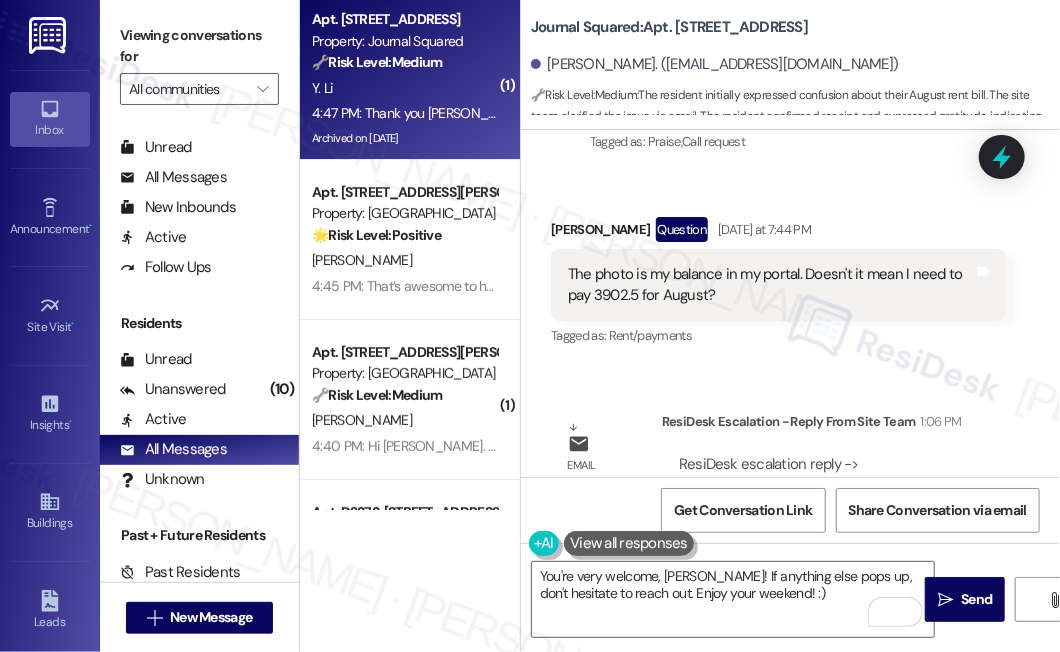 scroll, scrollTop: 21086, scrollLeft: 0, axis: vertical 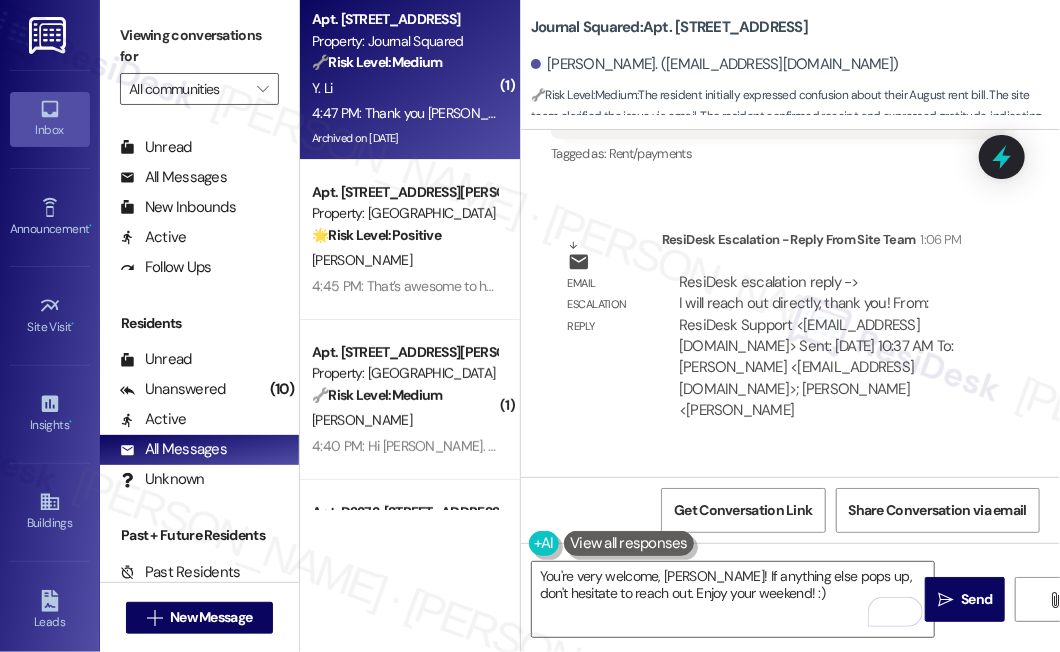 click on "Hi Yuheng, one of our site team members will reach out to you directly. Thank you!" at bounding box center [810, 561] 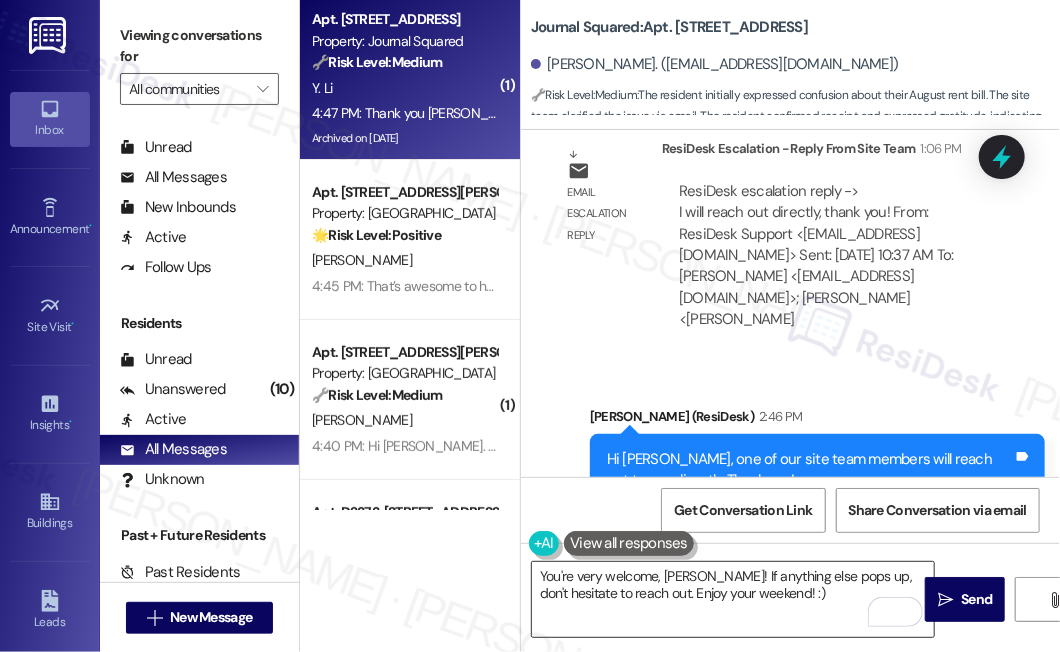 click on "You're very welcome, Yuheng! If anything else pops up, don't hesitate to reach out. Enjoy your weekend! :)" at bounding box center [733, 599] 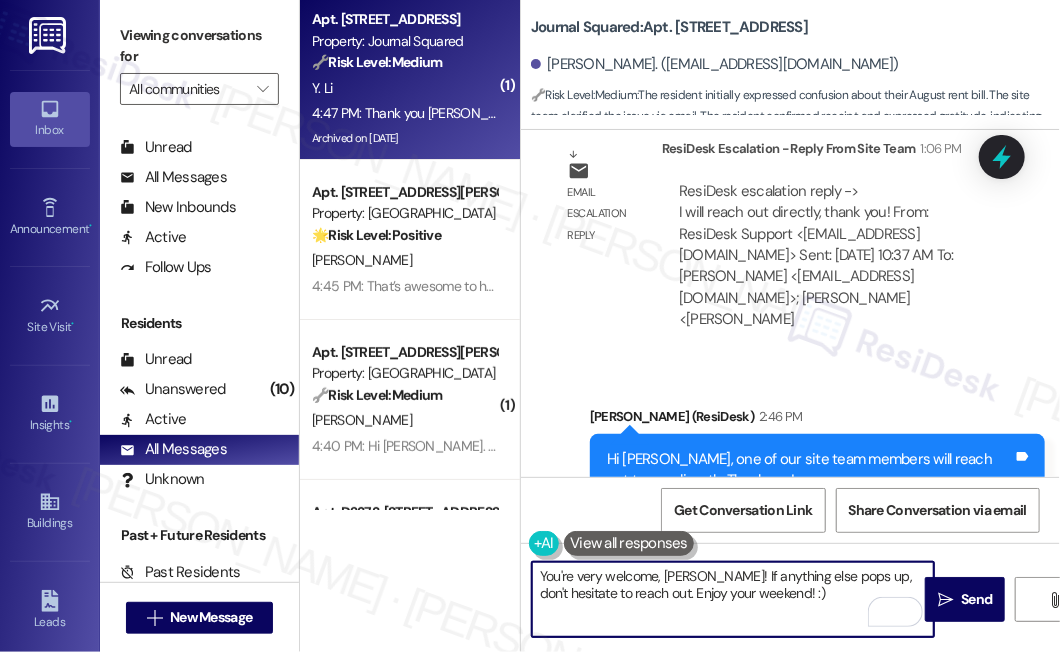 click on "You're very welcome, Yuheng! If anything else pops up, don't hesitate to reach out. Enjoy your weekend! :)" at bounding box center (733, 599) 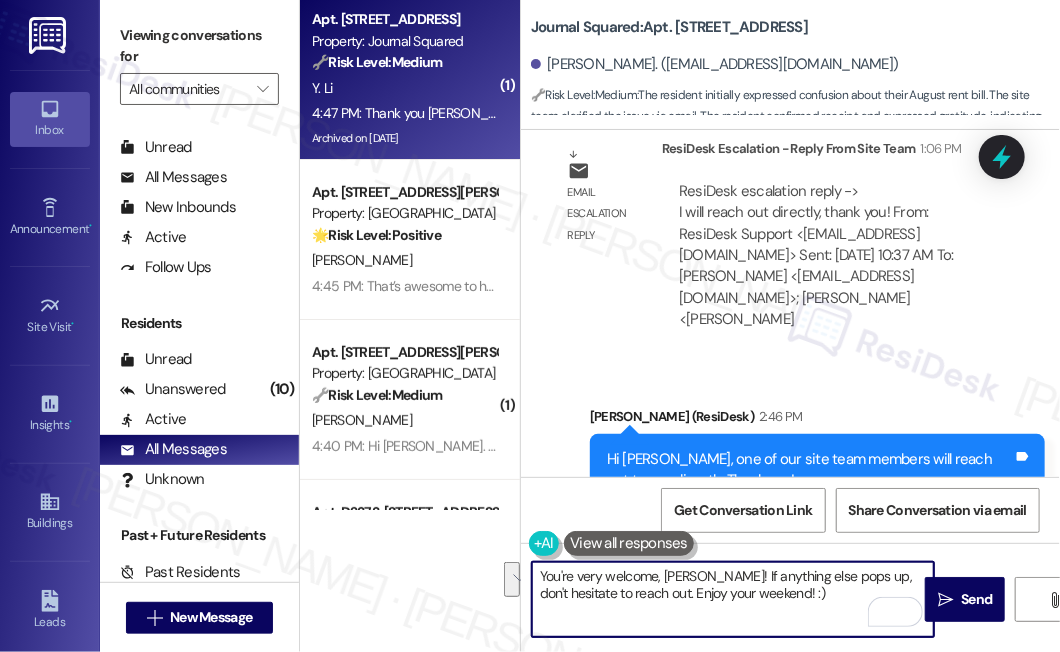 click on "You're very welcome, Yuheng! If anything else pops up, don't hesitate to reach out. Enjoy your weekend! :)" at bounding box center [733, 599] 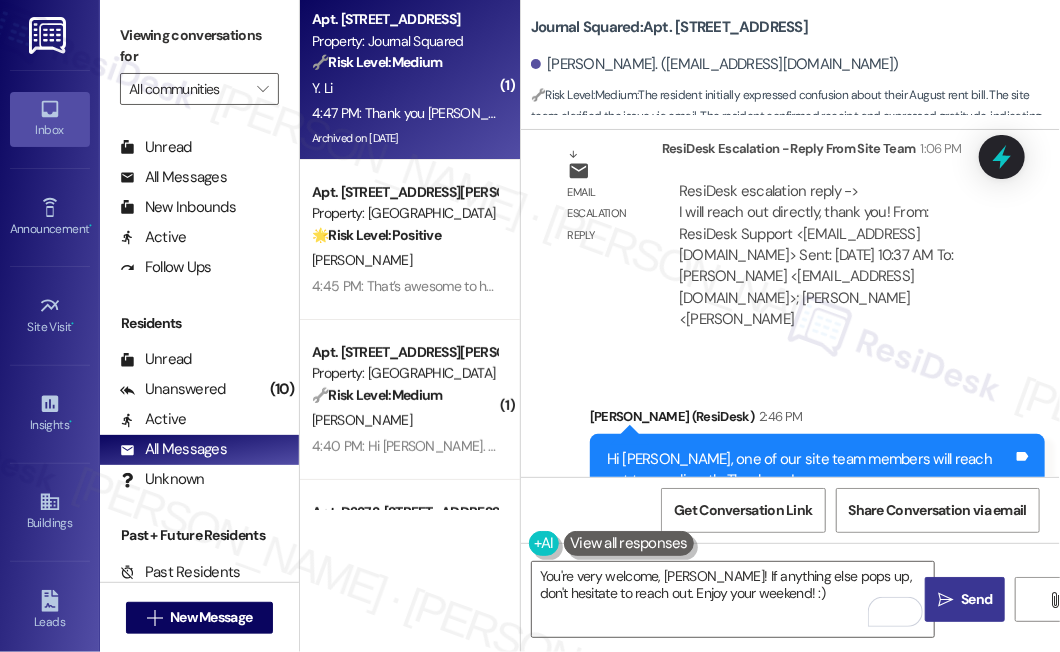click on " Send" at bounding box center [965, 599] 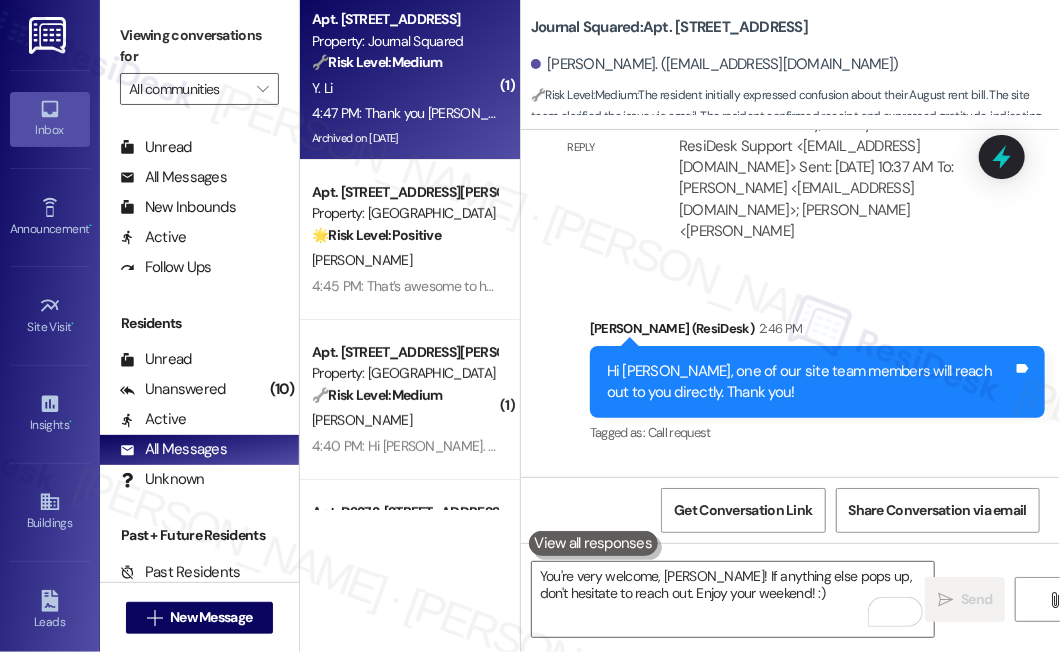 scroll, scrollTop: 21338, scrollLeft: 0, axis: vertical 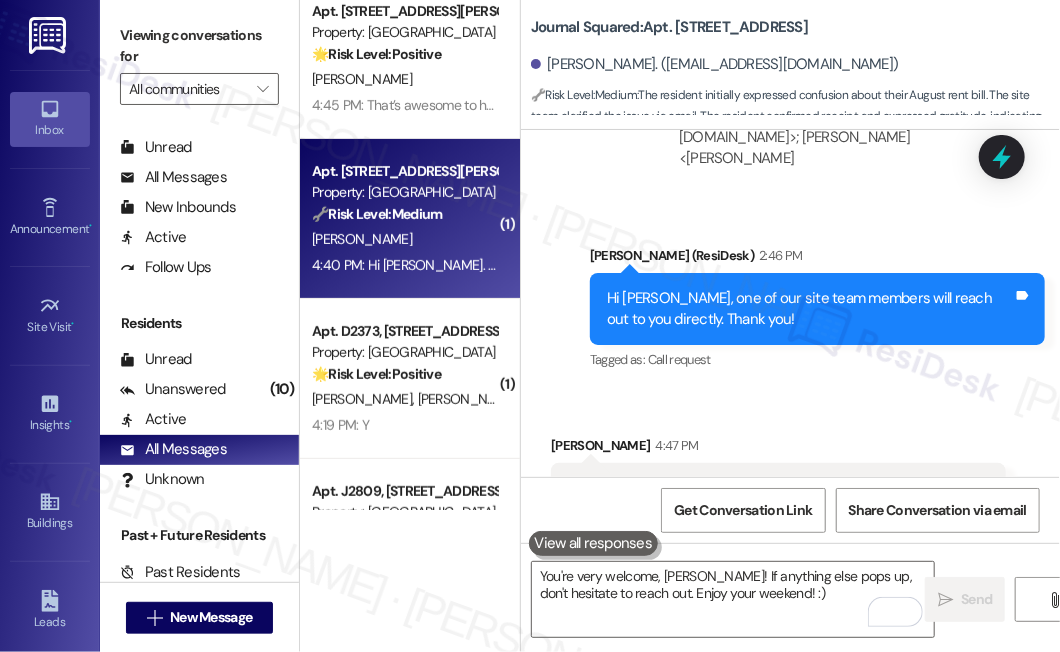 click on "[PERSON_NAME]" at bounding box center [404, 239] 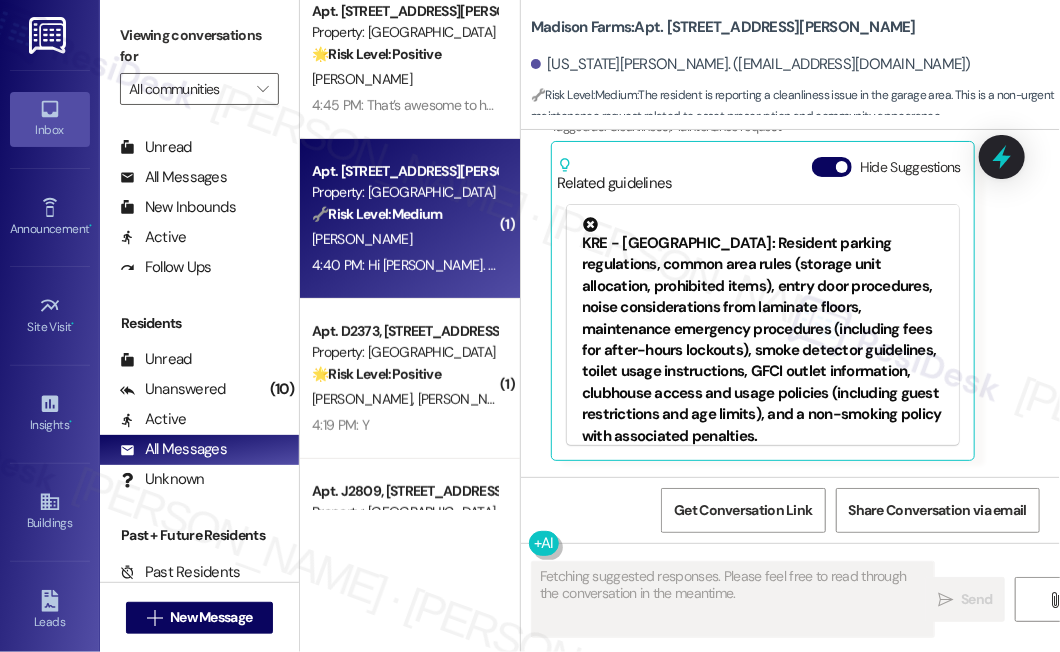 scroll, scrollTop: 3946, scrollLeft: 0, axis: vertical 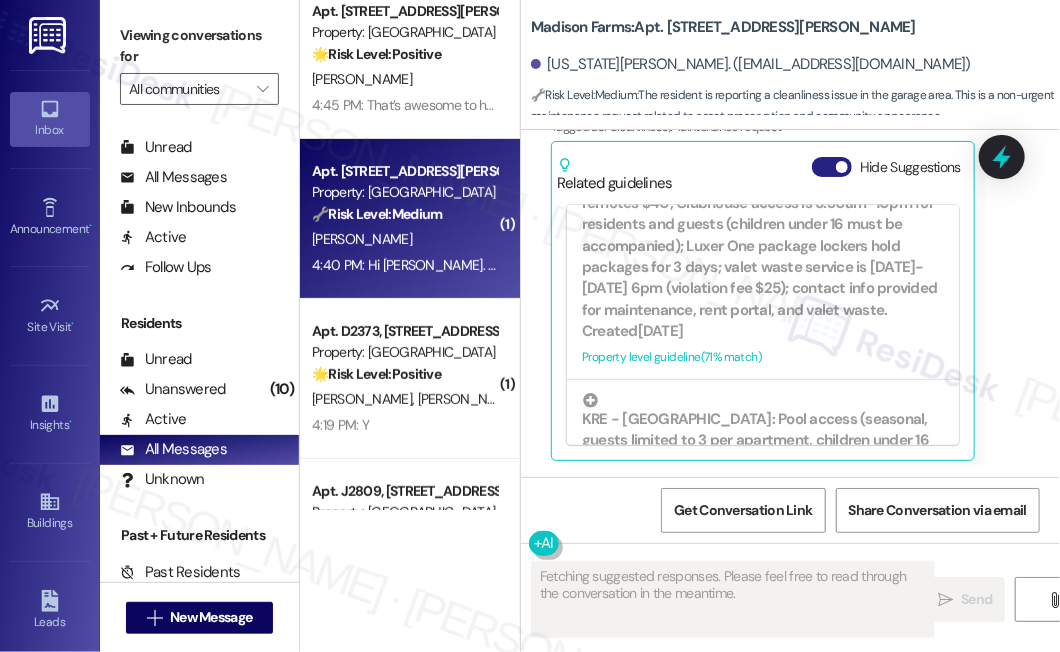 click on "Hide Suggestions" at bounding box center (832, 167) 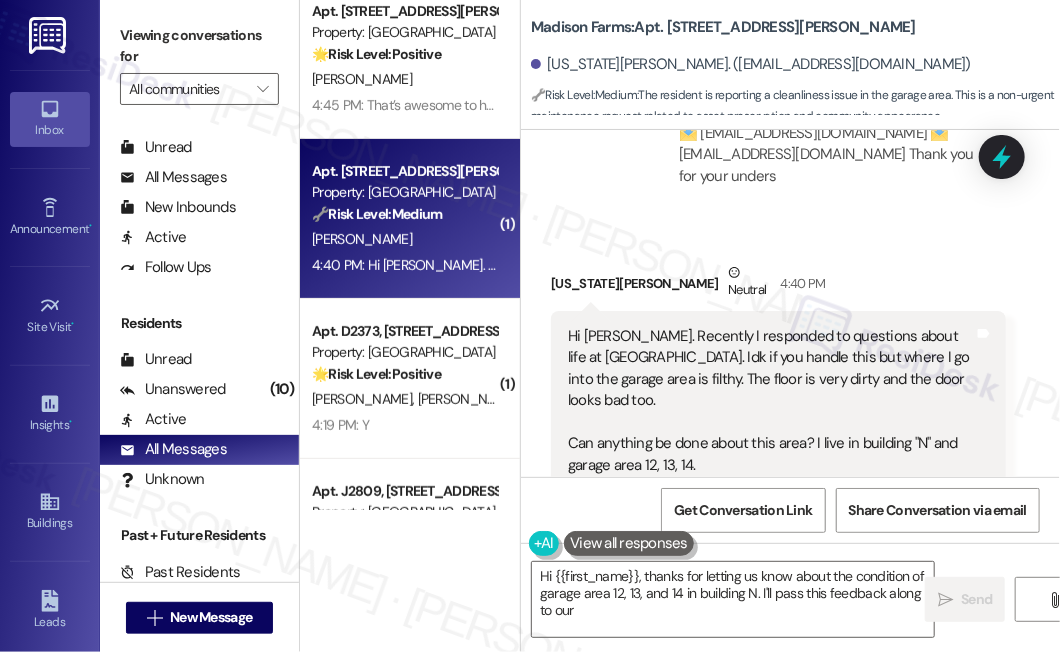 scroll, scrollTop: 3322, scrollLeft: 0, axis: vertical 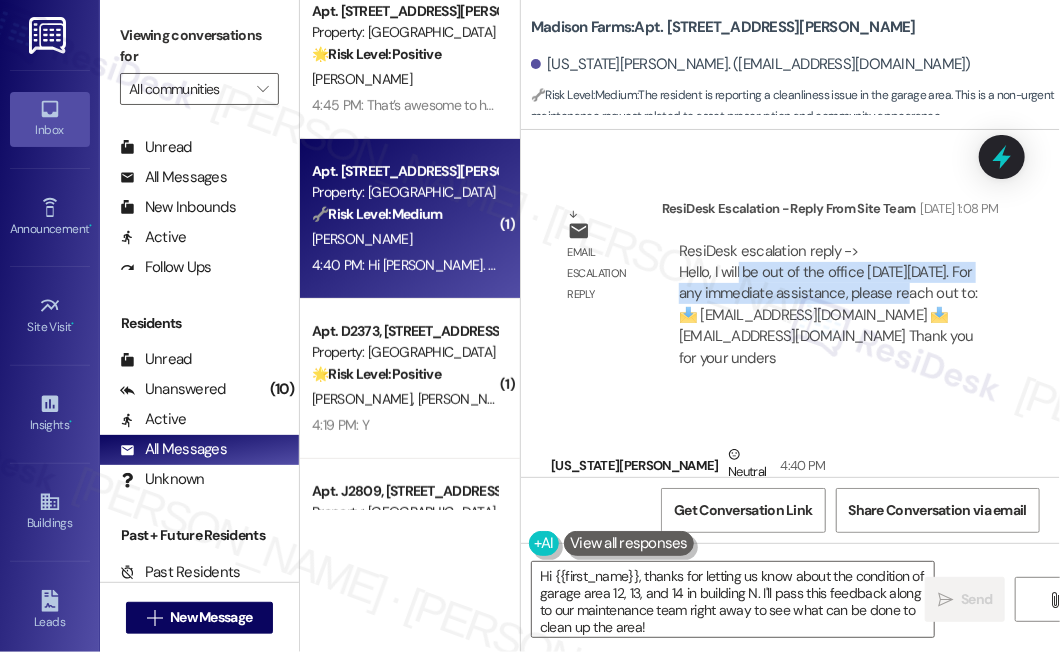 drag, startPoint x: 744, startPoint y: 311, endPoint x: 874, endPoint y: 336, distance: 132.38202 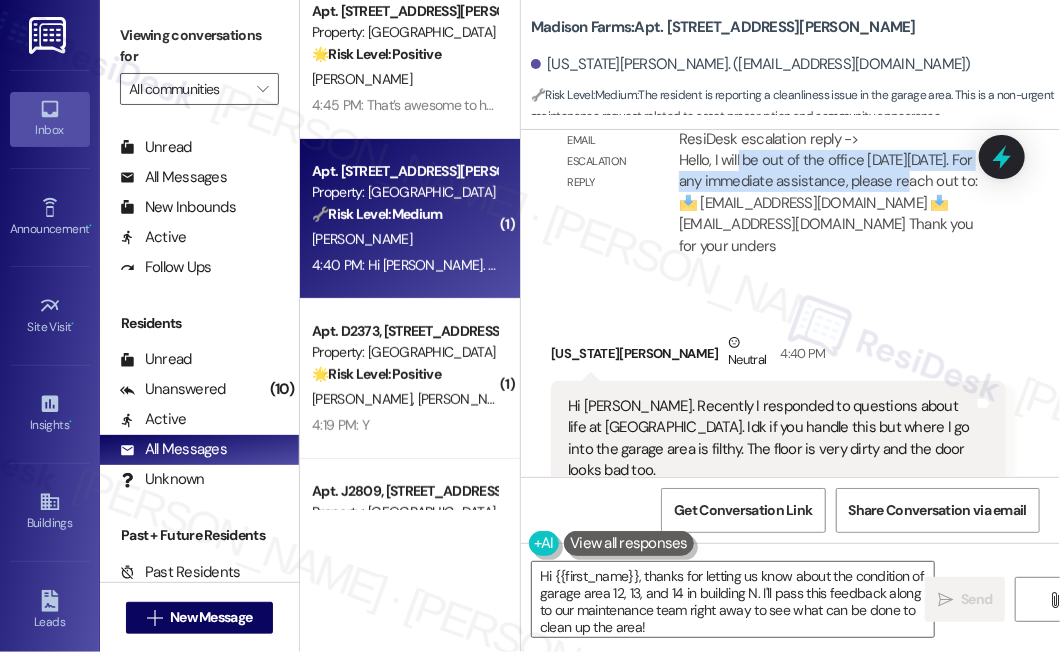 scroll, scrollTop: 3685, scrollLeft: 0, axis: vertical 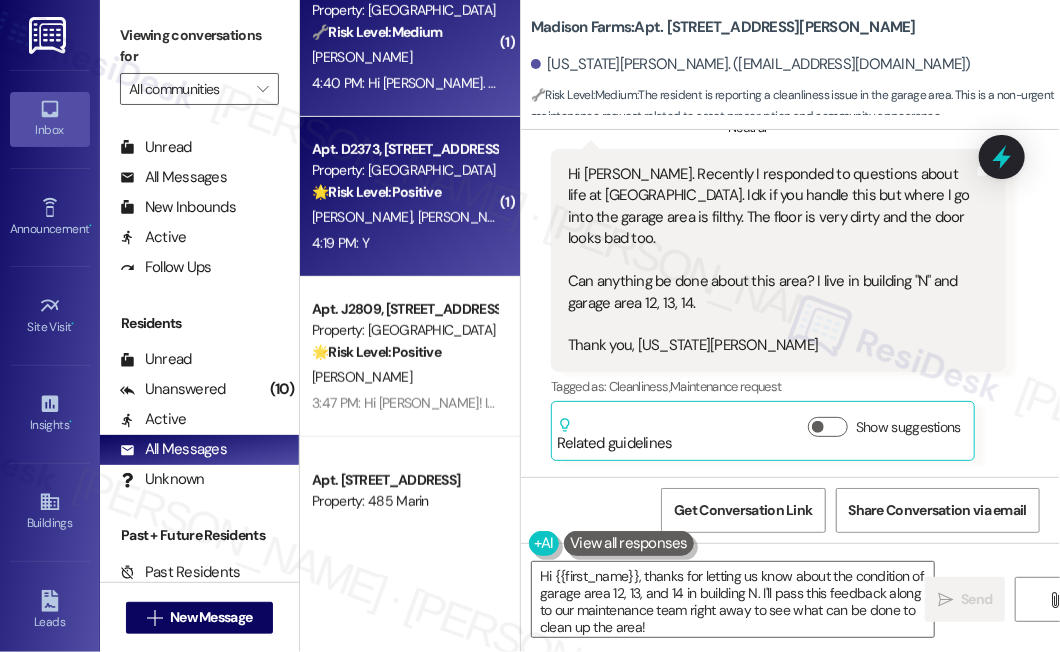 click on "Apt. D2373, 4883 Riley Road Property: Madison Farms 🌟  Risk Level:  Positive The resident responded positively to a check-in message, indicating positive engagement and satisfaction. M. Chooi E. Danilowicz 4:19 PM: Y 4:19 PM: Y" at bounding box center [410, 197] 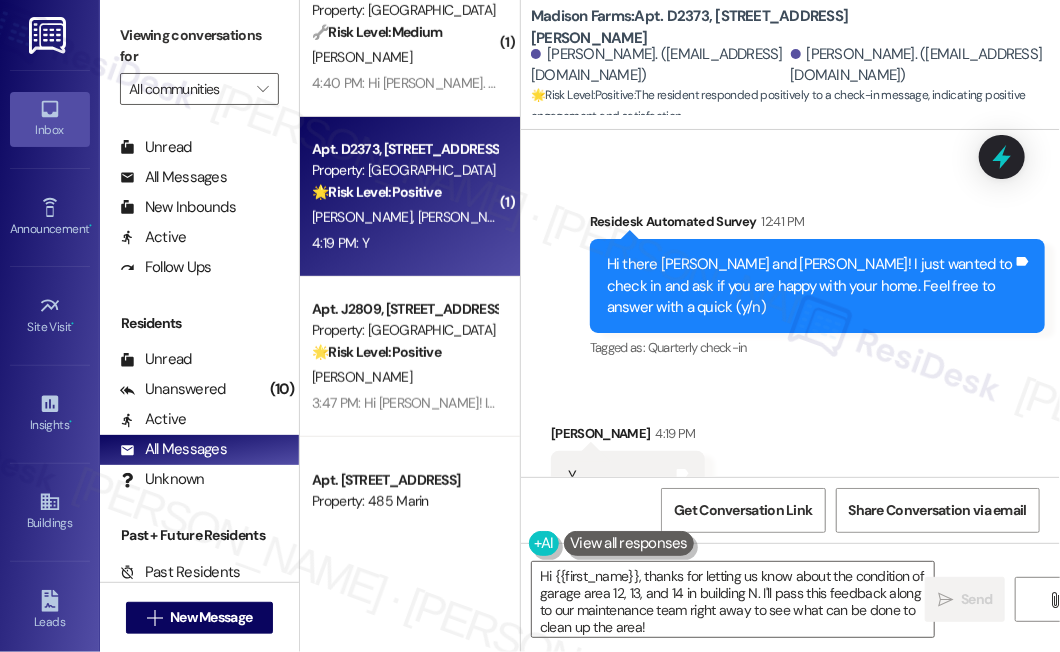scroll, scrollTop: 2050, scrollLeft: 0, axis: vertical 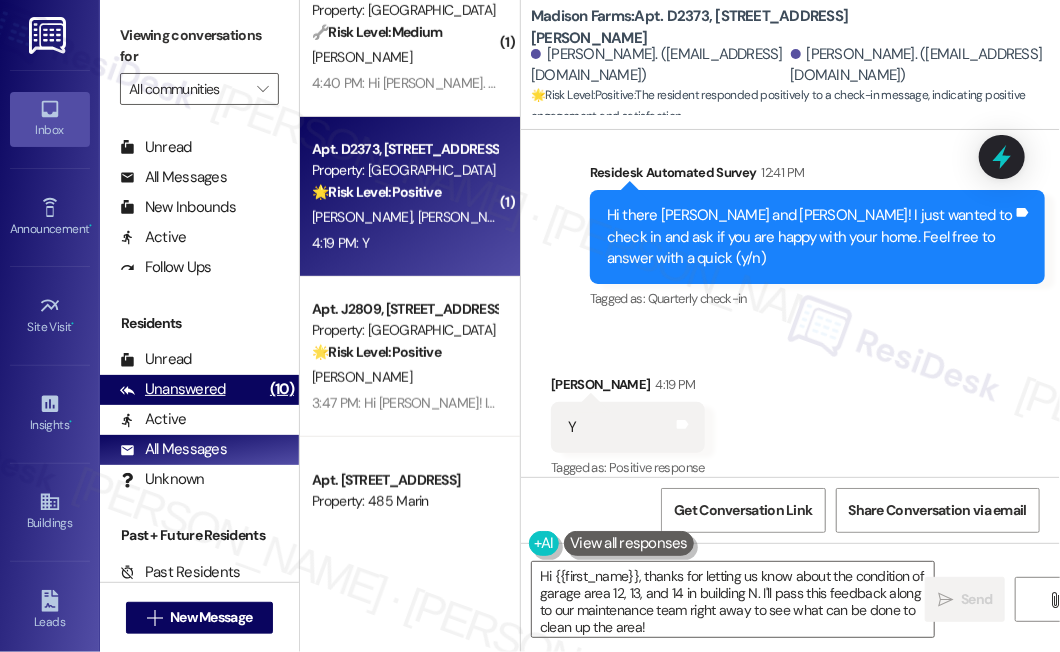 click on "Unanswered (10)" at bounding box center (199, 390) 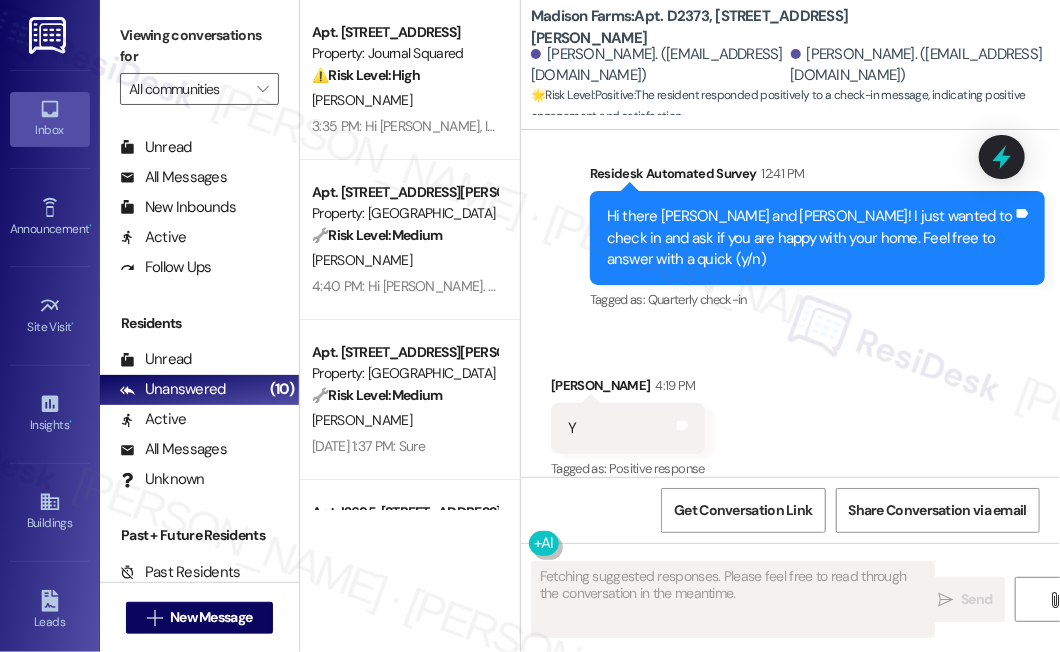 scroll, scrollTop: 2050, scrollLeft: 0, axis: vertical 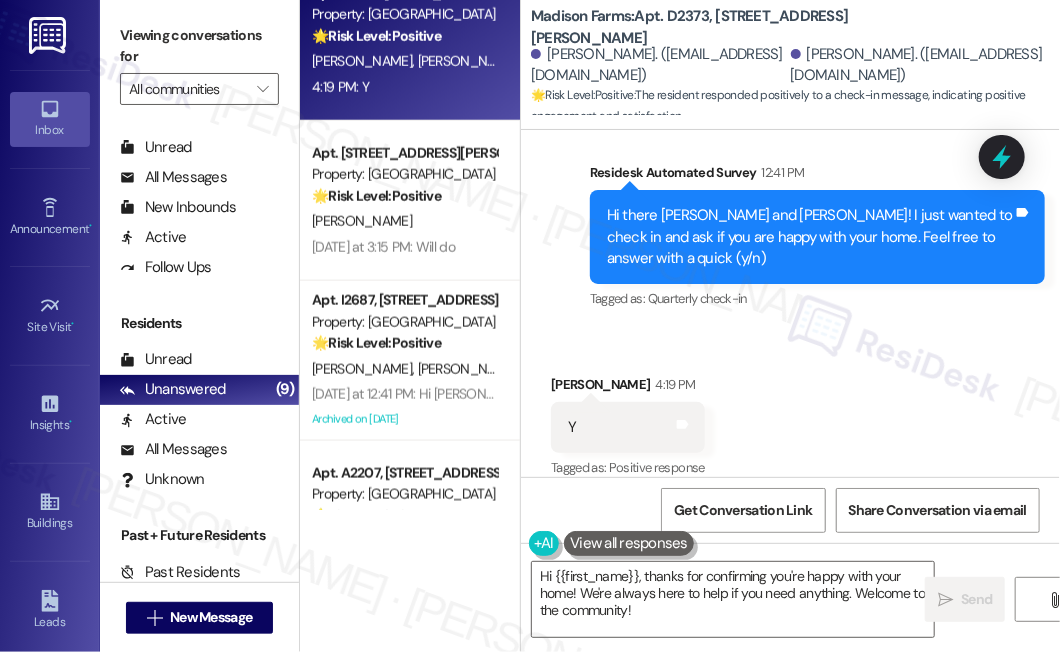 click on "Apt. I2695, 4883 Riley Road Property: Madison Farms 💡  Risk Level:  Low The resident is requesting to schedule a maintenance service and a walkthrough, which are non-essential requests and fall under customer satisfaction. S. Probasco L. Probasco 1:33 PM: Hi Jane,I would like to schedule a maintenance service and a walk through for next week,can you help me with that? 1:33 PM: Hi Jane,I would like to schedule a maintenance service and a walk through for next week,can you help me with that? Apt. F2282, 4883 Riley Road Property: Madison Farms 💡  Risk Level:  Low The resident is inquiring about the possibility of having a garage sale or community sale day. This is a non-essential request related to community engagement and resident satisfaction. J. Spezzacatena Jul 23, 2025 at 2:22 PM: Thank you! I know many neighbors who would love to get rid of some of their crap! LOL Jul 23, 2025 at 2:22 PM: Thank you! I know many neighbors who would love to get rid of some of their crap! LOL Apt. D2373, 4883 Riley Road" at bounding box center [410, 255] 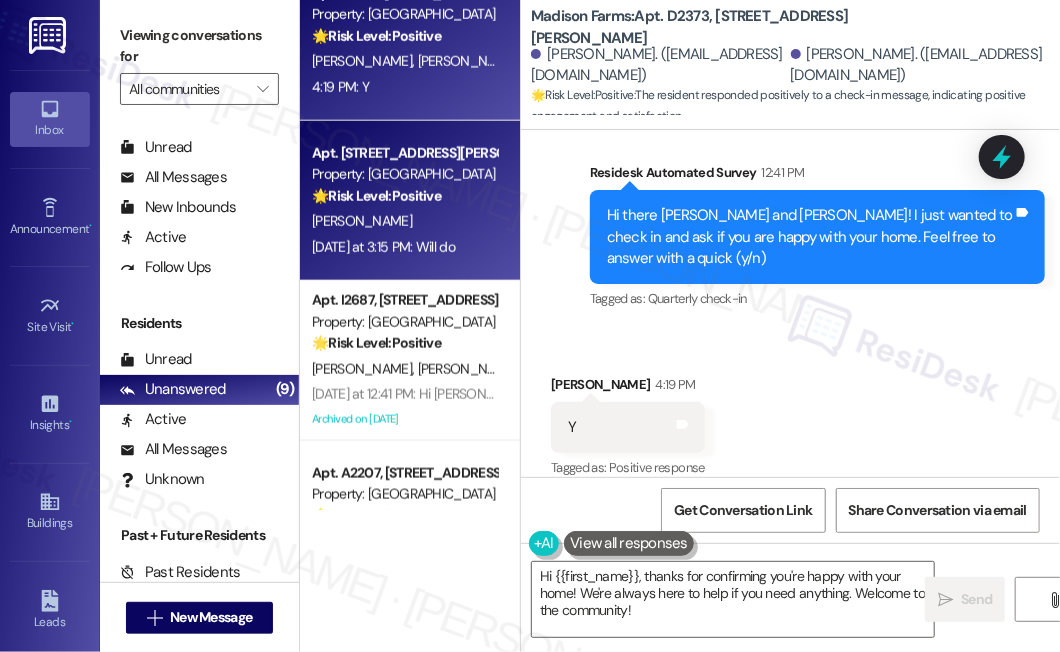 click on "🌟  Risk Level:  Positive" at bounding box center [376, 196] 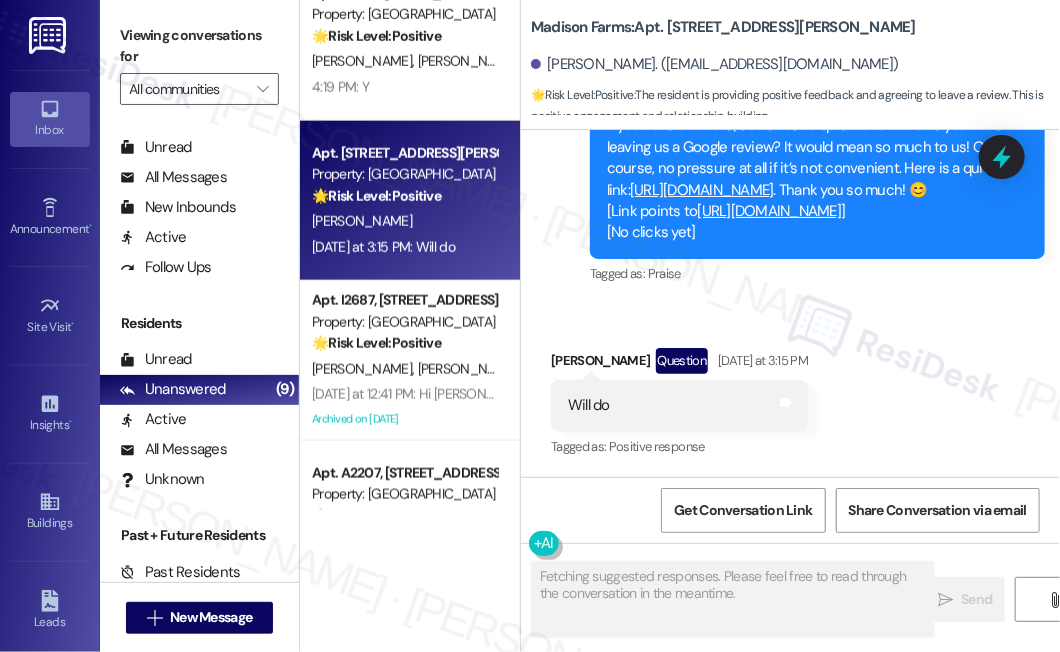 scroll, scrollTop: 2834, scrollLeft: 0, axis: vertical 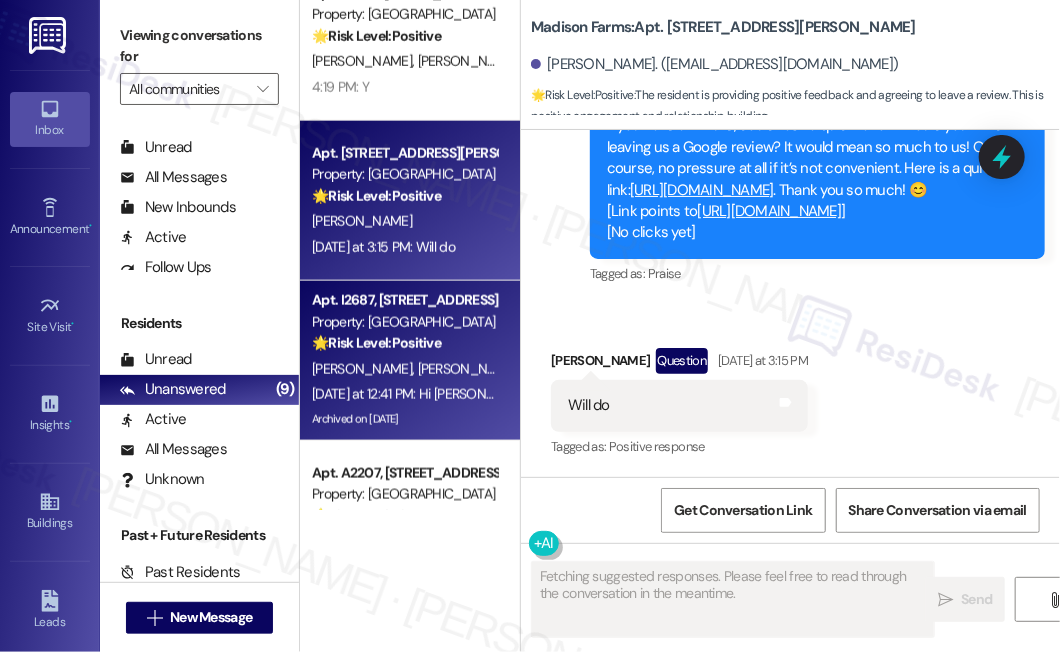 click on "Yesterday at 12:41 PM: Hi Rachel, Melinda and Raymond! We're so glad you chose Madison Farms! We would love to improve your move-in experience. If you could improve one thing about our move-in process, what would it be? Send us your ideas! Yesterday at 12:41 PM: Hi Rachel, Melinda and Raymond! We're so glad you chose Madison Farms! We would love to improve your move-in experience. If you could improve one thing about our move-in process, what would it be? Send us your ideas!" at bounding box center (1116, 394) 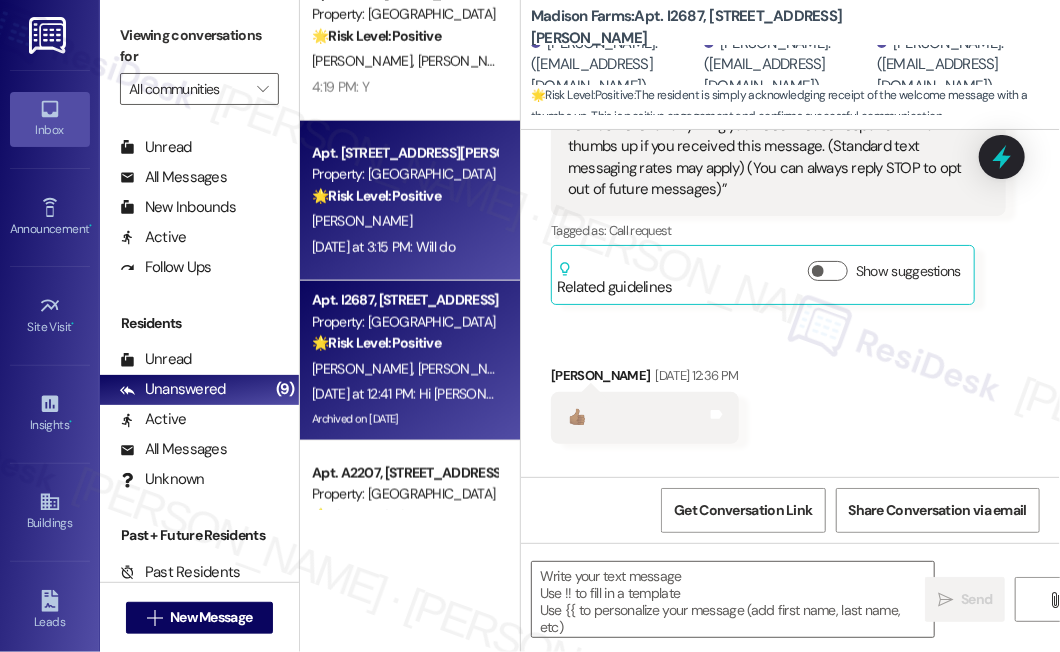 click on "B. Taylor" at bounding box center (404, 221) 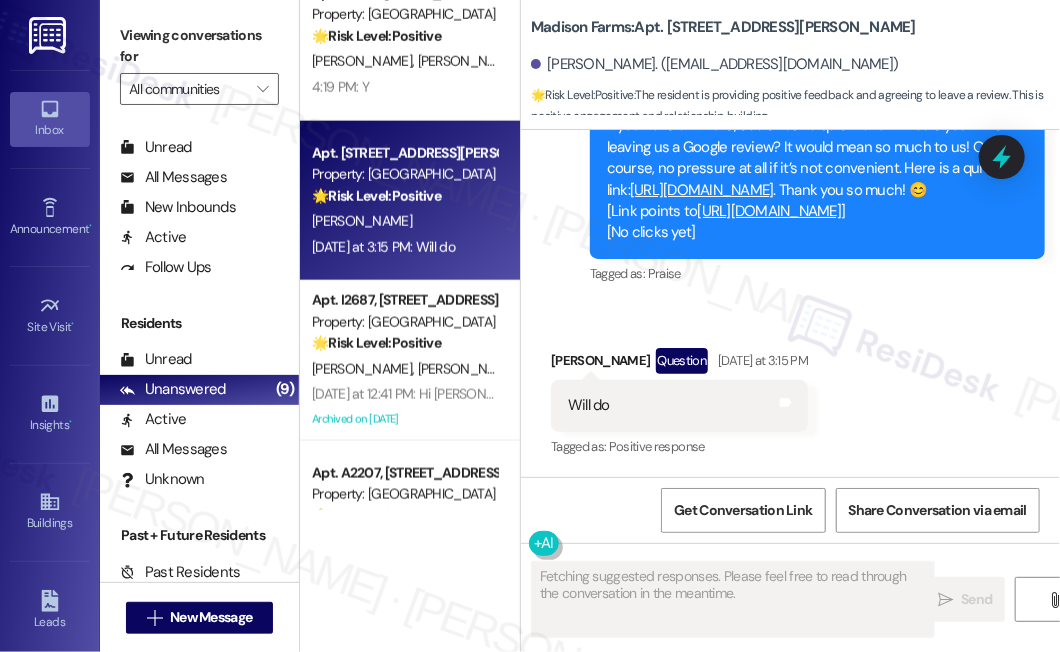 scroll, scrollTop: 2834, scrollLeft: 0, axis: vertical 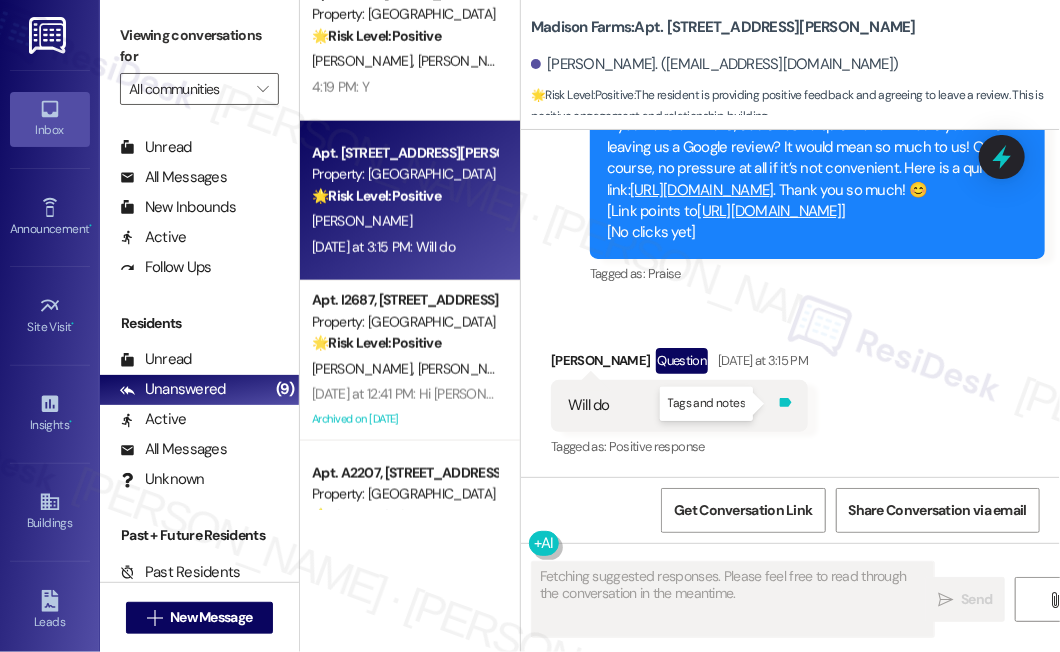 click 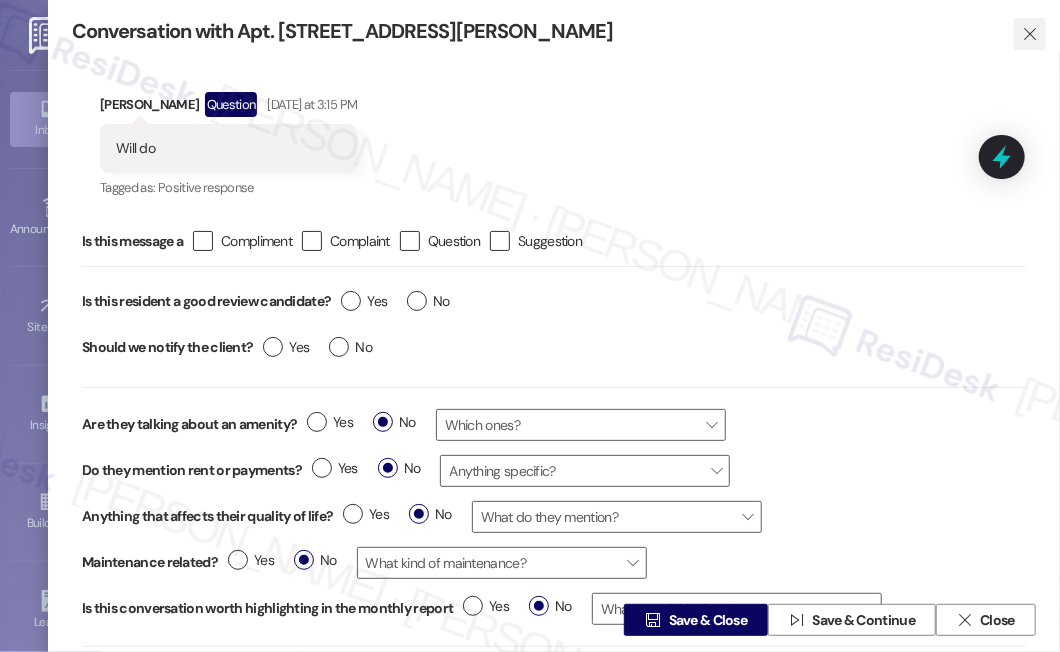 click on "" at bounding box center (1030, 34) 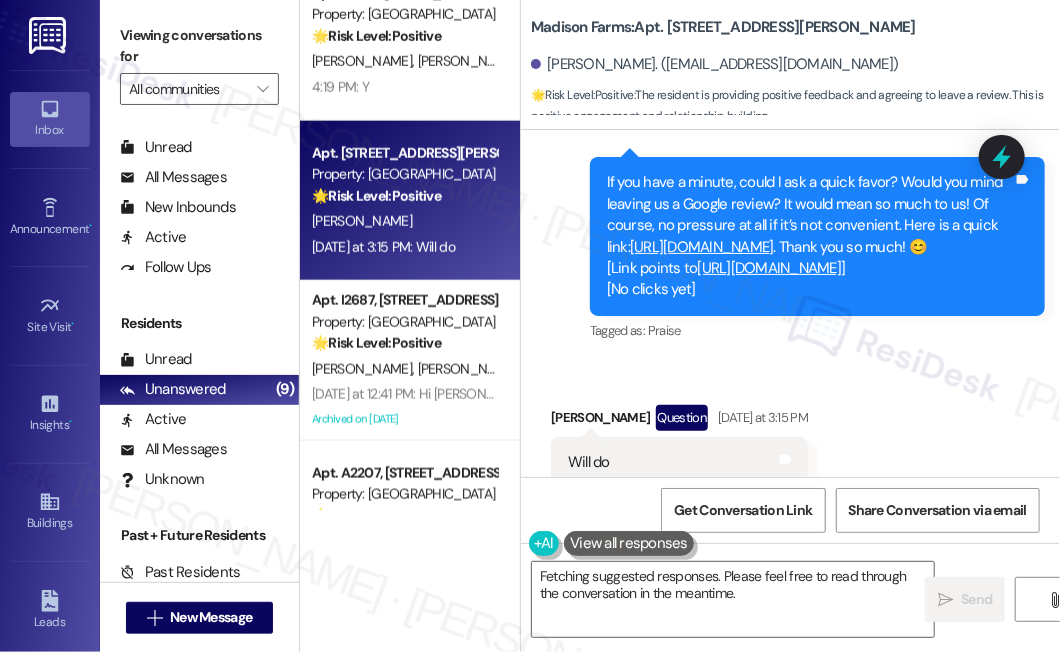scroll, scrollTop: 2834, scrollLeft: 0, axis: vertical 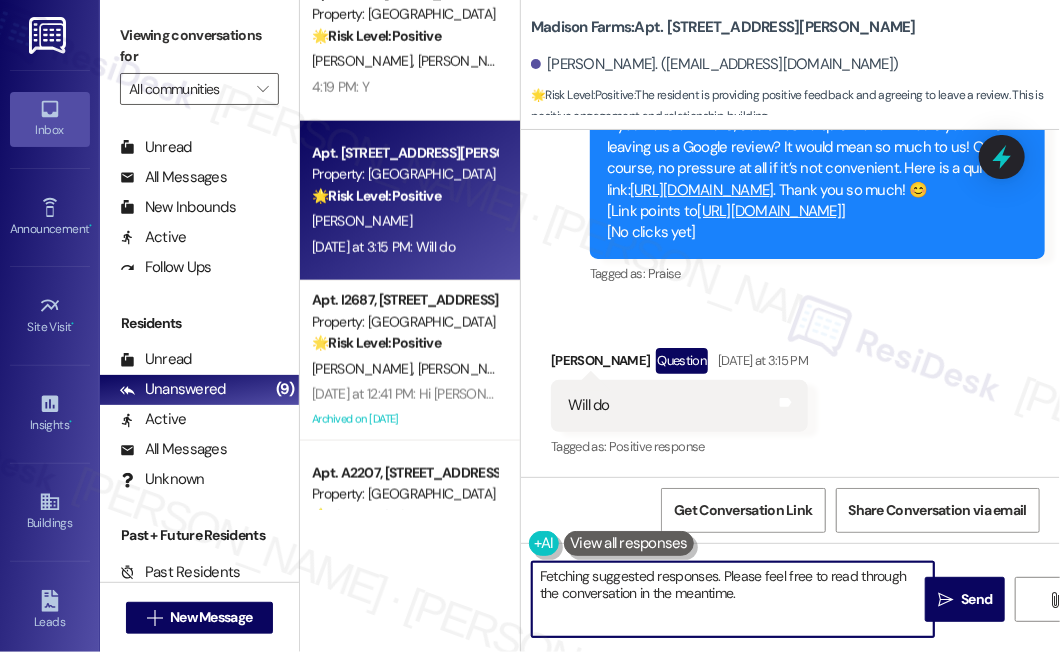 drag, startPoint x: 640, startPoint y: 576, endPoint x: 429, endPoint y: 568, distance: 211.15161 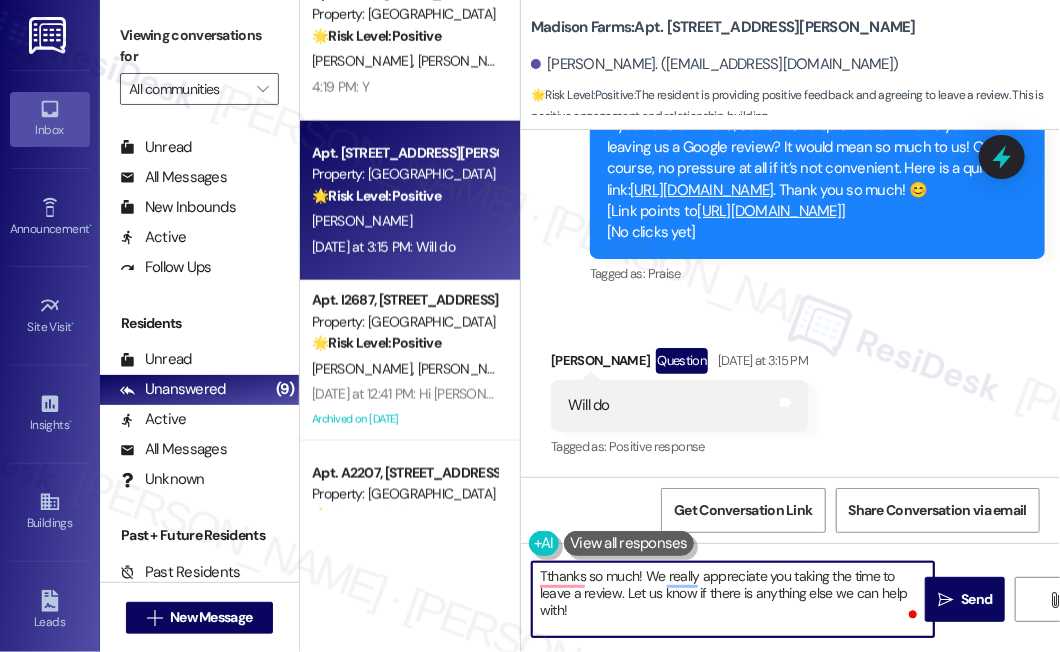 click on "Brian Taylor Question Yesterday at 3:15 PM" at bounding box center (679, 364) 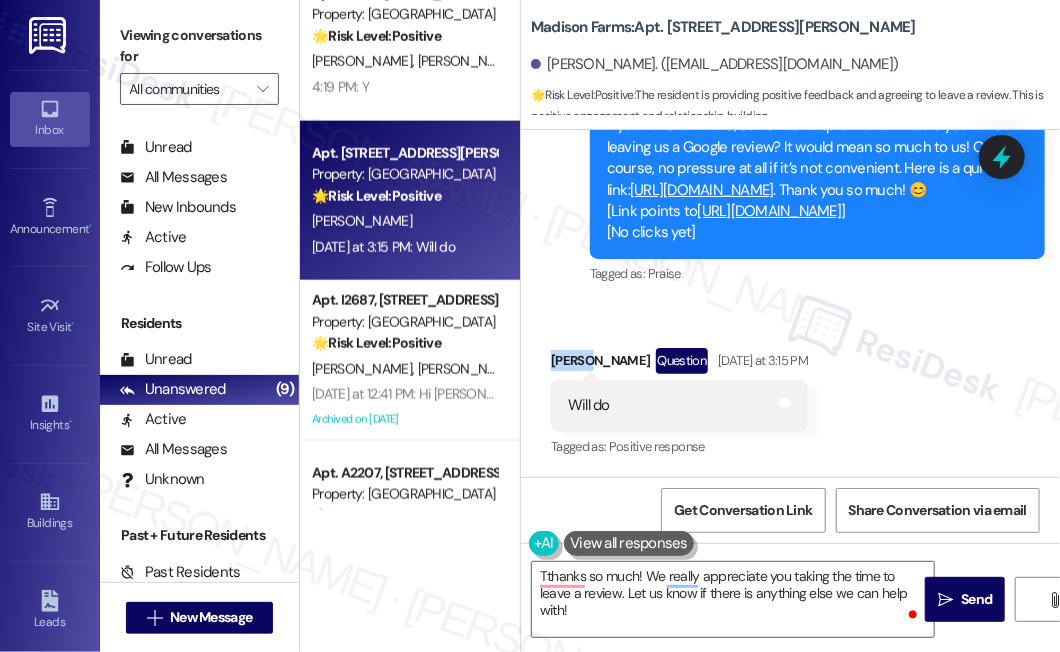 click on "Brian Taylor Question Yesterday at 3:15 PM" at bounding box center (679, 364) 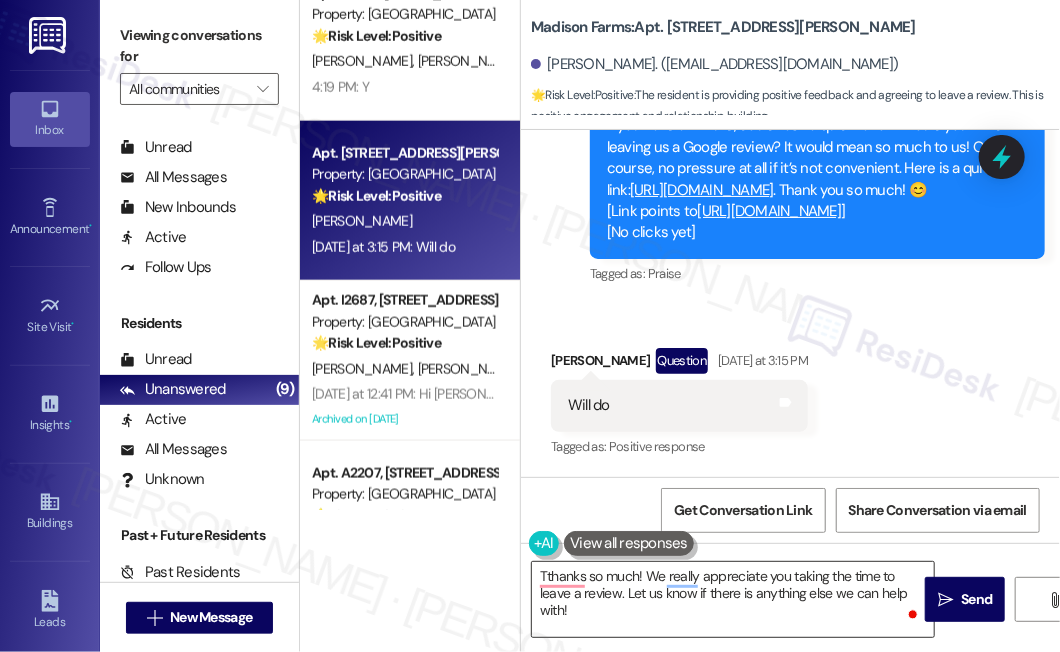 click on "Tthanks so much! We really appreciate you taking the time to leave a review. Let us know if there is anything else we can help with!" at bounding box center (733, 599) 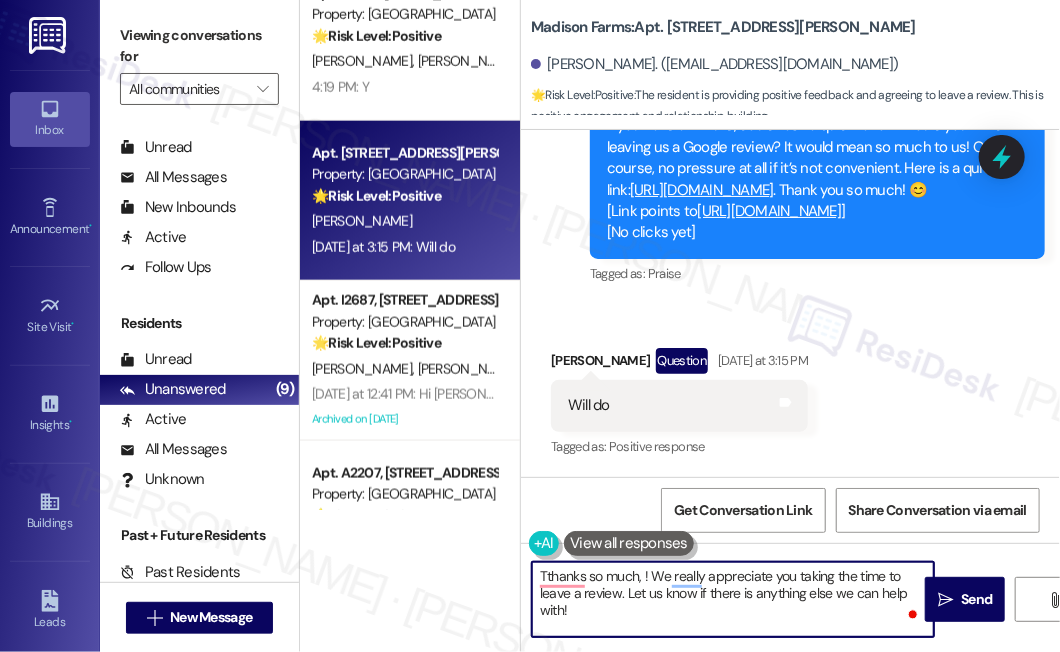 paste on "Brian" 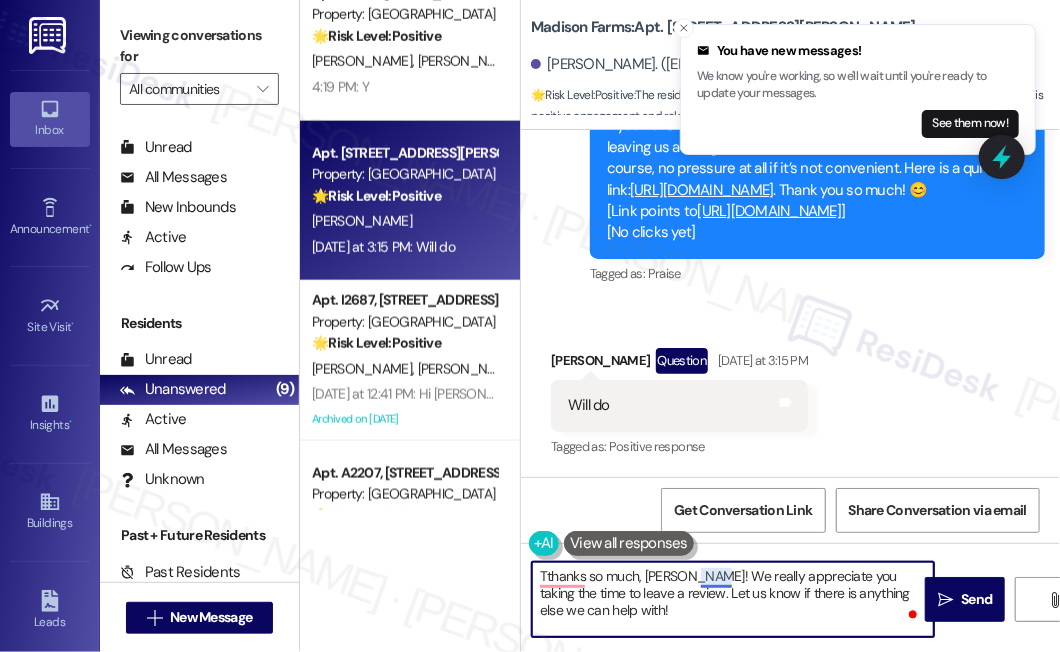 click on "Tthanks so much, Brian! We really appreciate you taking the time to leave a review. Let us know if there is anything else we can help with!" at bounding box center (733, 599) 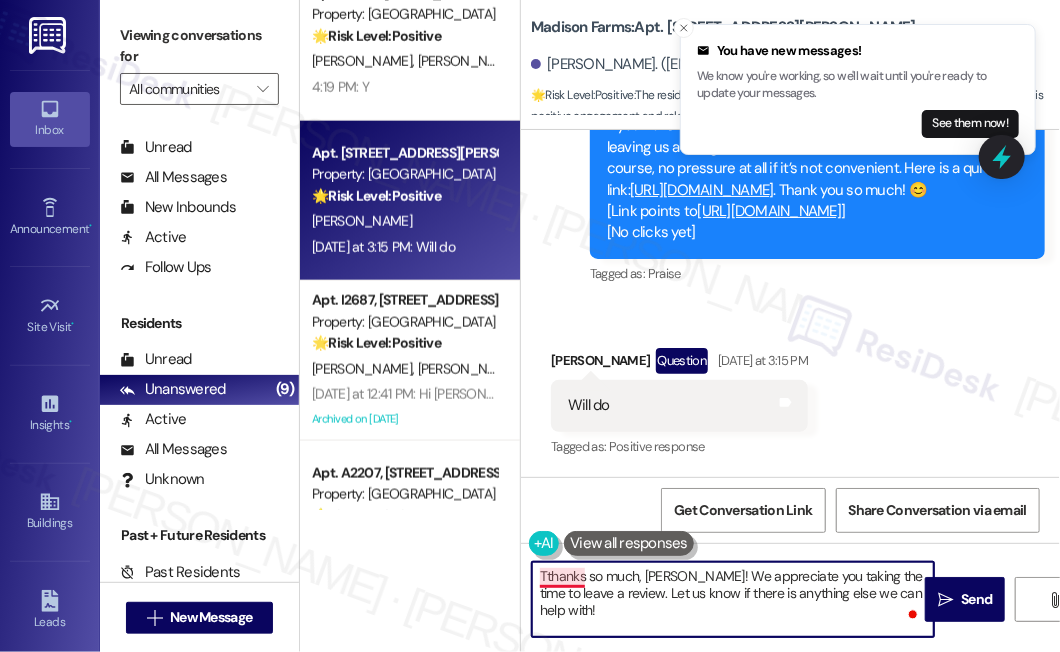click on "Tthanks so much, Brian! We appreciate you taking the time to leave a review. Let us know if there is anything else we can help with!" at bounding box center (733, 599) 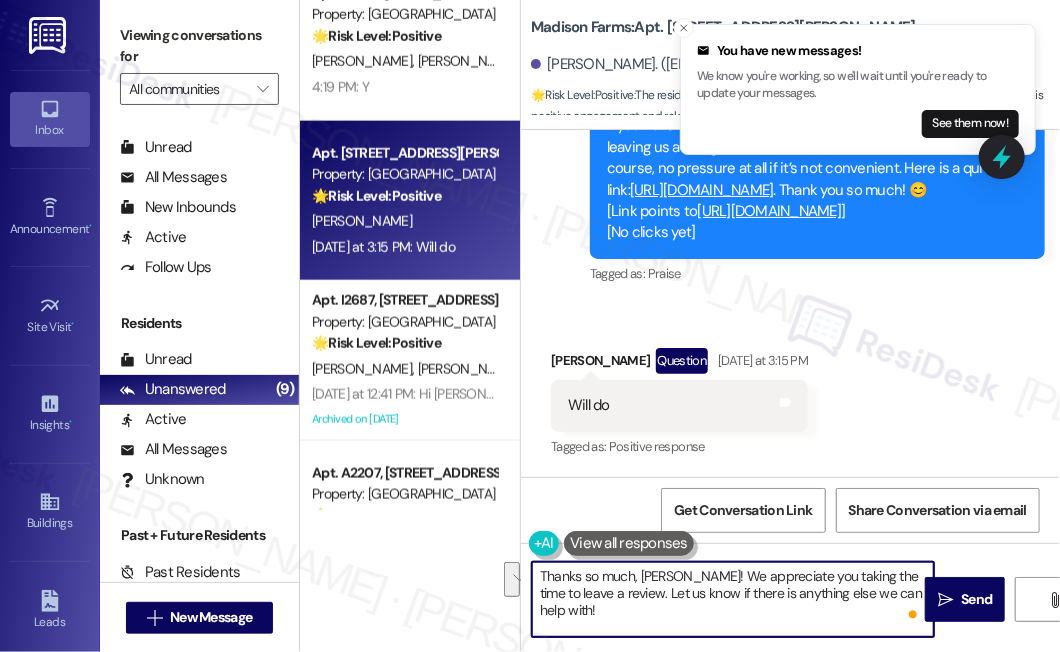 drag, startPoint x: 586, startPoint y: 597, endPoint x: 676, endPoint y: 568, distance: 94.55686 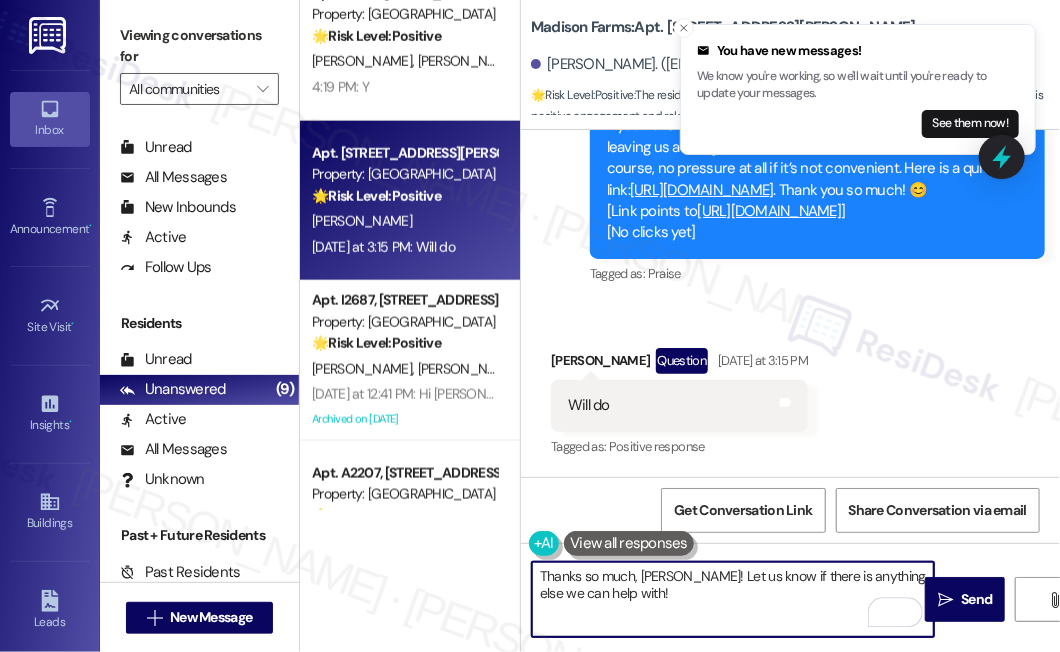 click on "Thanks so much, Brian! Let us know if there is anything else we can help with!" at bounding box center [733, 599] 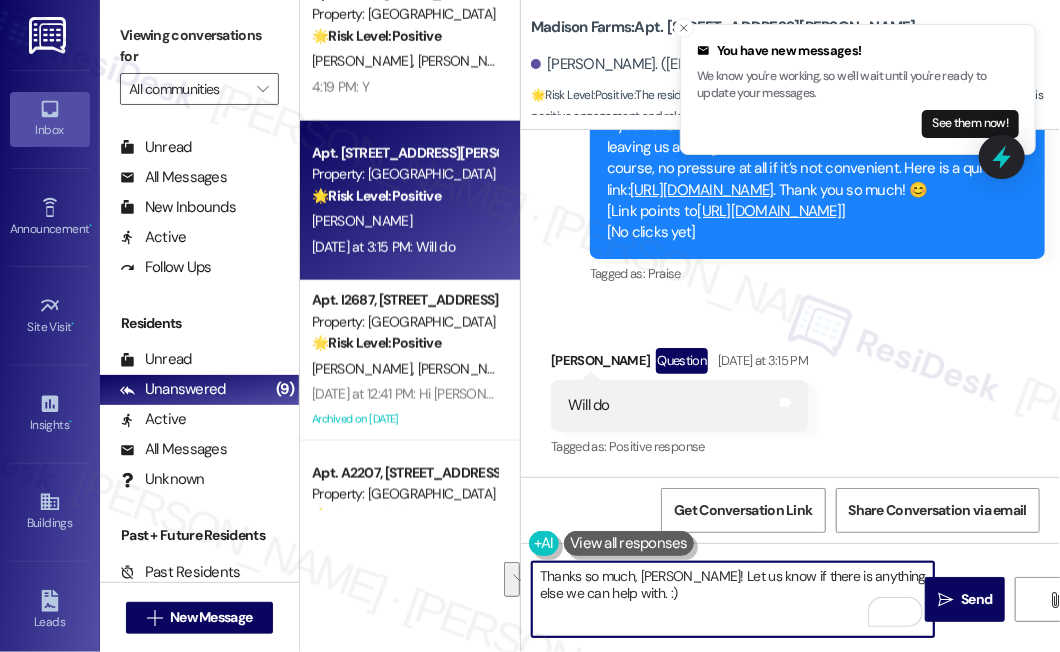 drag, startPoint x: 595, startPoint y: 594, endPoint x: 671, endPoint y: 572, distance: 79.12016 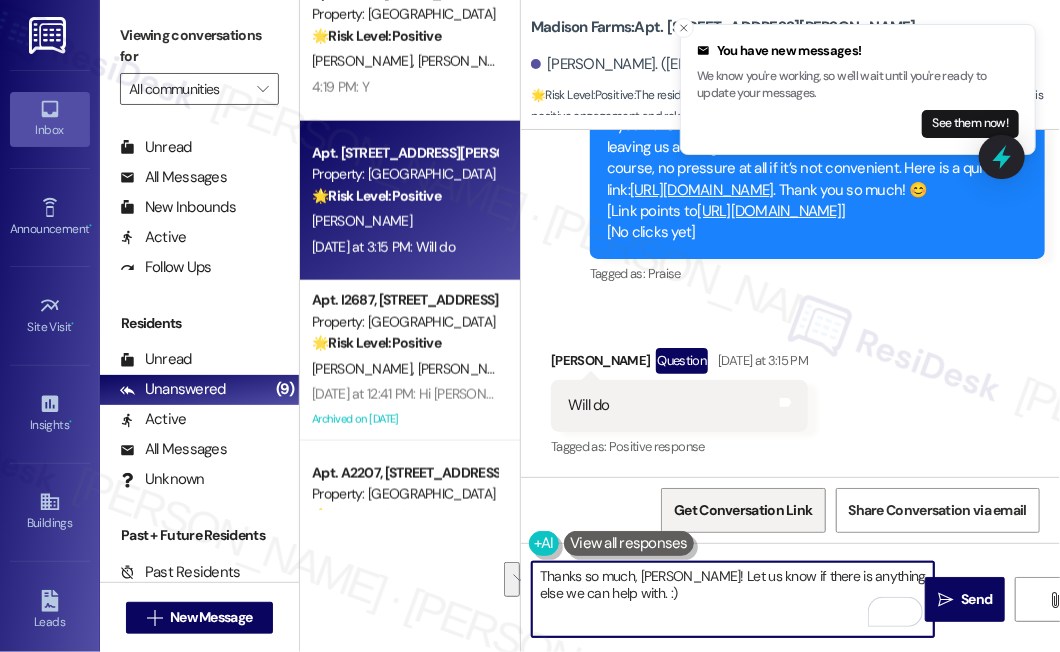 drag, startPoint x: 679, startPoint y: 590, endPoint x: 727, endPoint y: 520, distance: 84.87638 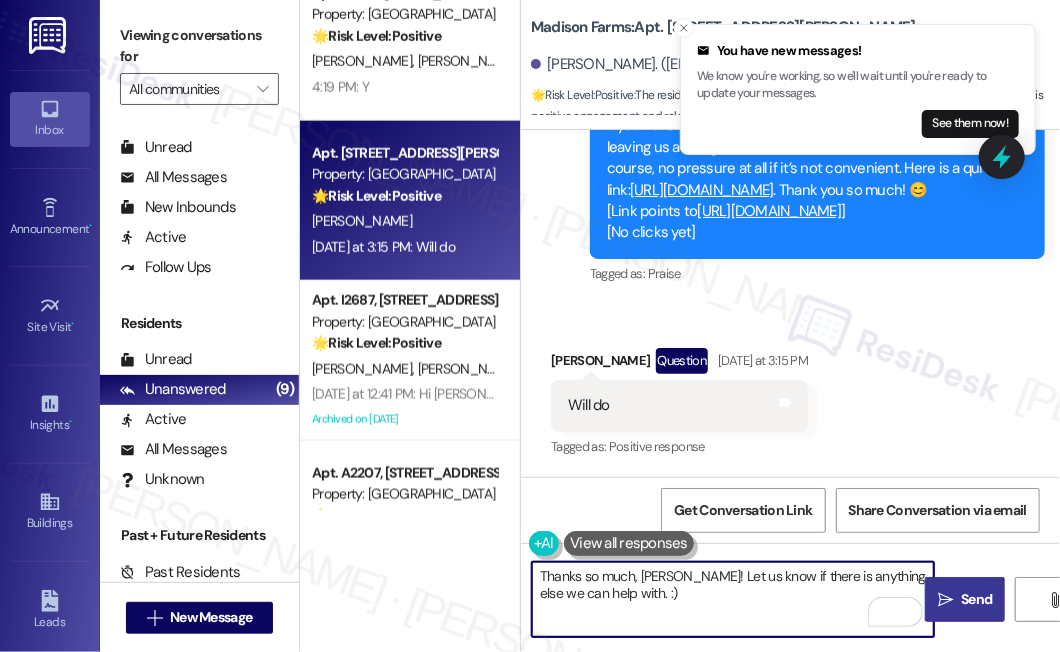type on "Thanks so much, Brian! Let us know if there is anything else we can help with. :)" 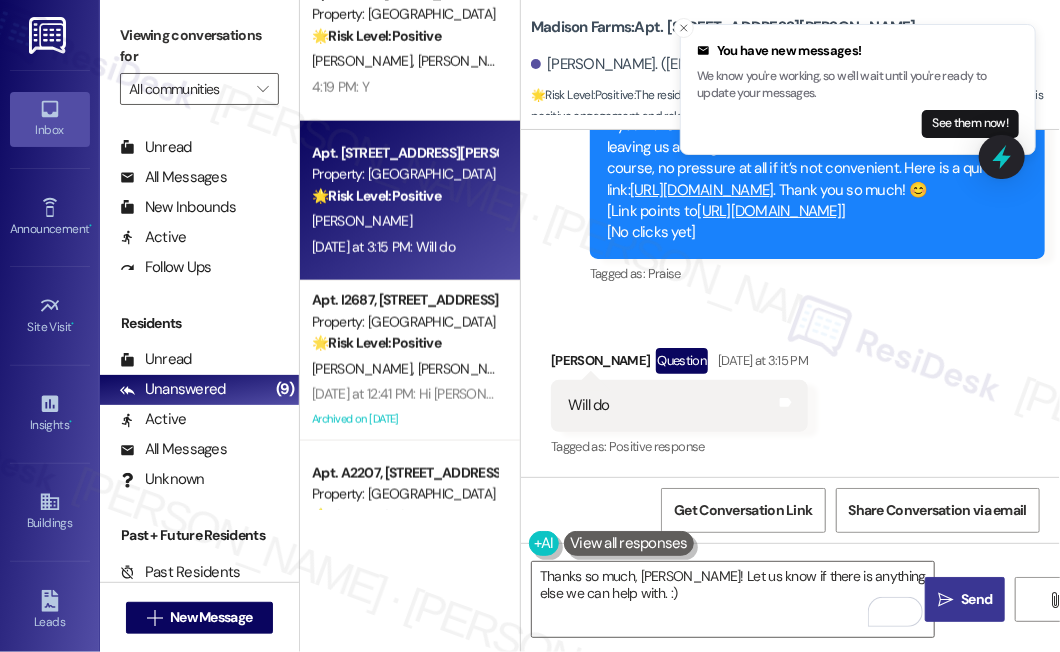 click on " Send" at bounding box center (965, 599) 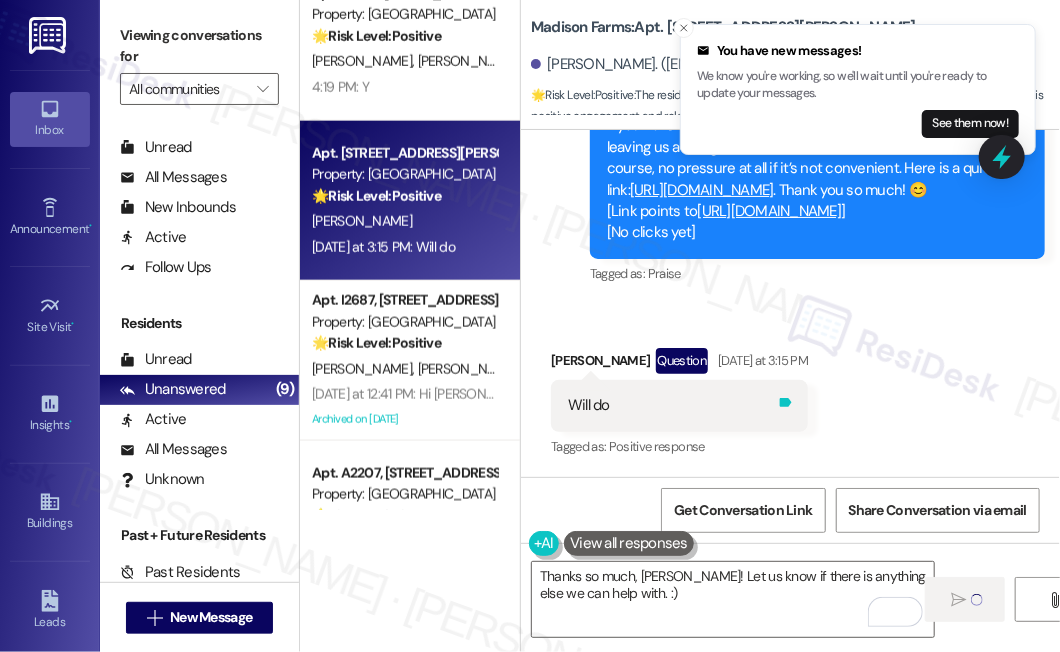 click 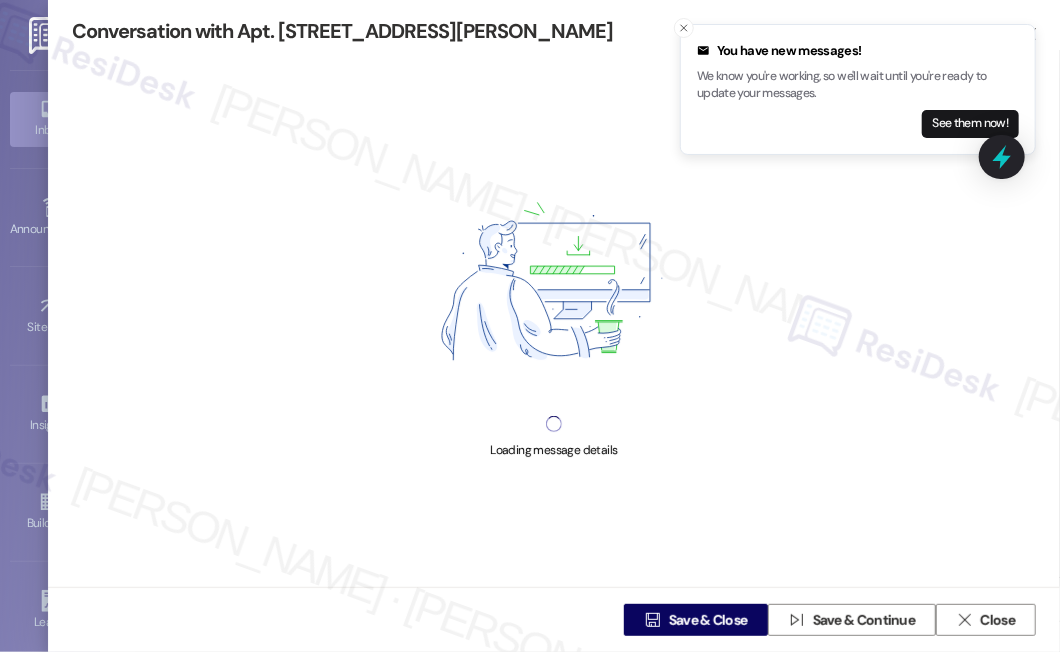 scroll, scrollTop: 2834, scrollLeft: 0, axis: vertical 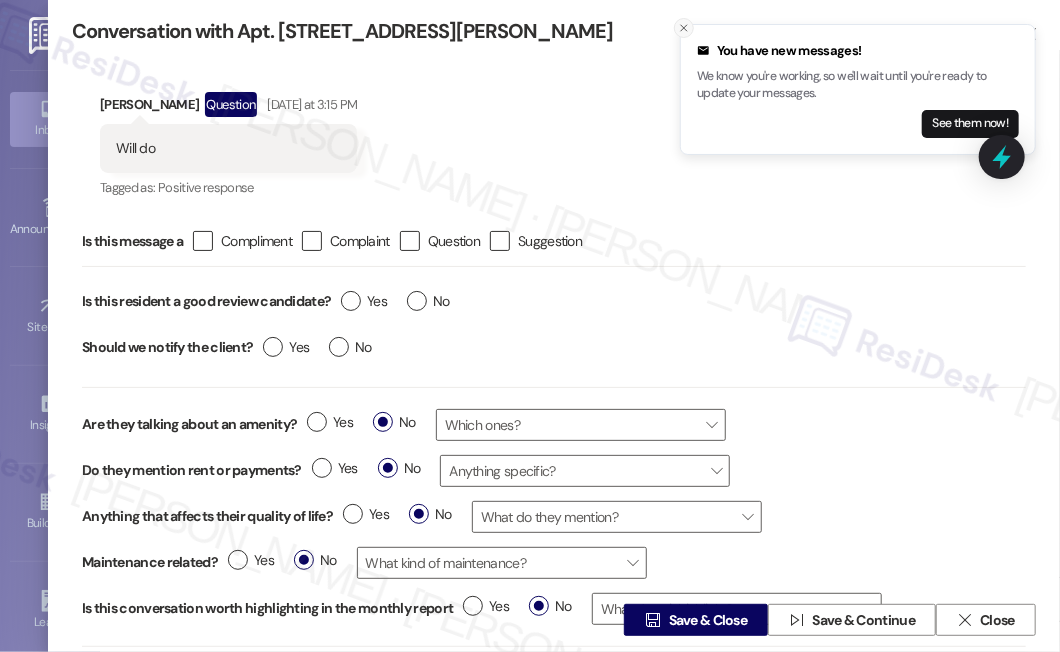 click 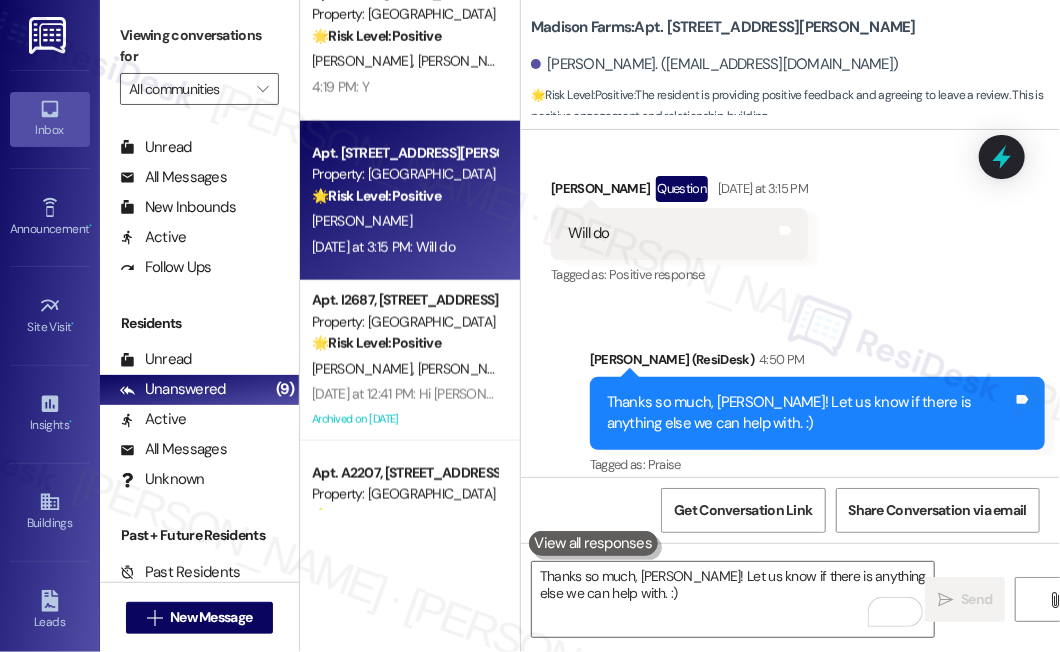 scroll, scrollTop: 3025, scrollLeft: 0, axis: vertical 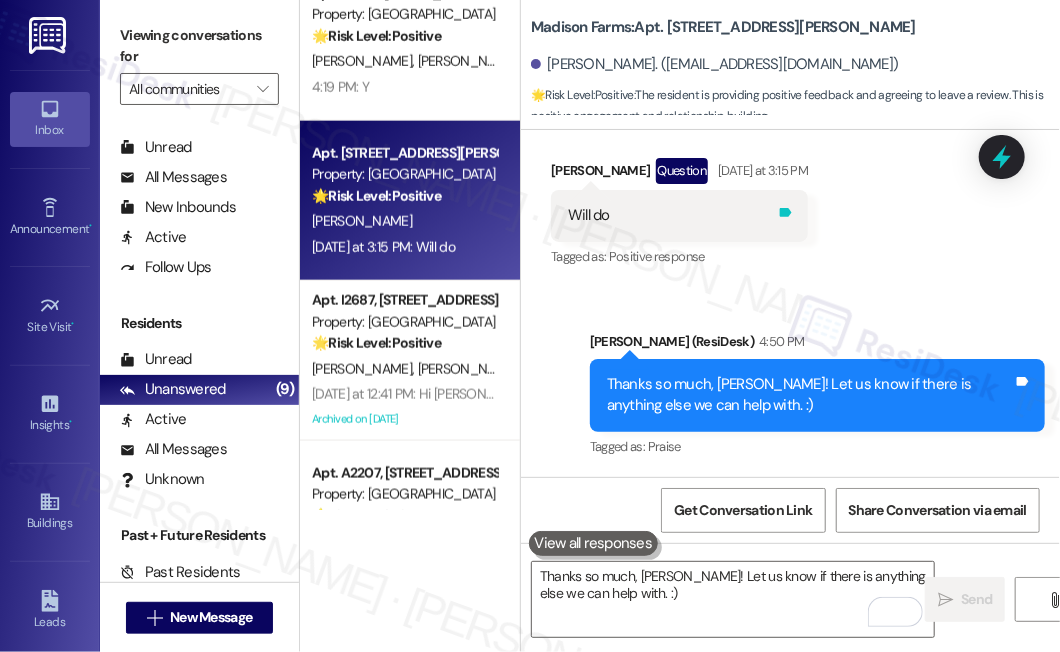click 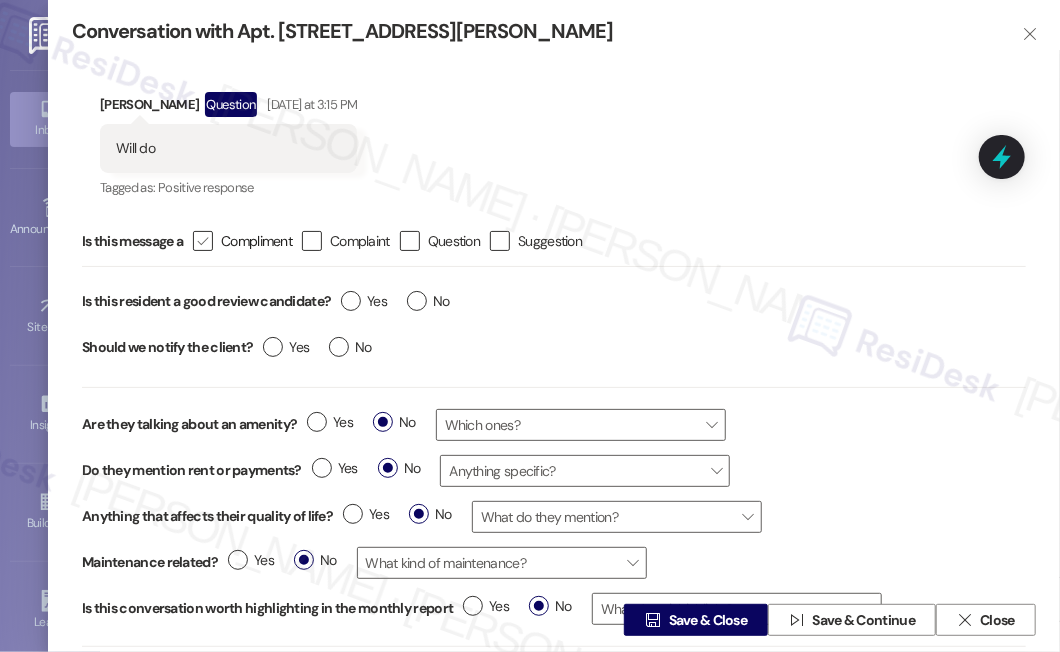 click on " Compliment" at bounding box center [242, 241] 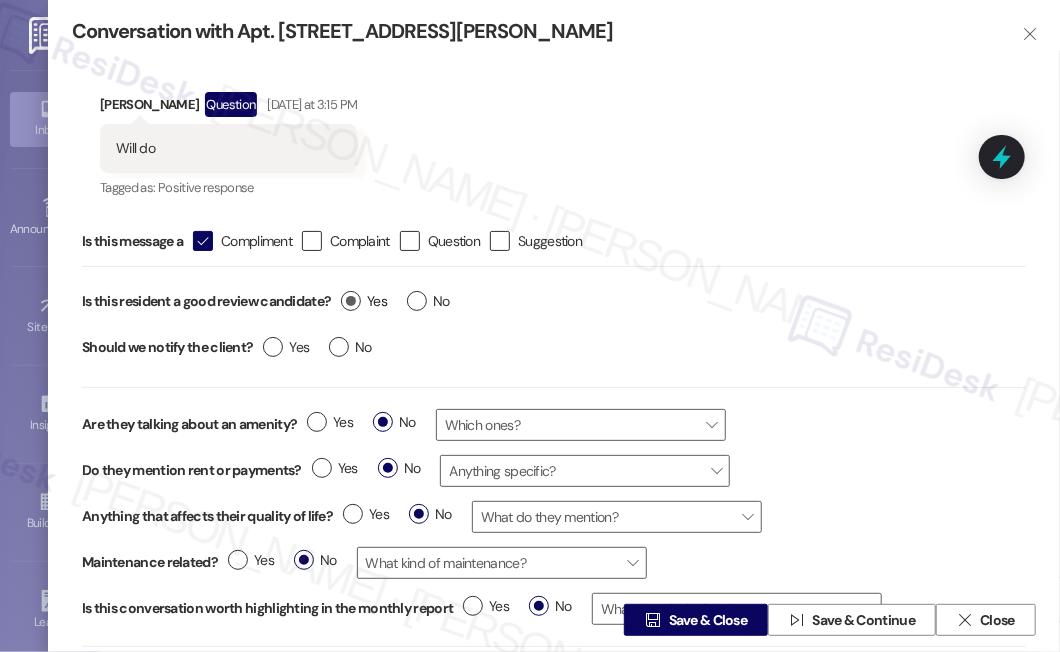 click on "Yes" at bounding box center (364, 301) 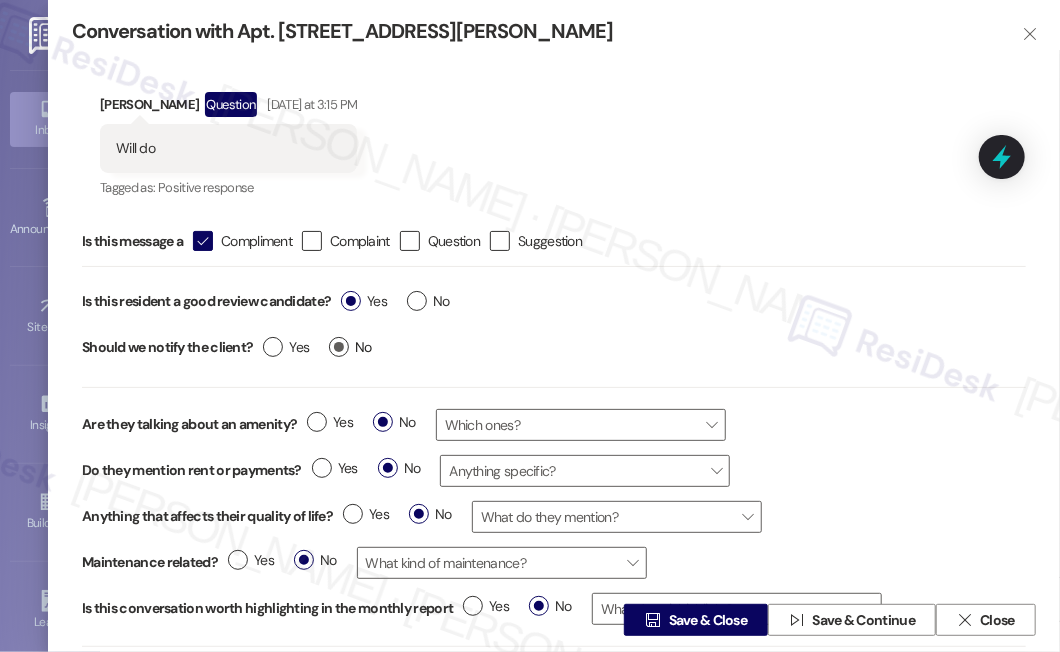 click on "No" at bounding box center (350, 347) 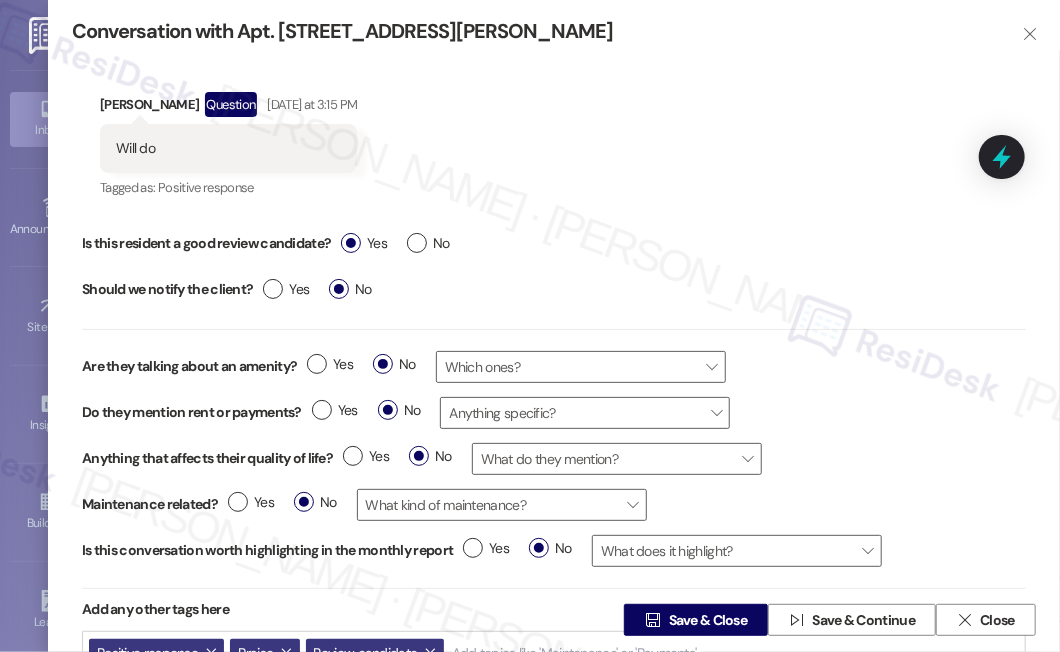 scroll, scrollTop: 58, scrollLeft: 0, axis: vertical 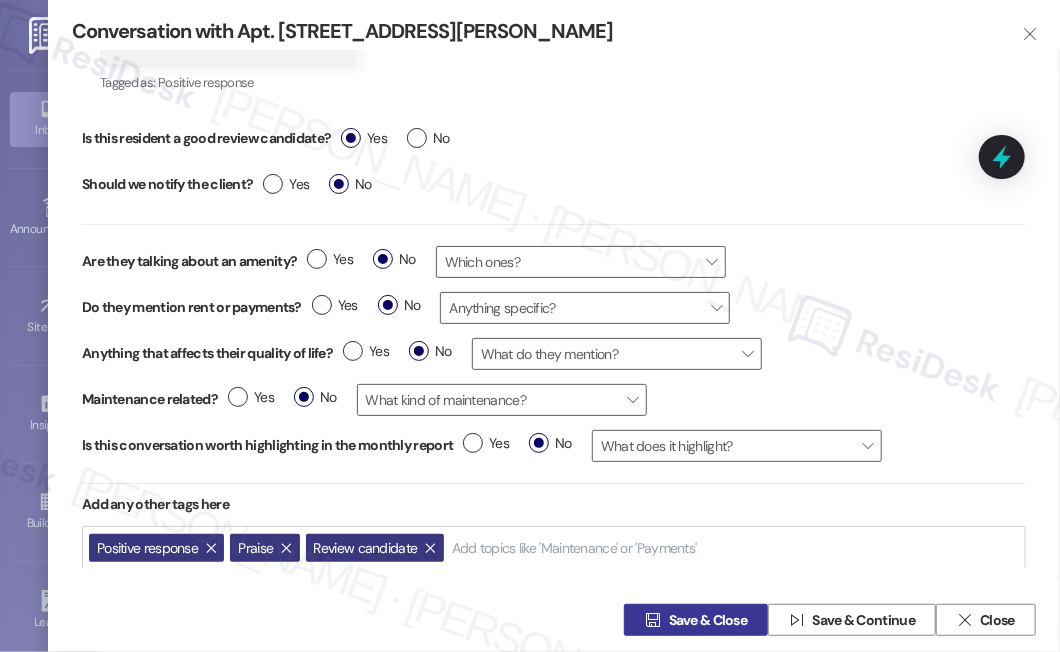 click on "Save & Close" at bounding box center [708, 620] 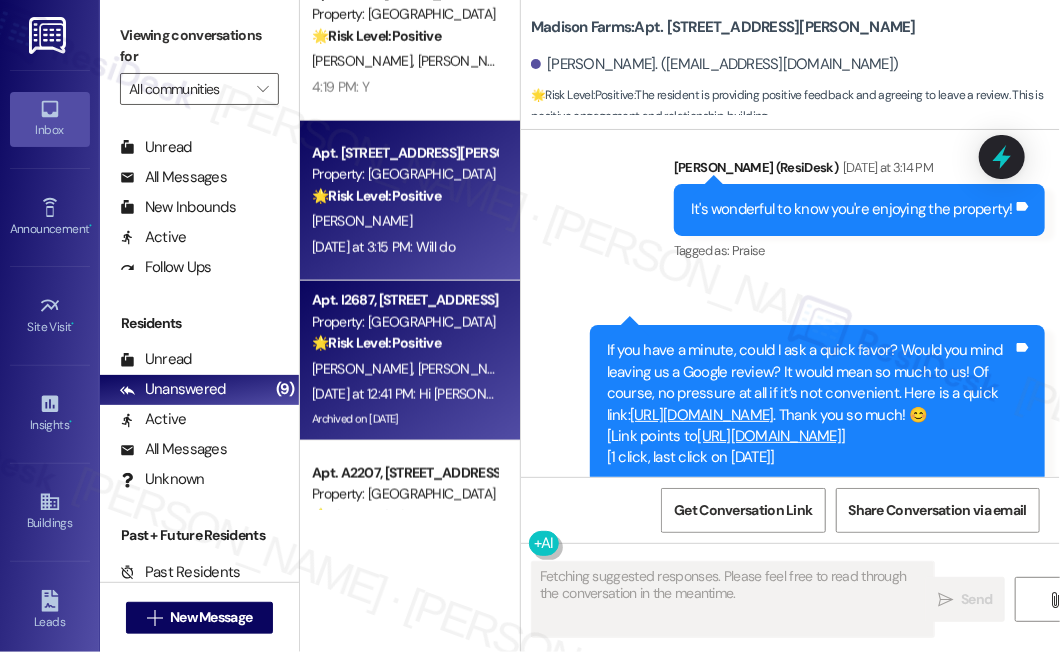 click on "Yesterday at 12:41 PM: Hi Rachel, Melinda and Raymond! We're so glad you chose Madison Farms! We would love to improve your move-in experience. If you could improve one thing about our move-in process, what would it be? Send us your ideas! Yesterday at 12:41 PM: Hi Rachel, Melinda and Raymond! We're so glad you chose Madison Farms! We would love to improve your move-in experience. If you could improve one thing about our move-in process, what would it be? Send us your ideas!" at bounding box center (1116, 394) 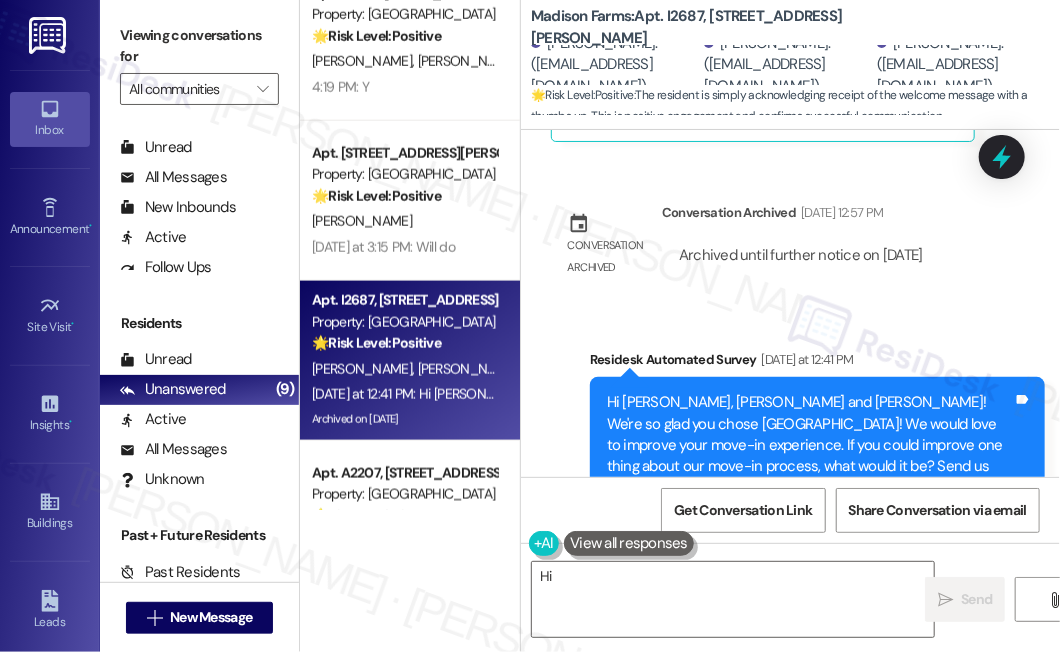 scroll, scrollTop: 1521, scrollLeft: 0, axis: vertical 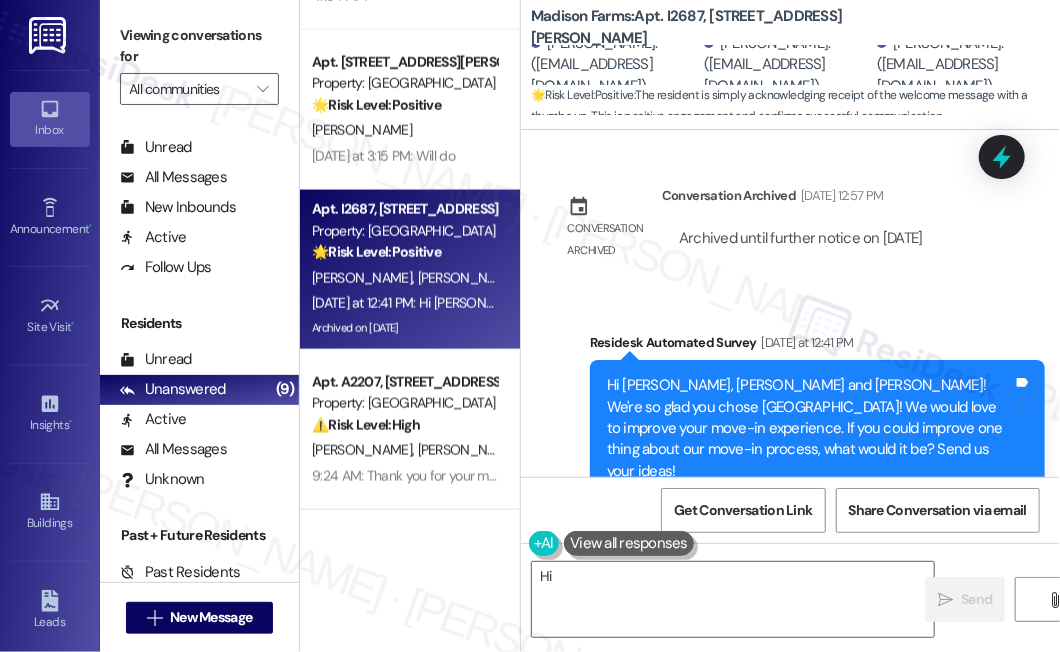 click on "Hi Rachel, Melinda and Raymond! We're so glad you chose Madison Farms! We would love to improve your move-in experience. If you could improve one thing about our move-in process, what would it be? Send us your ideas!" at bounding box center [810, 428] 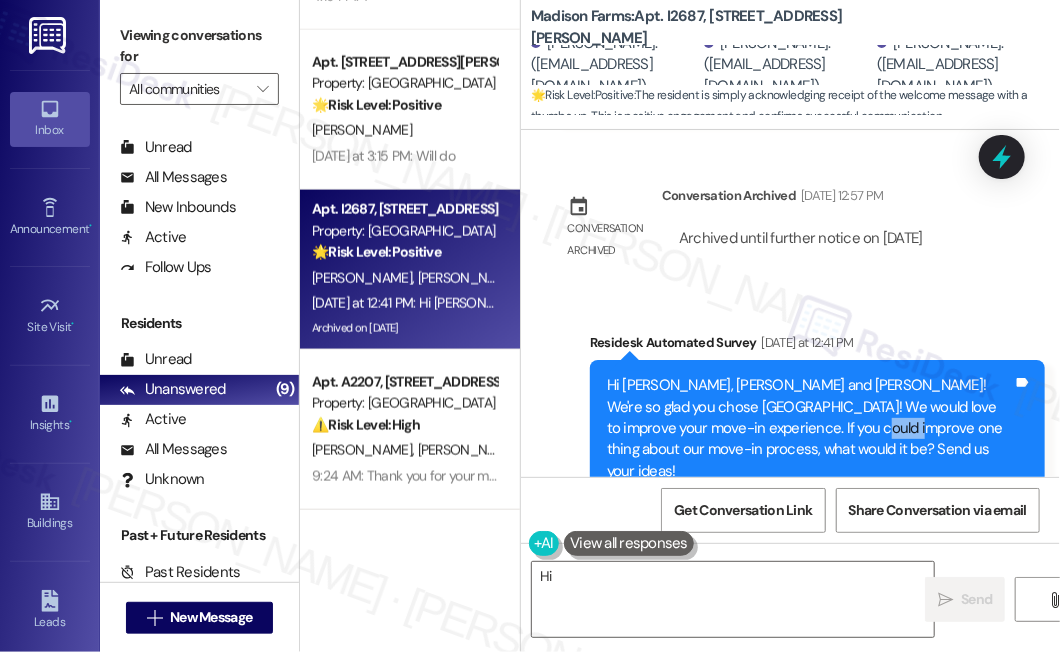 click on "Hi Rachel, Melinda and Raymond! We're so glad you chose Madison Farms! We would love to improve your move-in experience. If you could improve one thing about our move-in process, what would it be? Send us your ideas!" at bounding box center (810, 428) 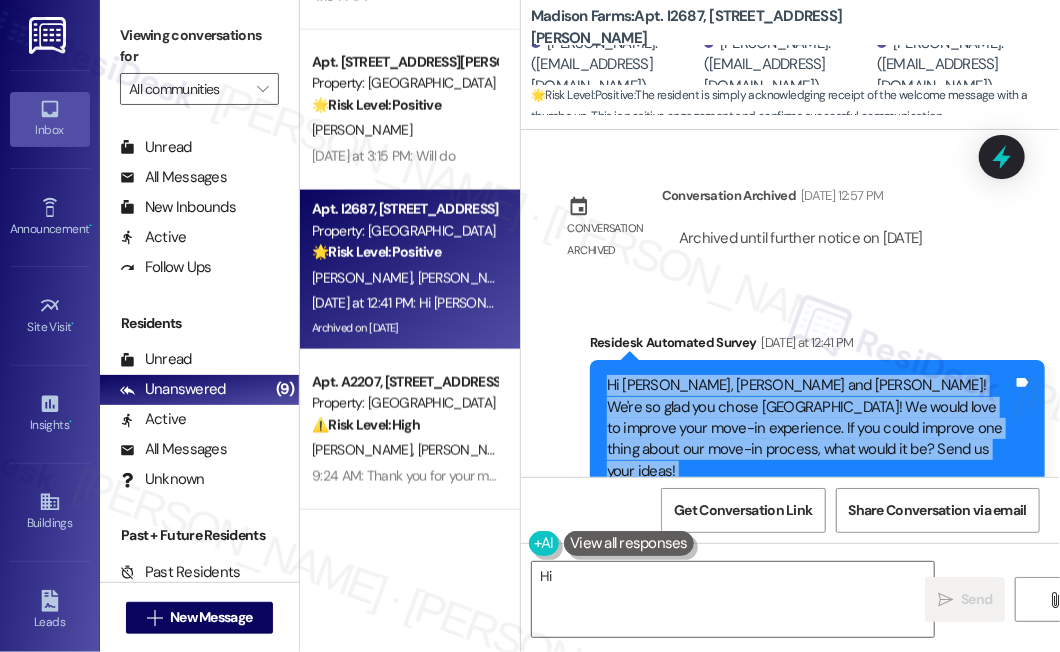 click on "Hi Rachel, Melinda and Raymond! We're so glad you chose Madison Farms! We would love to improve your move-in experience. If you could improve one thing about our move-in process, what would it be? Send us your ideas!" at bounding box center (810, 428) 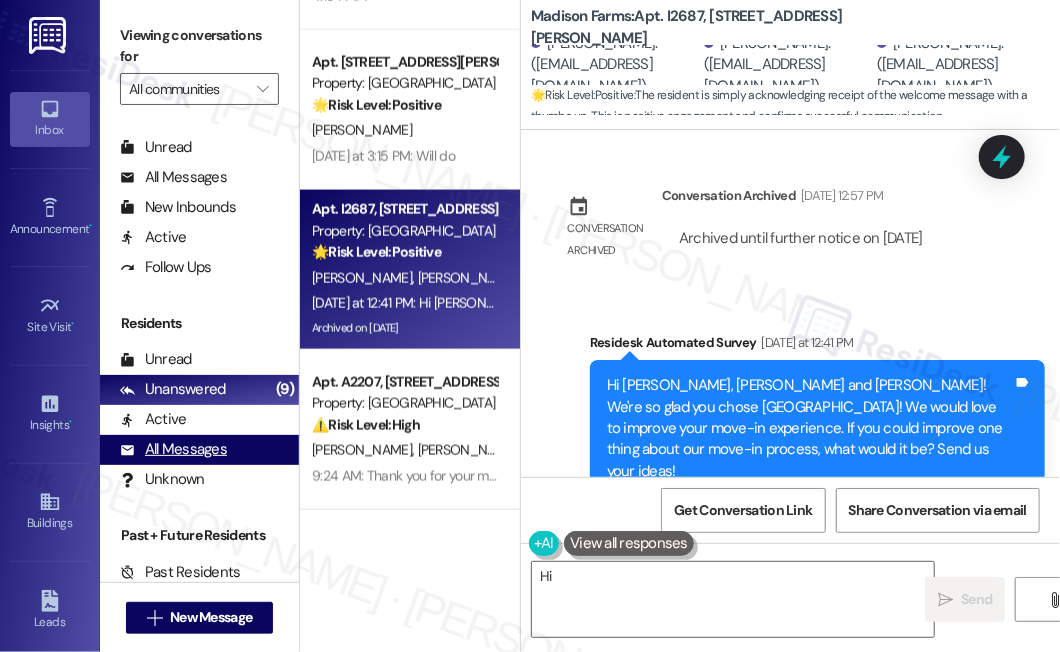 click on "All Messages" at bounding box center [173, 449] 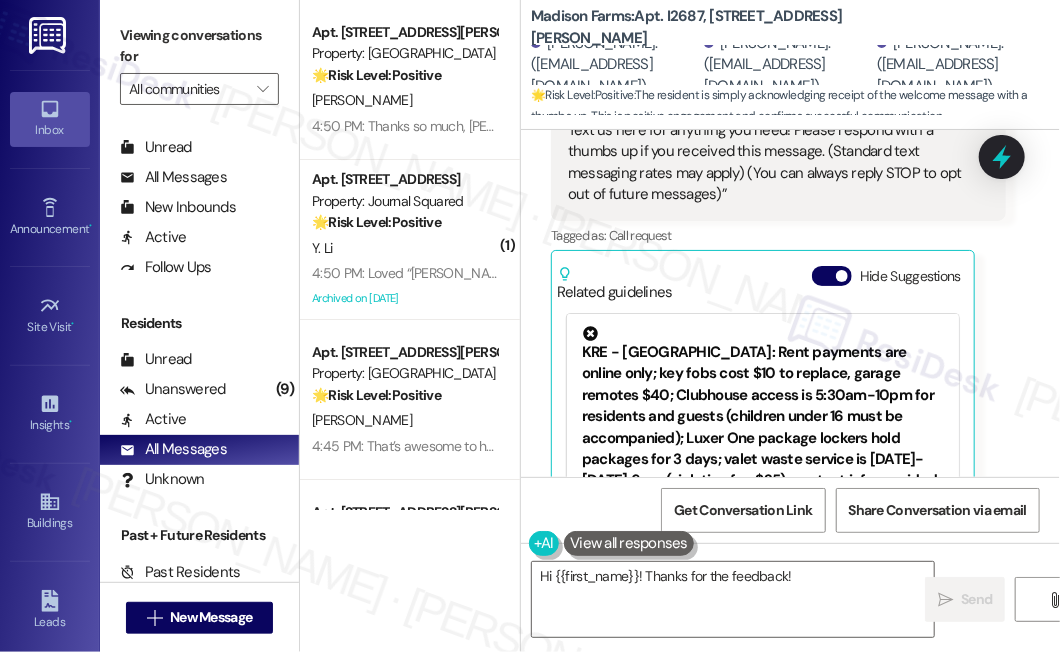 scroll, scrollTop: 1139, scrollLeft: 0, axis: vertical 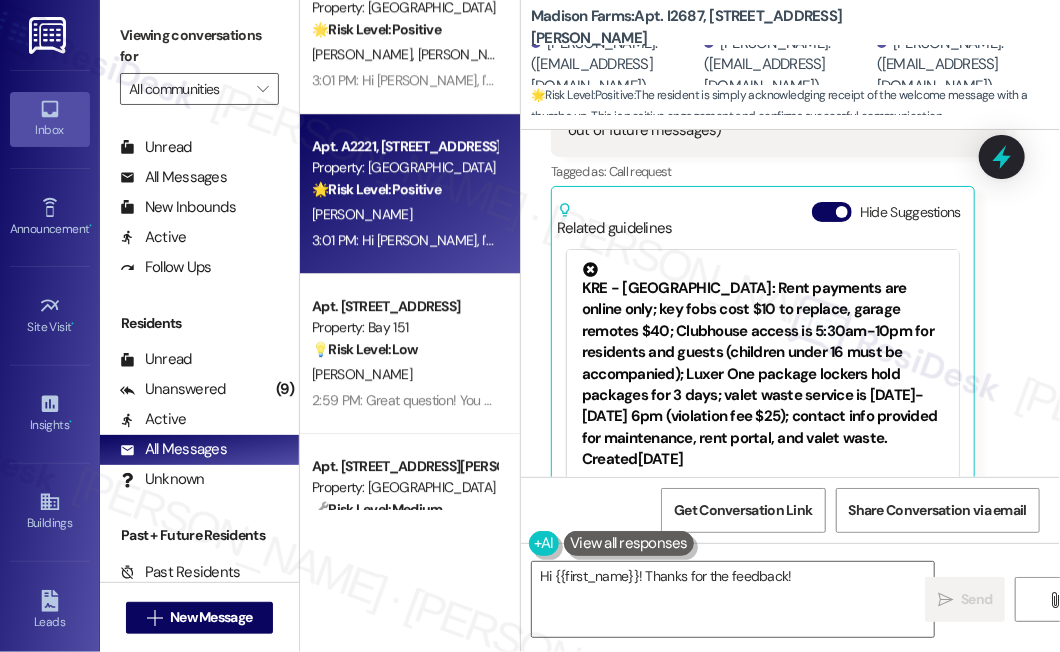 click on "🌟  Risk Level:  Positive The message is a positive response to a check-in about resident satisfaction, indicating positive engagement and relationship building." at bounding box center (404, 189) 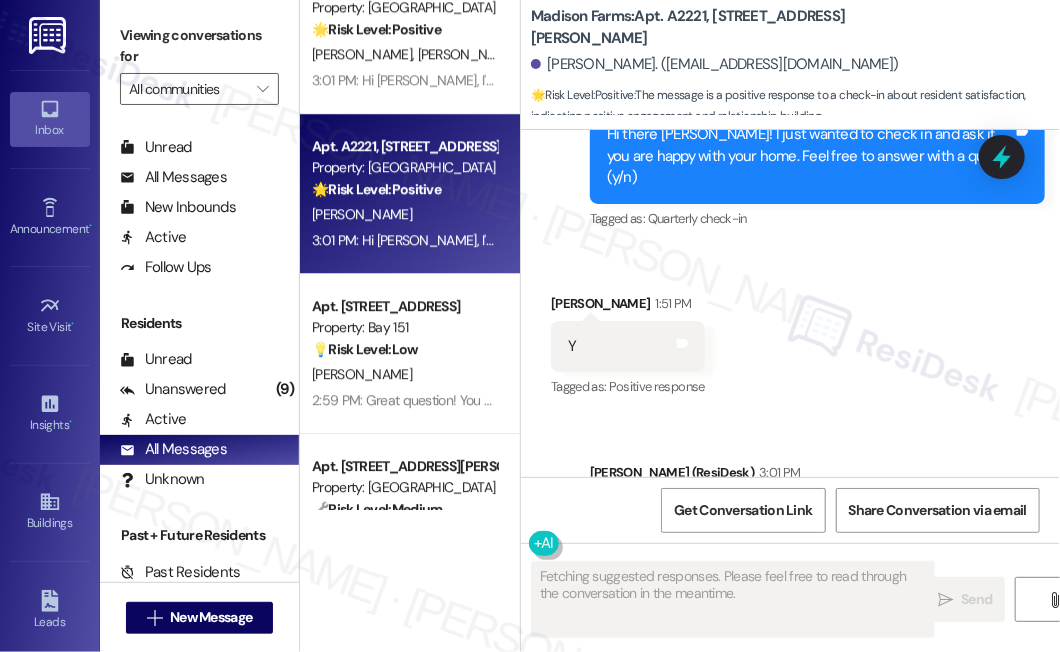 scroll, scrollTop: 2218, scrollLeft: 0, axis: vertical 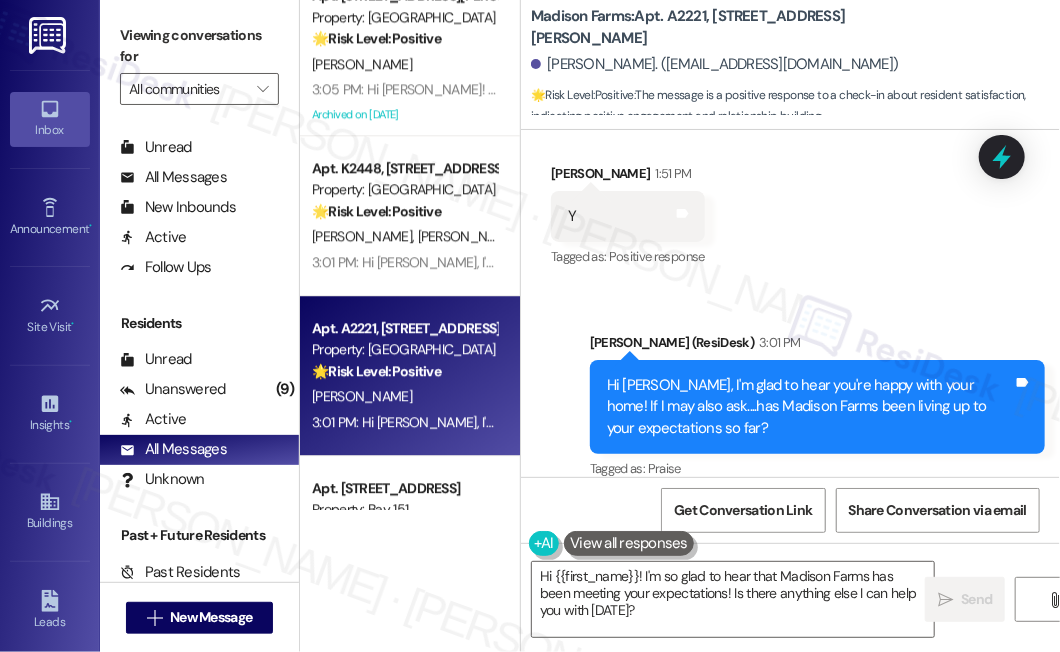 click on "🌟  Risk Level:  Positive" at bounding box center [376, 211] 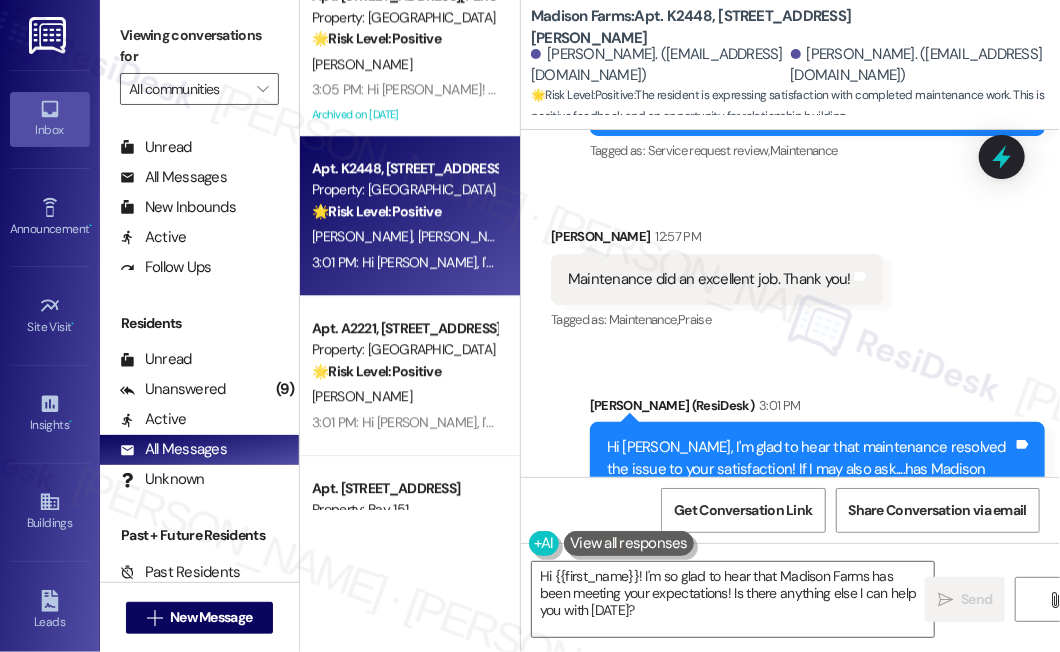 scroll, scrollTop: 1915, scrollLeft: 0, axis: vertical 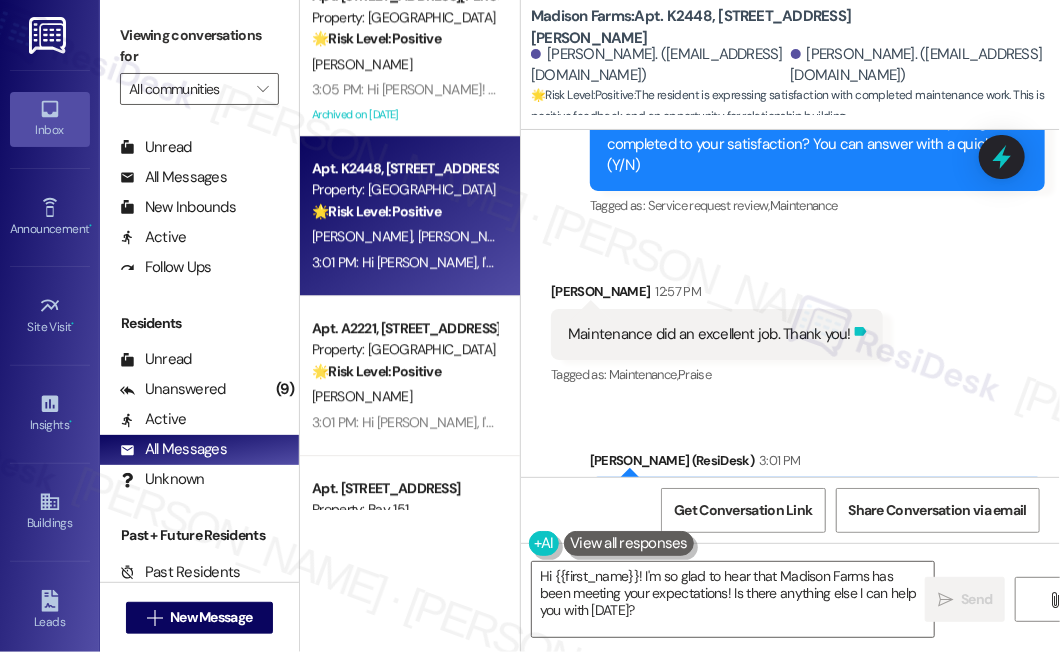 click 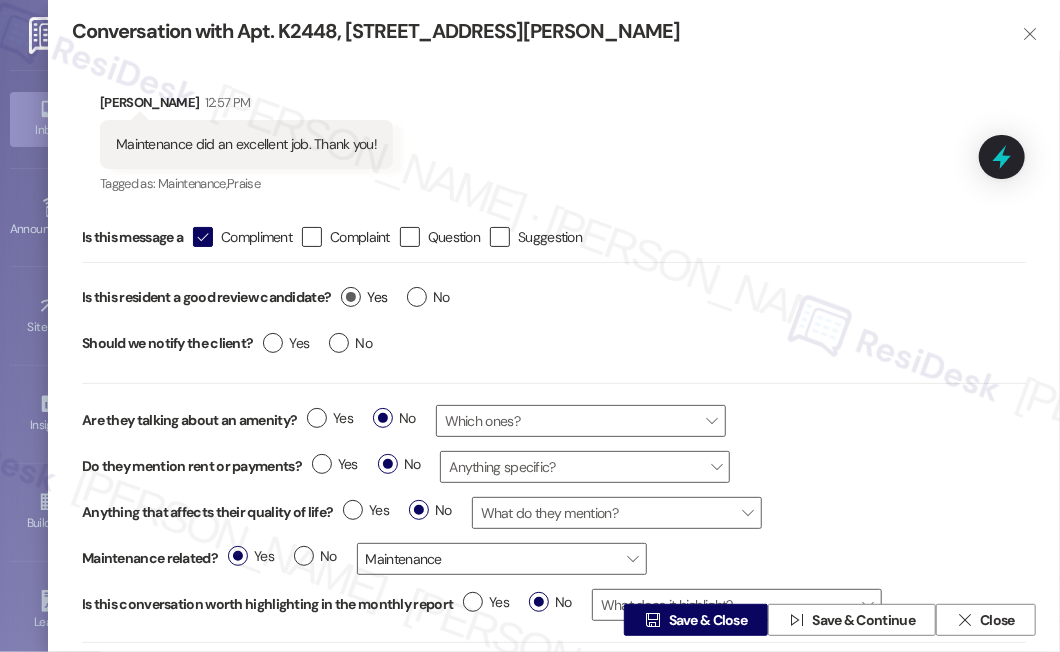 click on "Yes" at bounding box center (364, 297) 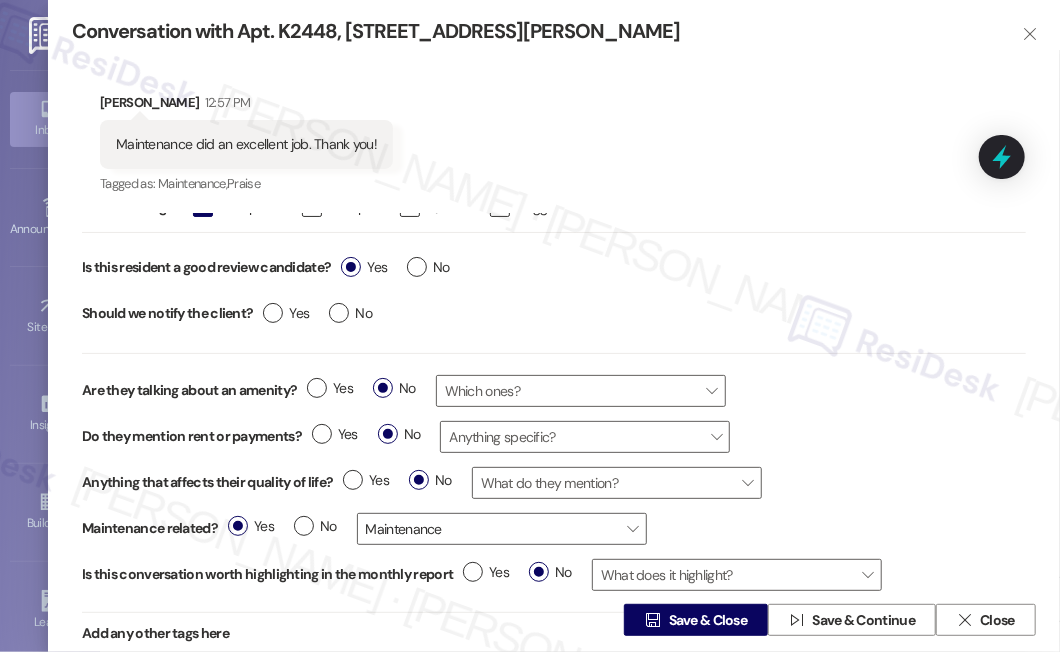 scroll, scrollTop: 58, scrollLeft: 0, axis: vertical 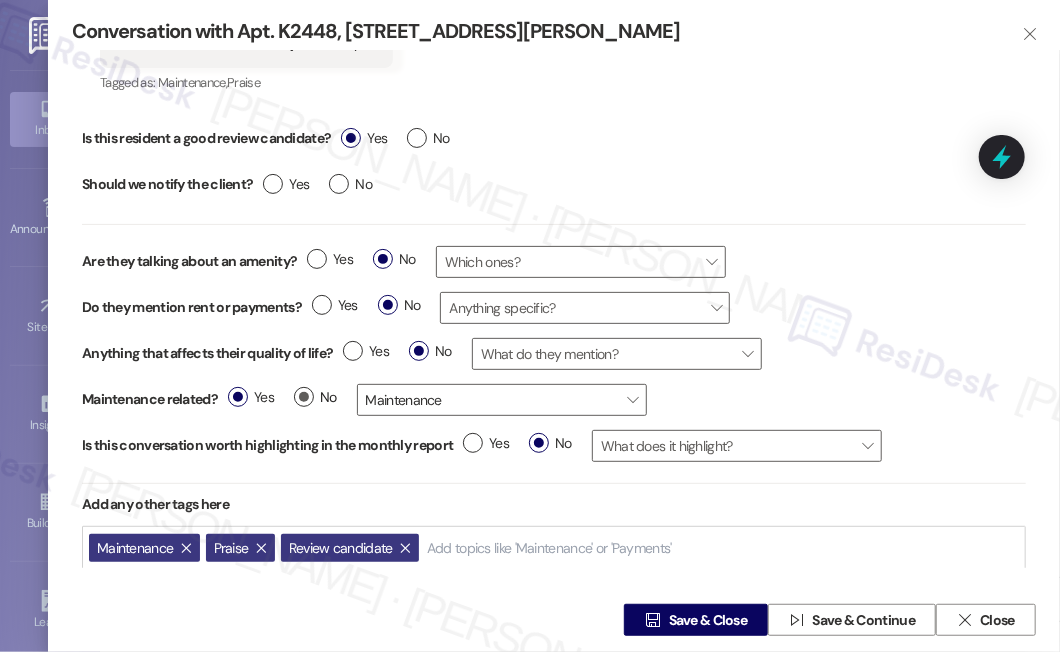 click on "No" at bounding box center (315, 397) 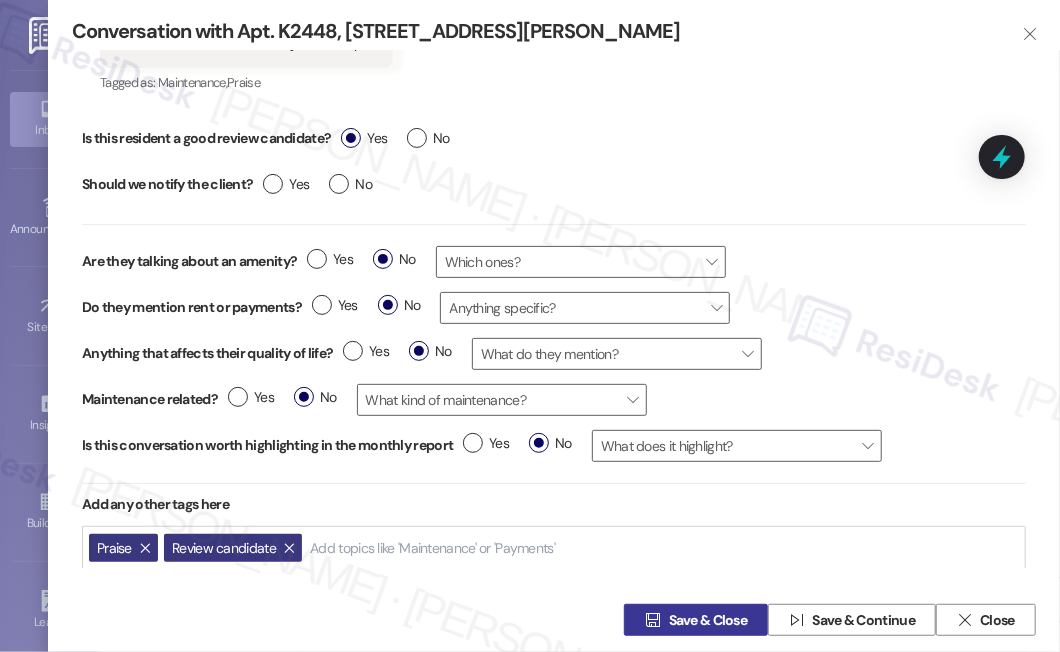 click on "Save & Close" at bounding box center [708, 620] 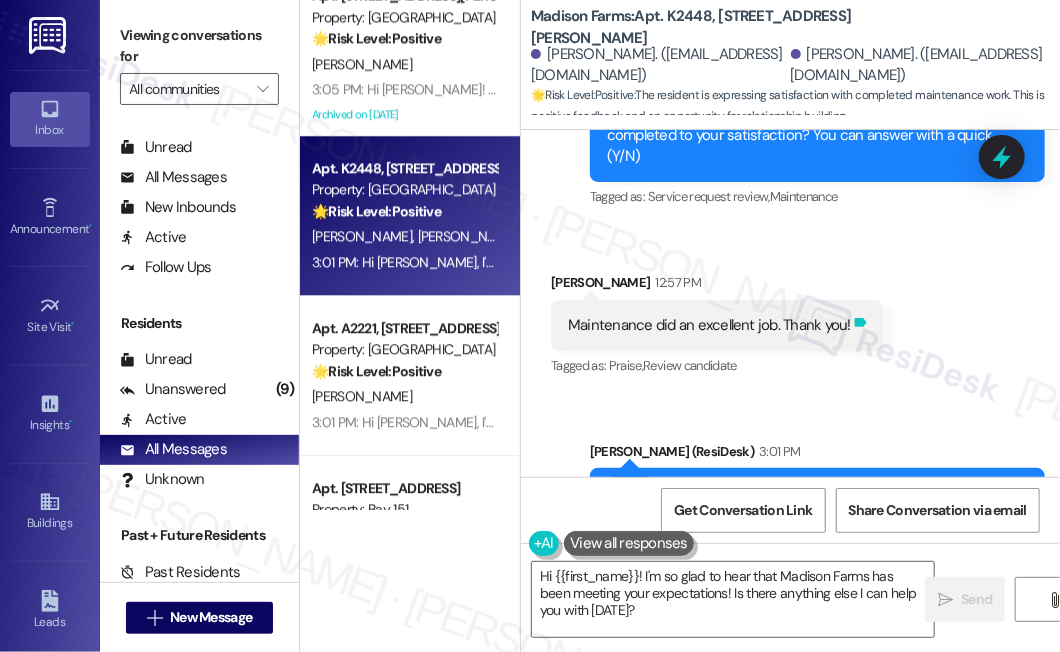 scroll, scrollTop: 2012, scrollLeft: 0, axis: vertical 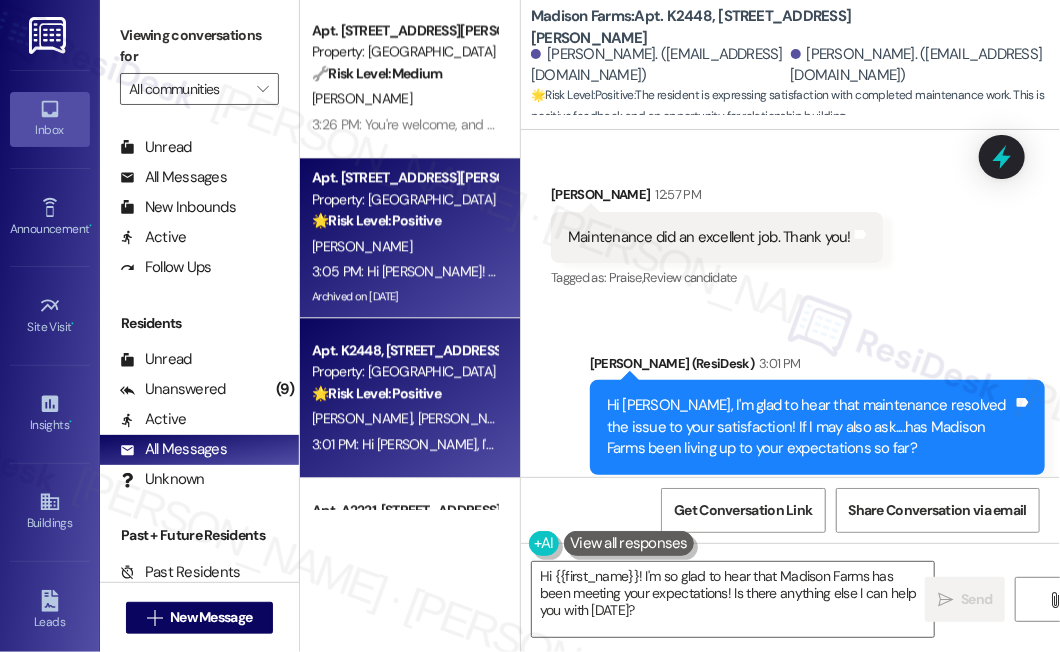 click on "🌟  Risk Level:  Positive" at bounding box center [376, 220] 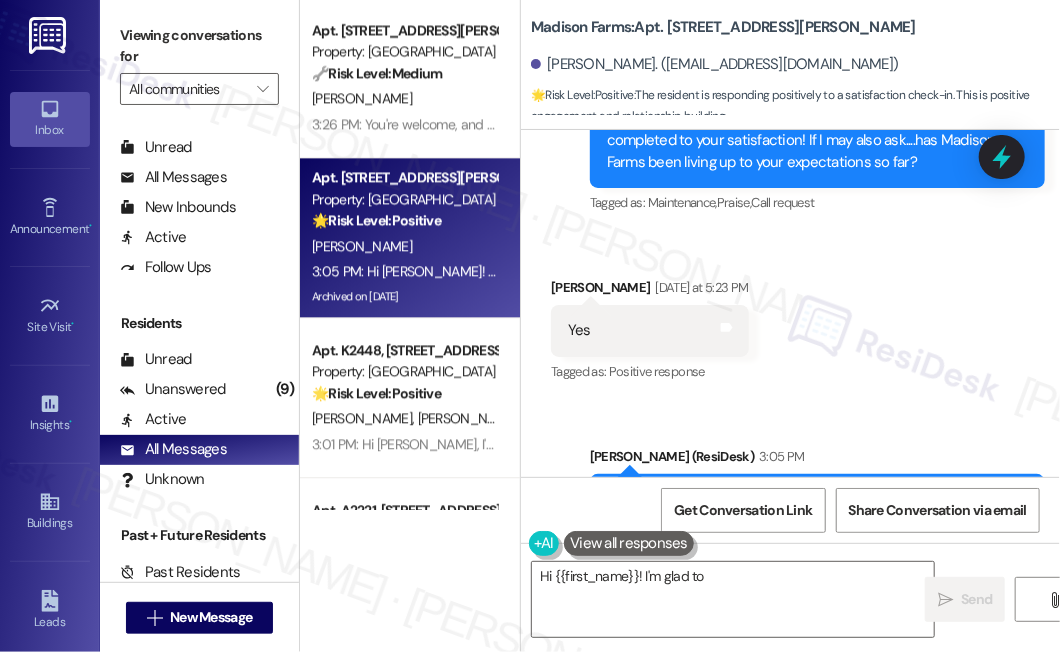 scroll, scrollTop: 4894, scrollLeft: 0, axis: vertical 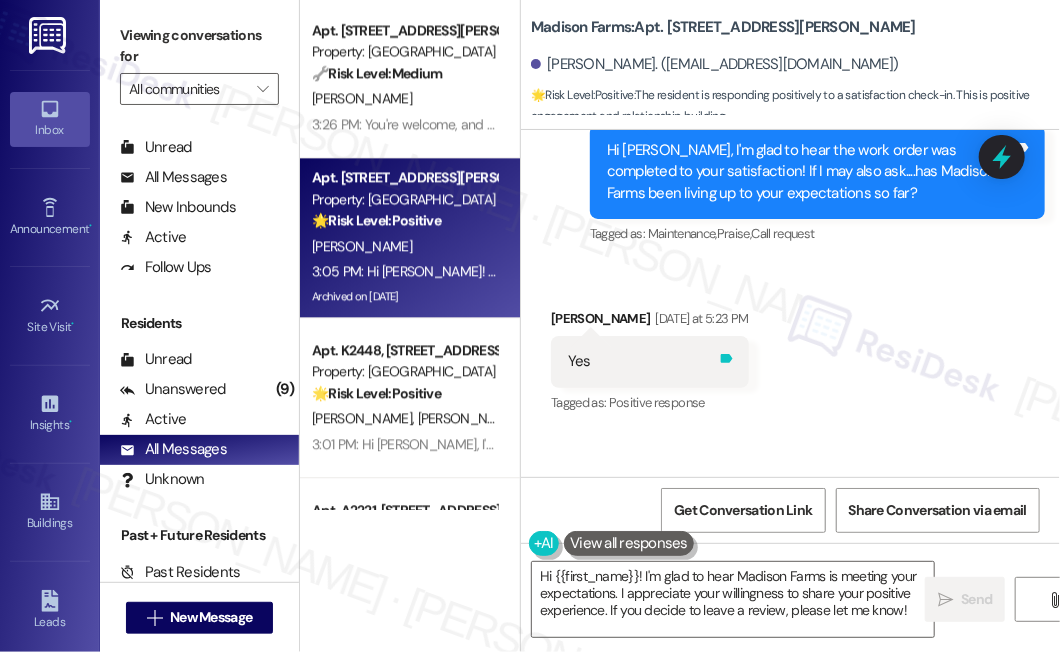 click on "Tags and notes" at bounding box center [726, 361] 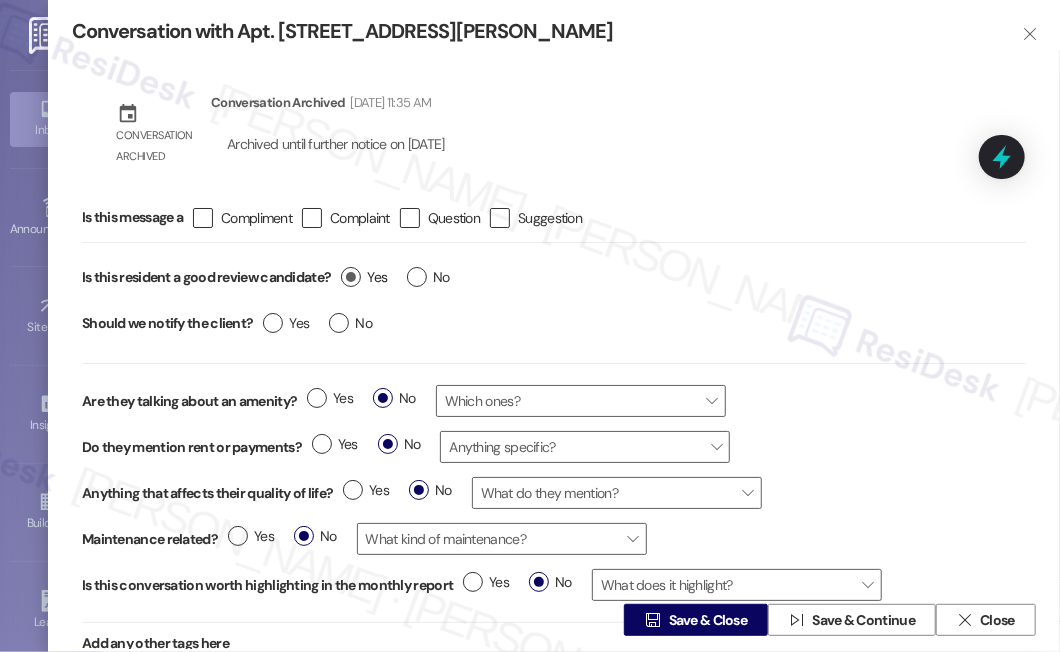 click on "Yes" at bounding box center (364, 277) 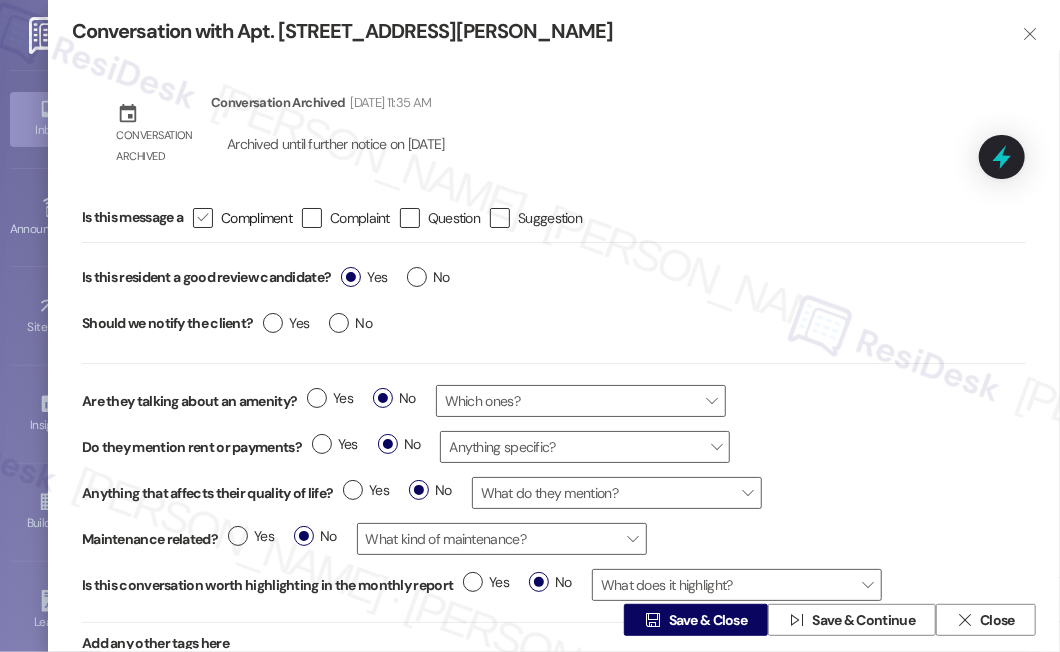 click on " Compliment" at bounding box center [242, 218] 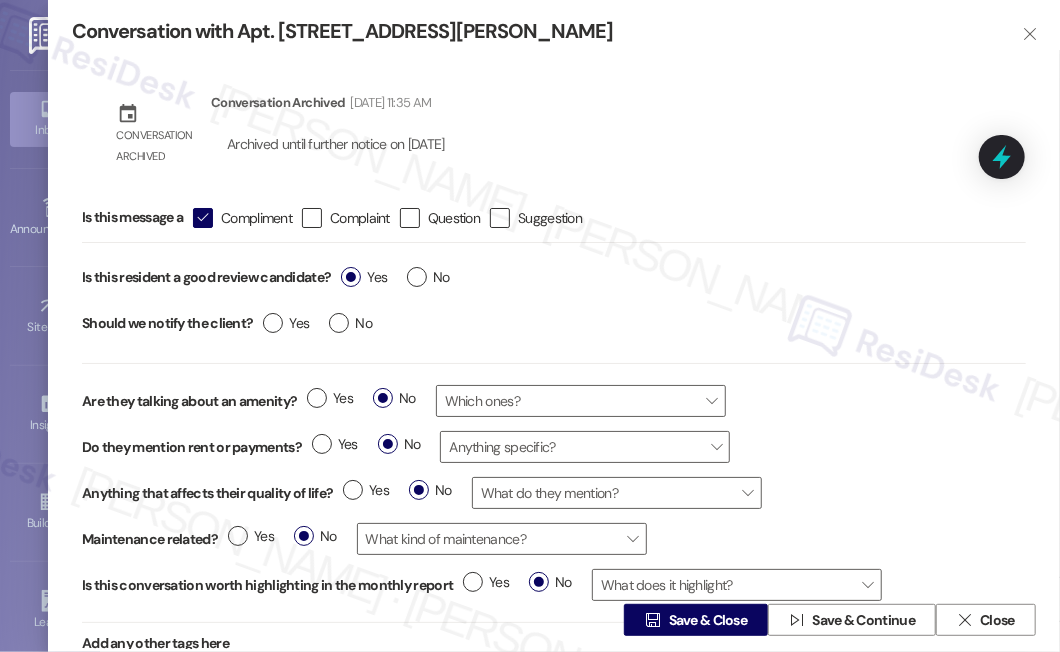scroll, scrollTop: 58, scrollLeft: 0, axis: vertical 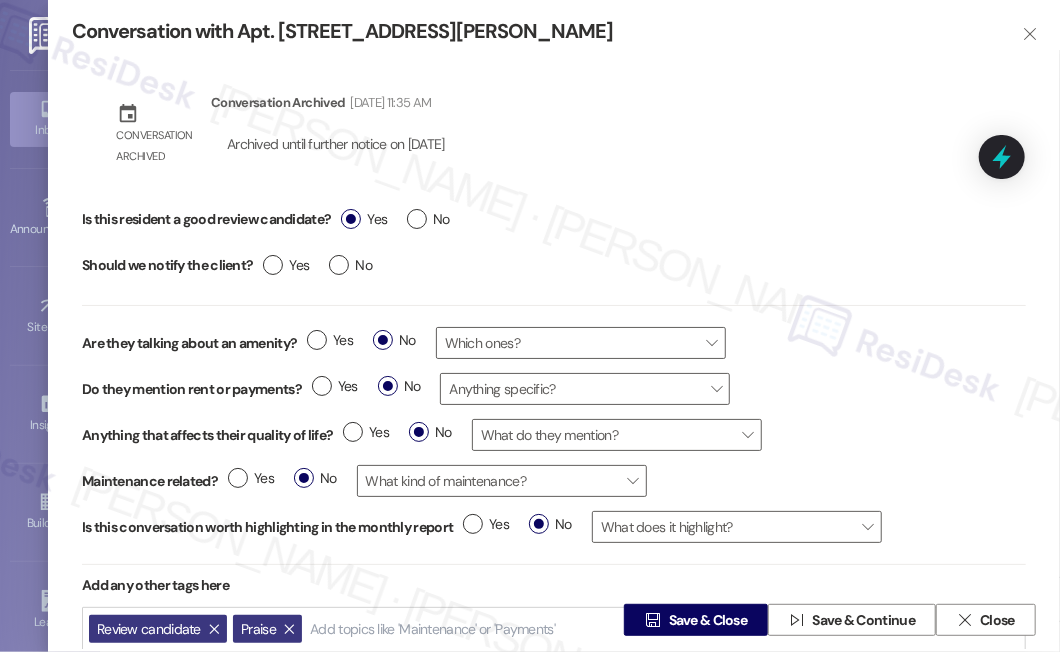 click on "Yes No" at bounding box center [317, 268] 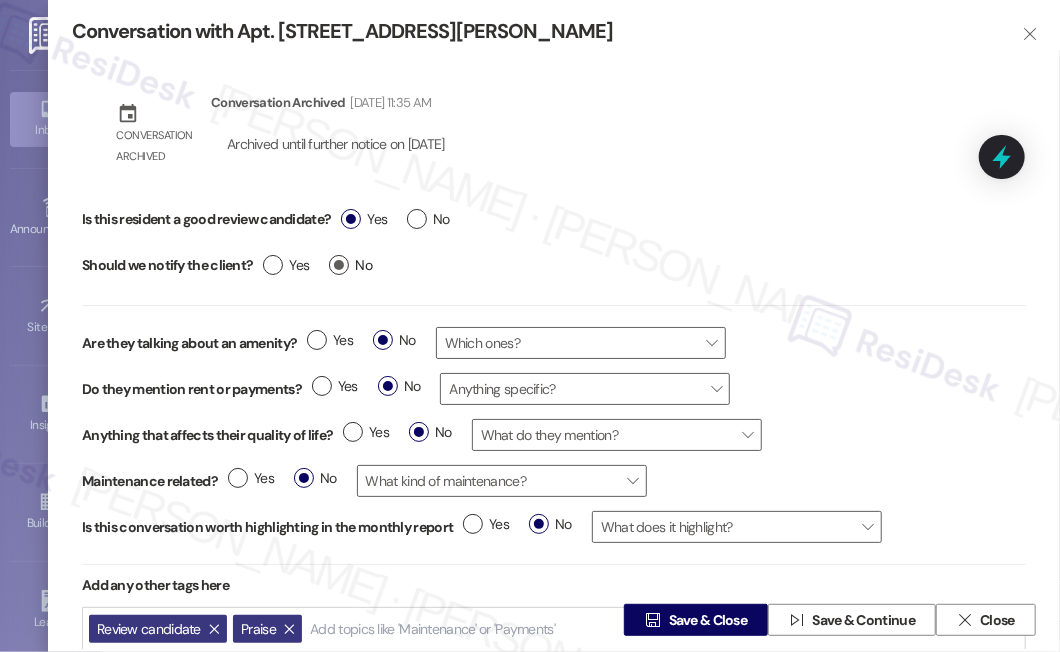 click on "No" at bounding box center (350, 265) 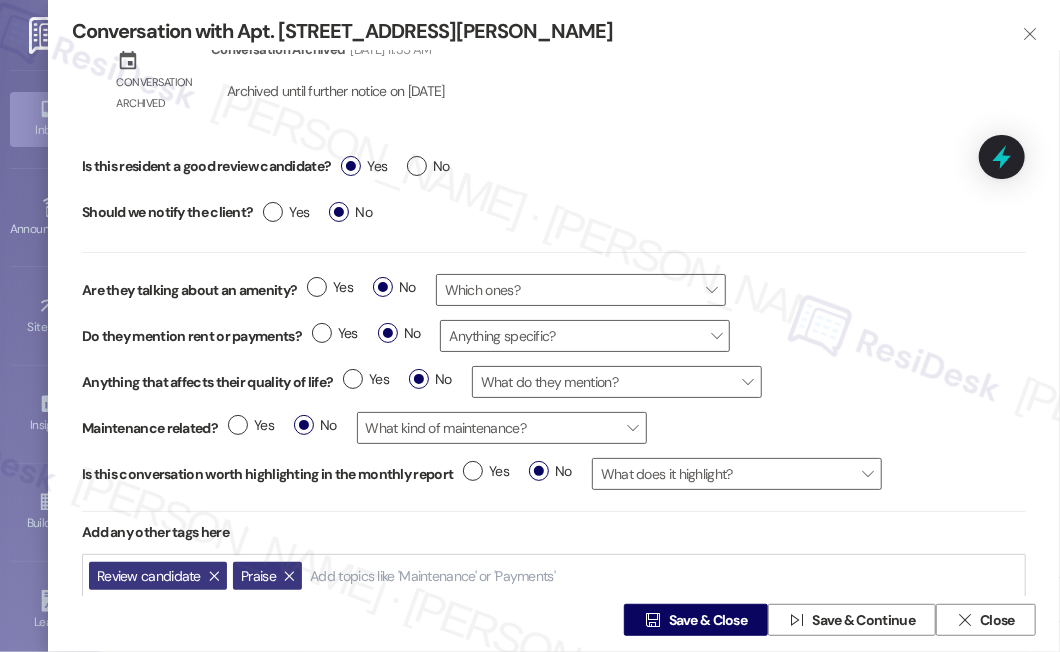 scroll, scrollTop: 82, scrollLeft: 0, axis: vertical 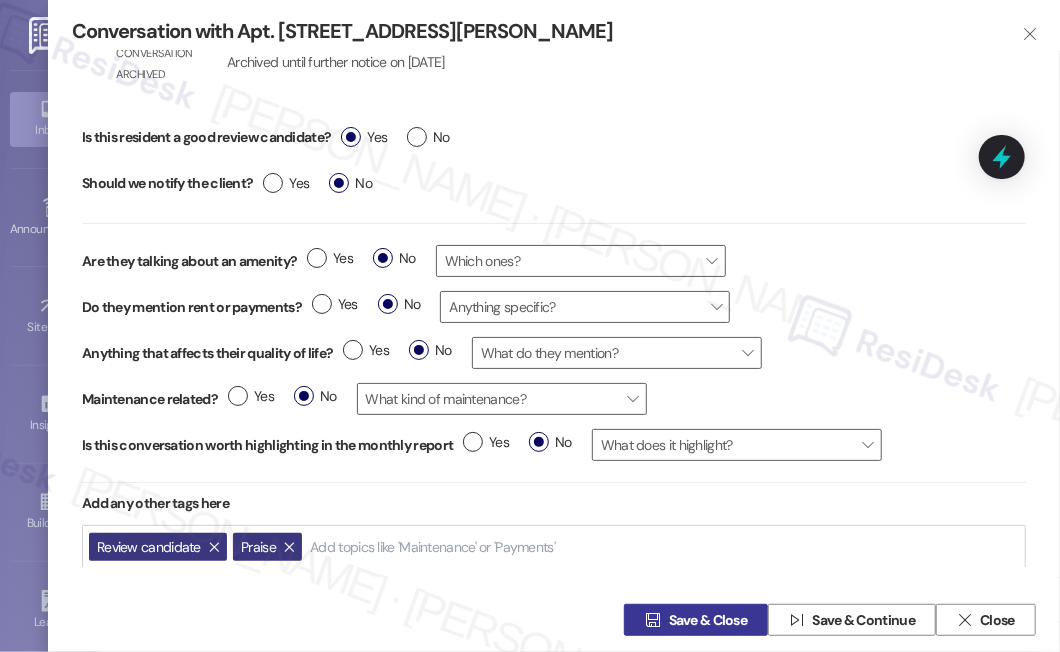 click on "Save & Close" at bounding box center [708, 620] 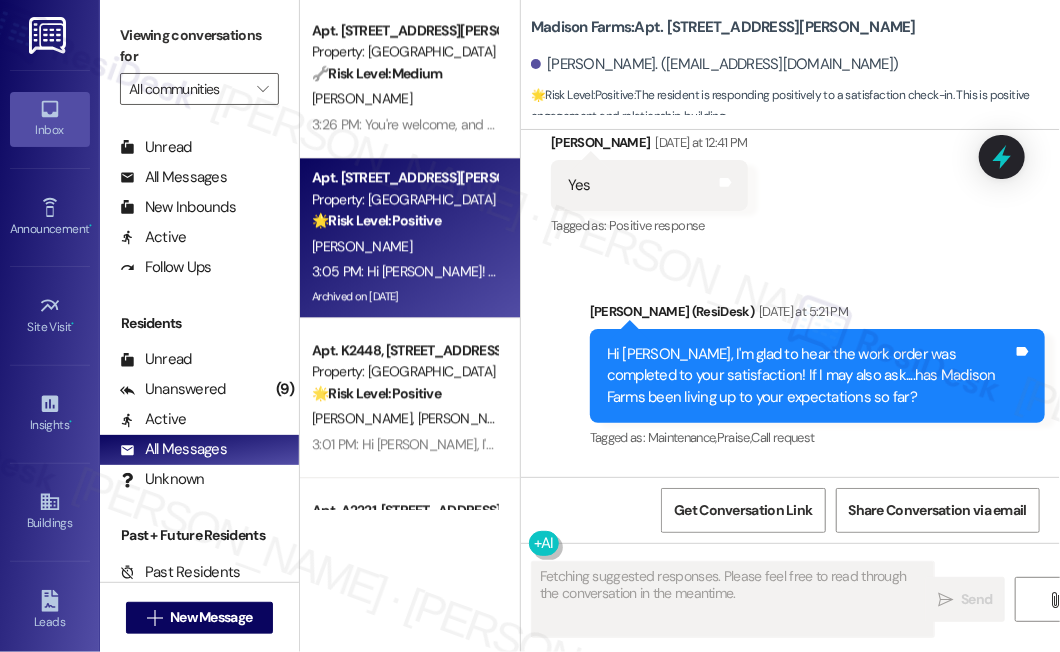 scroll, scrollTop: 4826, scrollLeft: 0, axis: vertical 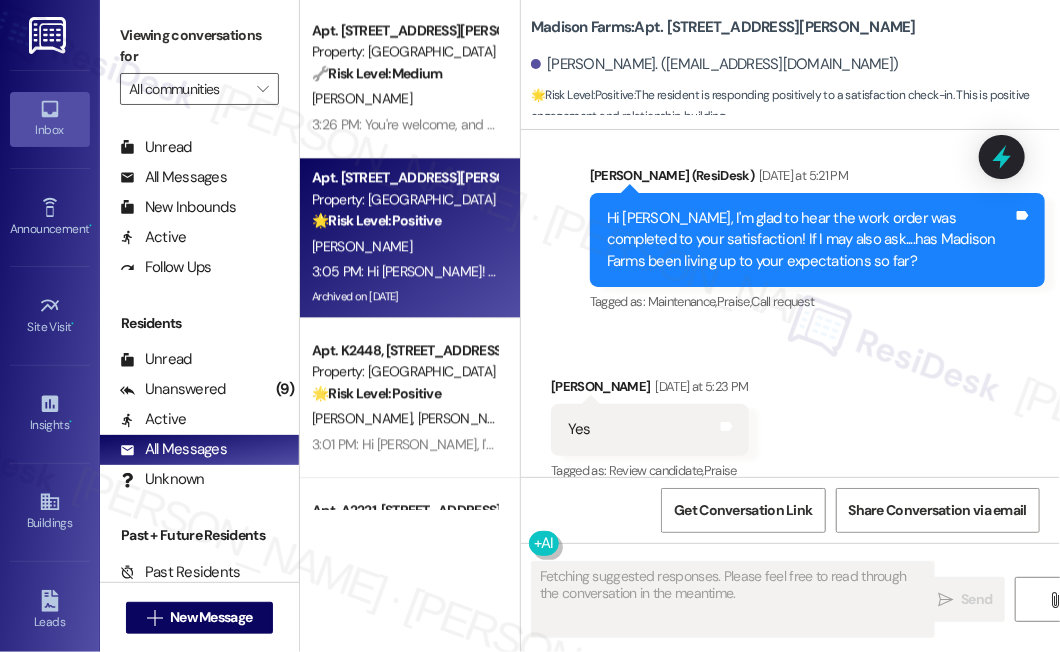 click on "Hi Linda, I'm glad to hear the work order was completed to your satisfaction! If I may also ask....has Madison Farms been living up to your expectations so far?" at bounding box center [810, 240] 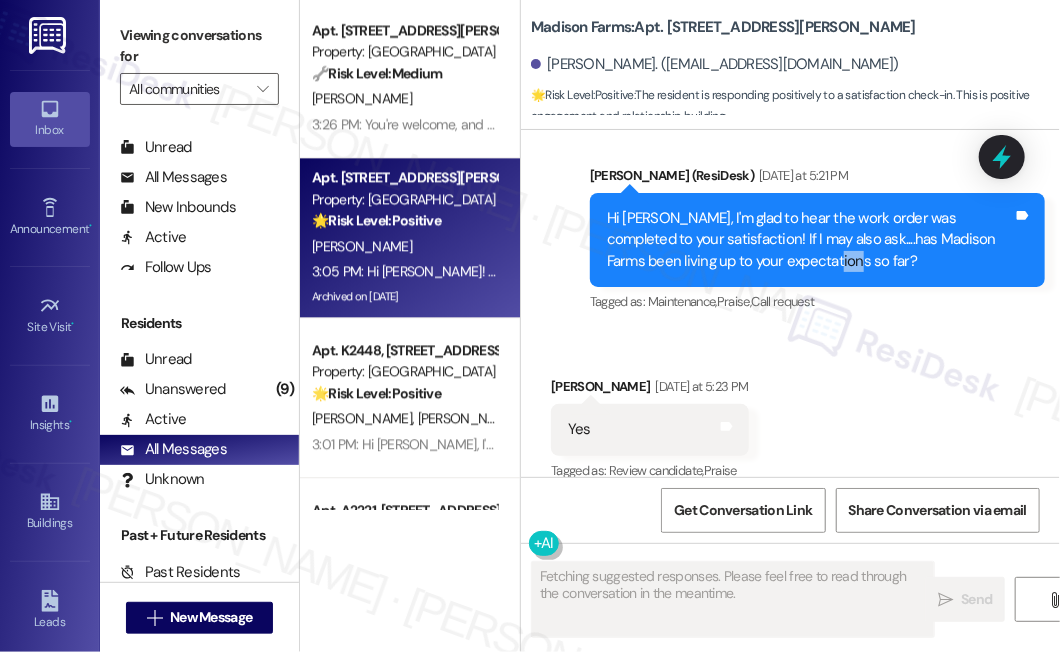 click on "Hi Linda, I'm glad to hear the work order was completed to your satisfaction! If I may also ask....has Madison Farms been living up to your expectations so far?" at bounding box center [810, 240] 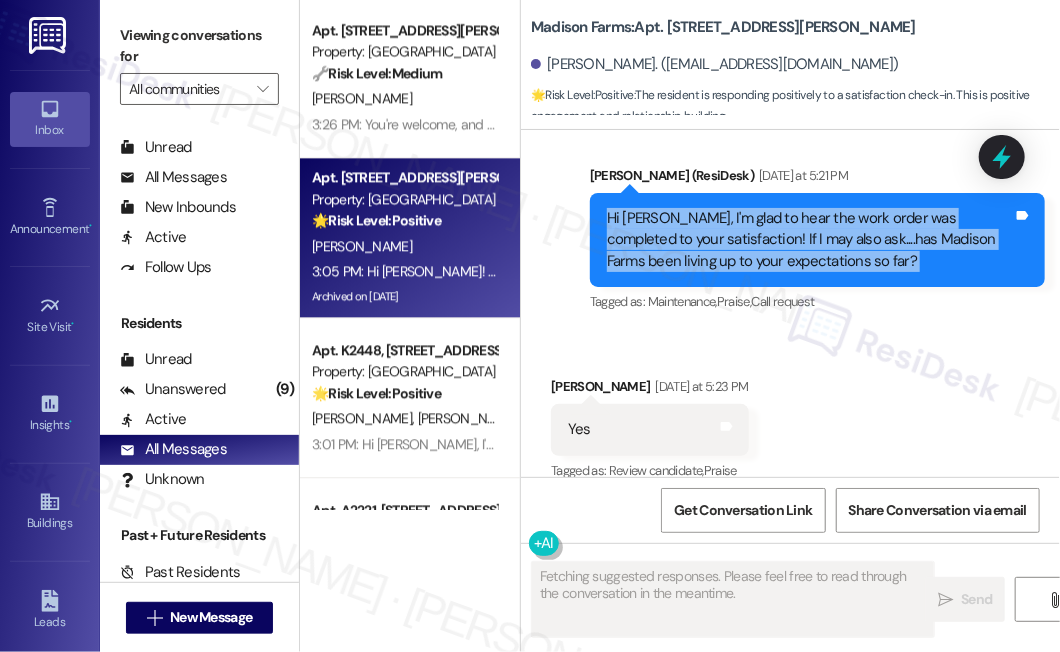click on "Hi Linda, I'm glad to hear the work order was completed to your satisfaction! If I may also ask....has Madison Farms been living up to your expectations so far?" at bounding box center (810, 240) 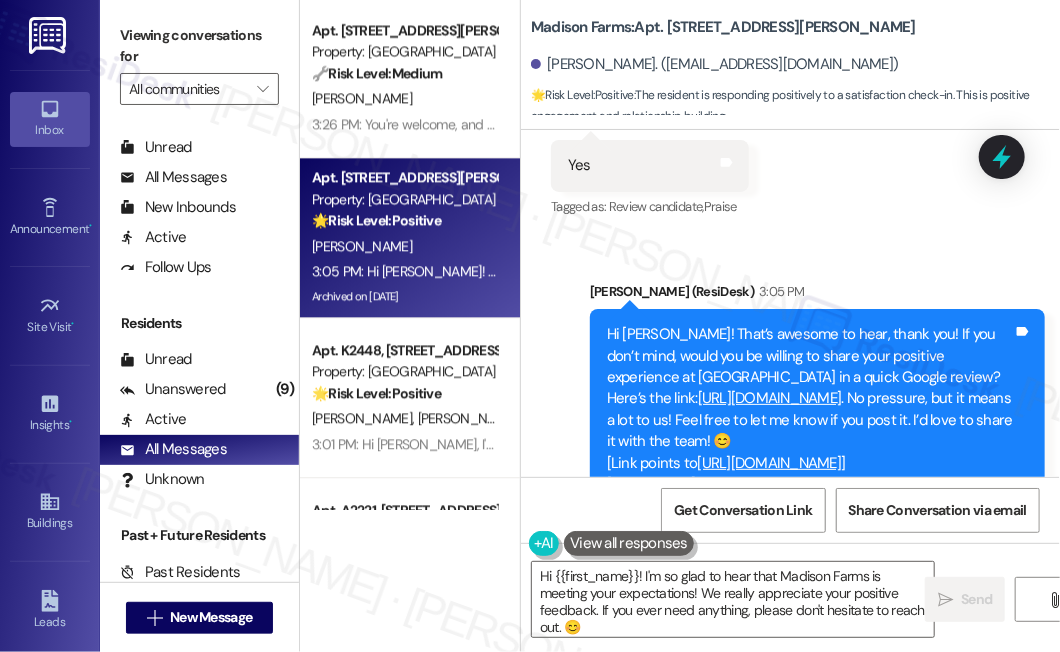 scroll, scrollTop: 4894, scrollLeft: 0, axis: vertical 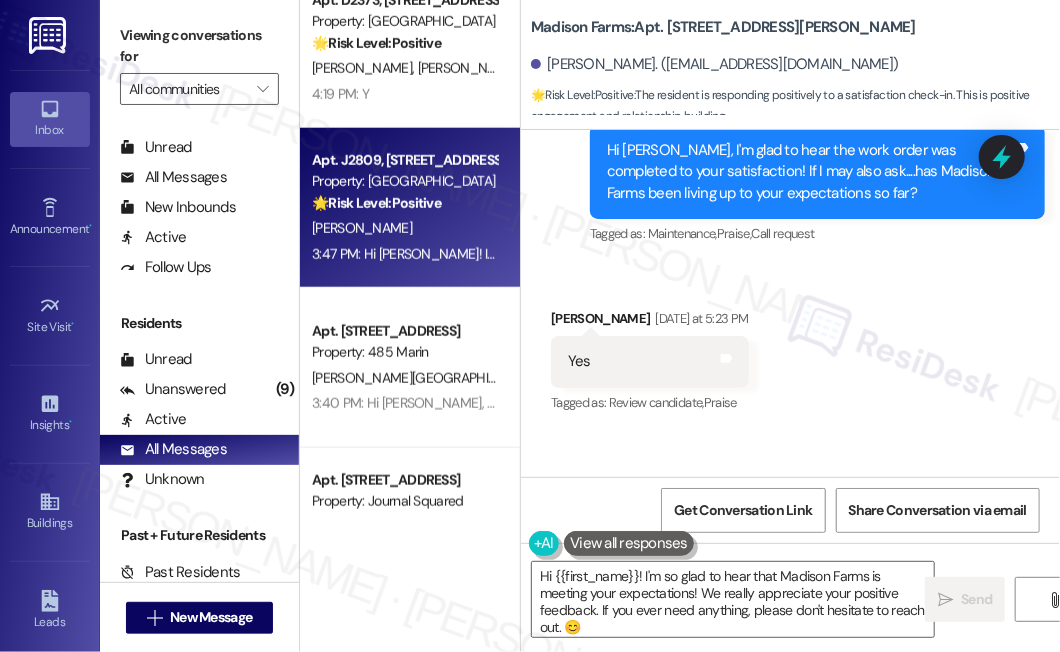 click on "I. Ellett" at bounding box center (404, 228) 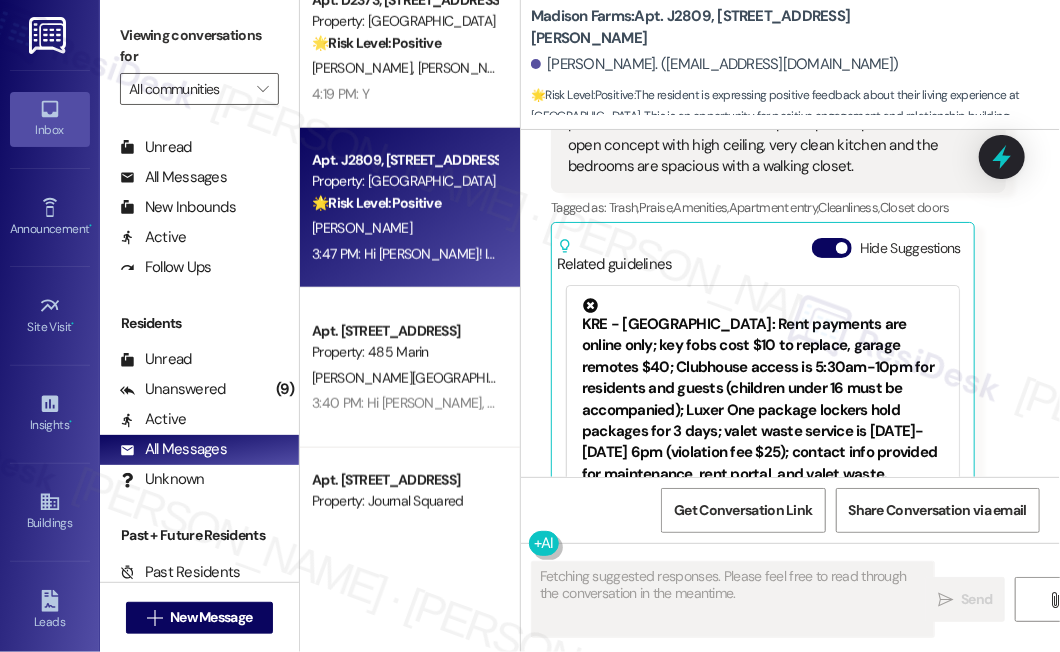scroll, scrollTop: 1489, scrollLeft: 0, axis: vertical 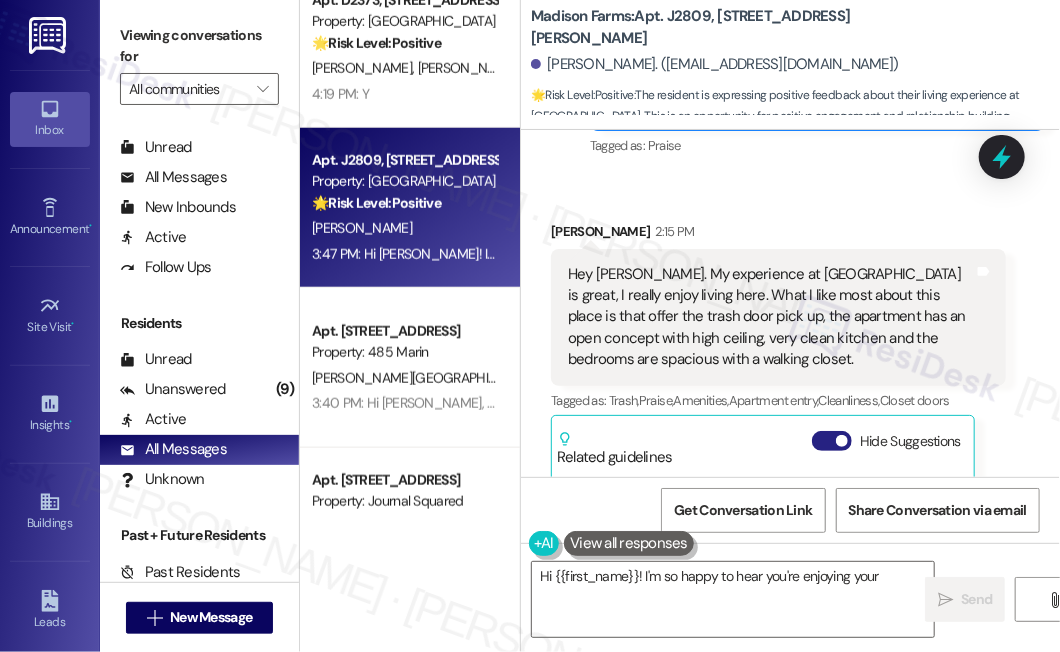 click on "Hide Suggestions" at bounding box center (832, 441) 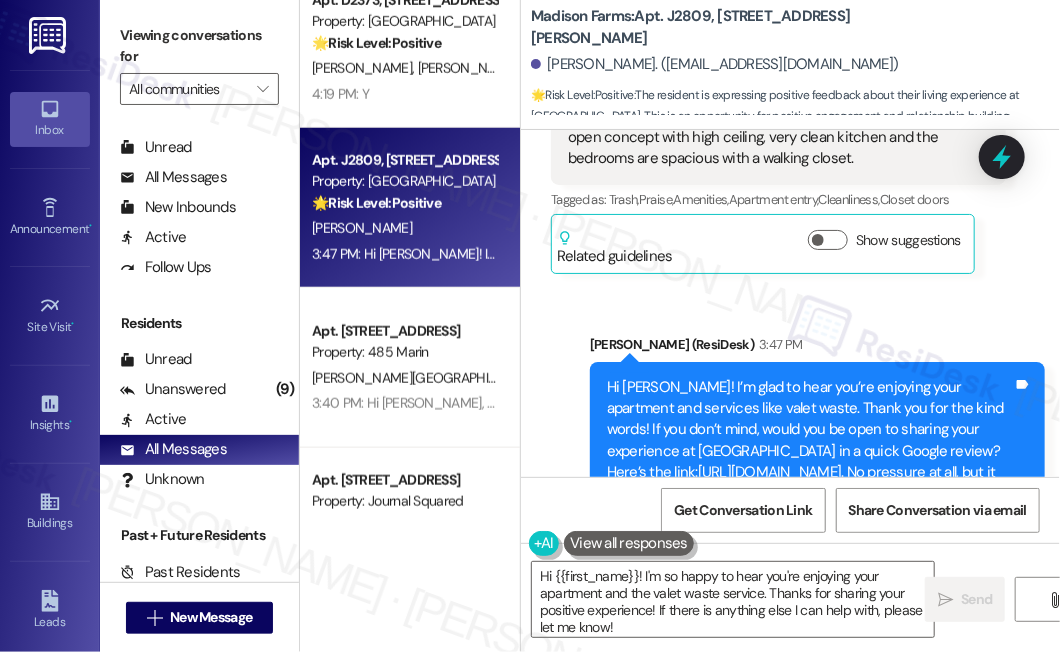 scroll, scrollTop: 1500, scrollLeft: 0, axis: vertical 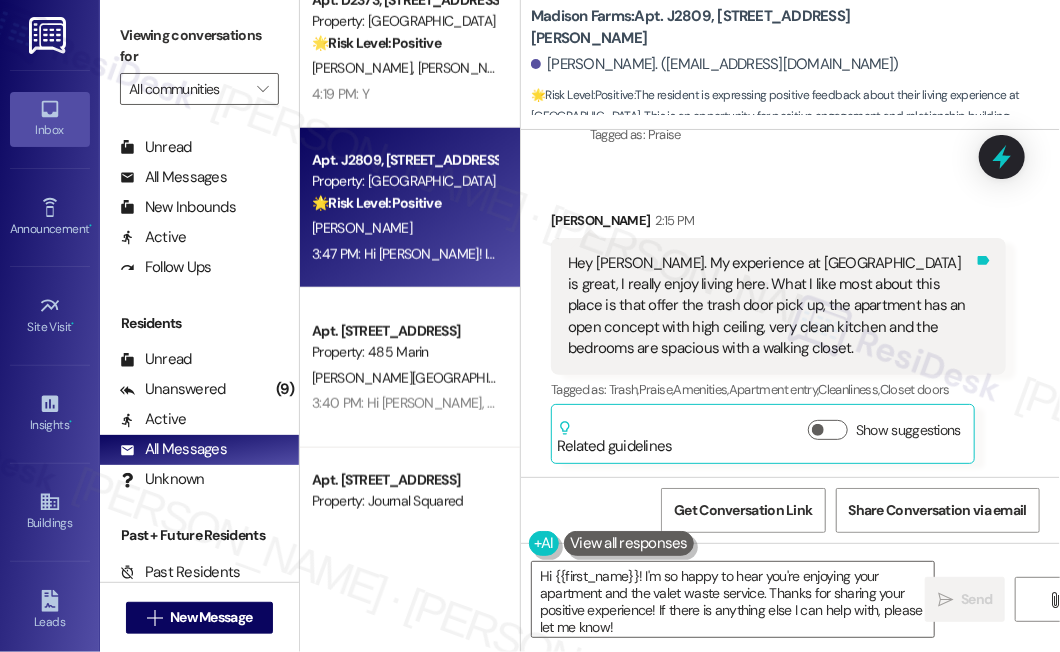 click 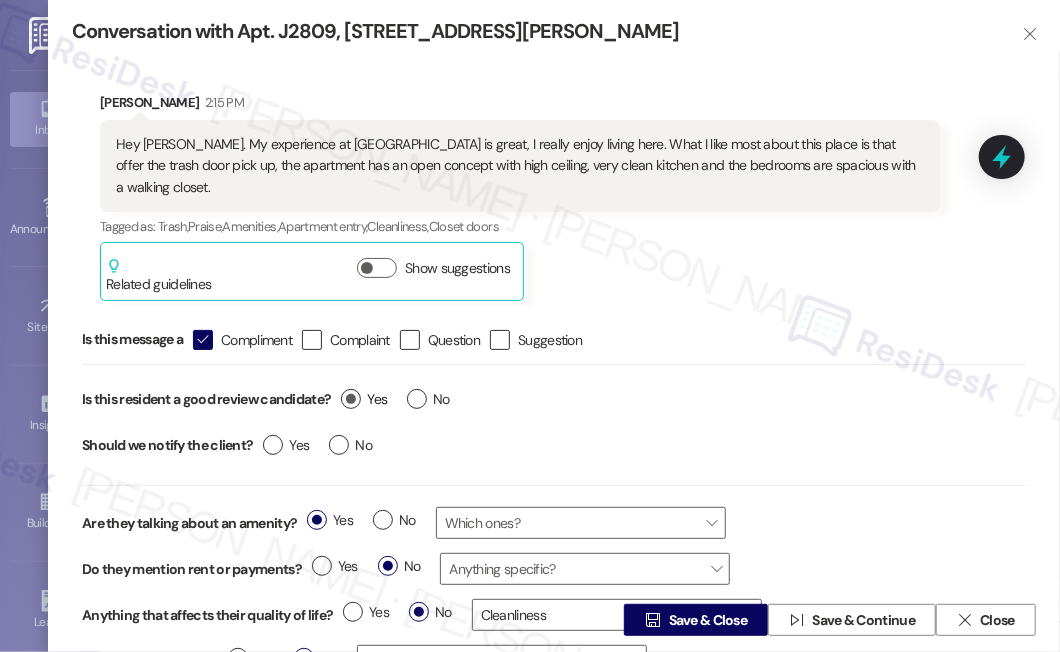 click on "Yes" at bounding box center [364, 399] 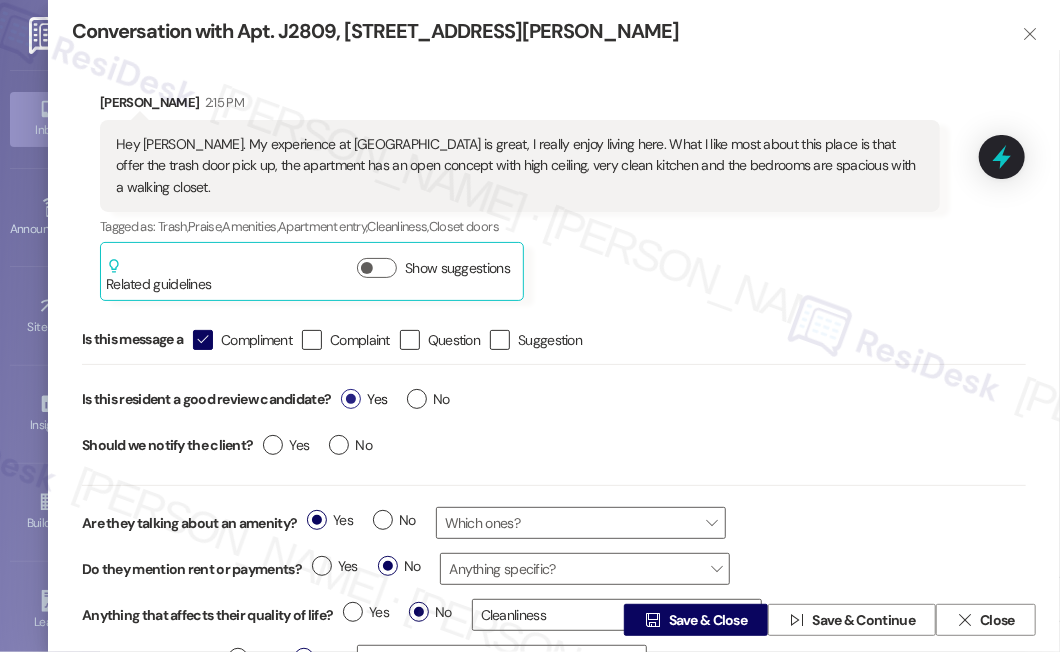 scroll, scrollTop: 93, scrollLeft: 0, axis: vertical 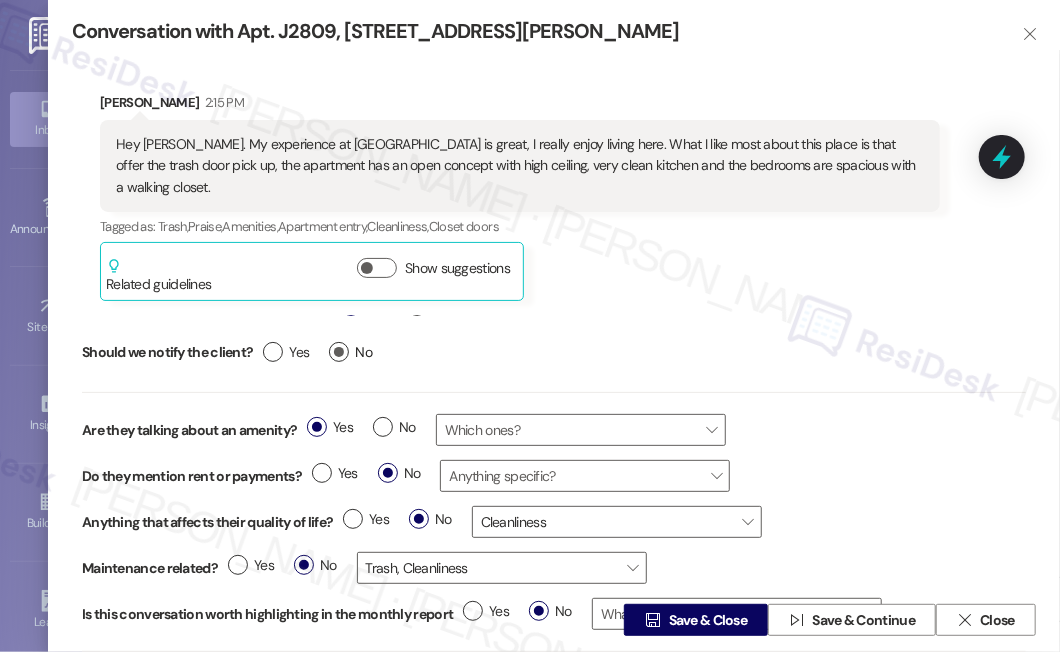 click on "No" at bounding box center [350, 352] 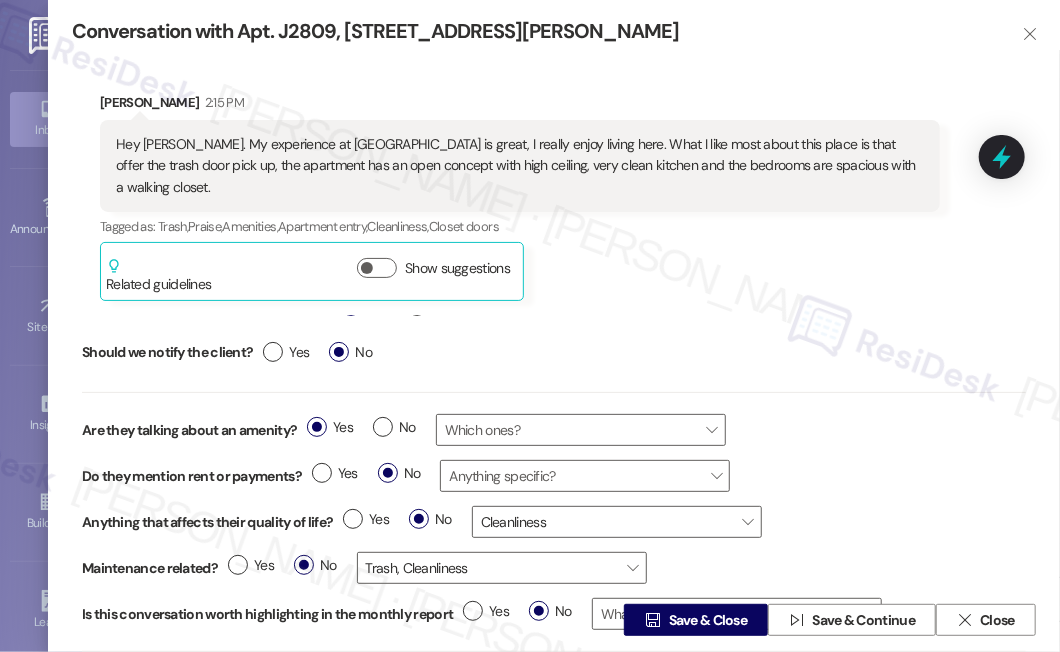 click on "No" at bounding box center (394, 427) 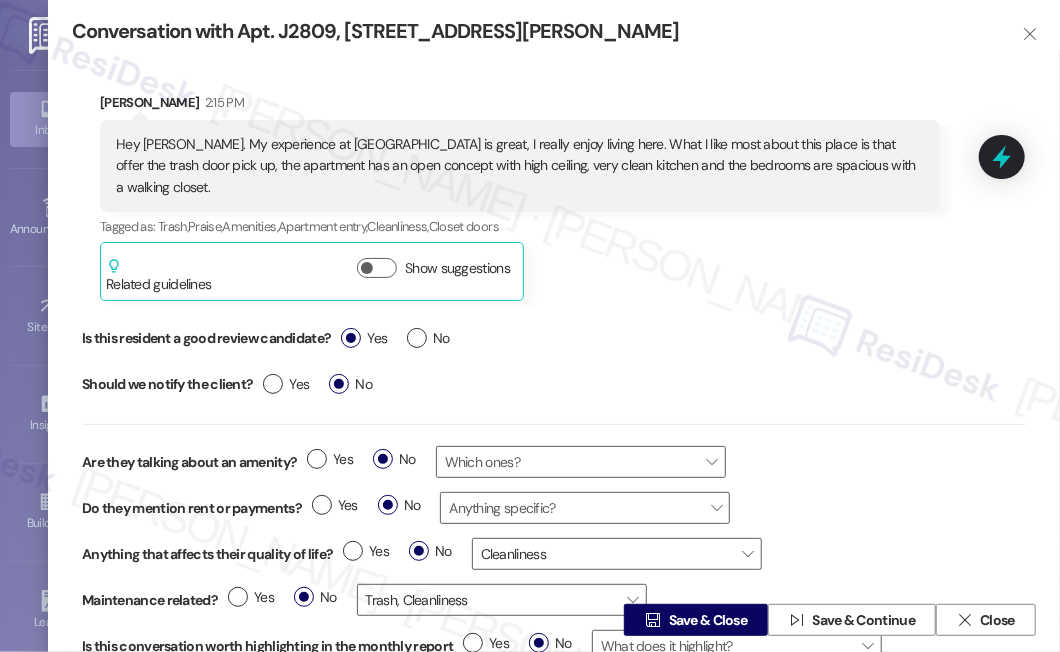 scroll, scrollTop: 58, scrollLeft: 0, axis: vertical 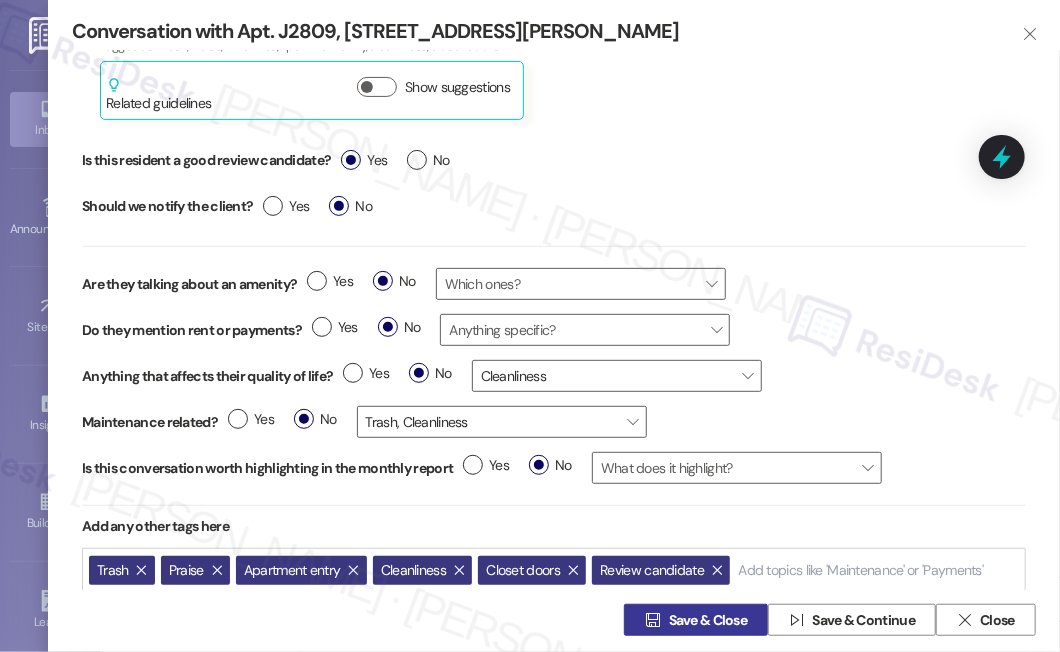 click on "Save & Close" at bounding box center [708, 620] 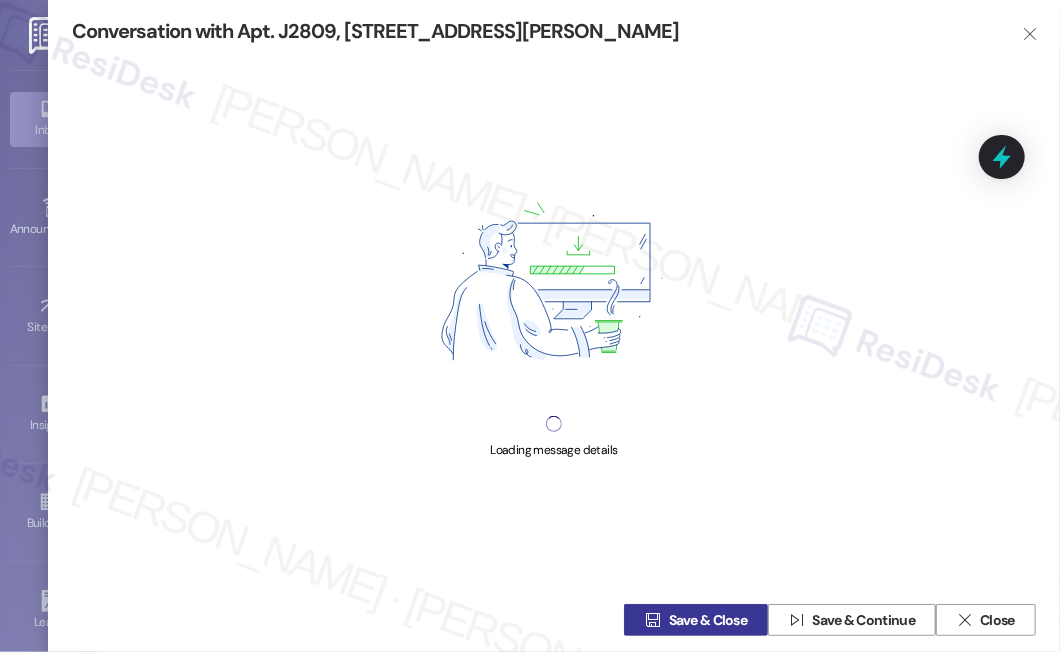 scroll, scrollTop: 0, scrollLeft: 0, axis: both 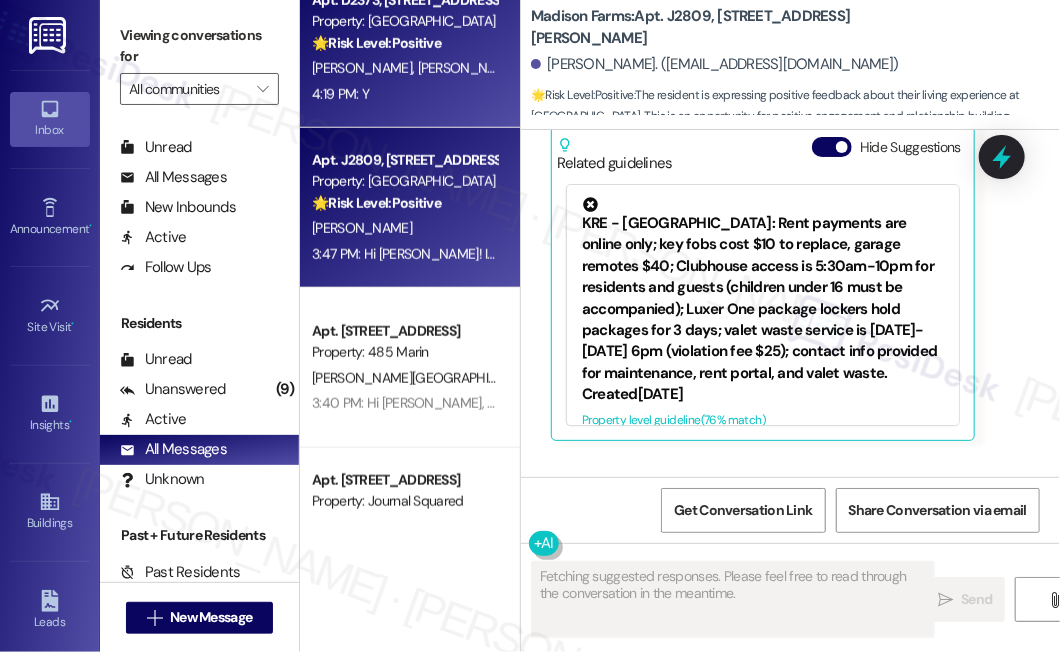 click on "4:19 PM: Y 4:19 PM: Y" at bounding box center (404, 94) 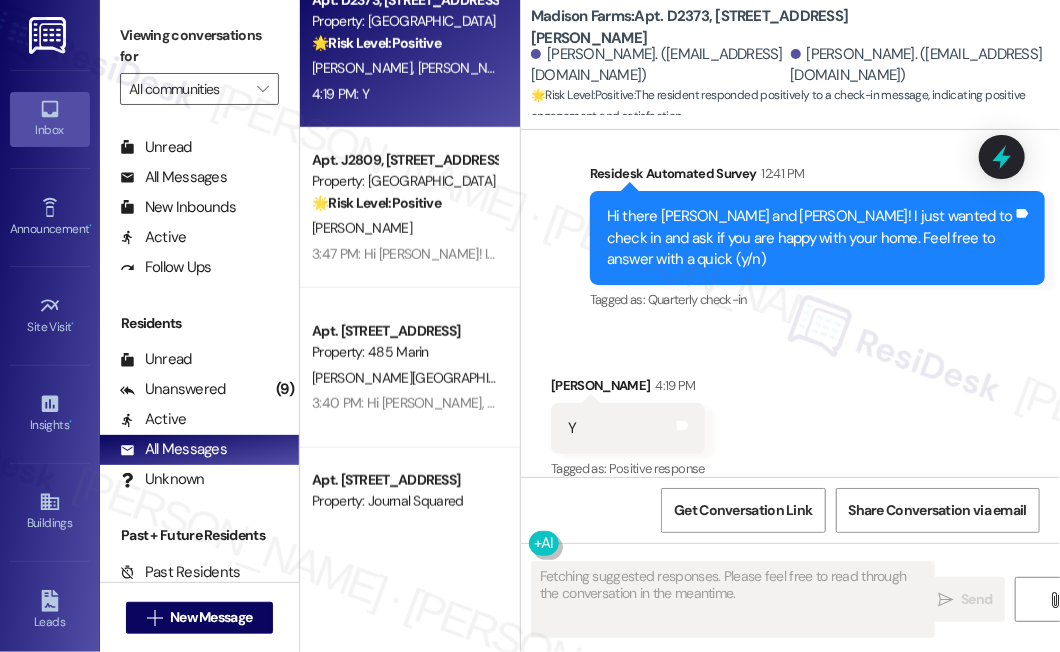 scroll, scrollTop: 2050, scrollLeft: 0, axis: vertical 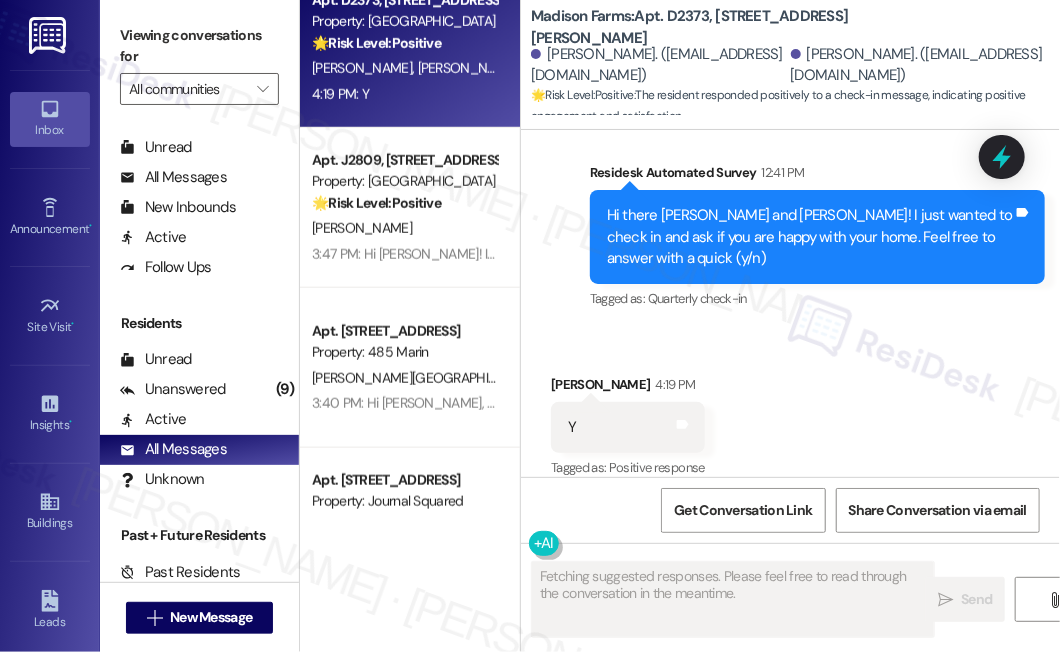 click on "Hi there Mitchell and Emila! I just wanted to check in and ask if you are happy with your home.  Feel free to answer with a quick (y/n)" at bounding box center (810, 237) 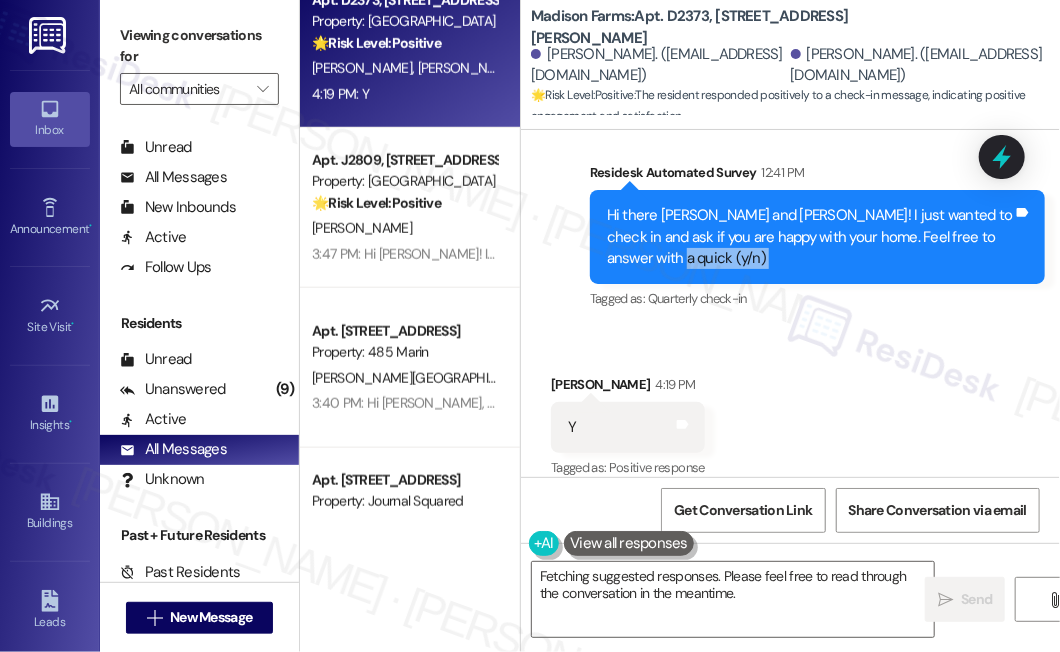click on "Hi there Mitchell and Emila! I just wanted to check in and ask if you are happy with your home.  Feel free to answer with a quick (y/n)" at bounding box center (810, 237) 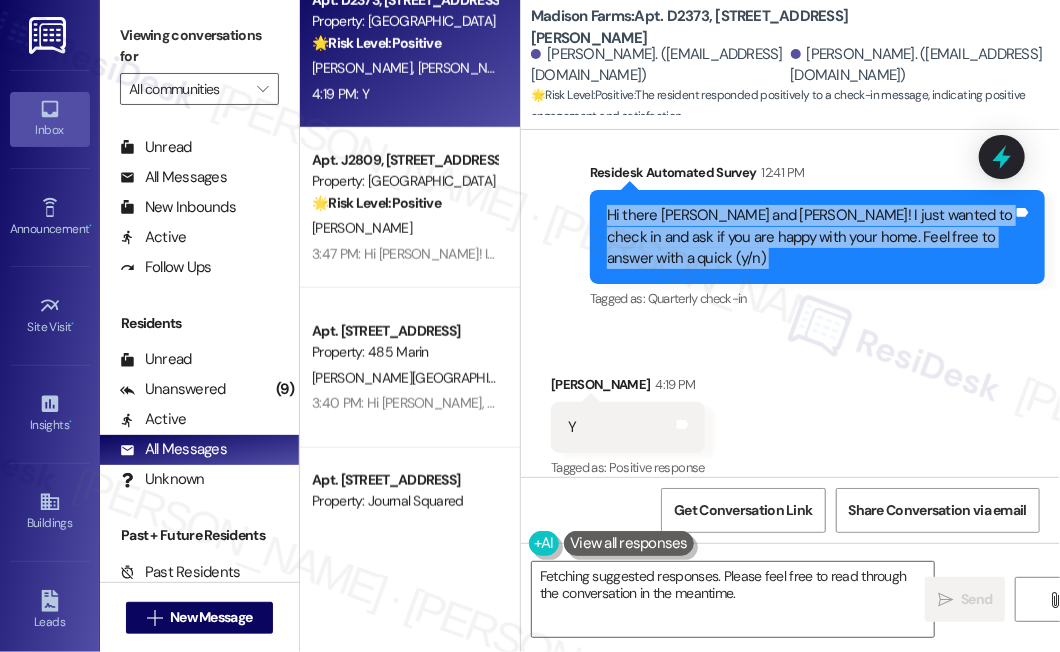 click on "Hi there Mitchell and Emila! I just wanted to check in and ask if you are happy with your home.  Feel free to answer with a quick (y/n)" at bounding box center (810, 237) 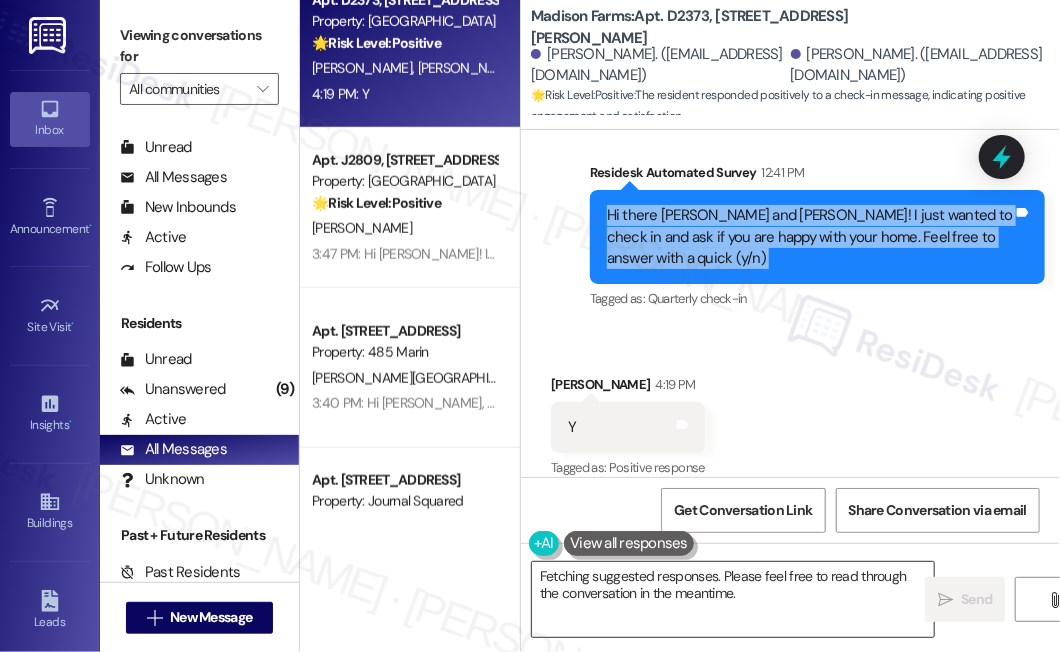 click on "Hi {{first_name}}, I'm glad to hear you're happy with your home! If there's anything at all I can do to make your living experience even better, please don't hesitate to reach out. We appreciate you!" at bounding box center [733, 599] 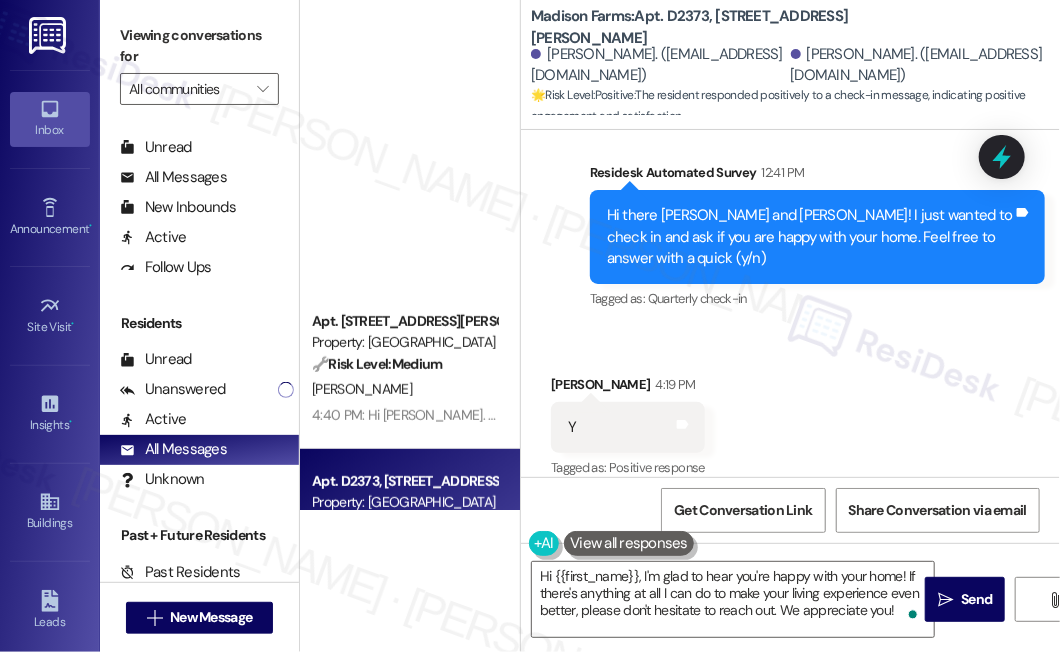 scroll, scrollTop: 671, scrollLeft: 0, axis: vertical 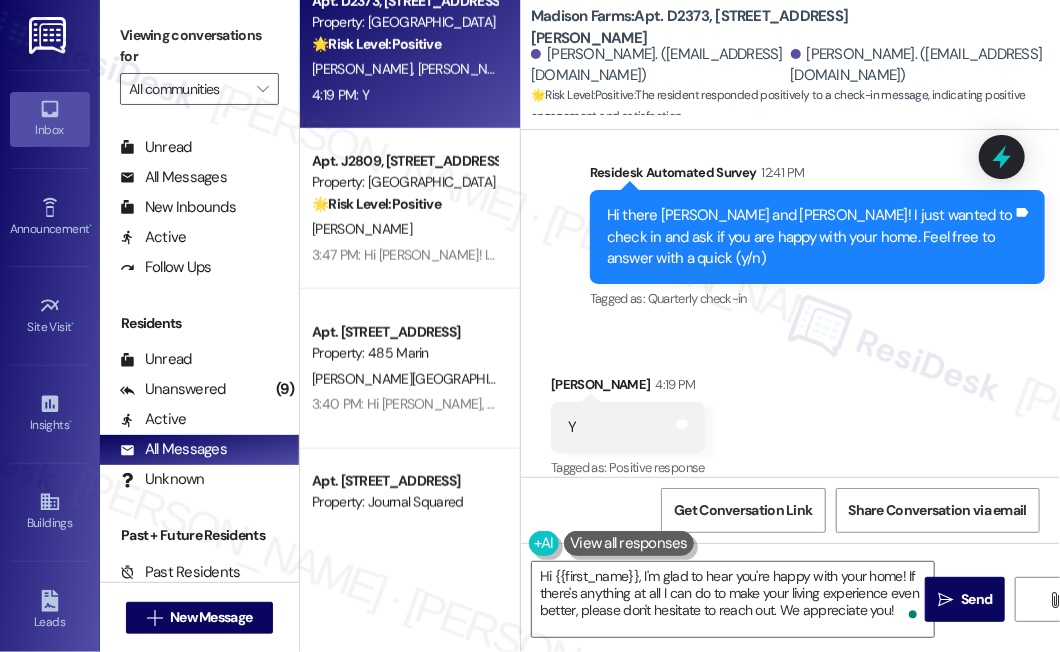 click on "Received via SMS Emila Danilowicz 4:19 PM Y Tags and notes Tagged as:   Positive response Click to highlight conversations about Positive response" at bounding box center (790, 413) 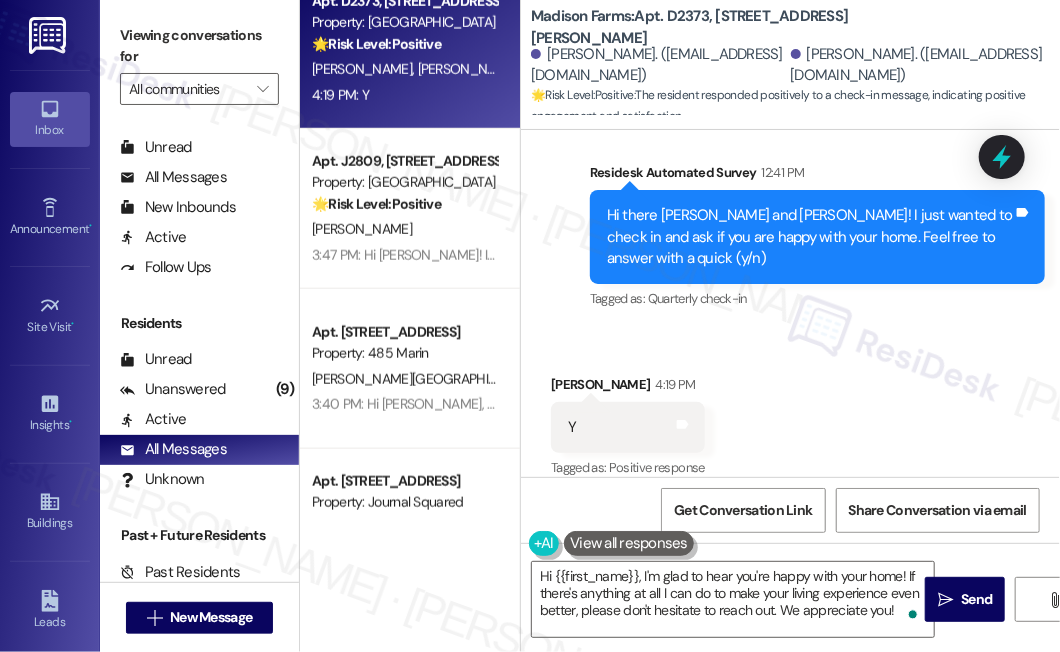 click on "Emila Danilowicz 4:19 PM" at bounding box center [628, 388] 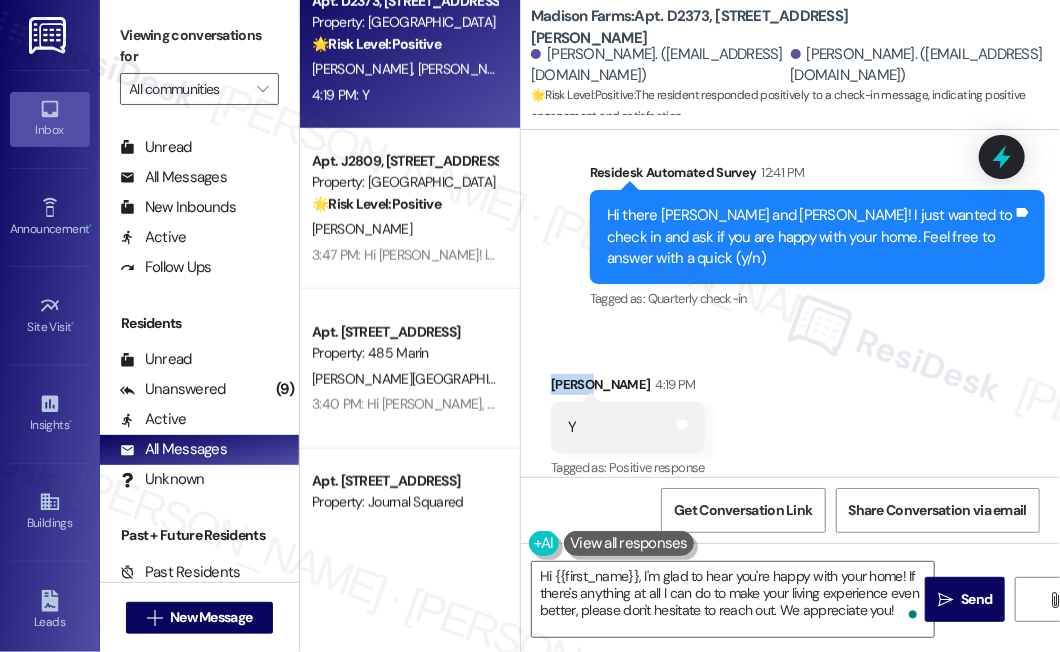 click on "Emila Danilowicz 4:19 PM" at bounding box center (628, 388) 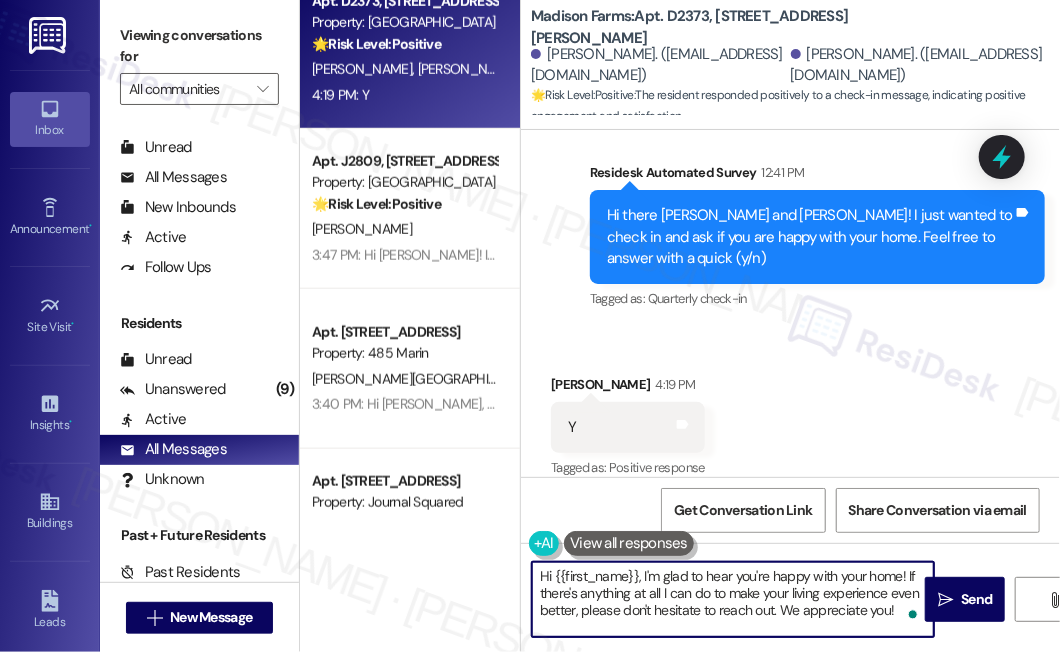 drag, startPoint x: 555, startPoint y: 574, endPoint x: 638, endPoint y: 568, distance: 83.21658 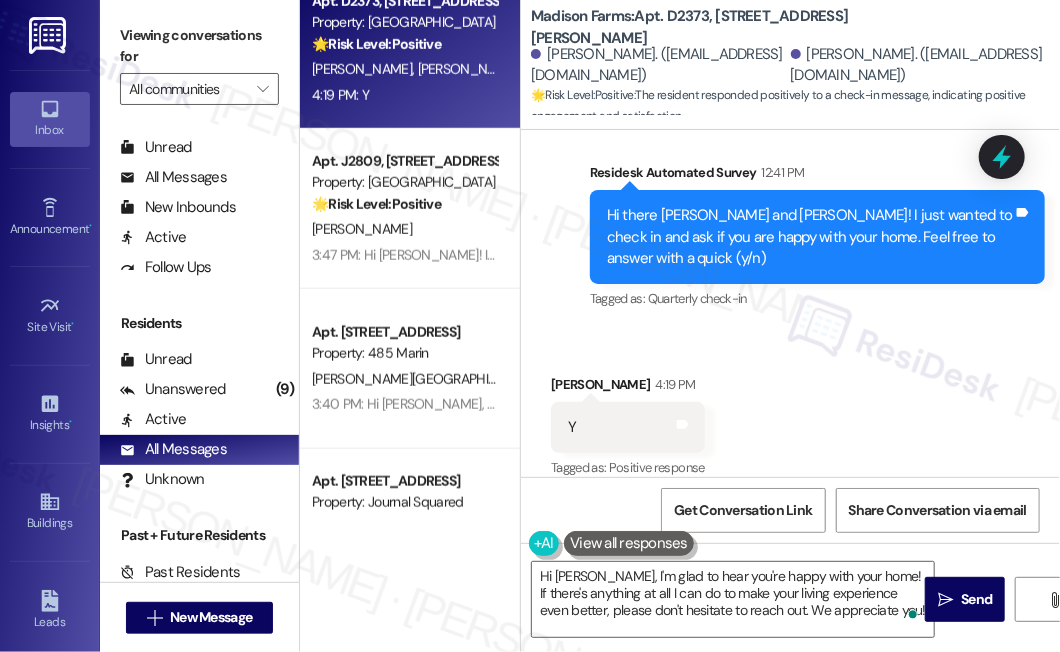 click on "Received via SMS Emila Danilowicz 4:19 PM Y Tags and notes Tagged as:   Positive response Click to highlight conversations about Positive response" at bounding box center [790, 413] 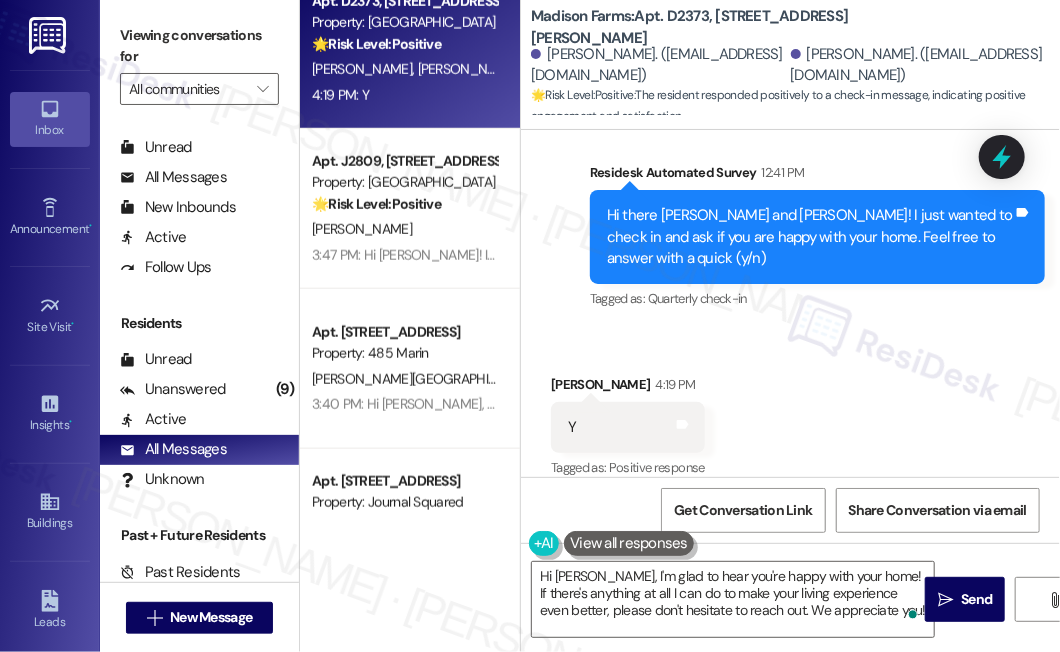 click on "Viewing conversations for" at bounding box center (199, 46) 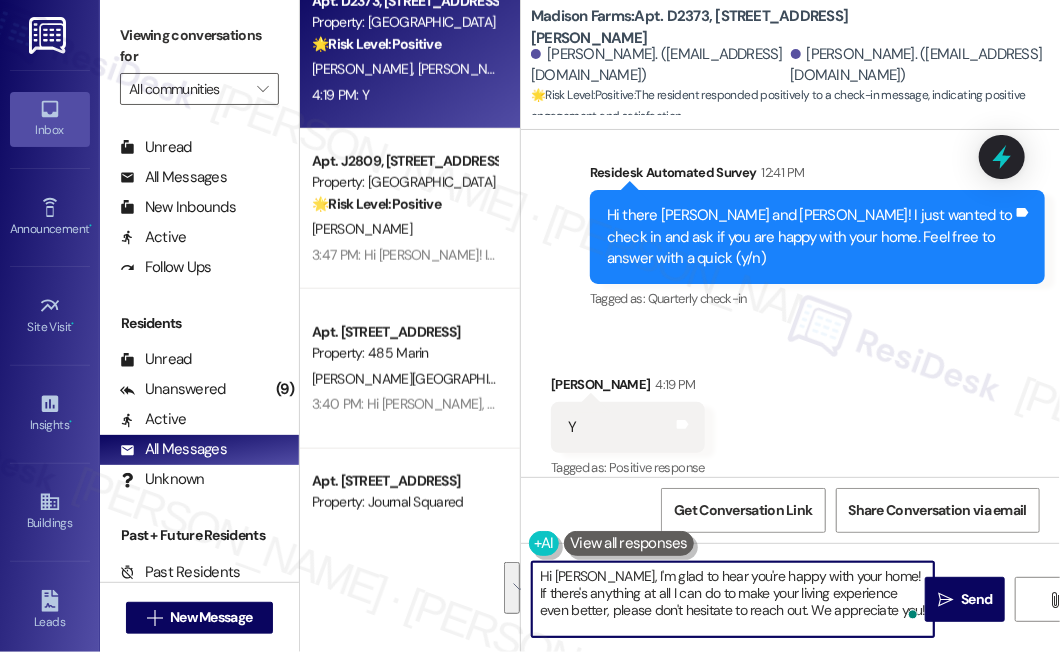 paste on "I may also ask....has {{property}} been living up to your expectations so far?" 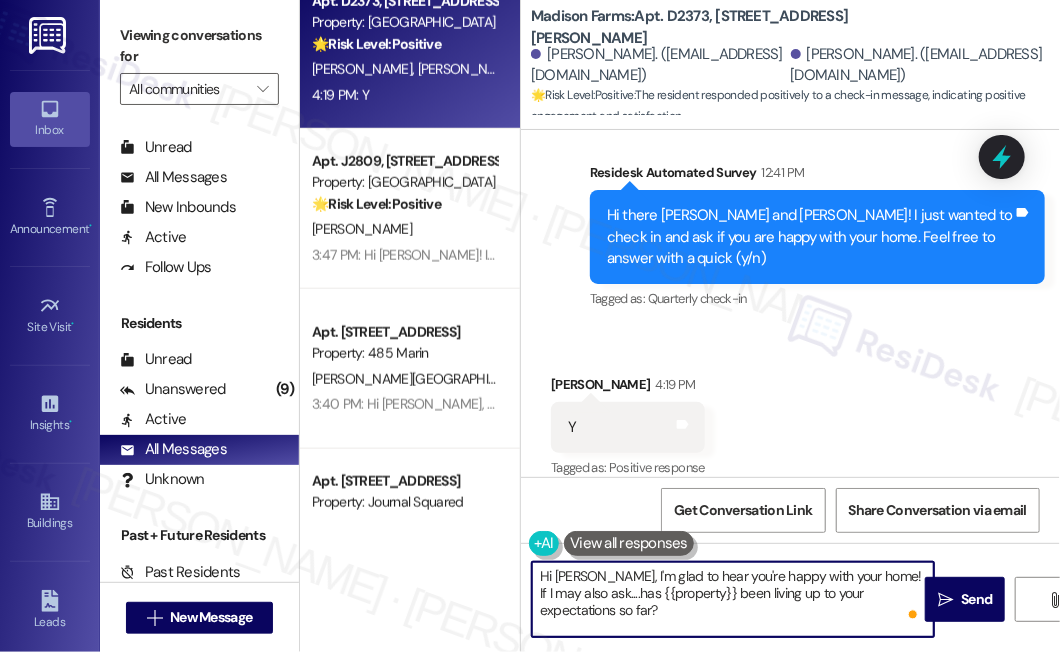 click on "Hi Emila, I'm glad to hear you're happy with your home! If I may also ask....has {{property}} been living up to your expectations so far?" at bounding box center [733, 599] 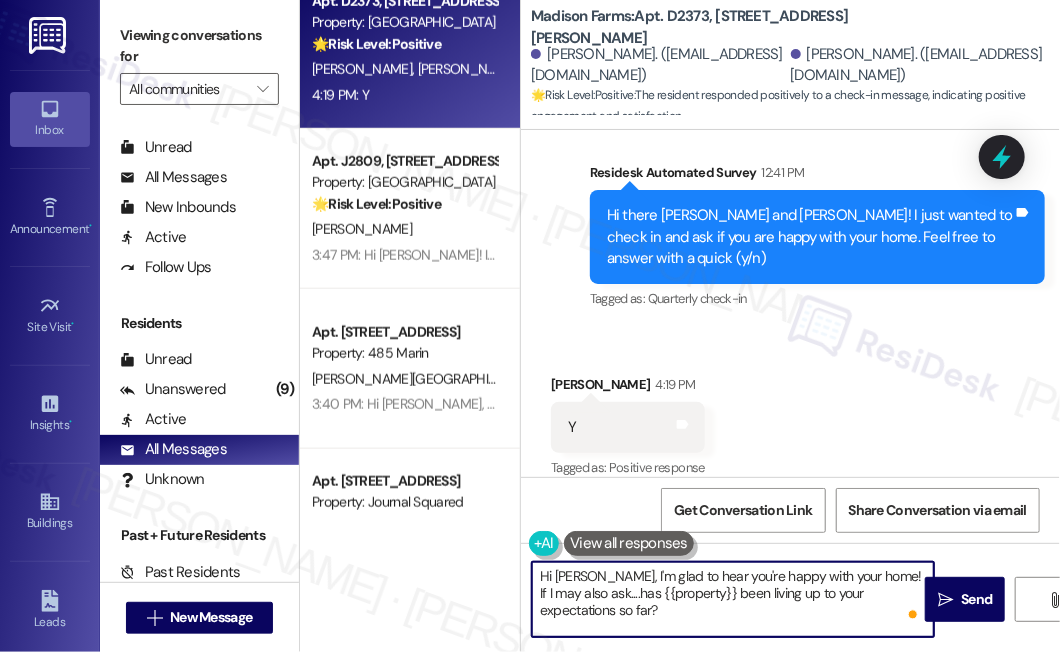 drag, startPoint x: 833, startPoint y: 606, endPoint x: 792, endPoint y: 604, distance: 41.04875 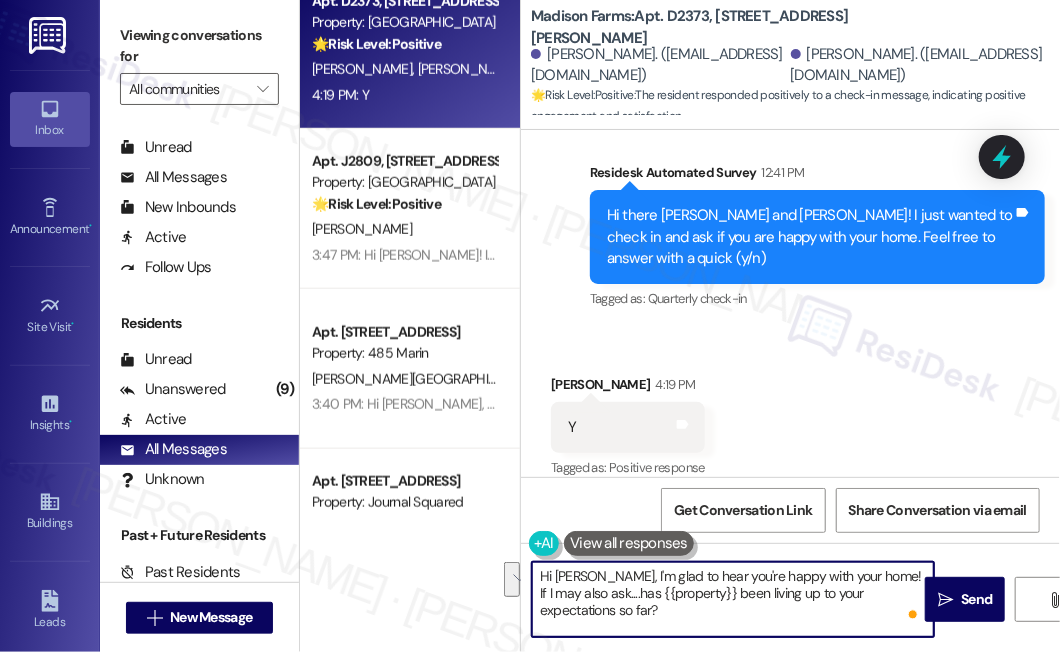 type on "Hi Emila, I'm glad to hear you're happy with your home! If I may also ask....has {{property}} been living up to your expectations so far?" 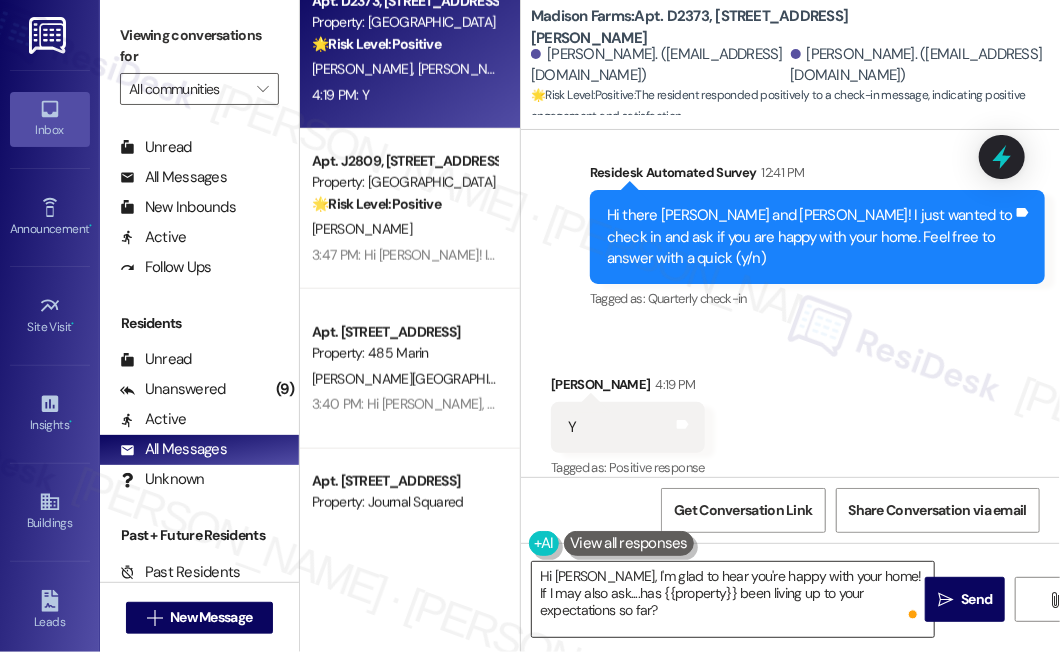click on "Hi Emila, I'm glad to hear you're happy with your home! If I may also ask....has {{property}} been living up to your expectations so far?" at bounding box center (733, 599) 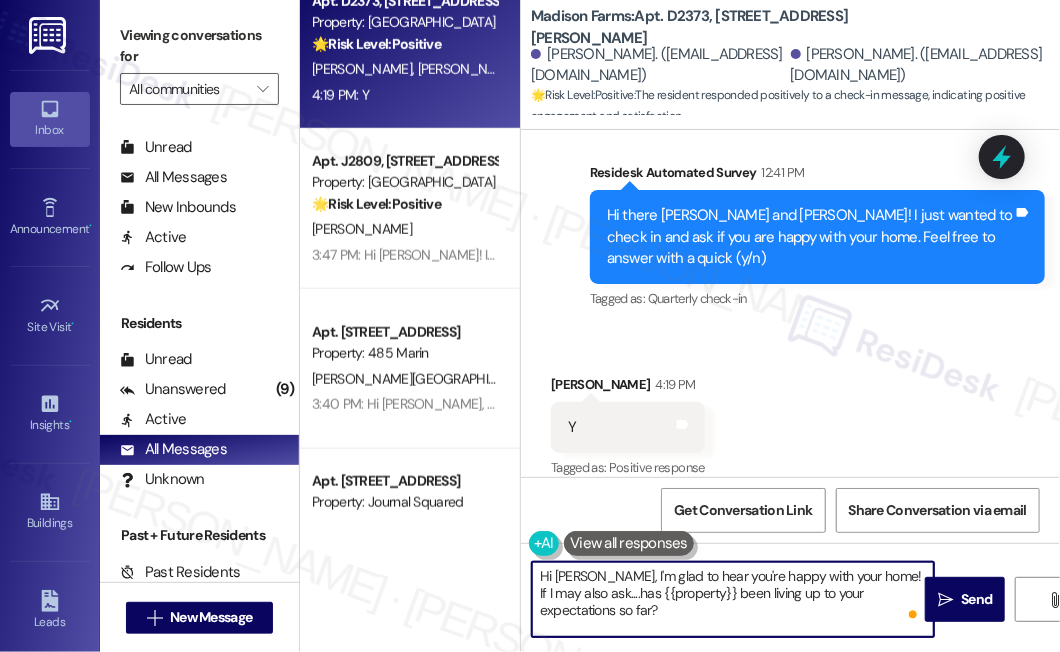 click on "Hi Emila, I'm glad to hear you're happy with your home! If I may also ask....has {{property}} been living up to your expectations so far?" at bounding box center (733, 599) 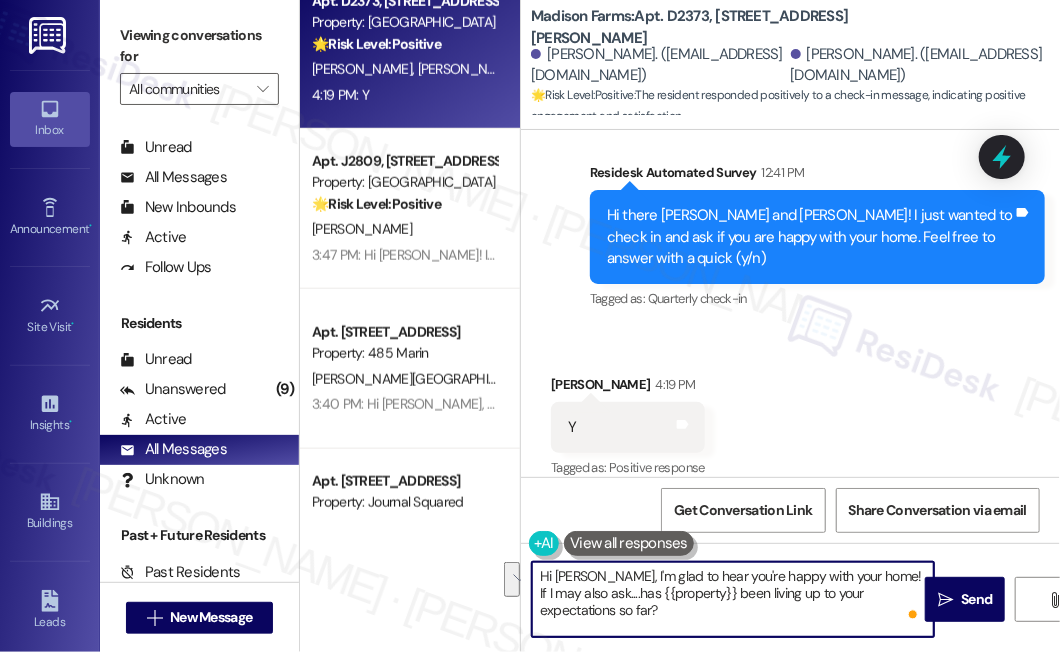 click at bounding box center (914, 614) 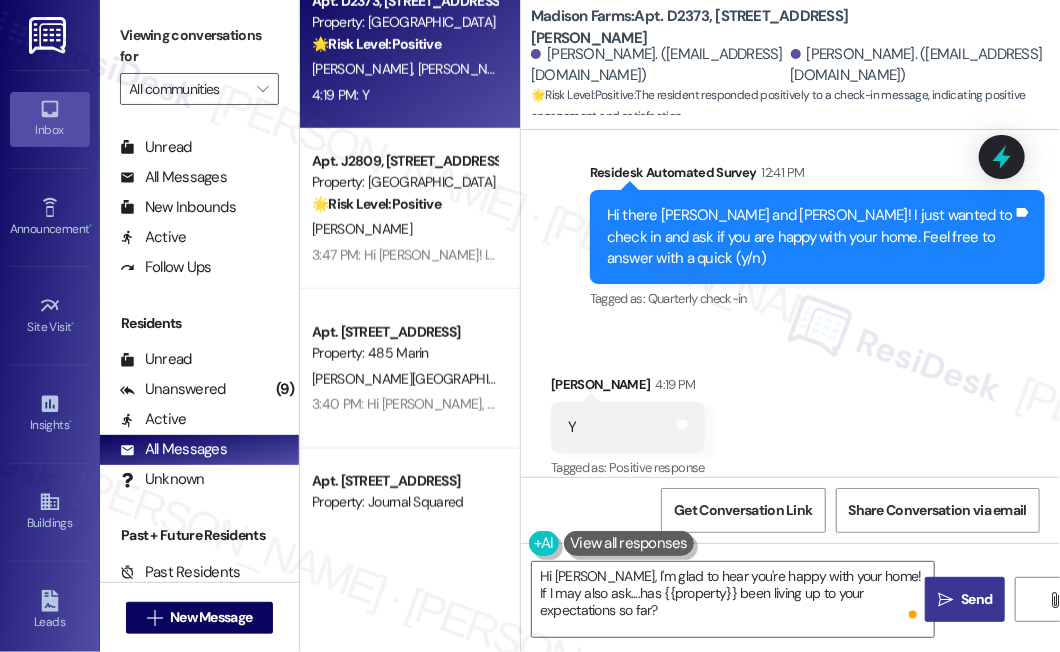 click on " Send" at bounding box center [965, 599] 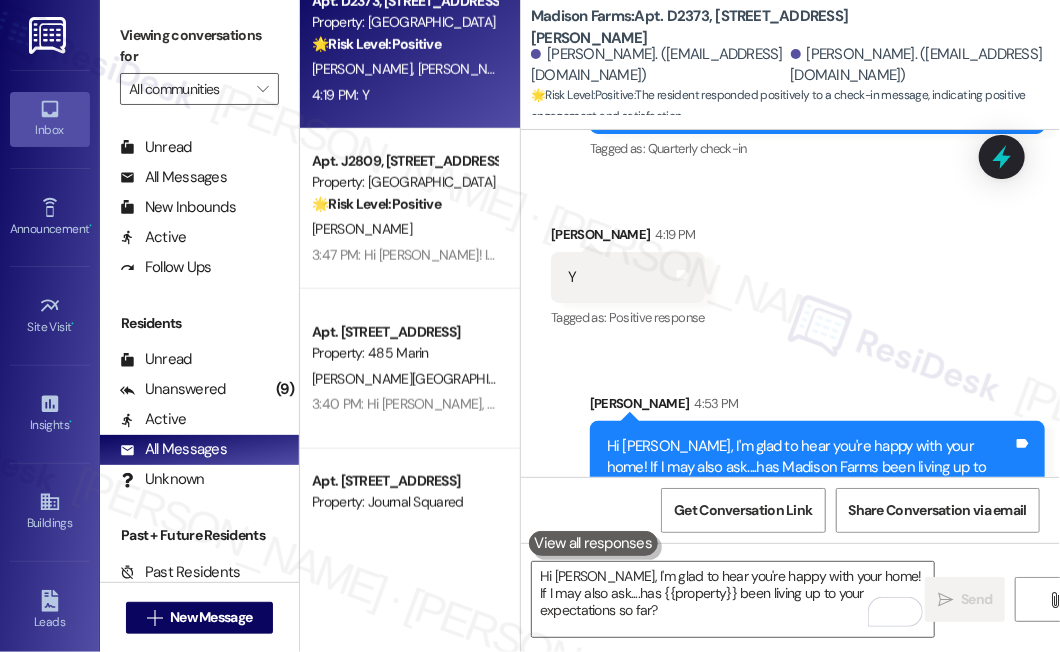 scroll, scrollTop: 2232, scrollLeft: 0, axis: vertical 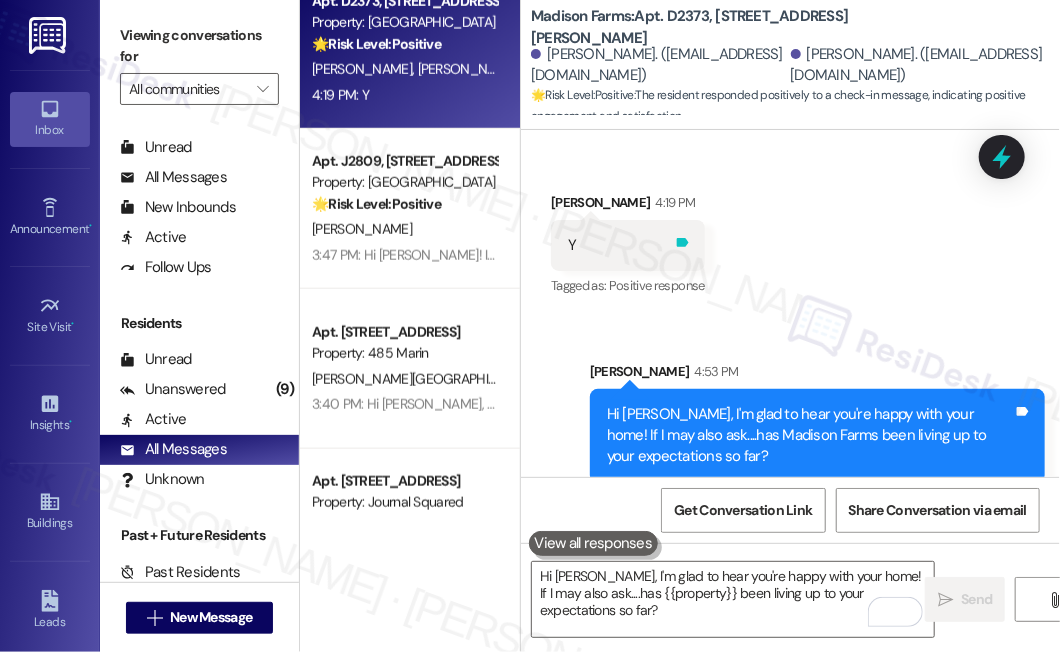 click 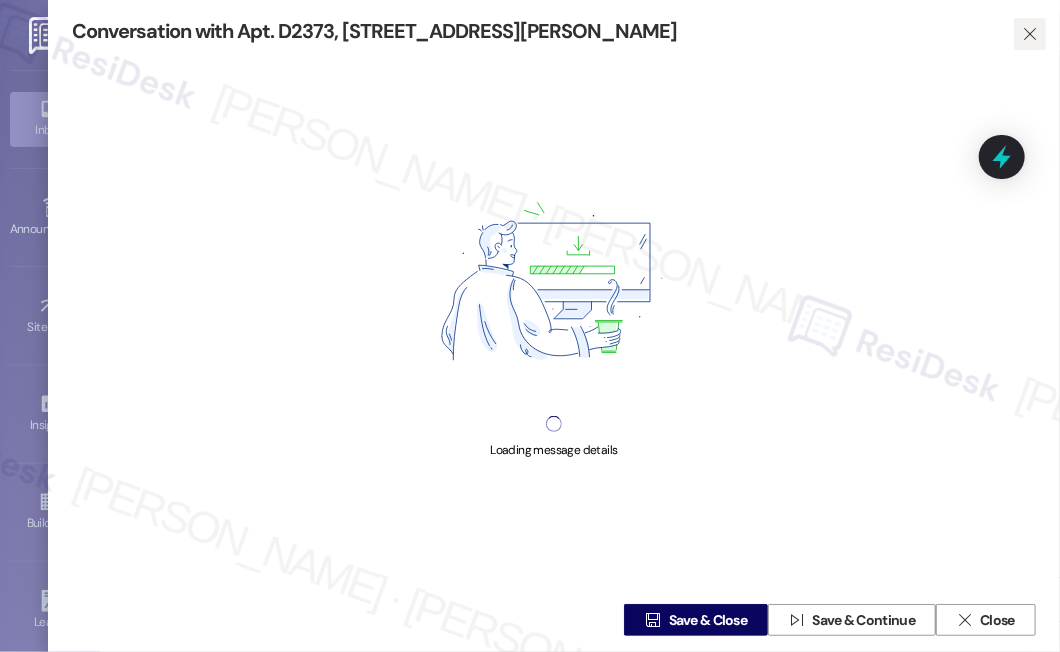 click on "" at bounding box center [1030, 34] 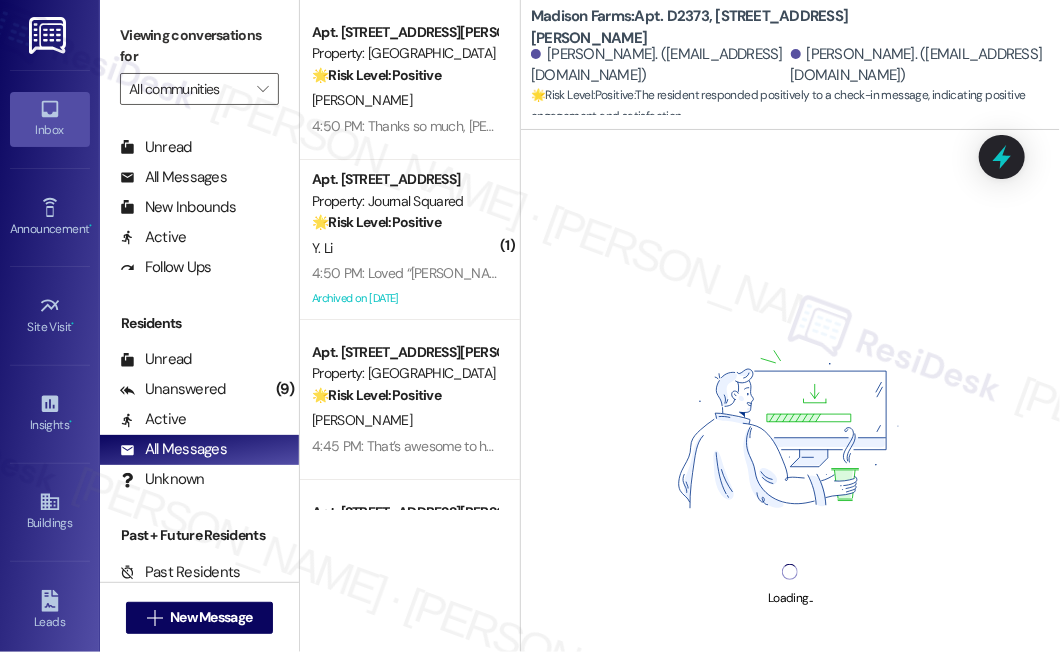 scroll, scrollTop: 0, scrollLeft: 0, axis: both 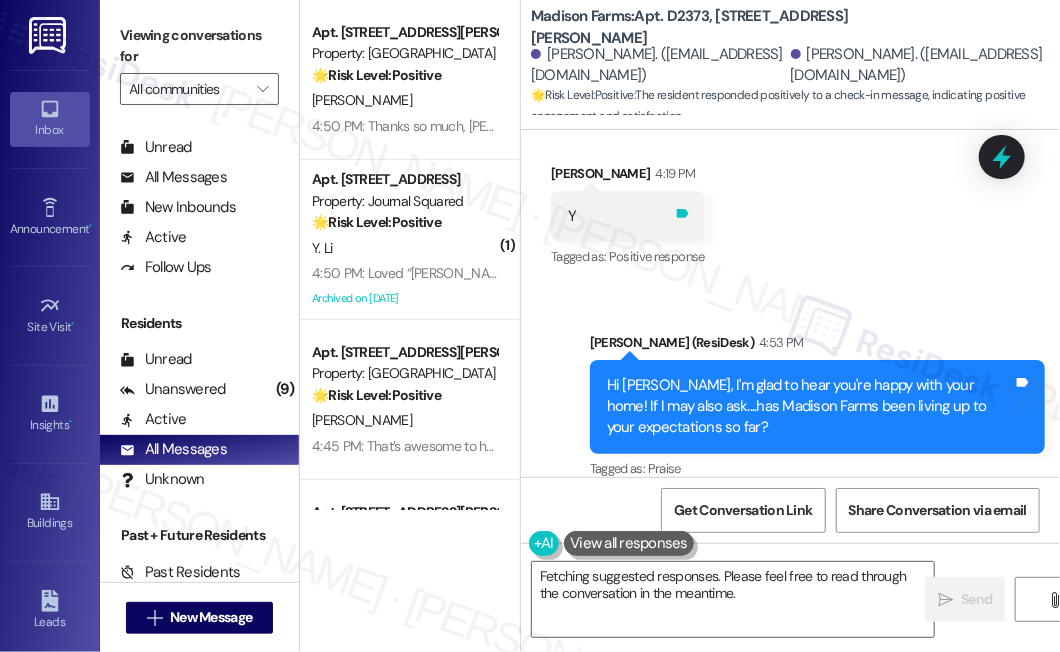 click 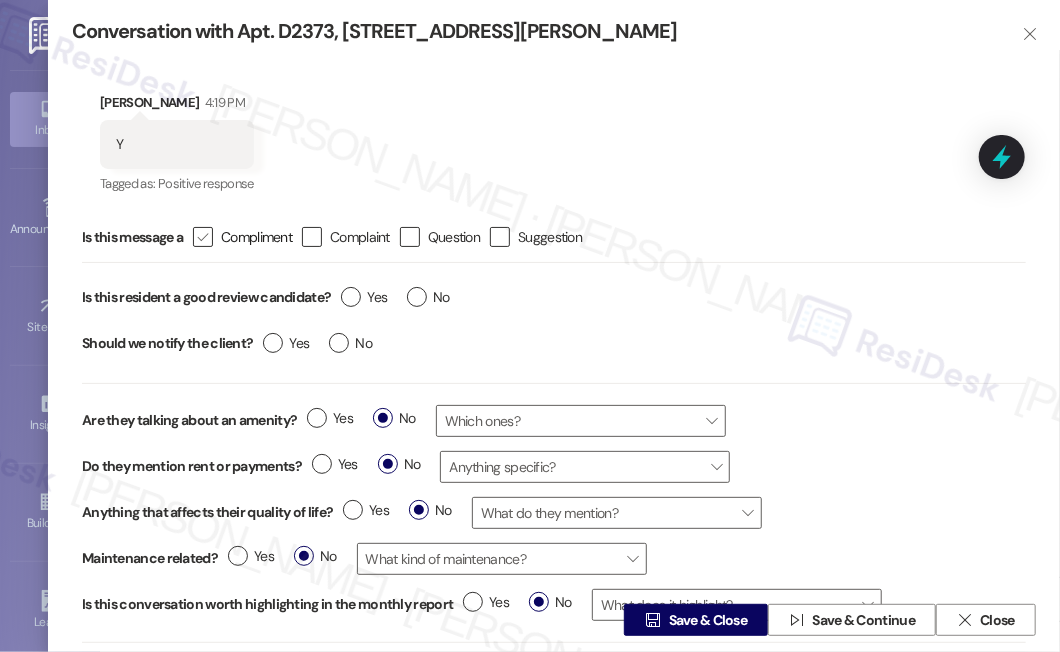 click on " Compliment" at bounding box center [242, 237] 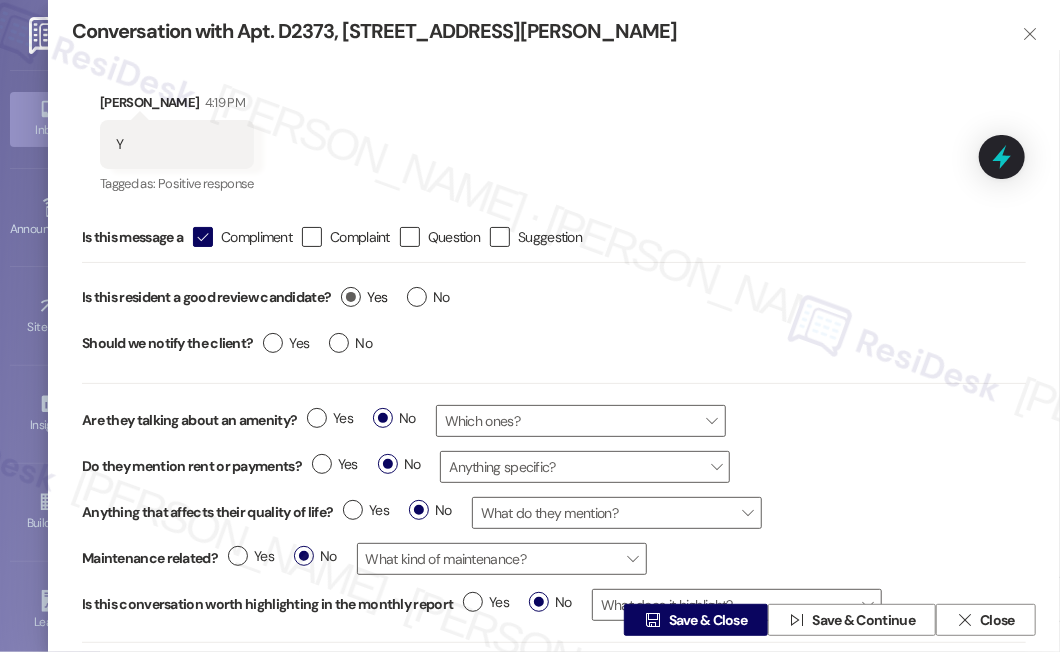 click on "Yes" at bounding box center [364, 297] 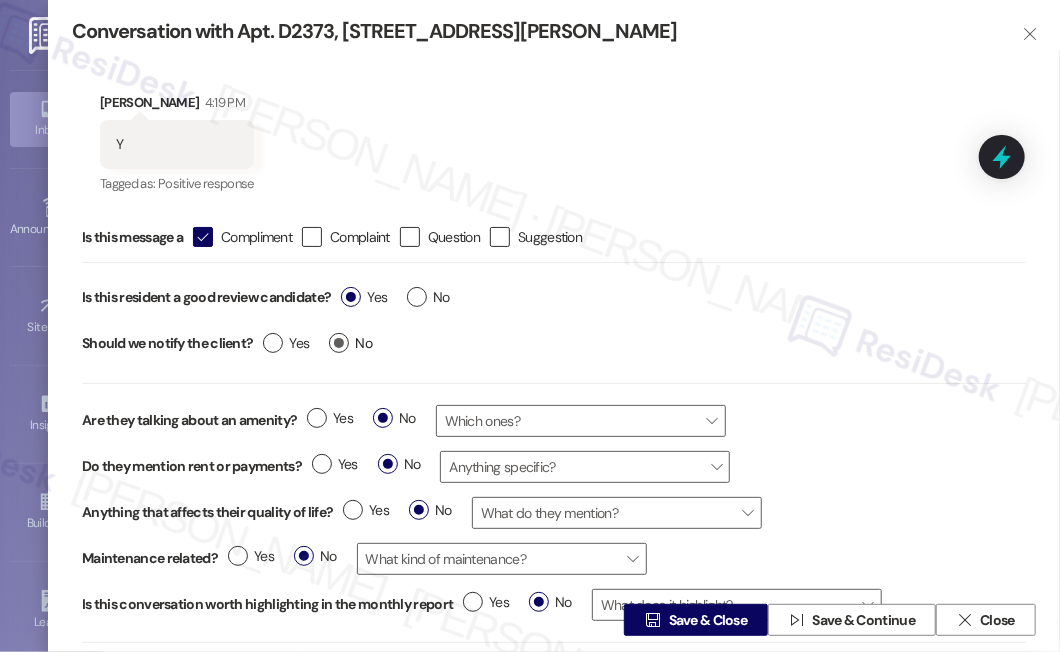 click on "No" at bounding box center [350, 343] 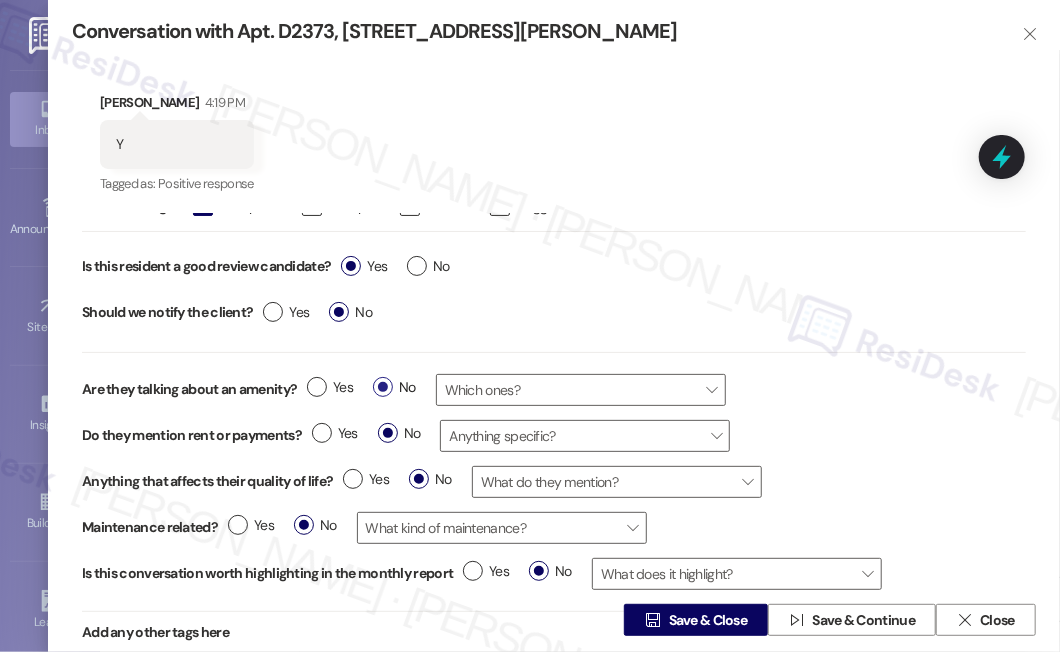 scroll, scrollTop: 58, scrollLeft: 0, axis: vertical 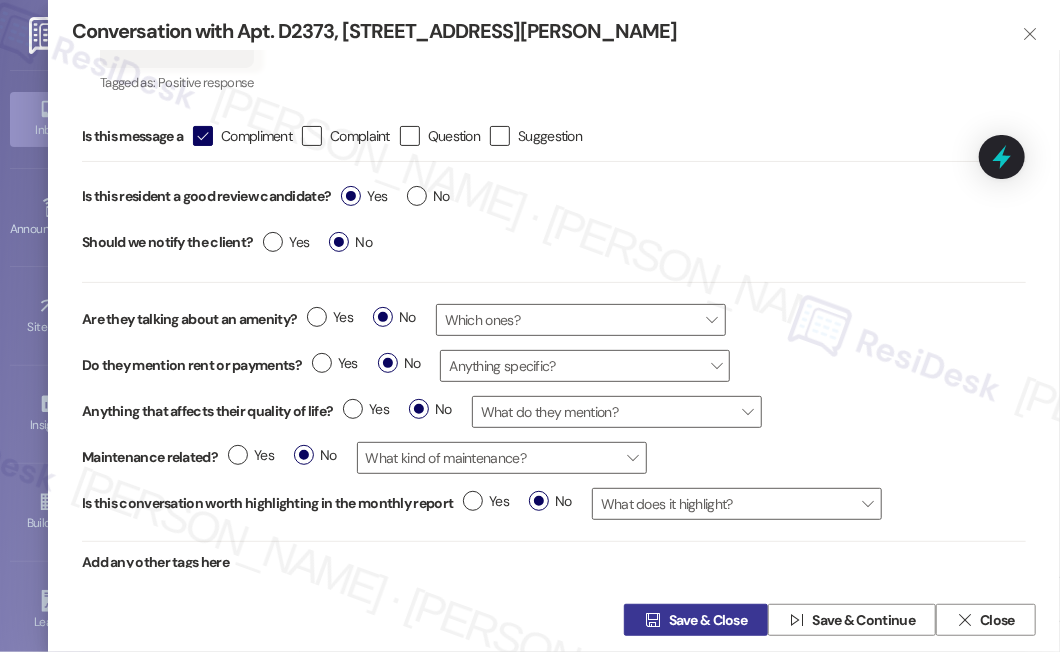 click on "Save & Close" at bounding box center (708, 620) 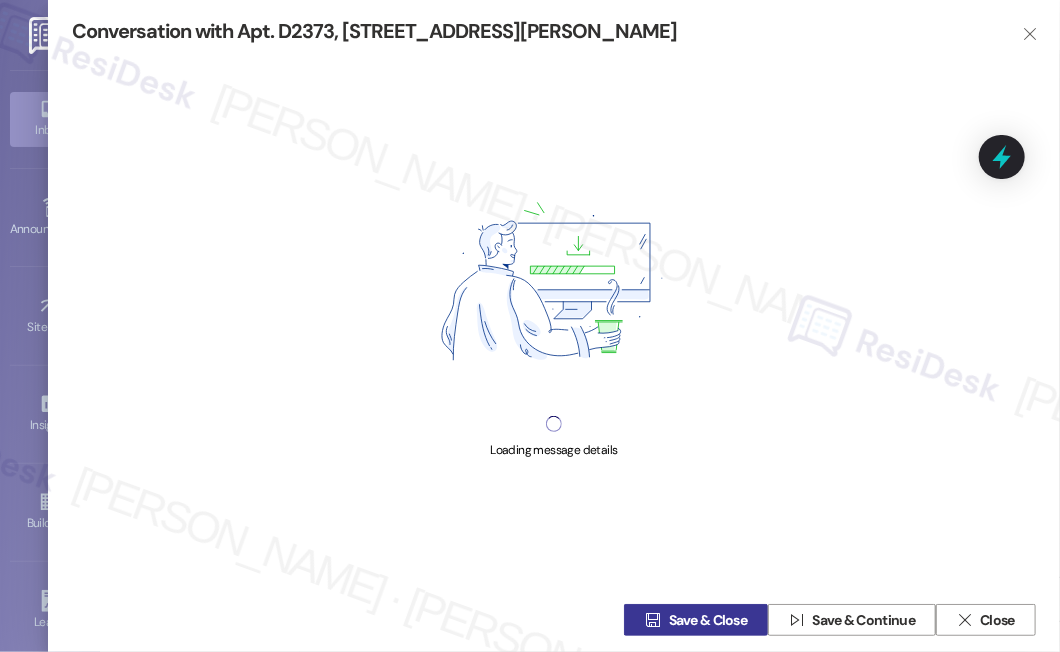 scroll, scrollTop: 0, scrollLeft: 0, axis: both 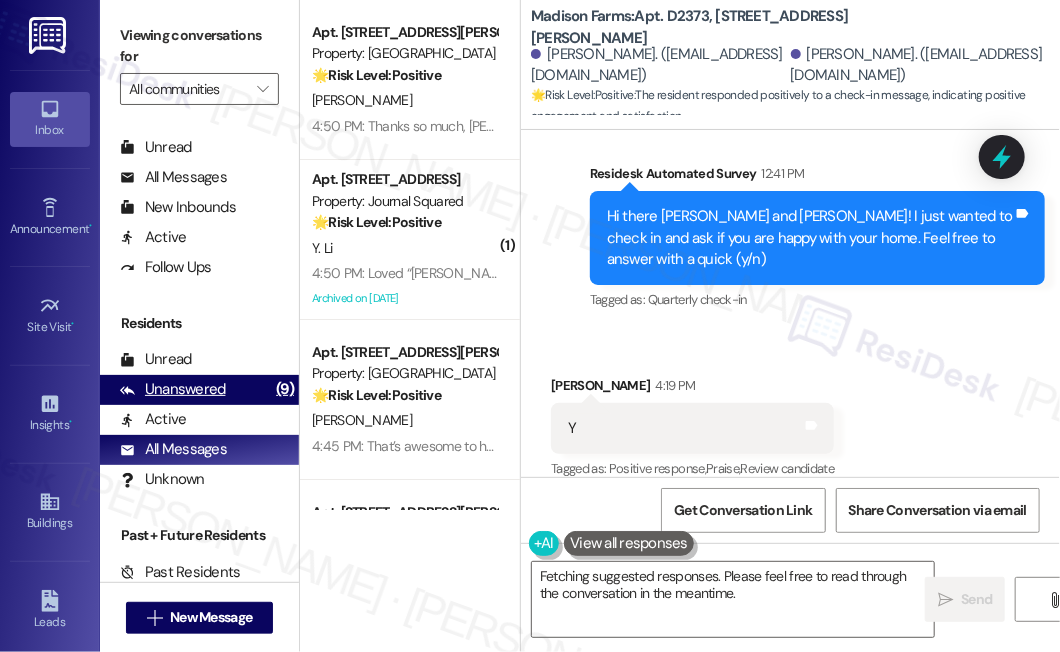 click on "Unanswered" at bounding box center [173, 389] 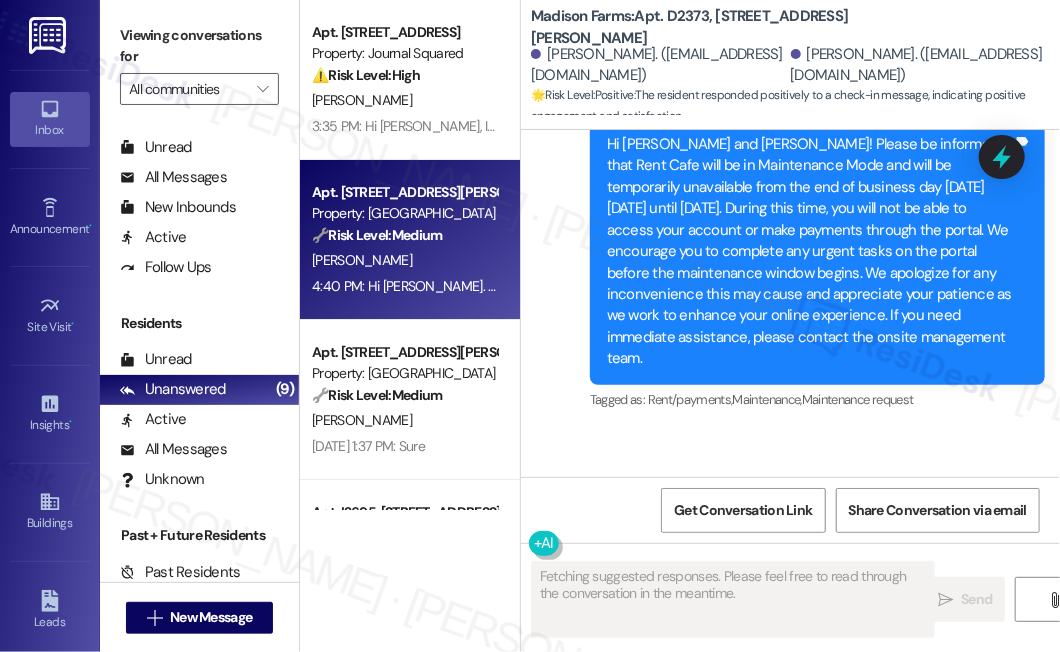 scroll, scrollTop: 1935, scrollLeft: 0, axis: vertical 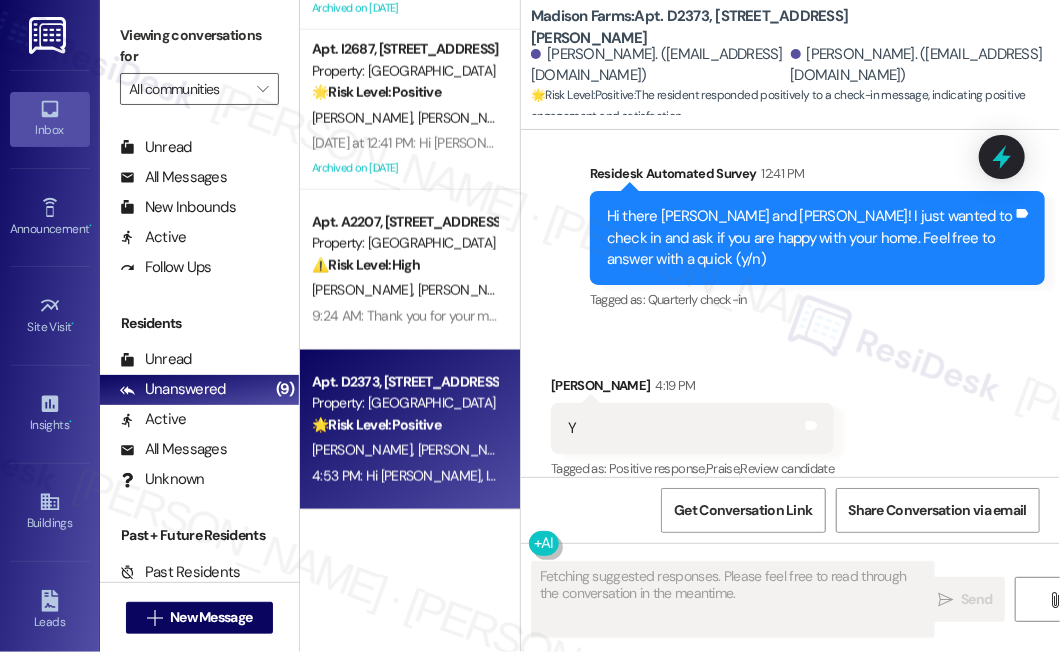 click on "Received via SMS Emila Danilowicz 4:19 PM Y Tags and notes Tagged as:   Positive response ,  Click to highlight conversations about Positive response Praise ,  Click to highlight conversations about Praise Review candidate Click to highlight conversations about Review candidate" at bounding box center [790, 414] 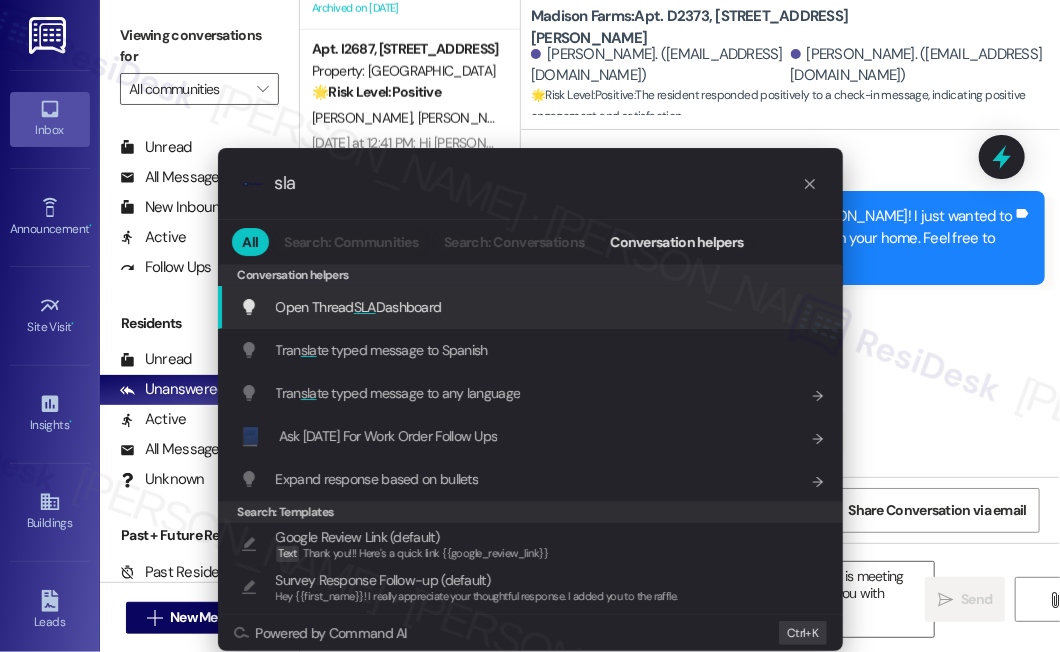 type on "sla" 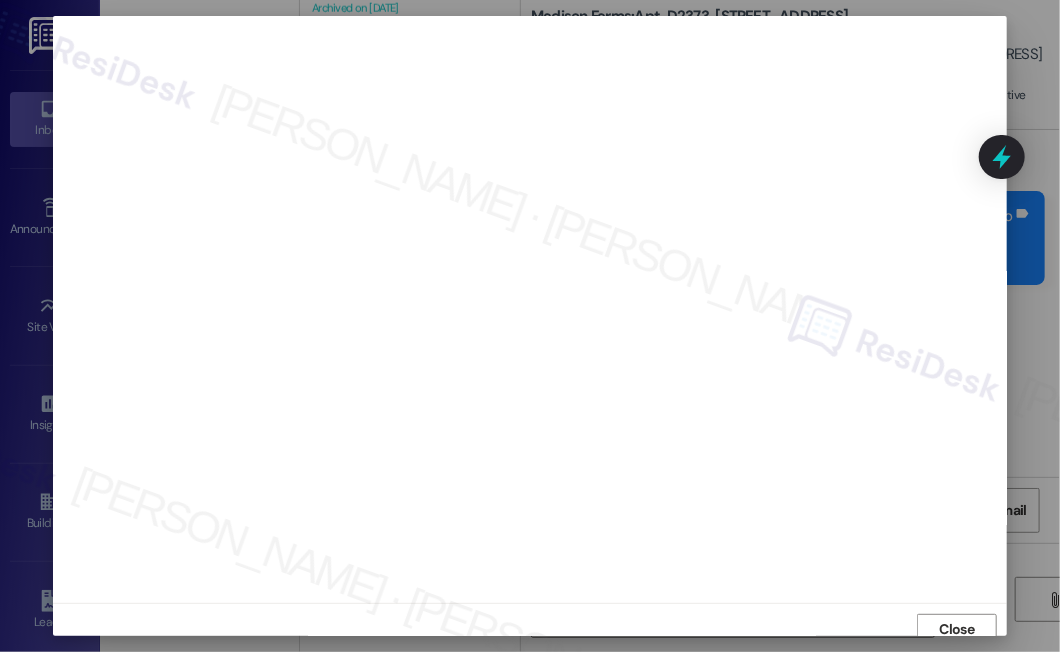 scroll, scrollTop: 9, scrollLeft: 0, axis: vertical 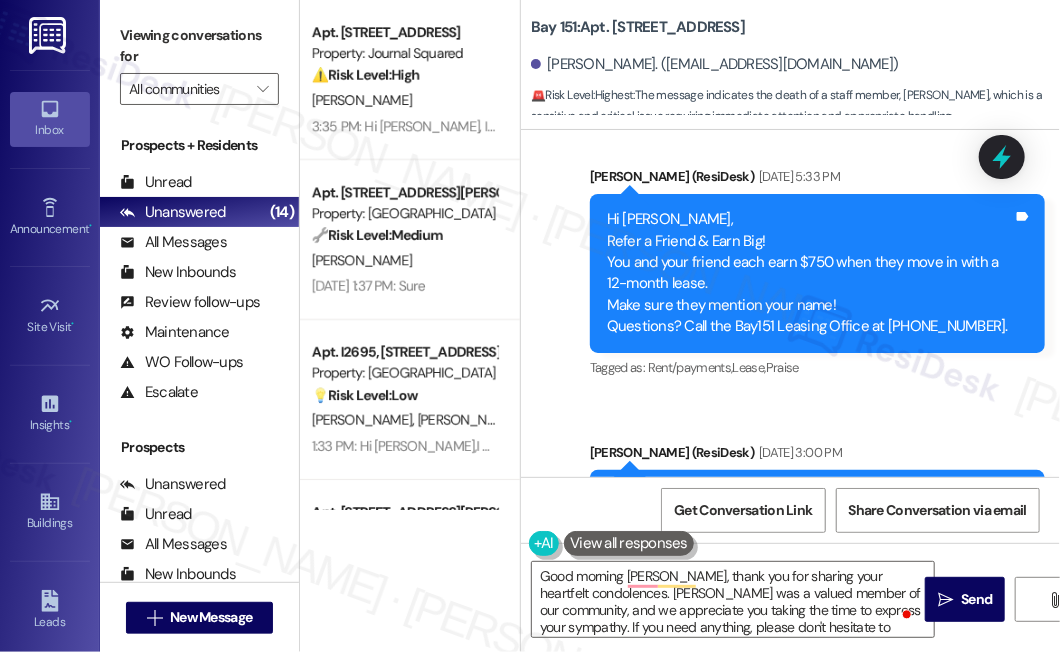 click on "Viewing conversations for" at bounding box center (199, 46) 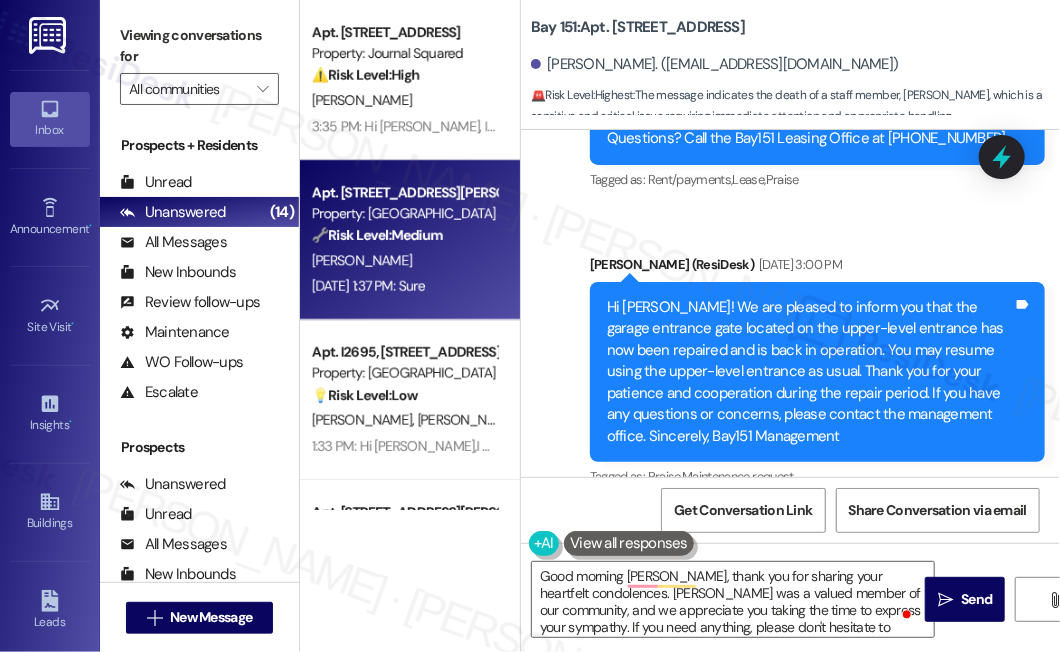 scroll, scrollTop: 50484, scrollLeft: 0, axis: vertical 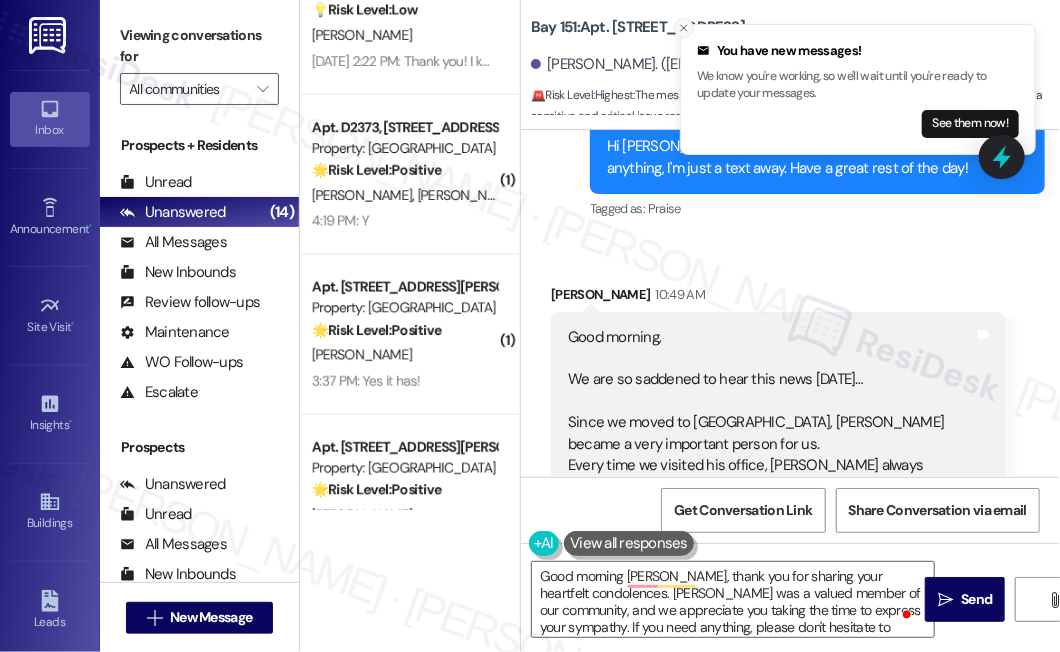 click at bounding box center [684, 28] 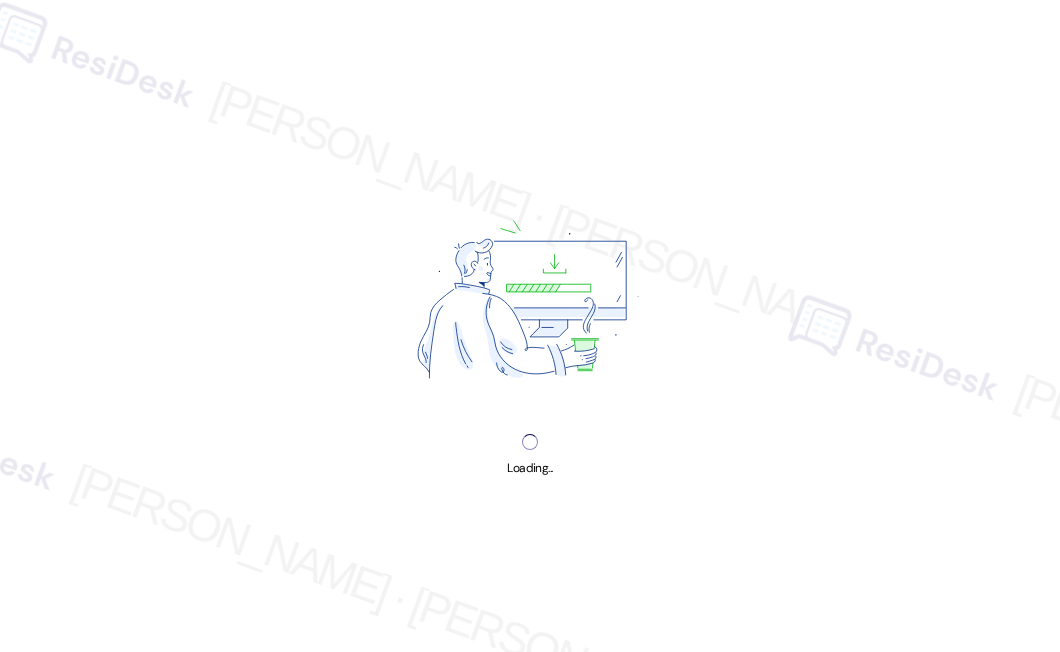 scroll, scrollTop: 0, scrollLeft: 0, axis: both 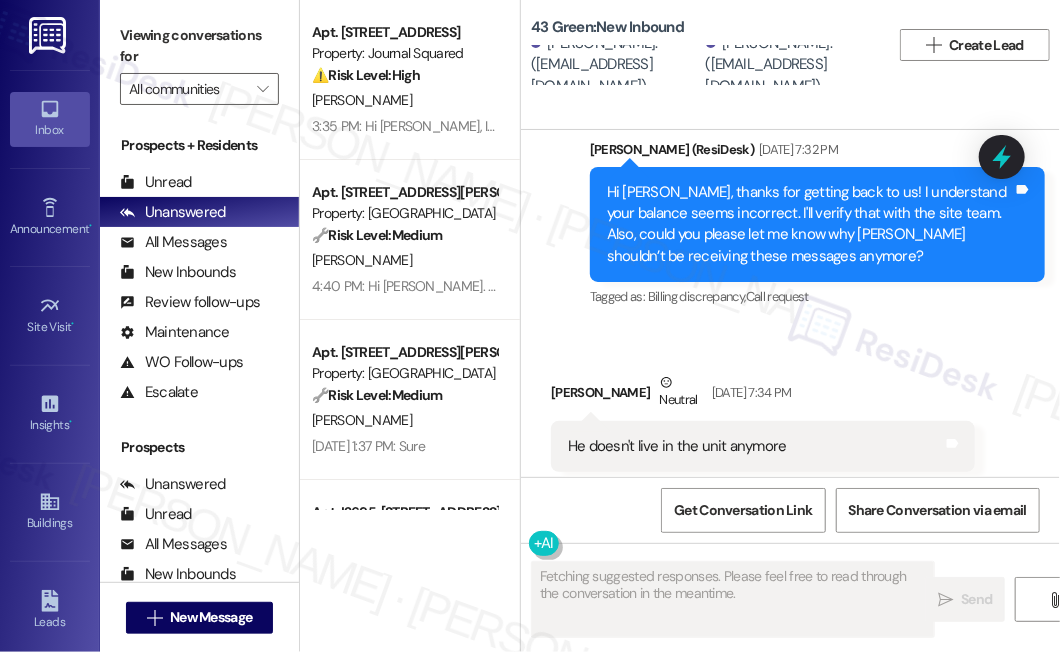 click on "He doesn't live in the unit anymore  Tags and notes" at bounding box center [763, 446] 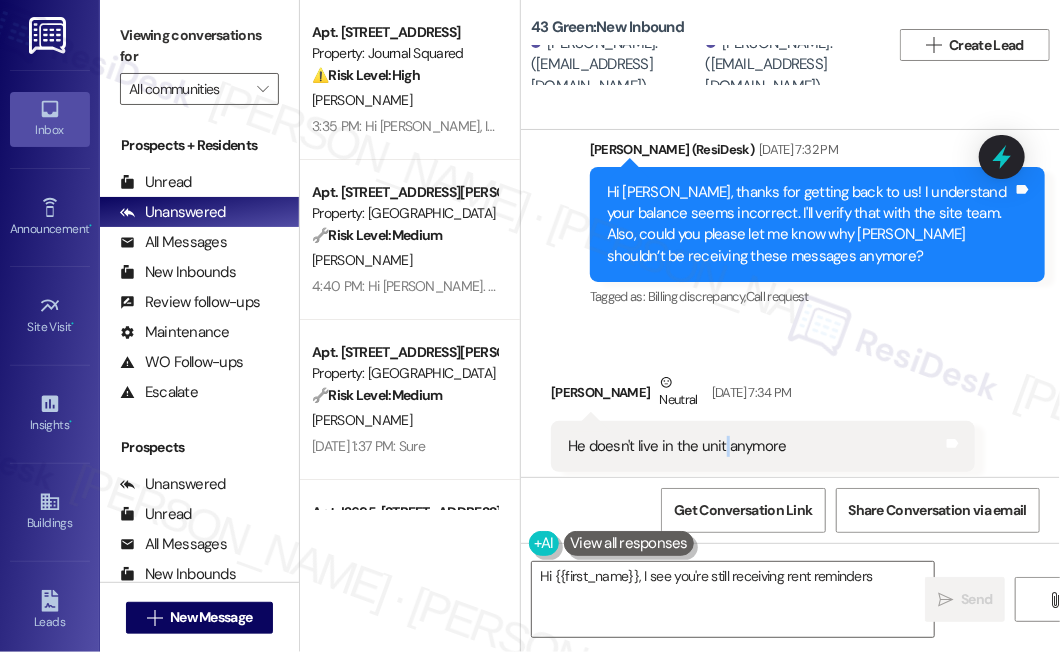 click on "He doesn't live in the unit anymore  Tags and notes" at bounding box center [763, 446] 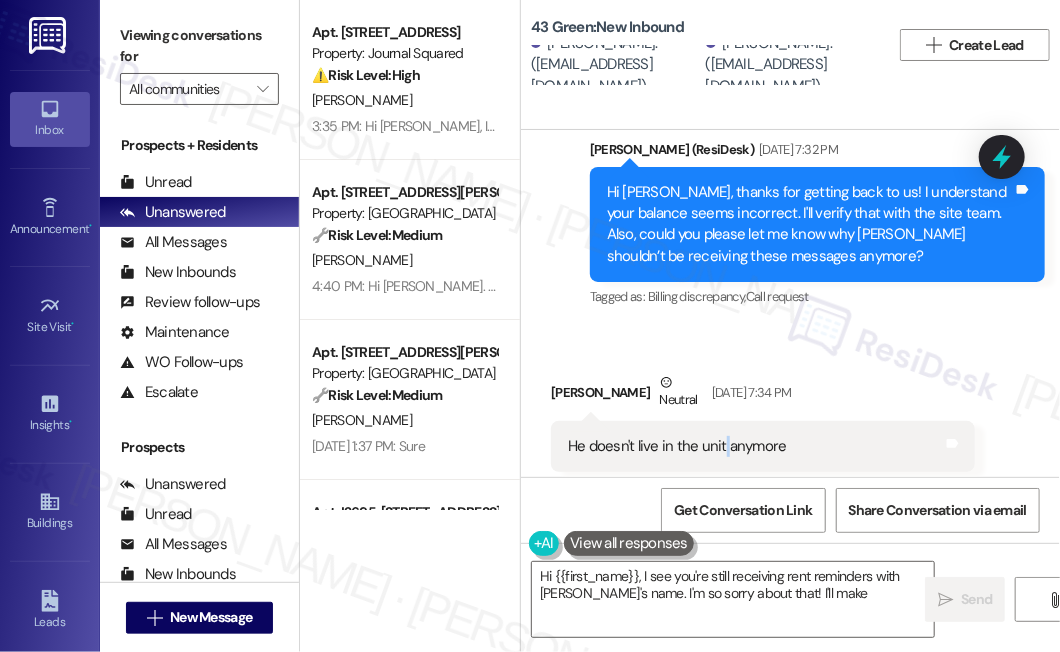 click on "He doesn't live in the unit anymore  Tags and notes" at bounding box center (763, 446) 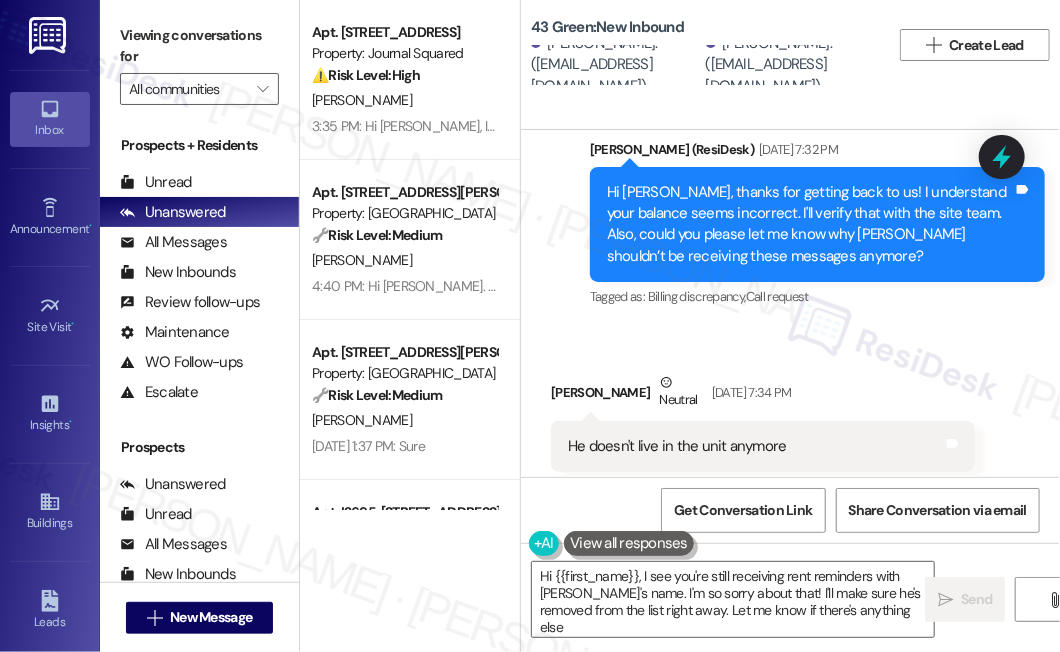 type on "Hi {{first_name}}, I see you're still receiving rent reminders with Nathaniel's name. I'm so sorry about that! I'll make sure he's removed from the list right away. Let me know if there's anything else!" 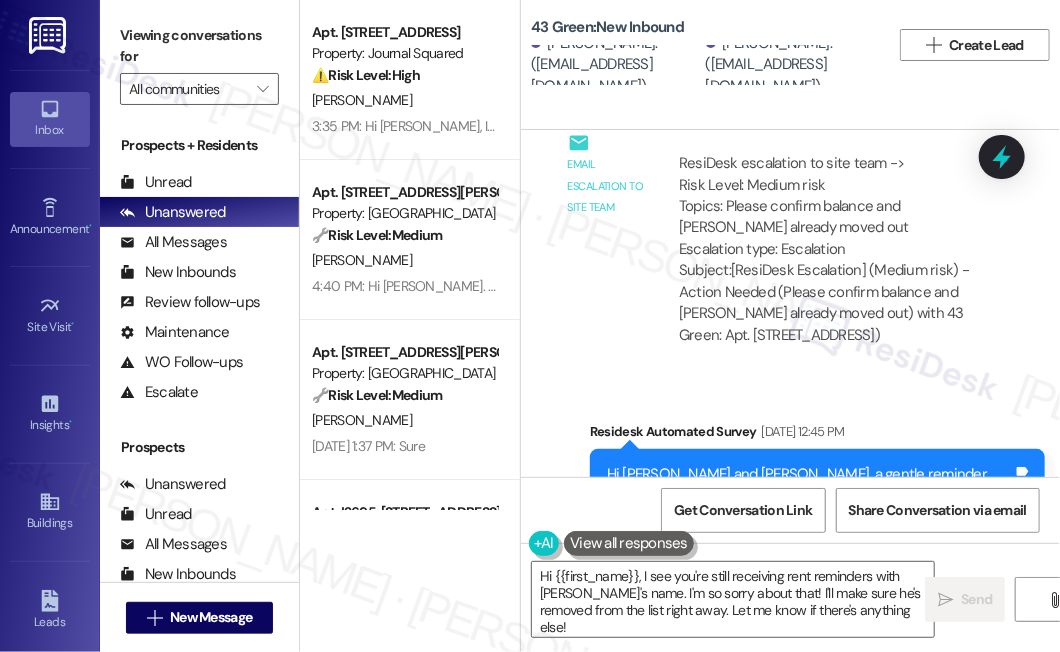 scroll, scrollTop: 7305, scrollLeft: 0, axis: vertical 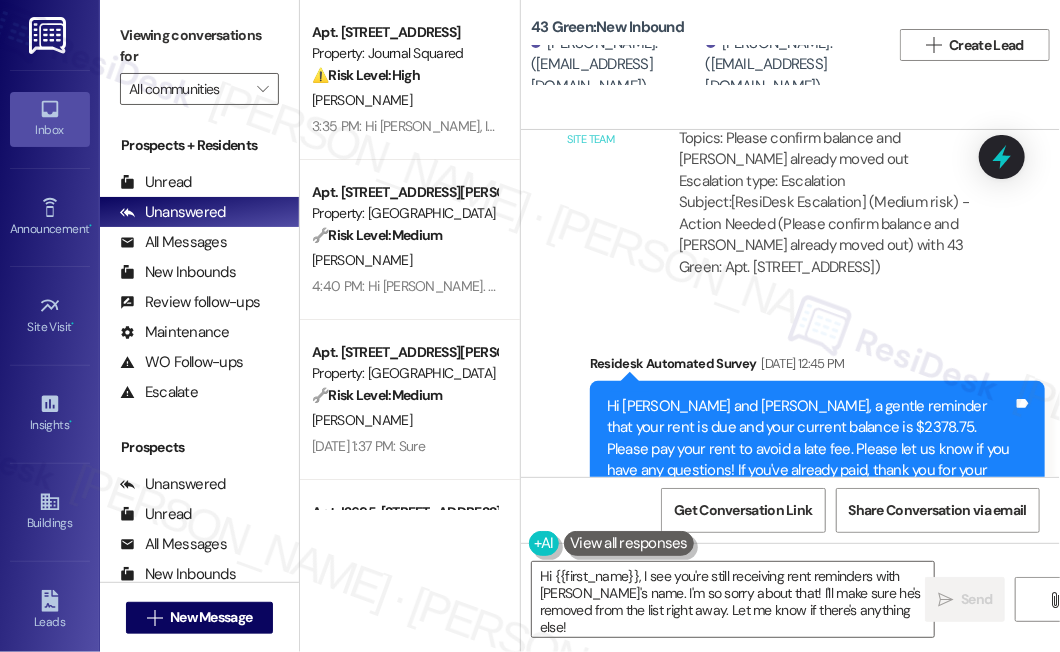 click on "Hi Keila and Nathaniel, a gentle reminder that your rent is due and your current balance is $2378.75. Please pay your rent to avoid a late fee. Please let us know if you have any questions! If you've already paid, thank you for your patience!" at bounding box center (810, 449) 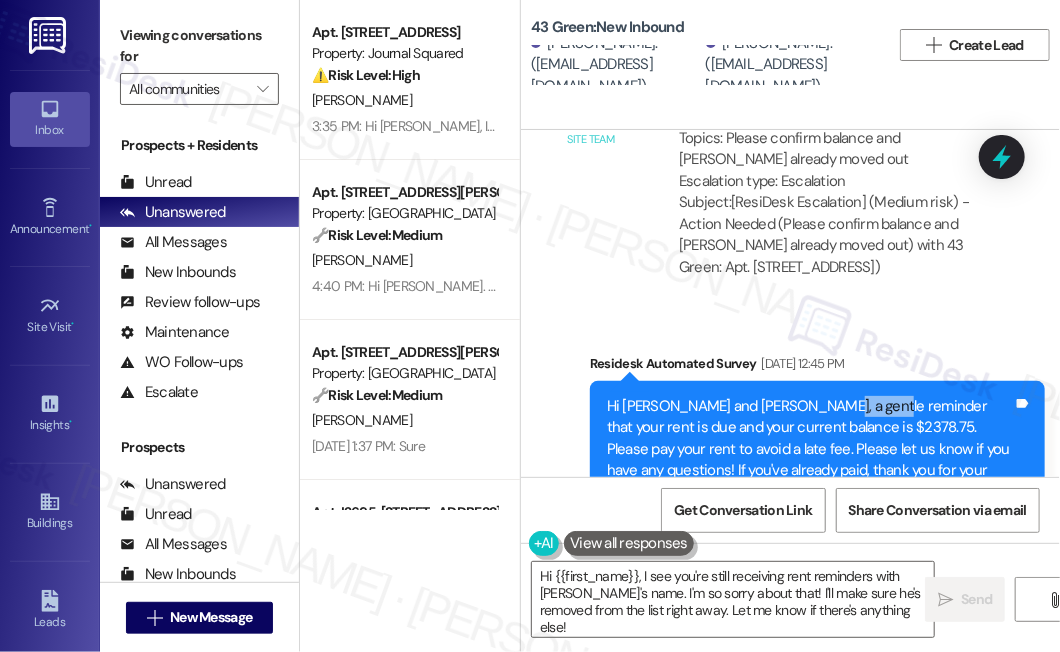 click on "Hi Keila and Nathaniel, a gentle reminder that your rent is due and your current balance is $2378.75. Please pay your rent to avoid a late fee. Please let us know if you have any questions! If you've already paid, thank you for your patience!" at bounding box center (810, 449) 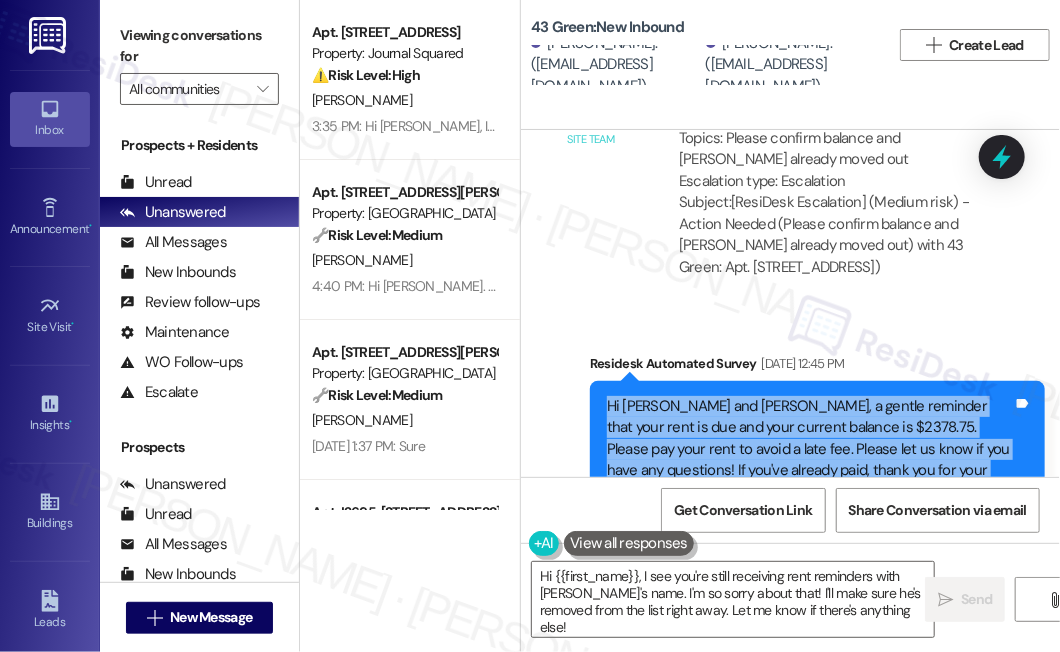 click on "Hi Keila and Nathaniel, a gentle reminder that your rent is due and your current balance is $2378.75. Please pay your rent to avoid a late fee. Please let us know if you have any questions! If you've already paid, thank you for your patience!" at bounding box center [810, 449] 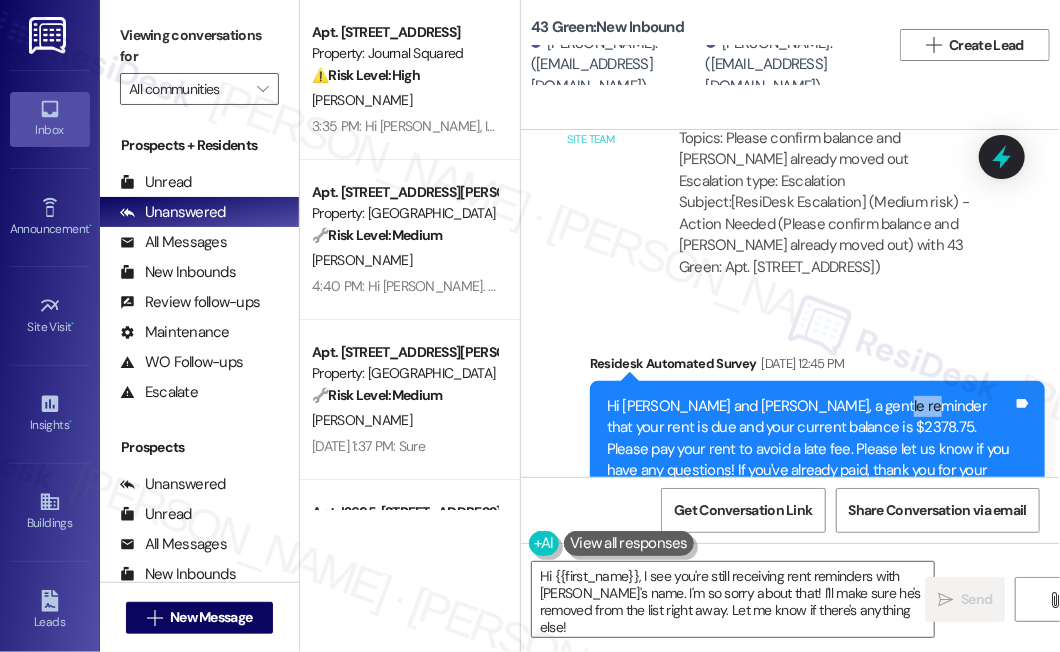 click on "Hi Keila and Nathaniel, a gentle reminder that your rent is due and your current balance is $2378.75. Please pay your rent to avoid a late fee. Please let us know if you have any questions! If you've already paid, thank you for your patience!" at bounding box center (810, 449) 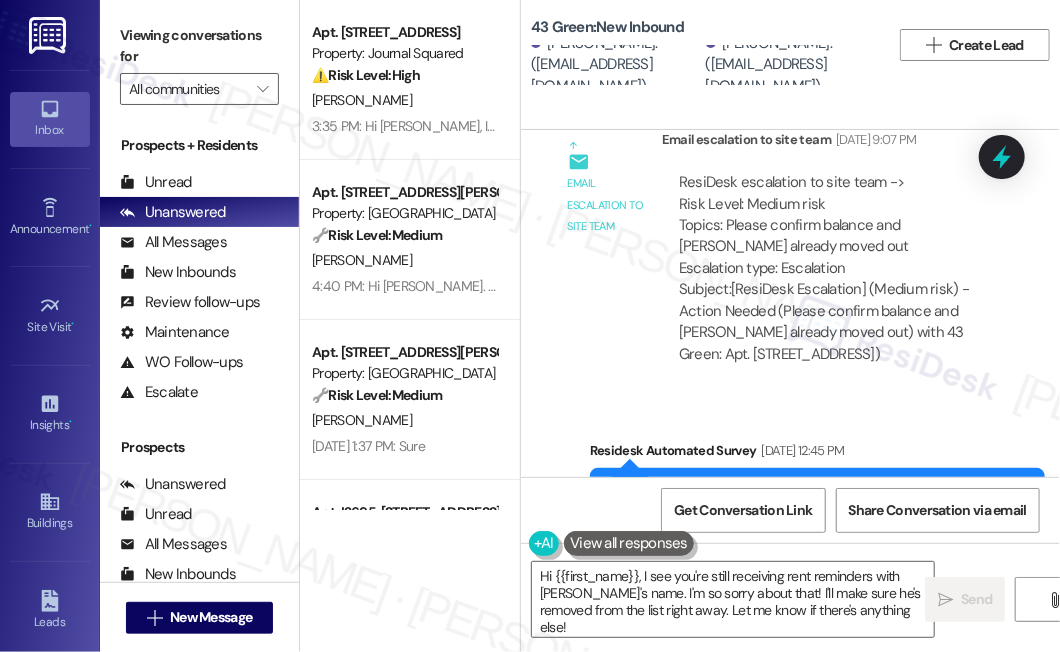 scroll, scrollTop: 7123, scrollLeft: 0, axis: vertical 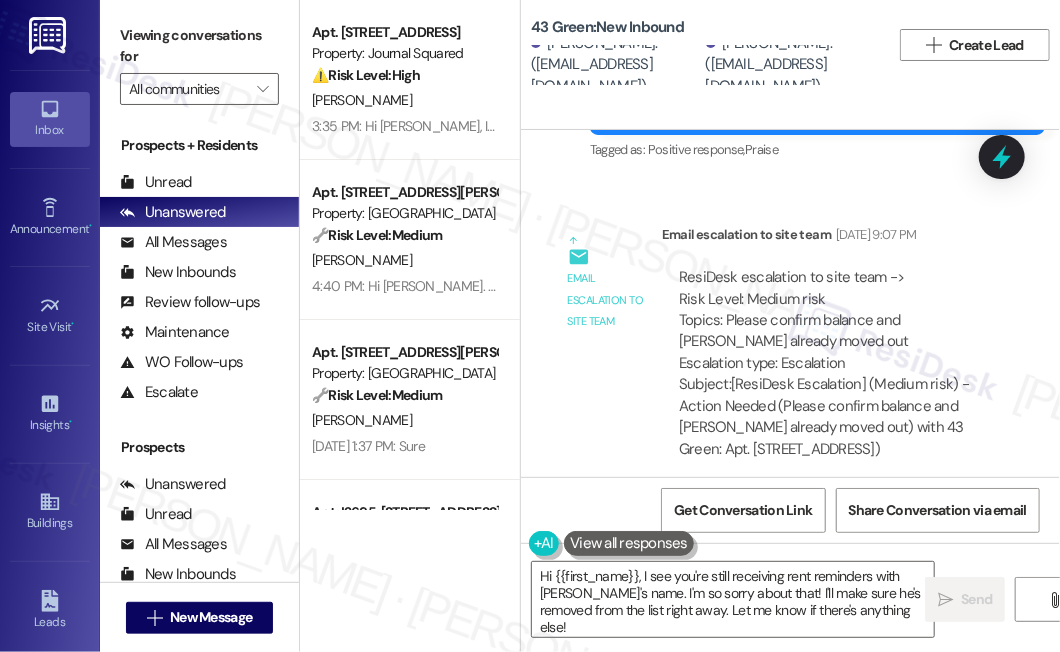 click on "Subject:  [ResiDesk Escalation] (Medium risk) - Action Needed (Please confirm balance and Nathaniel Williams already moved out) with 43 Green: Apt. 210, Phase 2 4307 S Prairie Ave (1359093)" at bounding box center (834, 417) 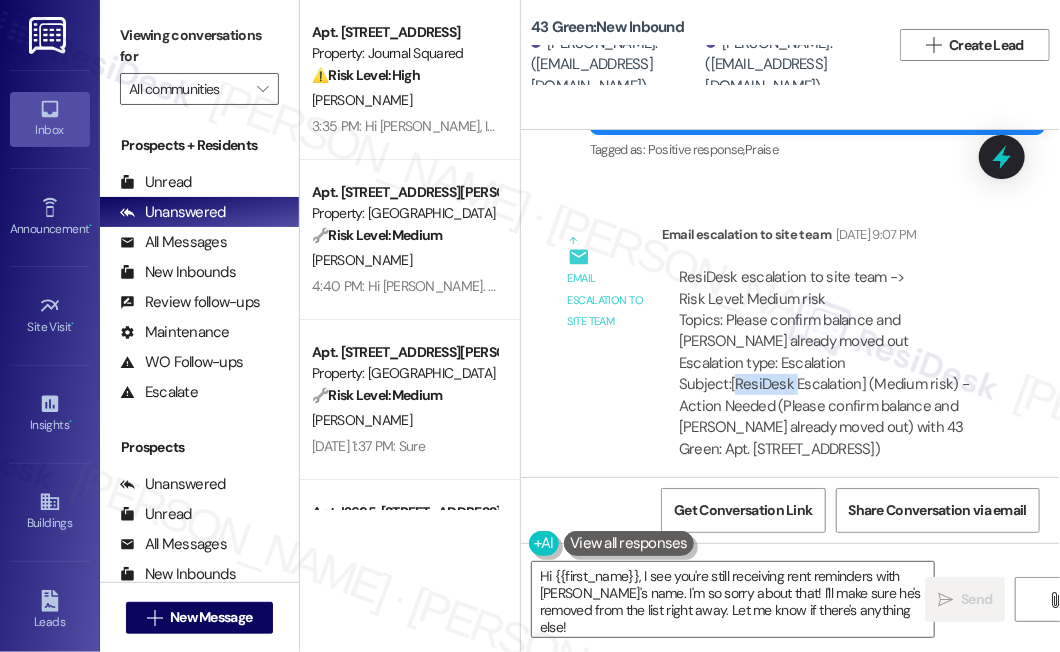 click on "Subject:  [ResiDesk Escalation] (Medium risk) - Action Needed (Please confirm balance and Nathaniel Williams already moved out) with 43 Green: Apt. 210, Phase 2 4307 S Prairie Ave (1359093)" at bounding box center [834, 417] 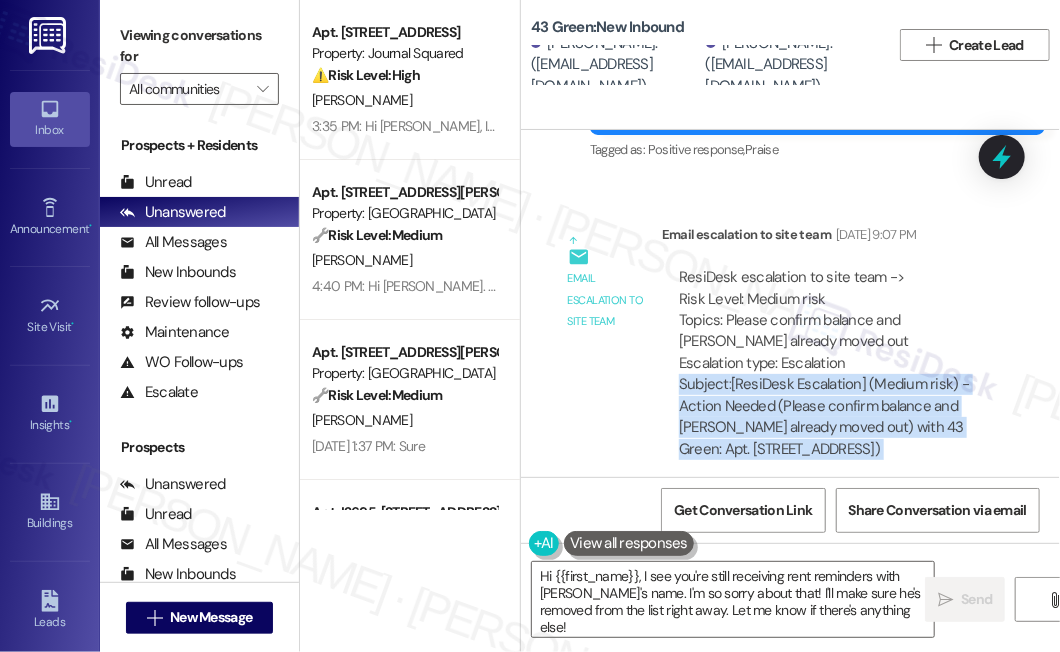 click on "Subject:  [ResiDesk Escalation] (Medium risk) - Action Needed (Please confirm balance and Nathaniel Williams already moved out) with 43 Green: Apt. 210, Phase 2 4307 S Prairie Ave (1359093)" at bounding box center (834, 417) 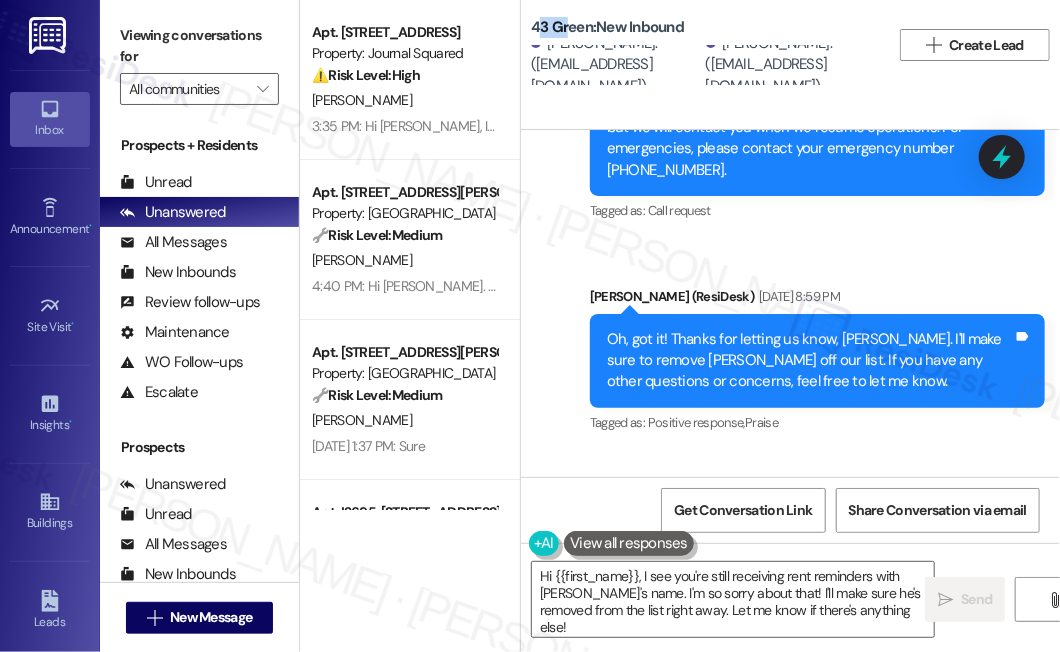 drag, startPoint x: 536, startPoint y: 23, endPoint x: 568, endPoint y: 22, distance: 32.01562 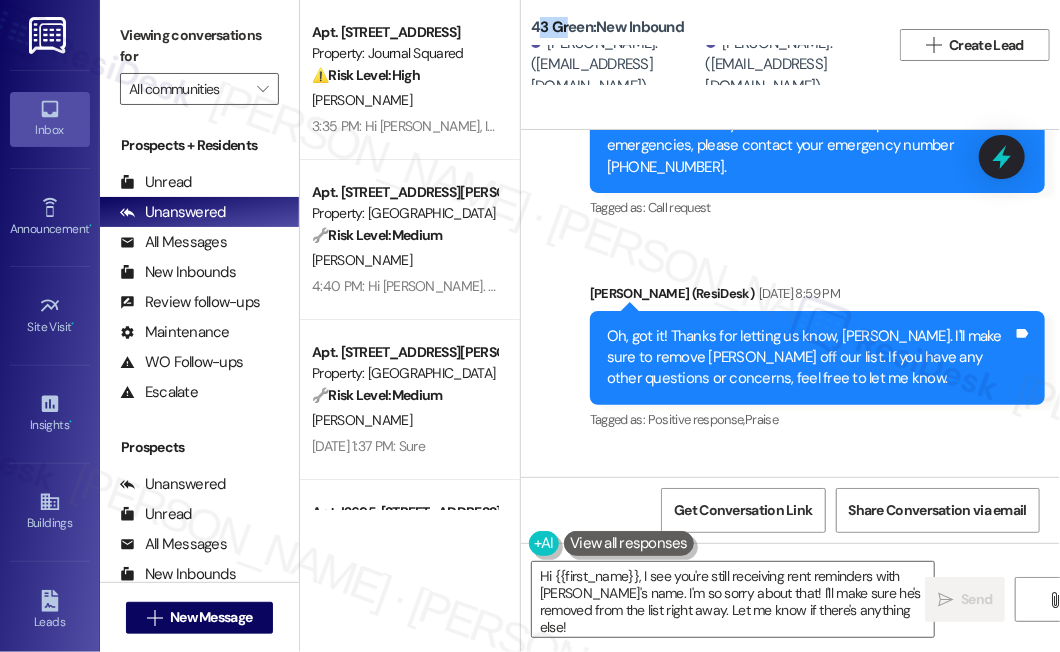 scroll, scrollTop: 6851, scrollLeft: 0, axis: vertical 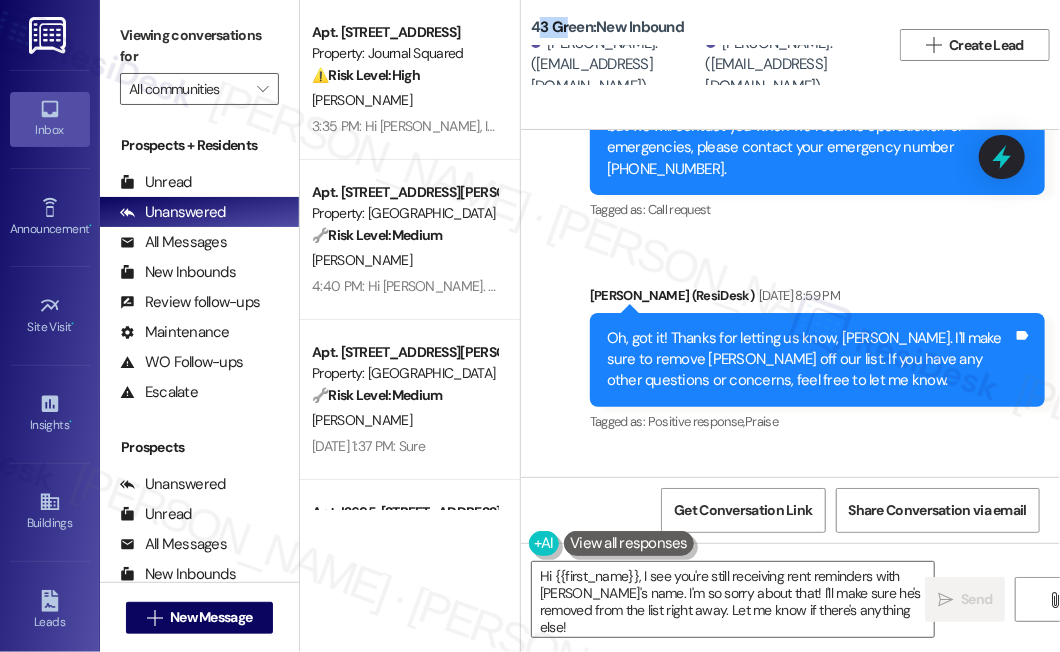 click on "43 Green:  New Inbound" at bounding box center [607, 27] 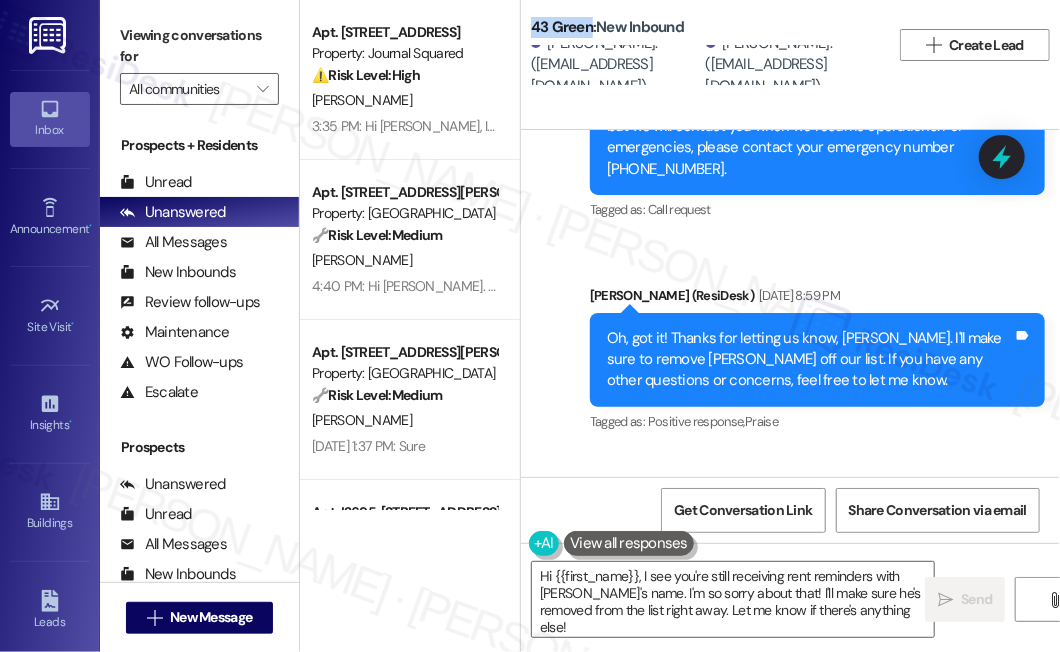 drag, startPoint x: 531, startPoint y: 25, endPoint x: 590, endPoint y: 22, distance: 59.07622 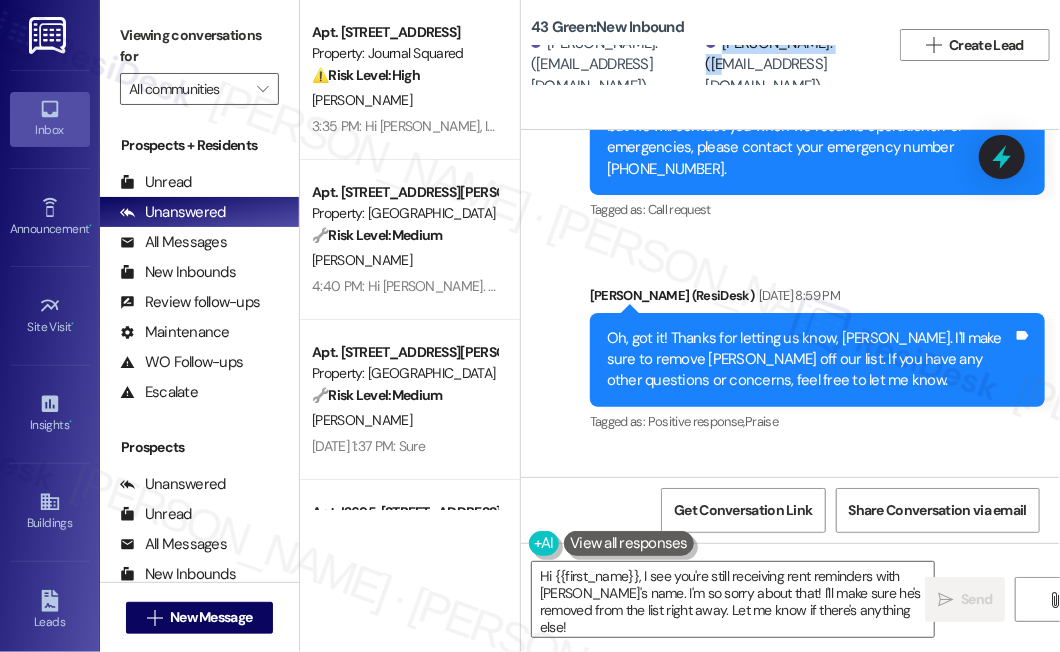 drag, startPoint x: 714, startPoint y: 51, endPoint x: 823, endPoint y: 47, distance: 109.07337 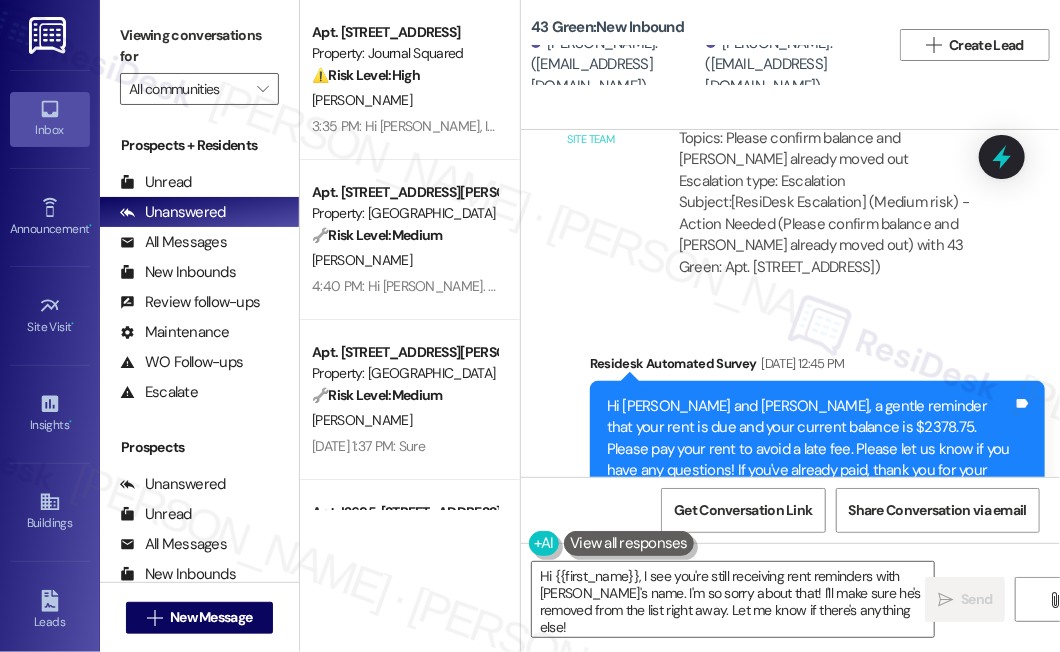 scroll, scrollTop: 7124, scrollLeft: 0, axis: vertical 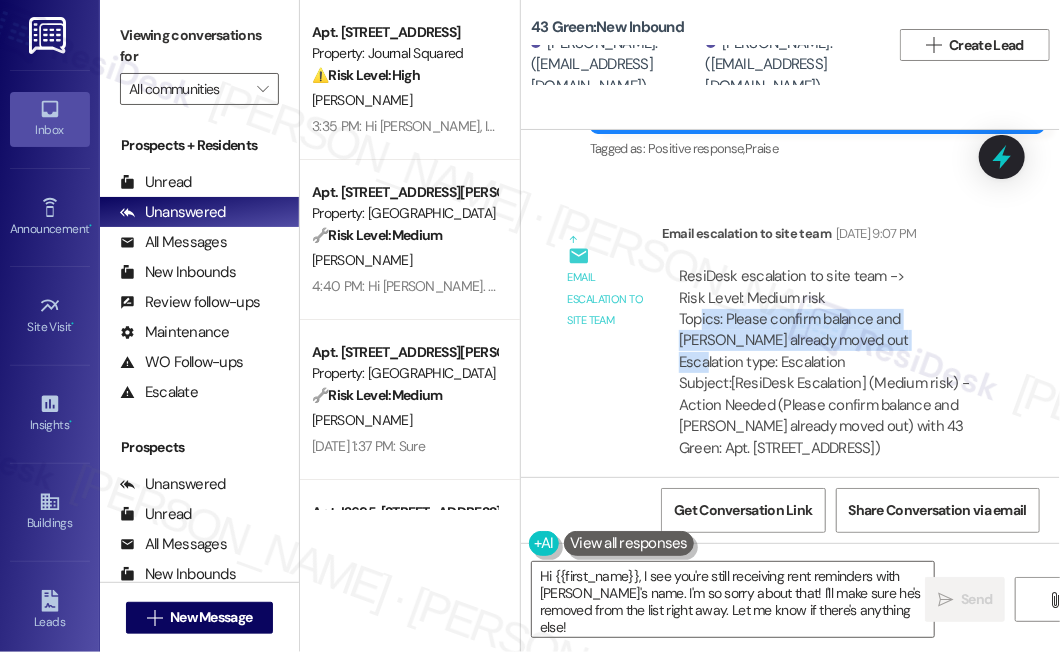 drag, startPoint x: 698, startPoint y: 227, endPoint x: 891, endPoint y: 263, distance: 196.32881 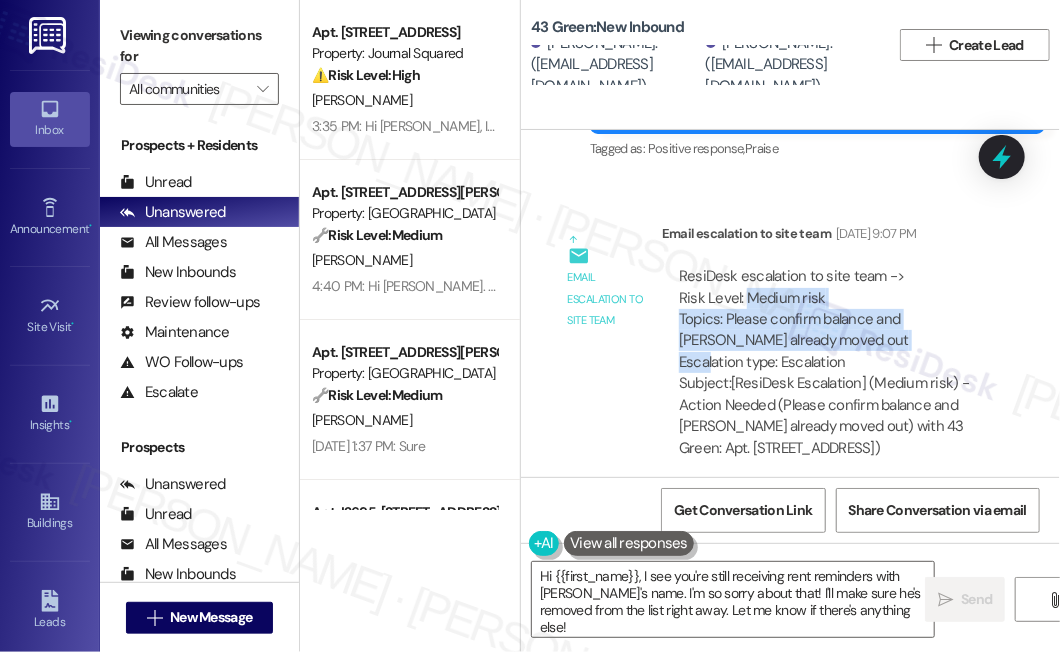 drag, startPoint x: 885, startPoint y: 250, endPoint x: 762, endPoint y: 222, distance: 126.146736 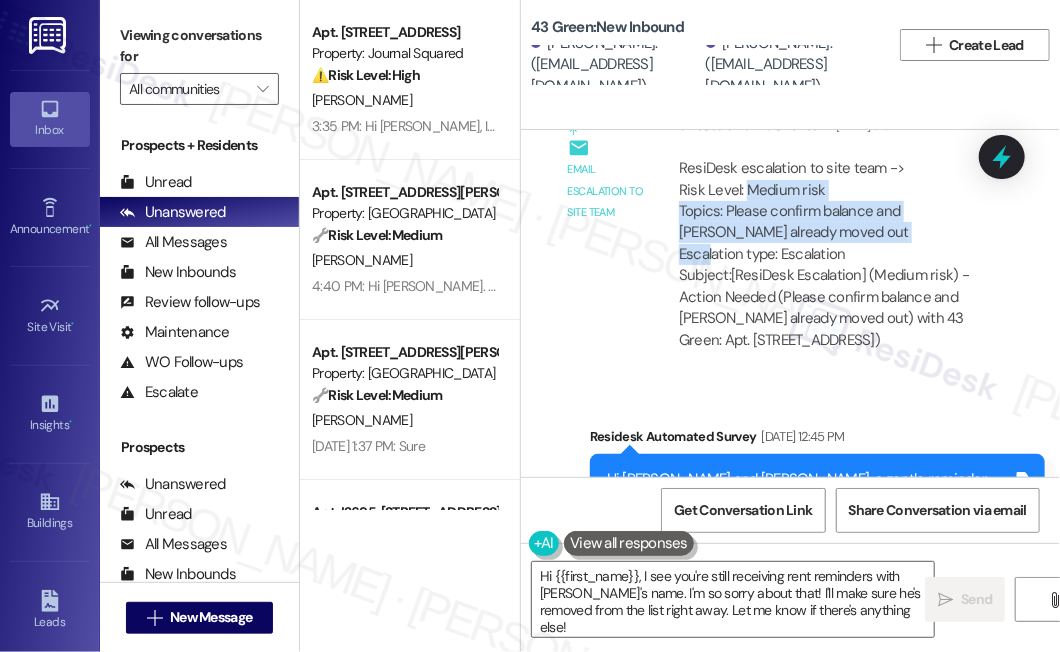 scroll, scrollTop: 7305, scrollLeft: 0, axis: vertical 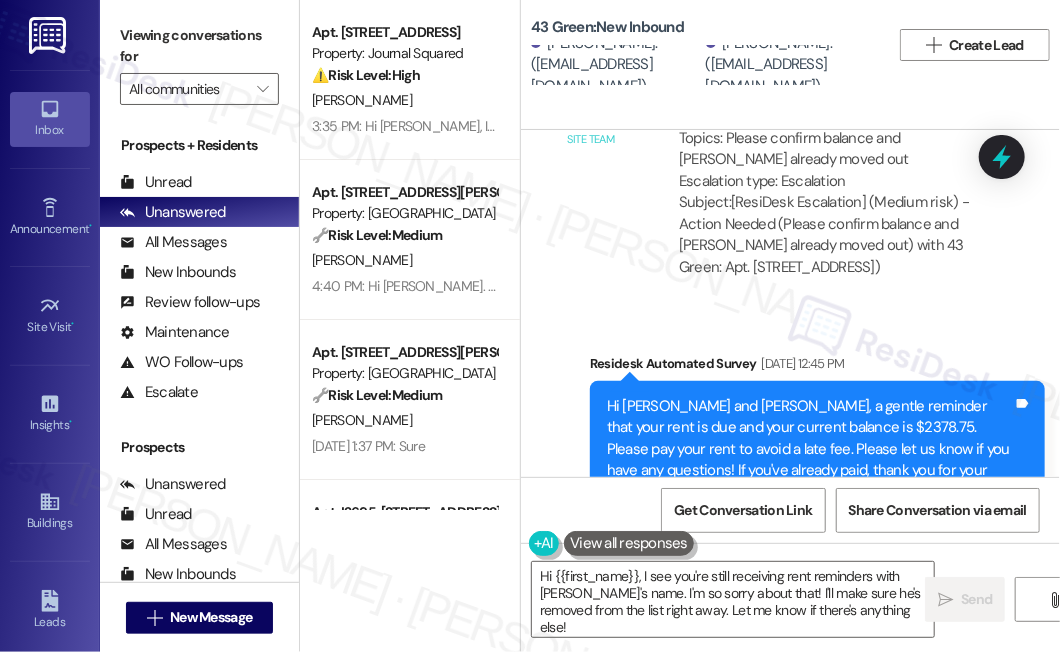click on "Hi Keila and Nathaniel, a gentle reminder that your rent is due and your current balance is $2378.75. Please pay your rent to avoid a late fee. Please let us know if you have any questions! If you've already paid, thank you for your patience!" at bounding box center (810, 449) 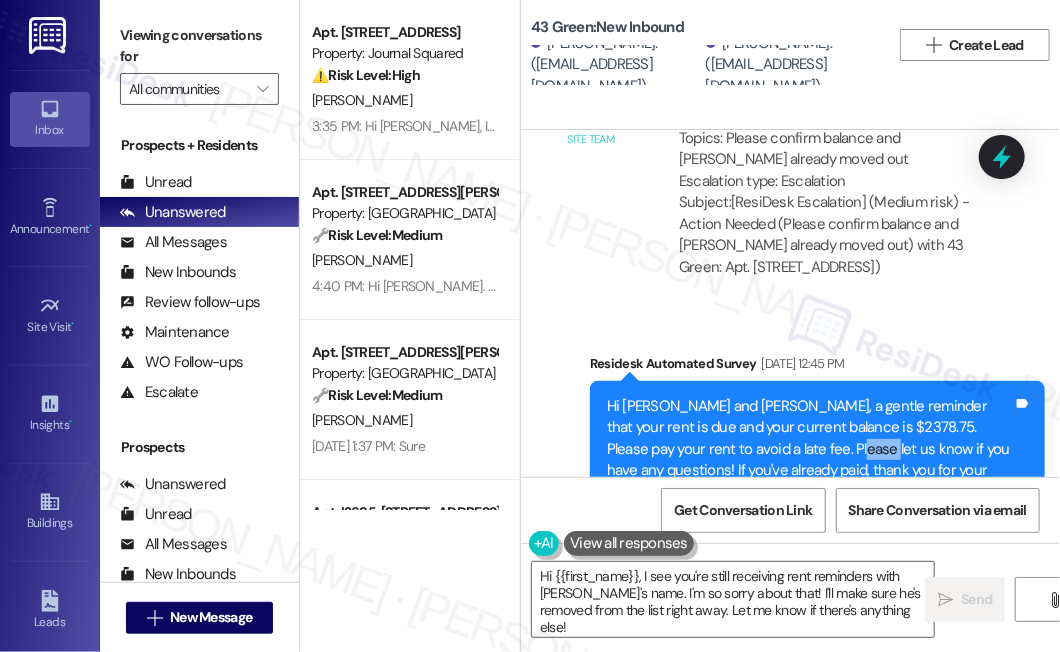 click on "Hi Keila and Nathaniel, a gentle reminder that your rent is due and your current balance is $2378.75. Please pay your rent to avoid a late fee. Please let us know if you have any questions! If you've already paid, thank you for your patience!" at bounding box center (810, 449) 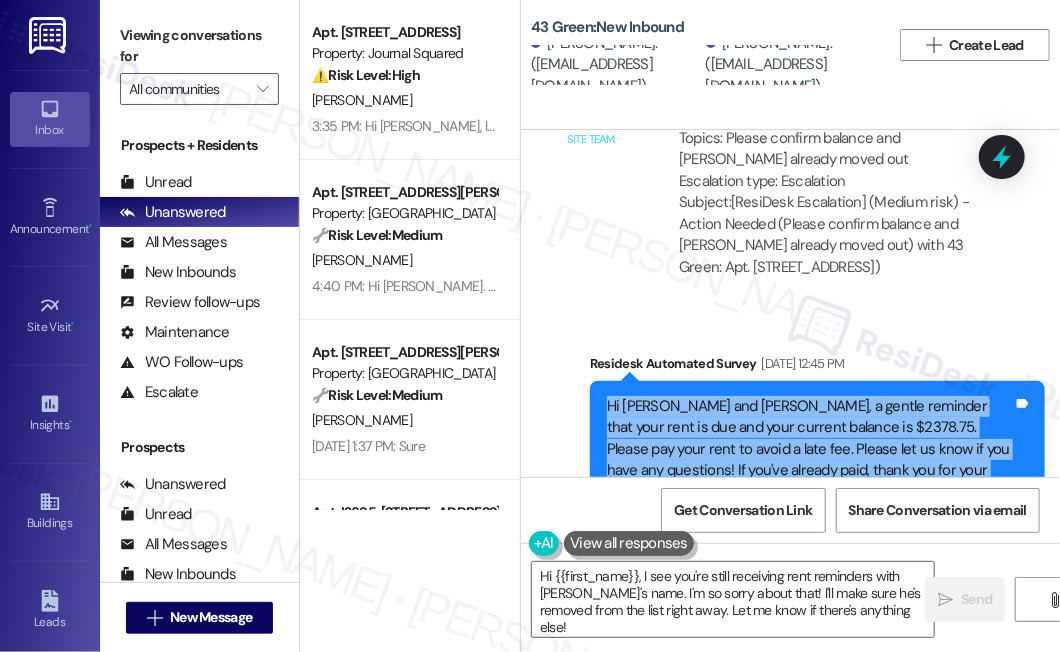 click on "Hi Keila and Nathaniel, a gentle reminder that your rent is due and your current balance is $2378.75. Please pay your rent to avoid a late fee. Please let us know if you have any questions! If you've already paid, thank you for your patience!" at bounding box center (810, 449) 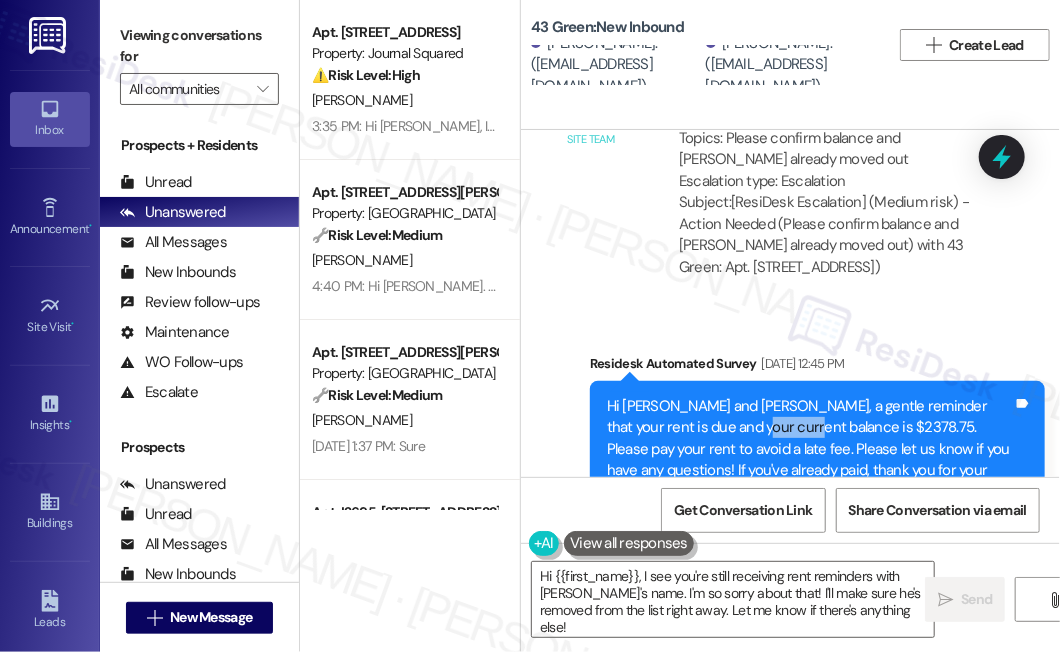 click on "Hi Keila and Nathaniel, a gentle reminder that your rent is due and your current balance is $2378.75. Please pay your rent to avoid a late fee. Please let us know if you have any questions! If you've already paid, thank you for your patience!" at bounding box center (810, 449) 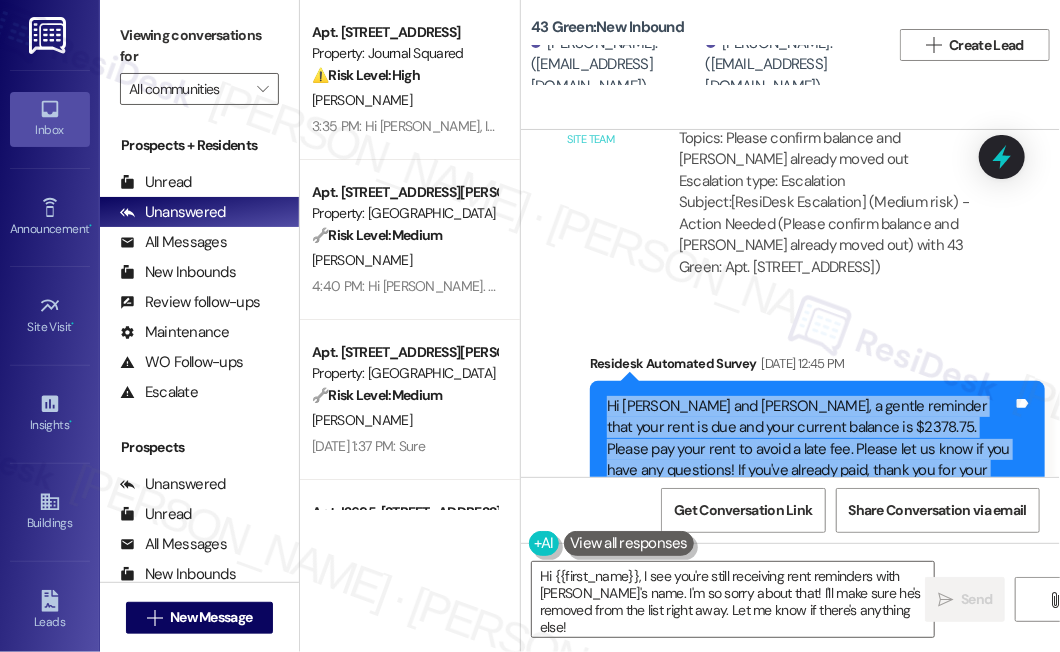click on "Hi Keila and Nathaniel, a gentle reminder that your rent is due and your current balance is $2378.75. Please pay your rent to avoid a late fee. Please let us know if you have any questions! If you've already paid, thank you for your patience!" at bounding box center (810, 449) 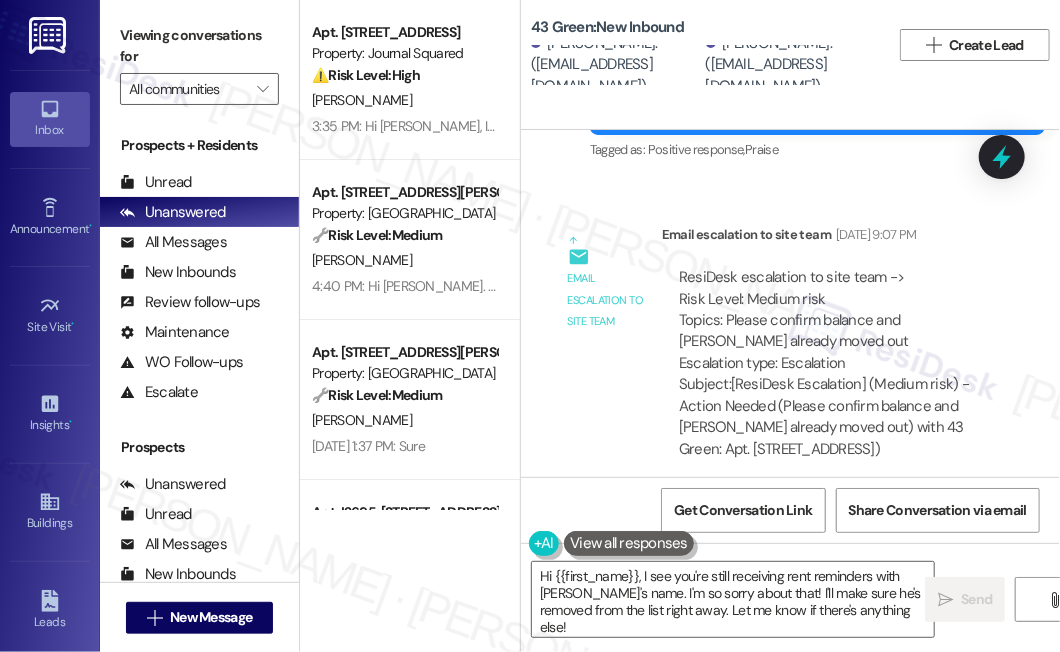 click on "Subject:  [ResiDesk Escalation] (Medium risk) - Action Needed (Please confirm balance and Nathaniel Williams already moved out) with 43 Green: Apt. 210, Phase 2 4307 S Prairie Ave (1359093)" at bounding box center [834, 417] 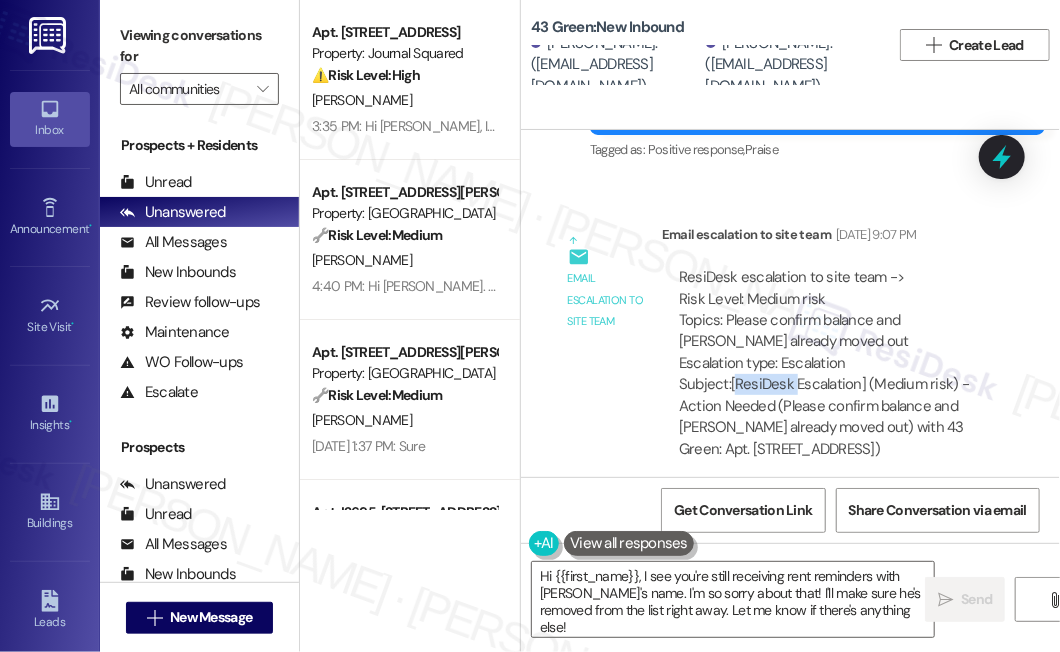 click on "Subject:  [ResiDesk Escalation] (Medium risk) - Action Needed (Please confirm balance and Nathaniel Williams already moved out) with 43 Green: Apt. 210, Phase 2 4307 S Prairie Ave (1359093)" at bounding box center (834, 417) 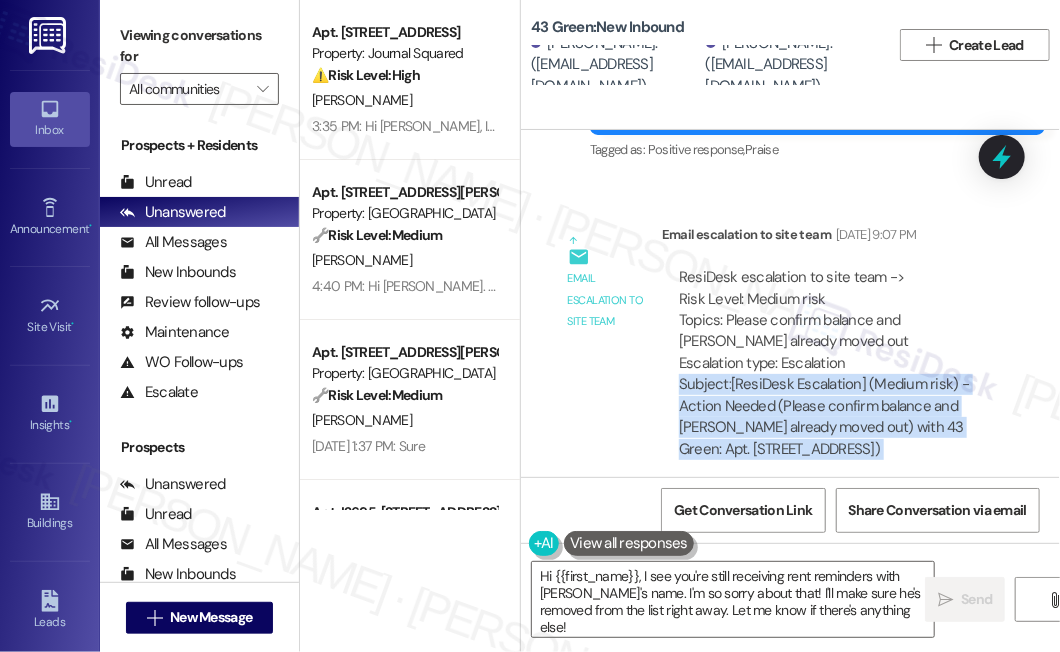 click on "Subject:  [ResiDesk Escalation] (Medium risk) - Action Needed (Please confirm balance and Nathaniel Williams already moved out) with 43 Green: Apt. 210, Phase 2 4307 S Prairie Ave (1359093)" at bounding box center [834, 417] 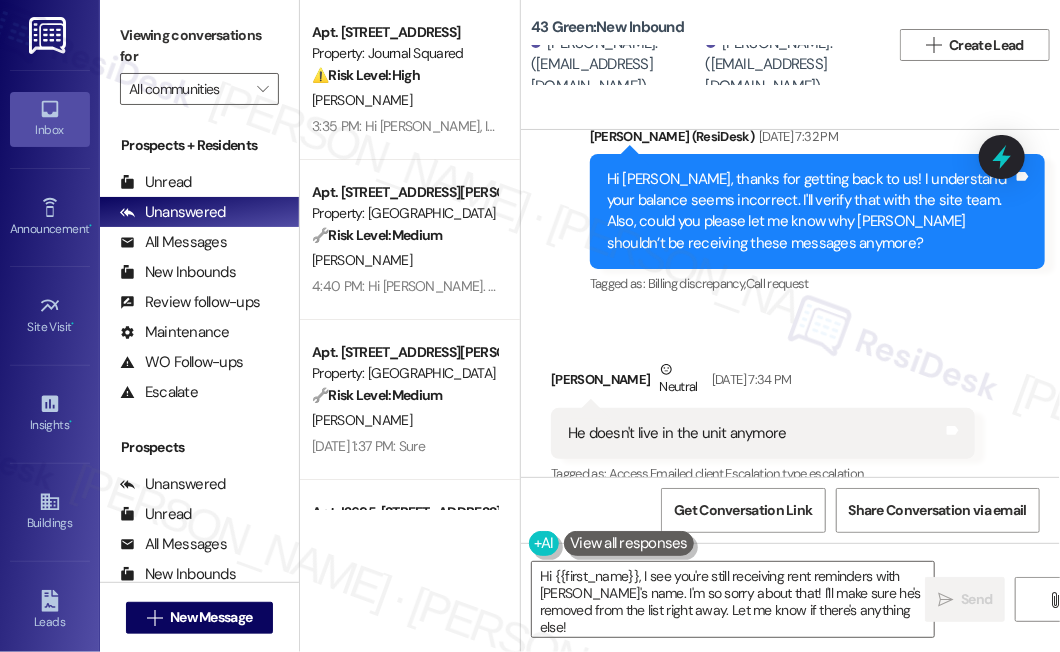 scroll, scrollTop: 6032, scrollLeft: 0, axis: vertical 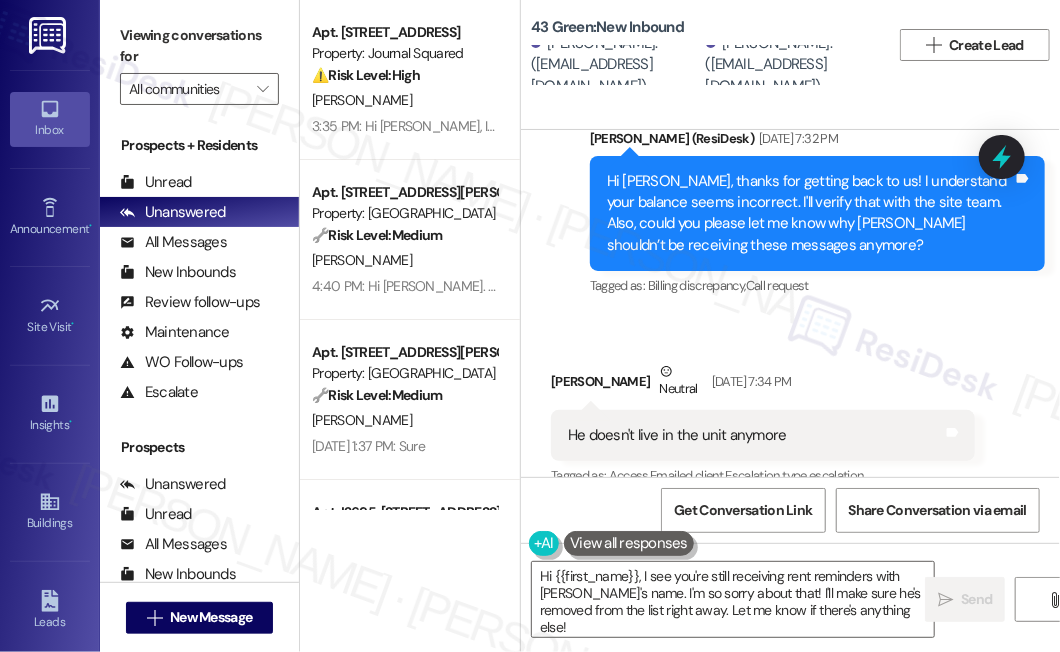 click on "He doesn't live in the unit anymore" at bounding box center [677, 435] 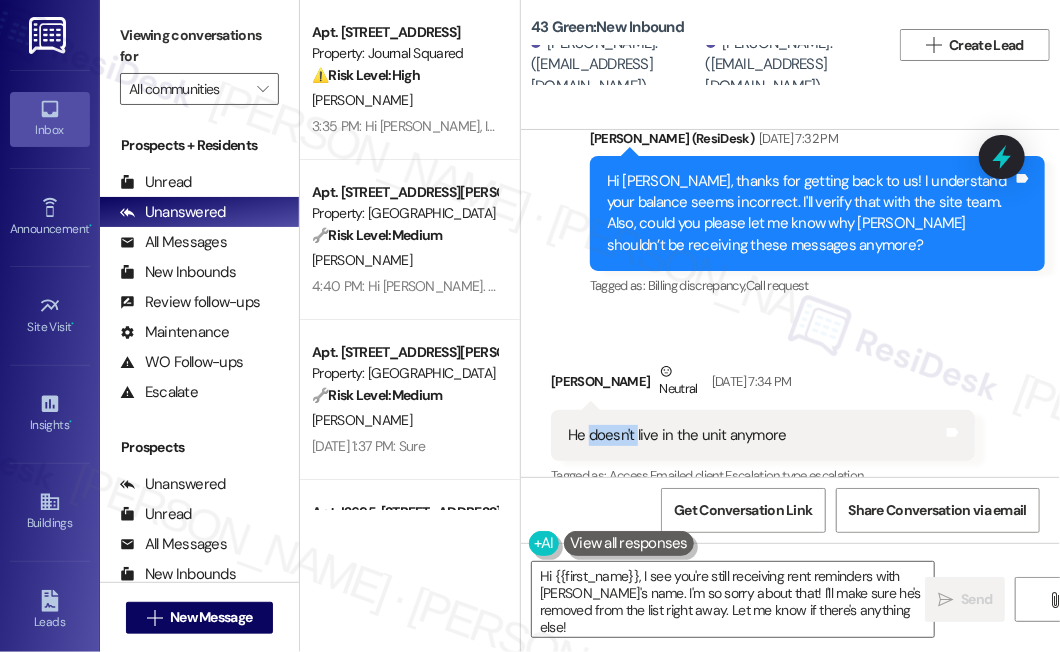 click on "He doesn't live in the unit anymore" at bounding box center (677, 435) 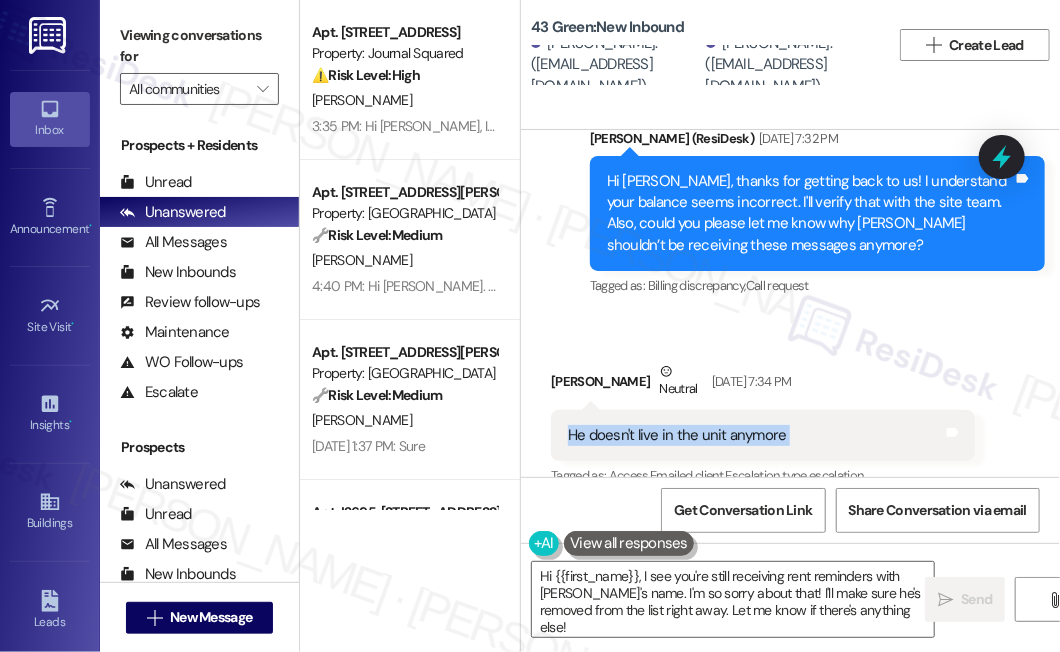 click on "He doesn't live in the unit anymore" at bounding box center [677, 435] 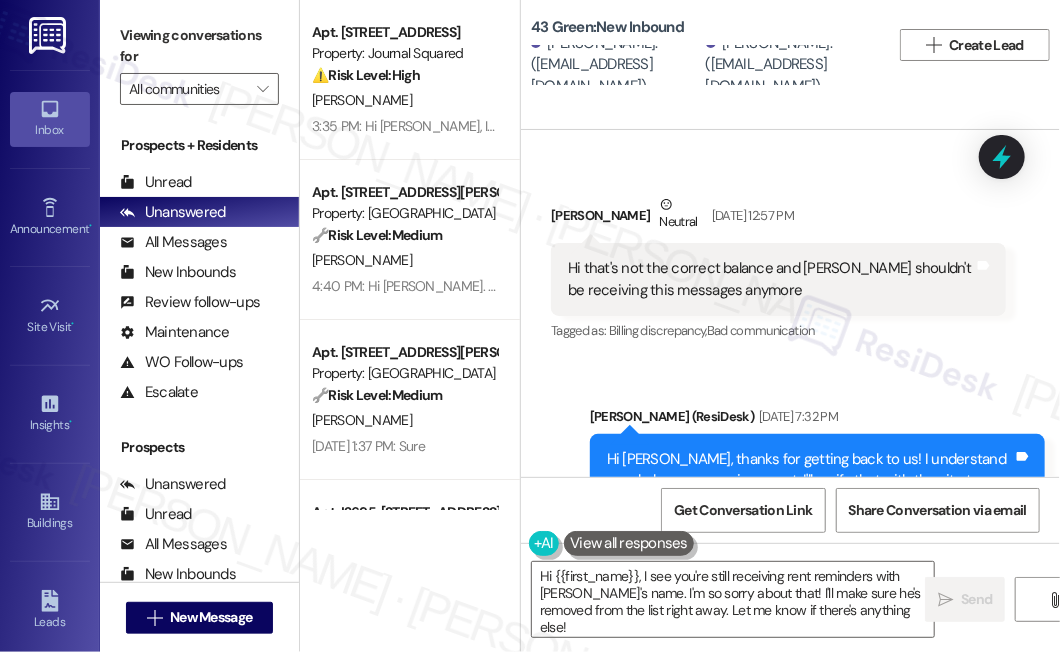 scroll, scrollTop: 5669, scrollLeft: 0, axis: vertical 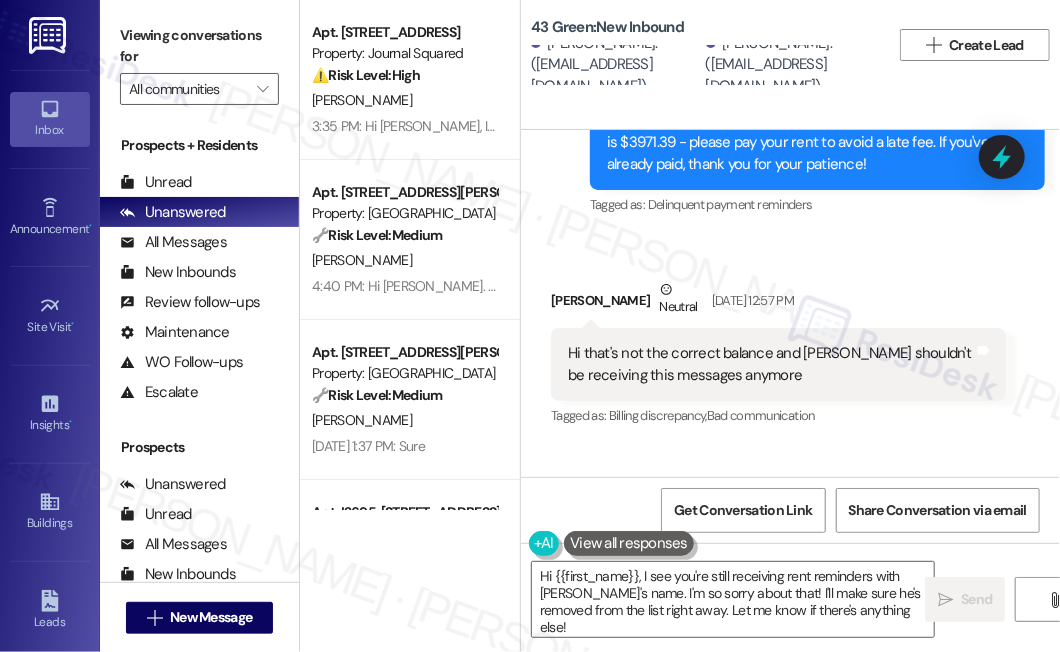 click on "Hi that's not the correct balance and Nathaniel shouldn't be receiving this messages anymore" at bounding box center [771, 364] 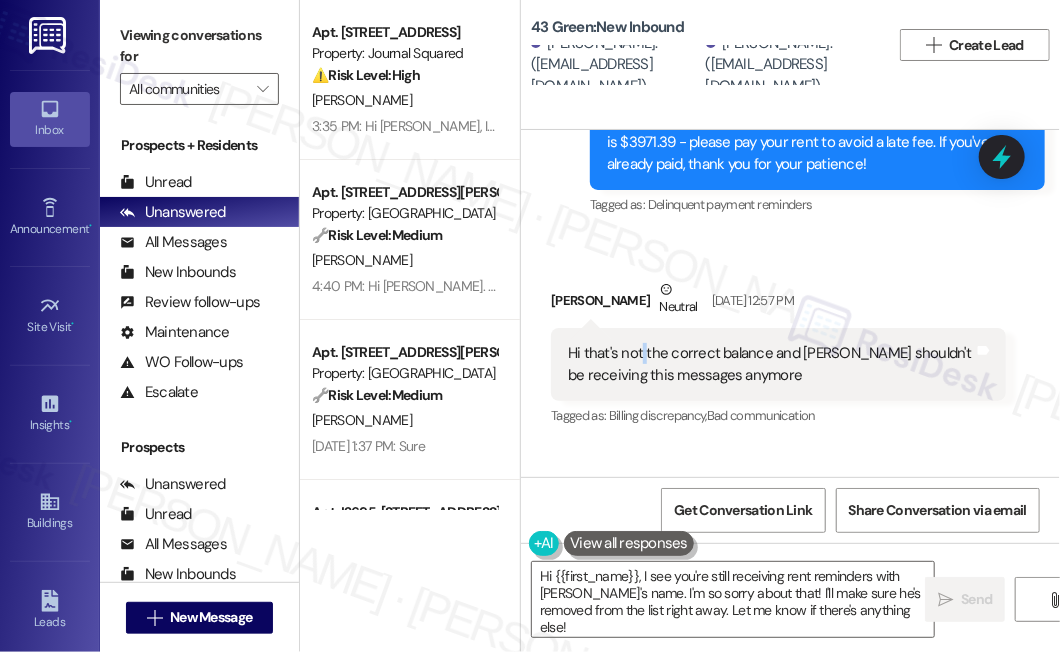 click on "Hi that's not the correct balance and Nathaniel shouldn't be receiving this messages anymore" at bounding box center (771, 364) 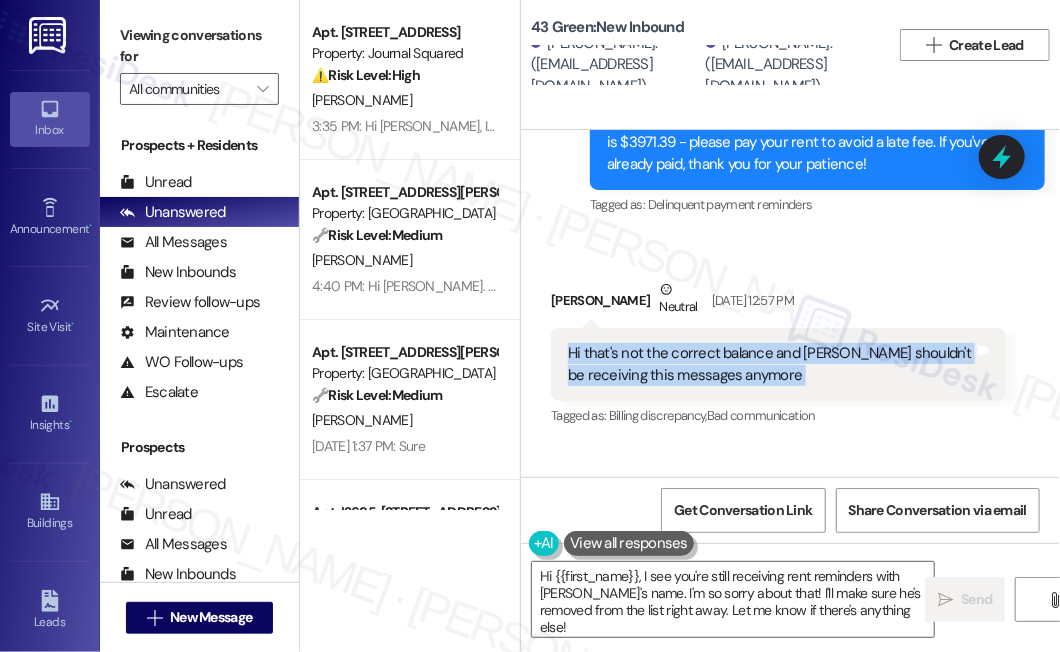 click on "Hi that's not the correct balance and Nathaniel shouldn't be receiving this messages anymore" at bounding box center (771, 364) 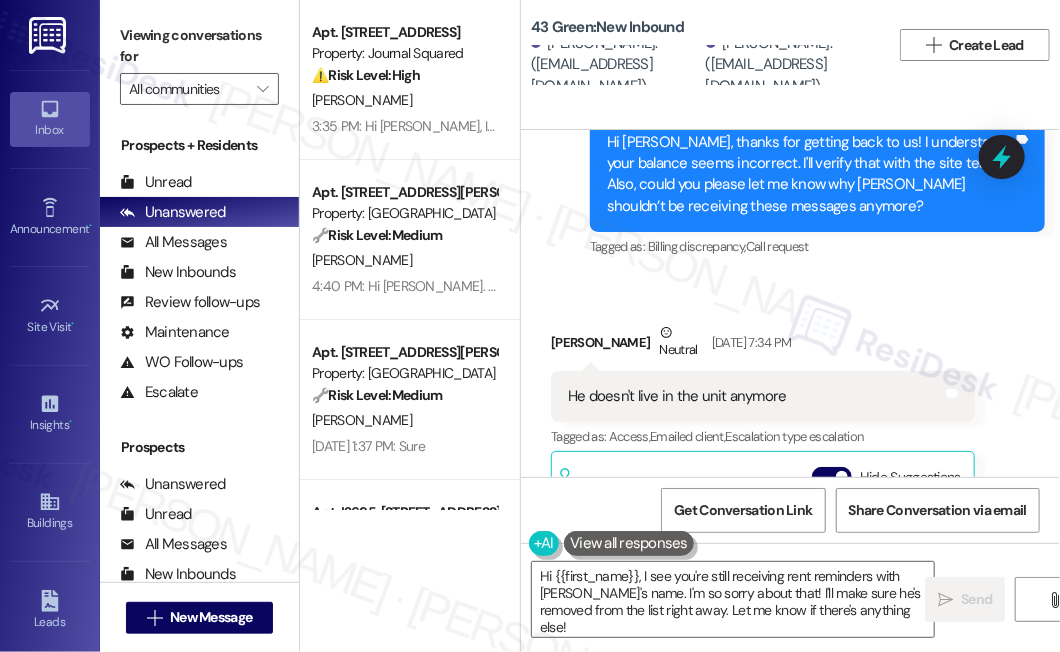 scroll, scrollTop: 6214, scrollLeft: 0, axis: vertical 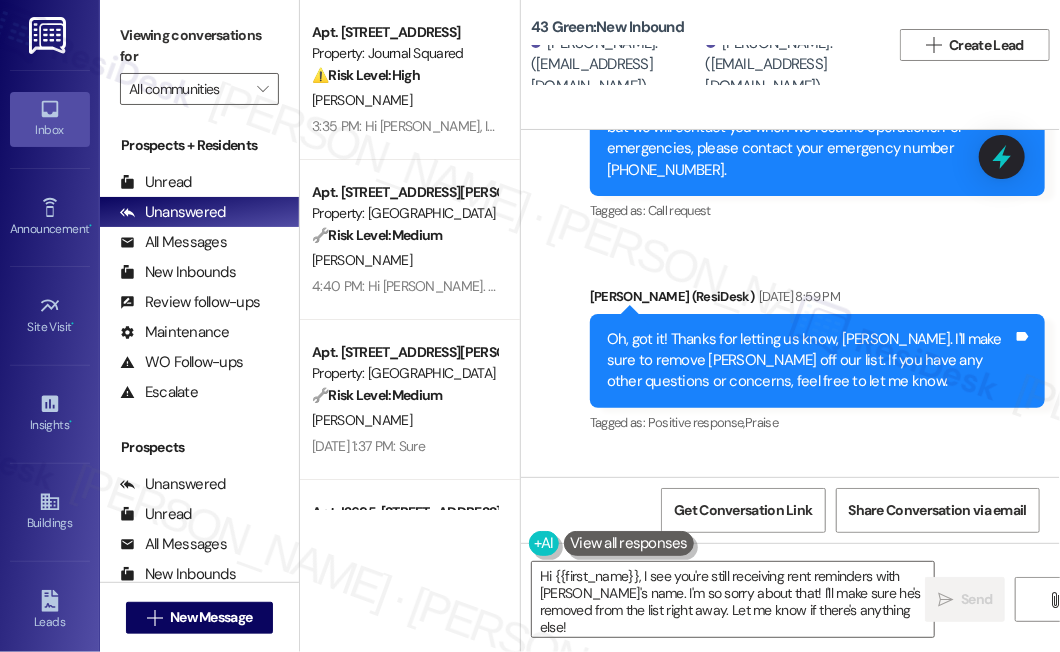 click on "Oh, got it! Thanks for letting us know, Keila. I'll make sure to remove Nathaniel off our list. If you have any other questions or concerns, feel free to let me know." at bounding box center [810, 361] 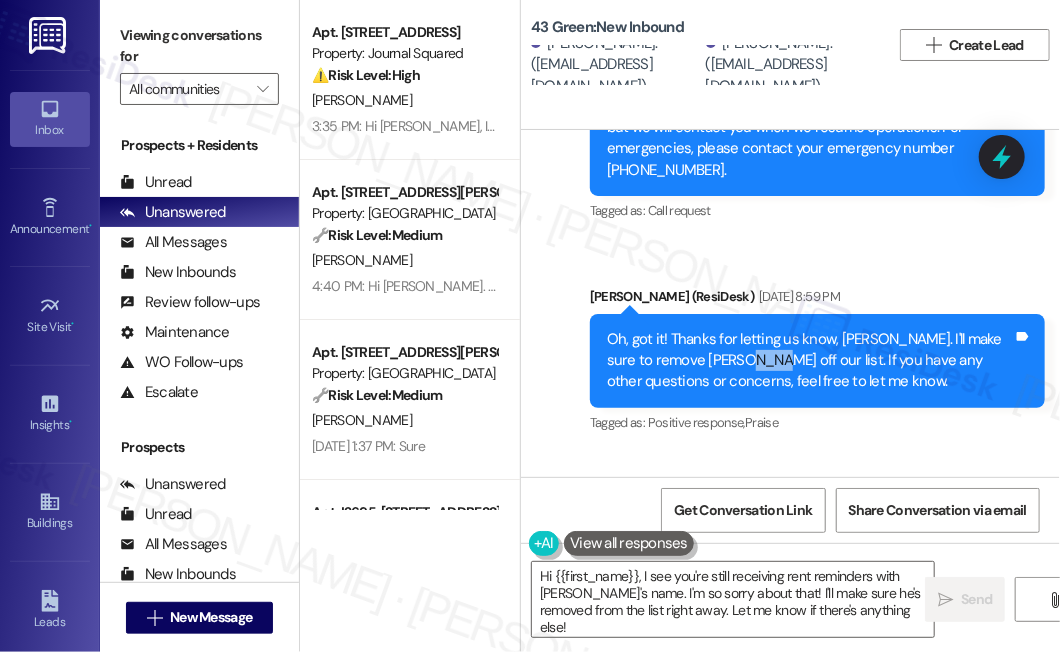 click on "Oh, got it! Thanks for letting us know, Keila. I'll make sure to remove Nathaniel off our list. If you have any other questions or concerns, feel free to let me know." at bounding box center [810, 361] 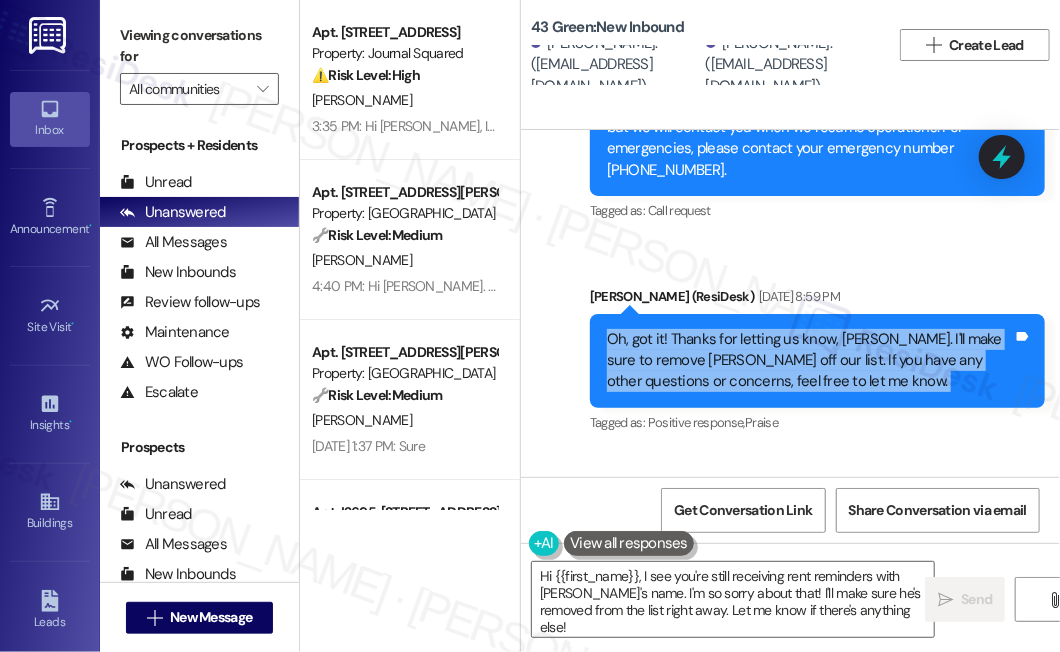 click on "Oh, got it! Thanks for letting us know, Keila. I'll make sure to remove Nathaniel off our list. If you have any other questions or concerns, feel free to let me know." at bounding box center (810, 361) 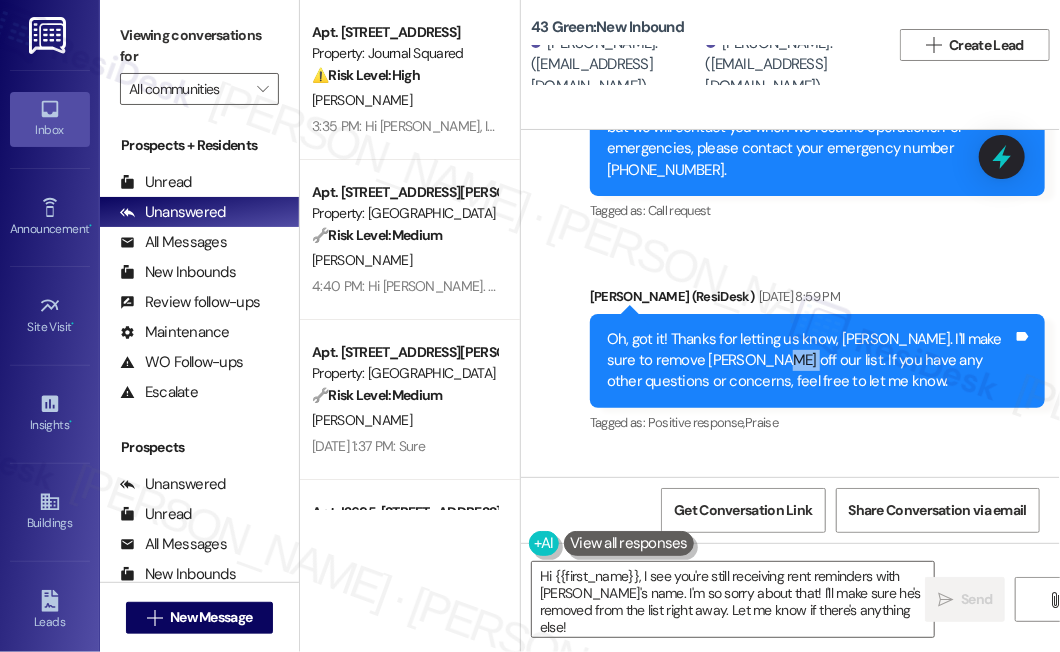 click on "Oh, got it! Thanks for letting us know, Keila. I'll make sure to remove Nathaniel off our list. If you have any other questions or concerns, feel free to let me know." at bounding box center [810, 361] 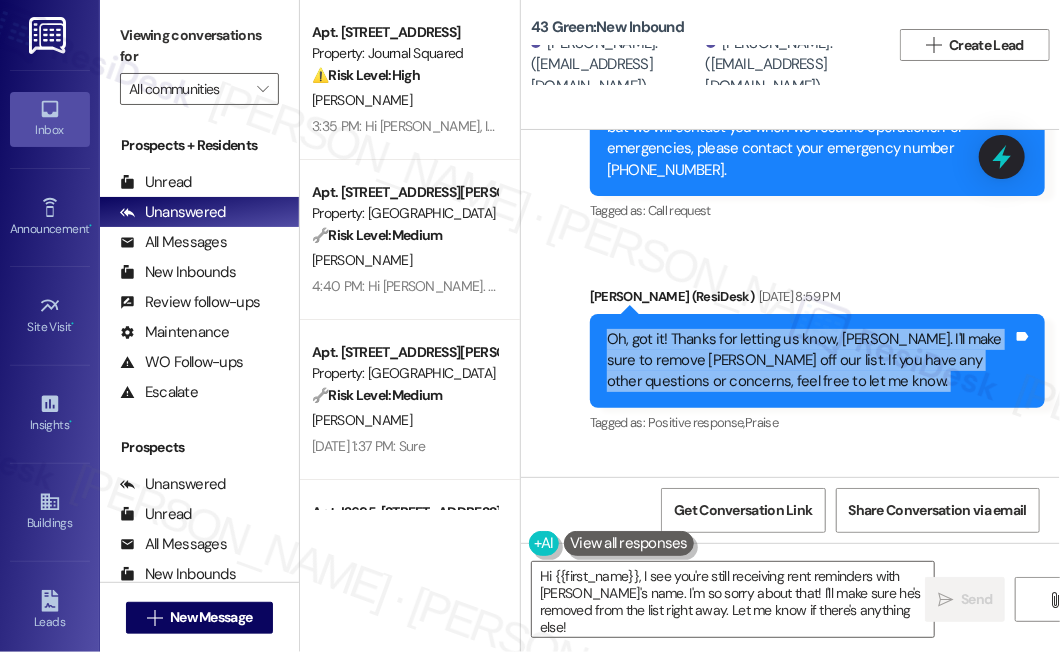 click on "Oh, got it! Thanks for letting us know, Keila. I'll make sure to remove Nathaniel off our list. If you have any other questions or concerns, feel free to let me know." at bounding box center (810, 361) 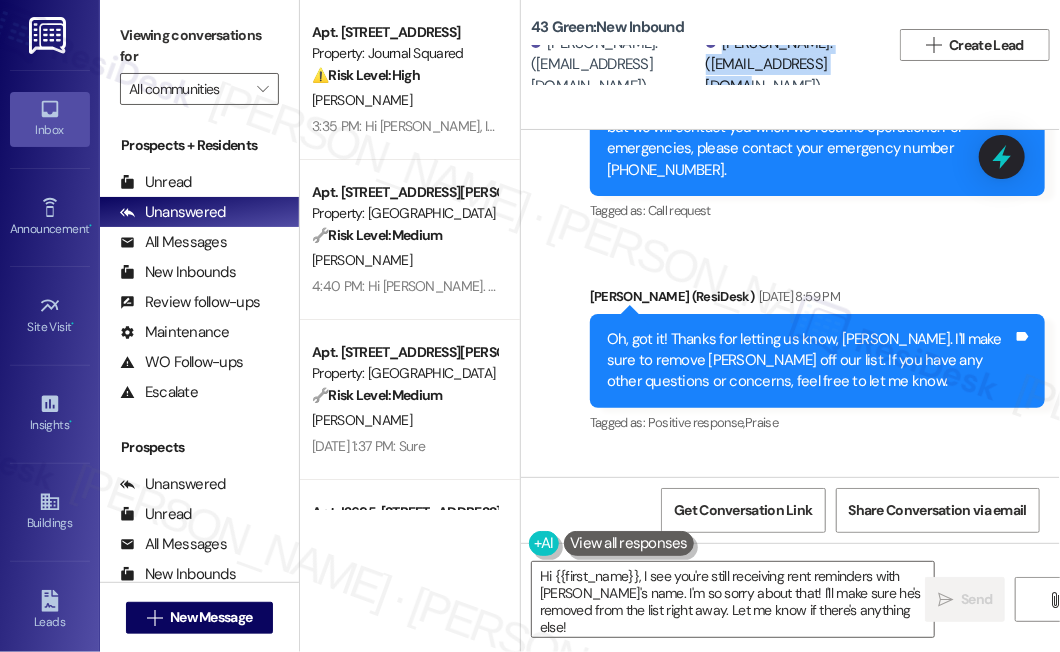 scroll, scrollTop: 1, scrollLeft: 0, axis: vertical 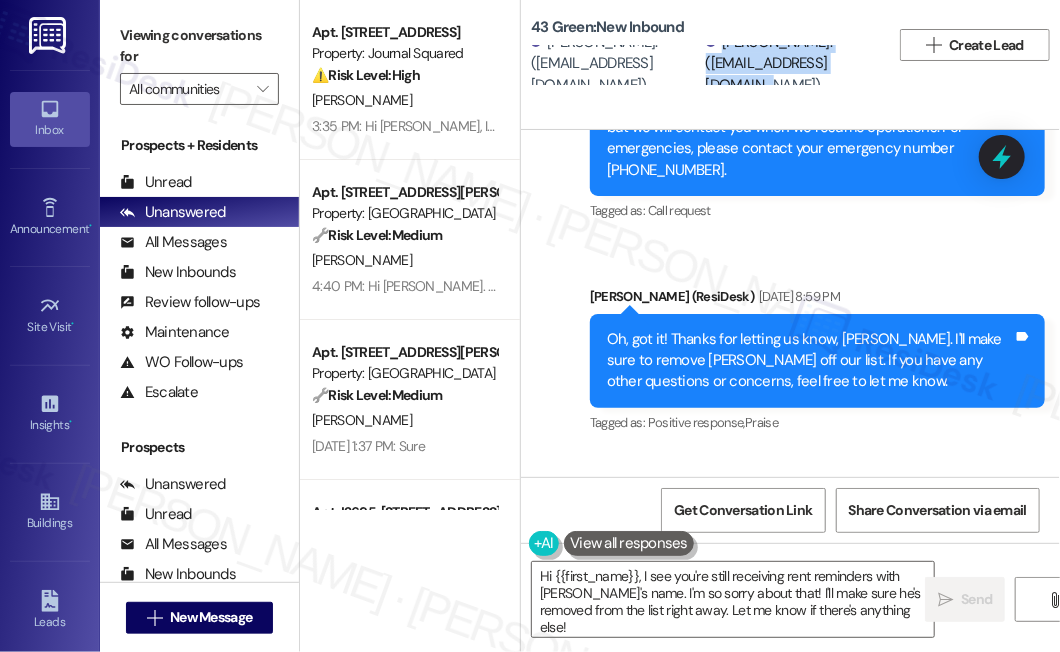 drag, startPoint x: 725, startPoint y: 51, endPoint x: 834, endPoint y: 88, distance: 115.10864 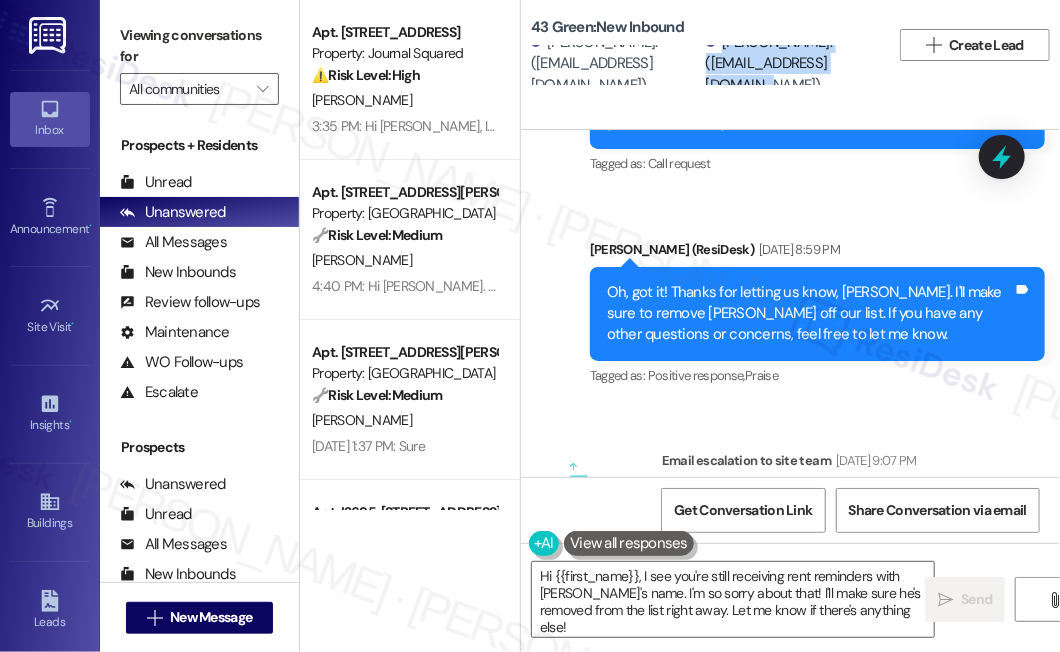scroll, scrollTop: 6941, scrollLeft: 0, axis: vertical 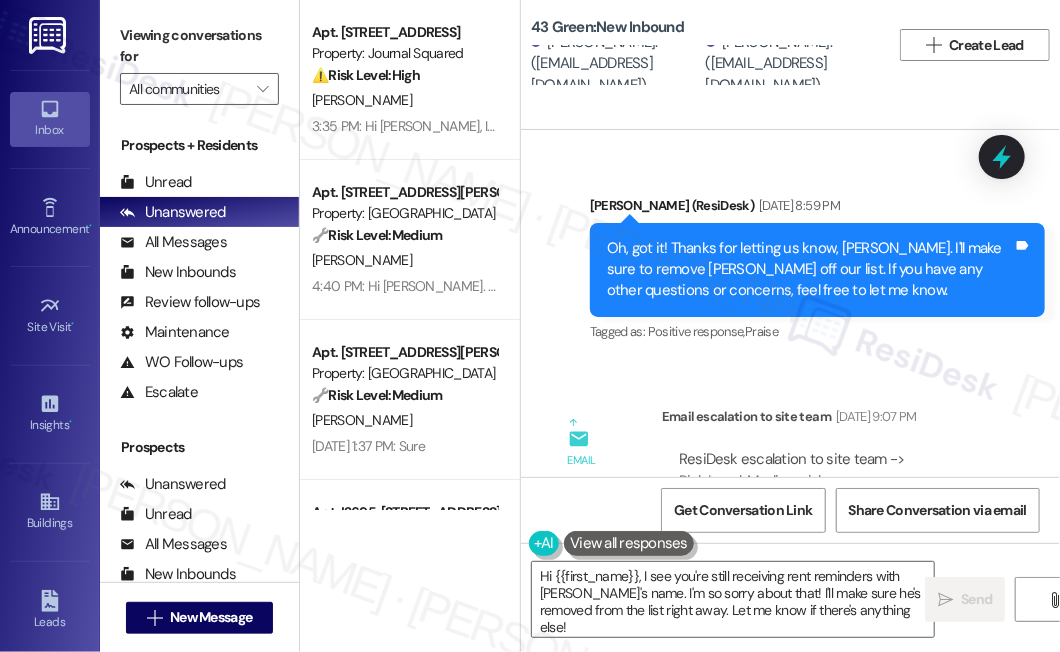 drag, startPoint x: 108, startPoint y: 35, endPoint x: 125, endPoint y: 30, distance: 17.720045 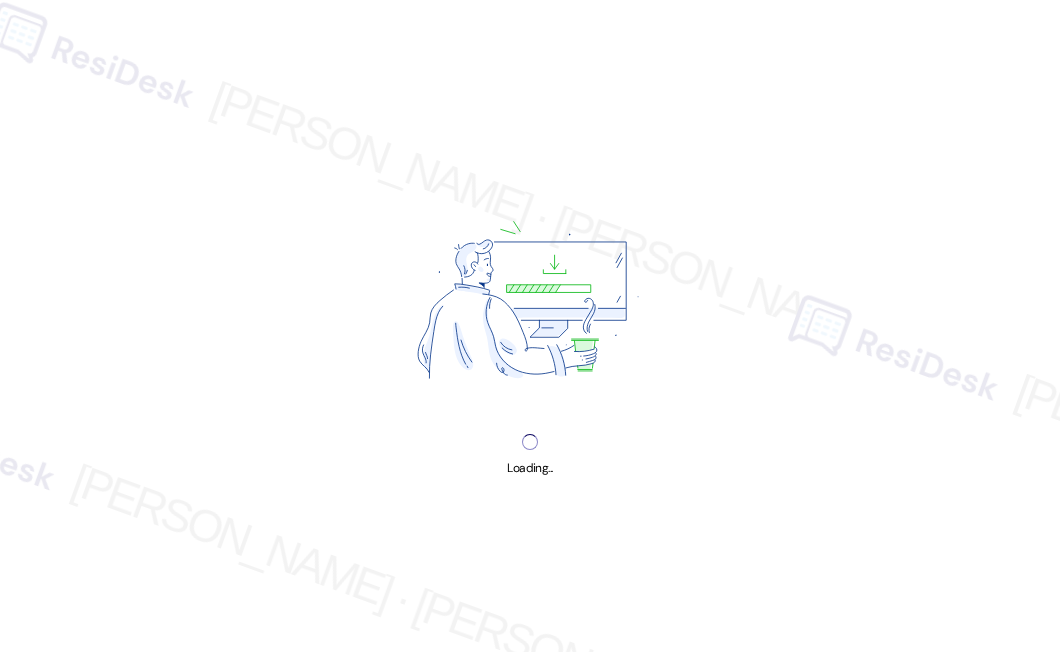 scroll, scrollTop: 0, scrollLeft: 0, axis: both 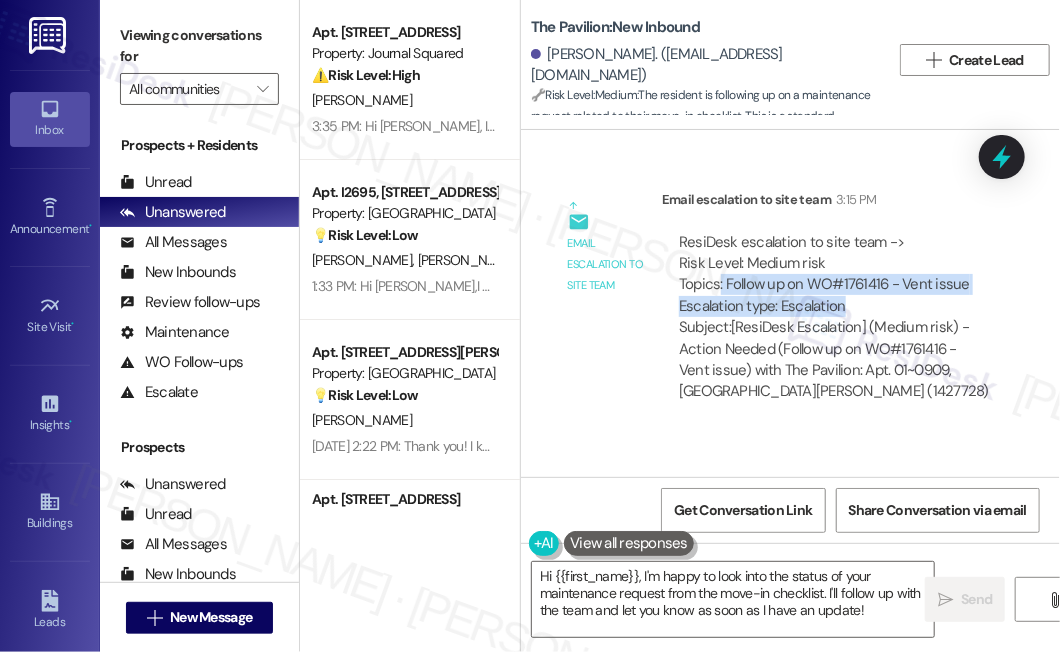 drag, startPoint x: 719, startPoint y: 283, endPoint x: 904, endPoint y: 300, distance: 185.77943 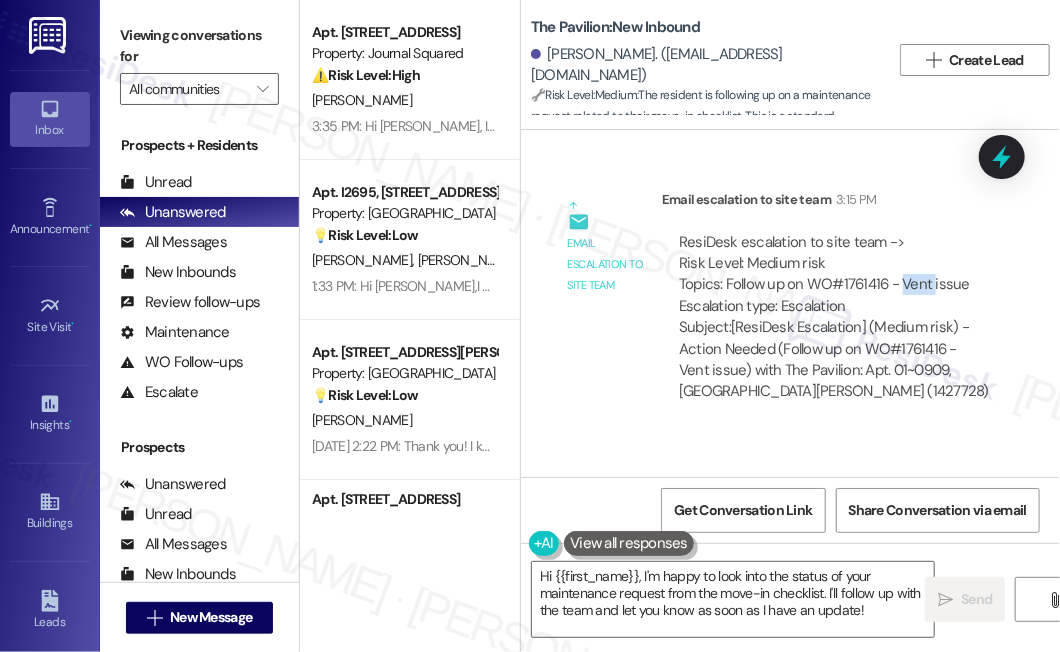 click on "ResiDesk escalation to site team ->
Risk Level: Medium risk
Topics: Follow up on WO#1761416  - Vent issue
Escalation type: Escalation" at bounding box center [834, 275] 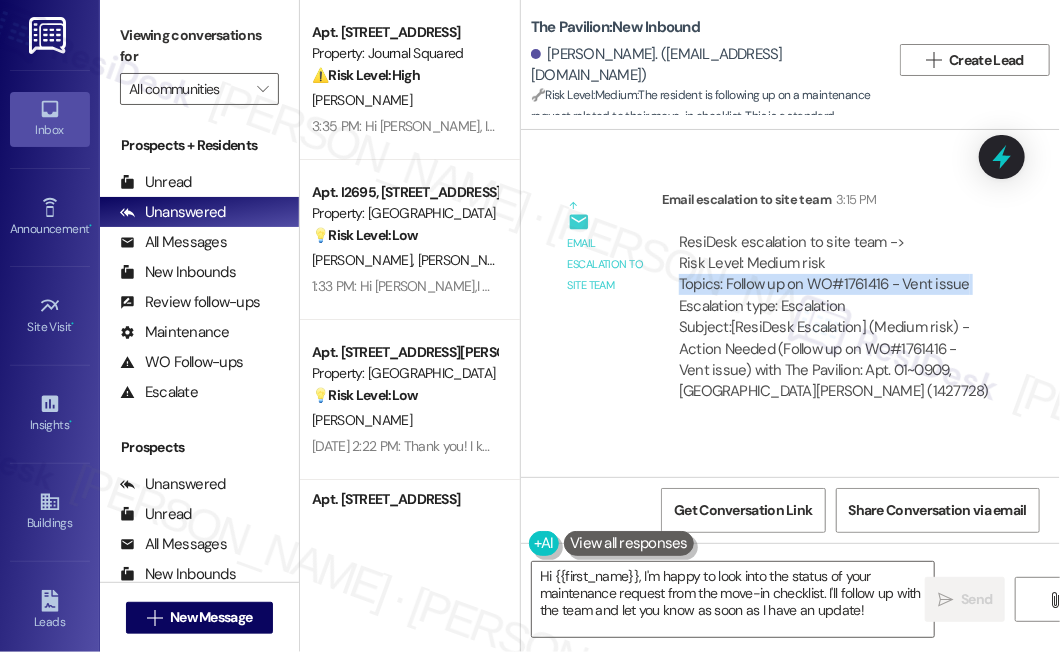 click on "ResiDesk escalation to site team ->
Risk Level: Medium risk
Topics: Follow up on WO#1761416  - Vent issue
Escalation type: Escalation" at bounding box center [834, 275] 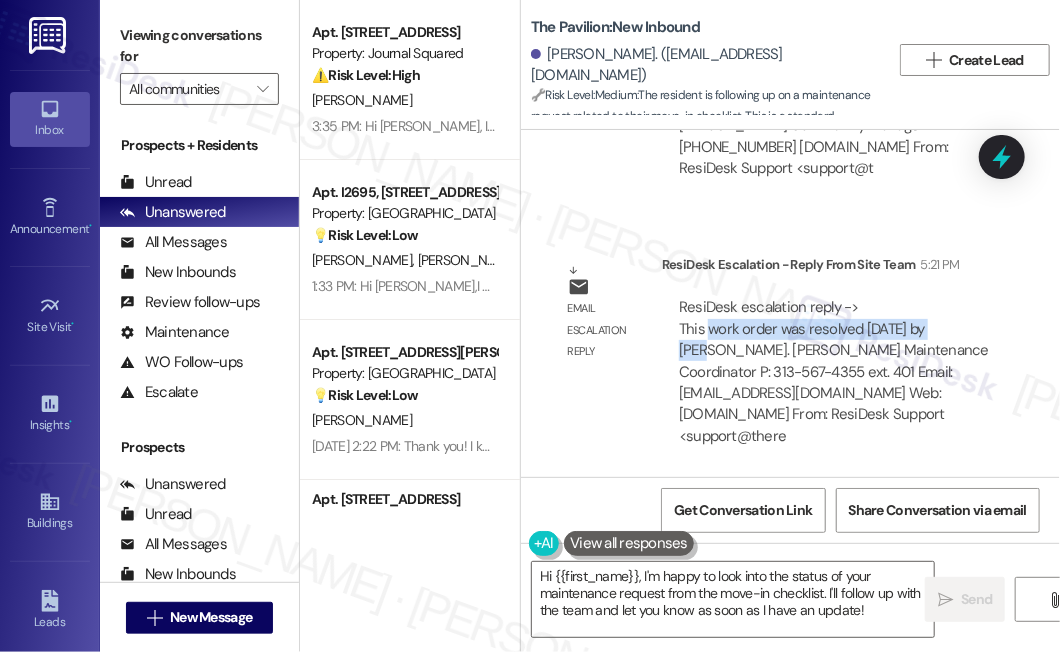 drag, startPoint x: 706, startPoint y: 328, endPoint x: 957, endPoint y: 326, distance: 251.00797 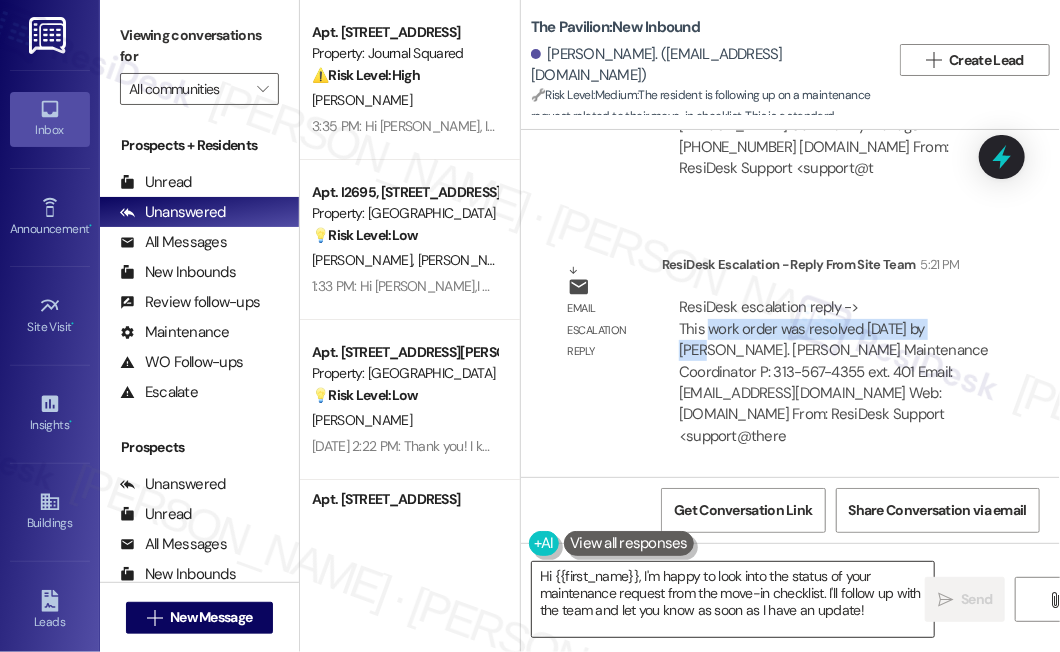 click on "Hi {{first_name}}, I'm happy to look into the status of your maintenance request from the move-in checklist. I'll follow up with the team and let you know as soon as I have an update!" at bounding box center [733, 599] 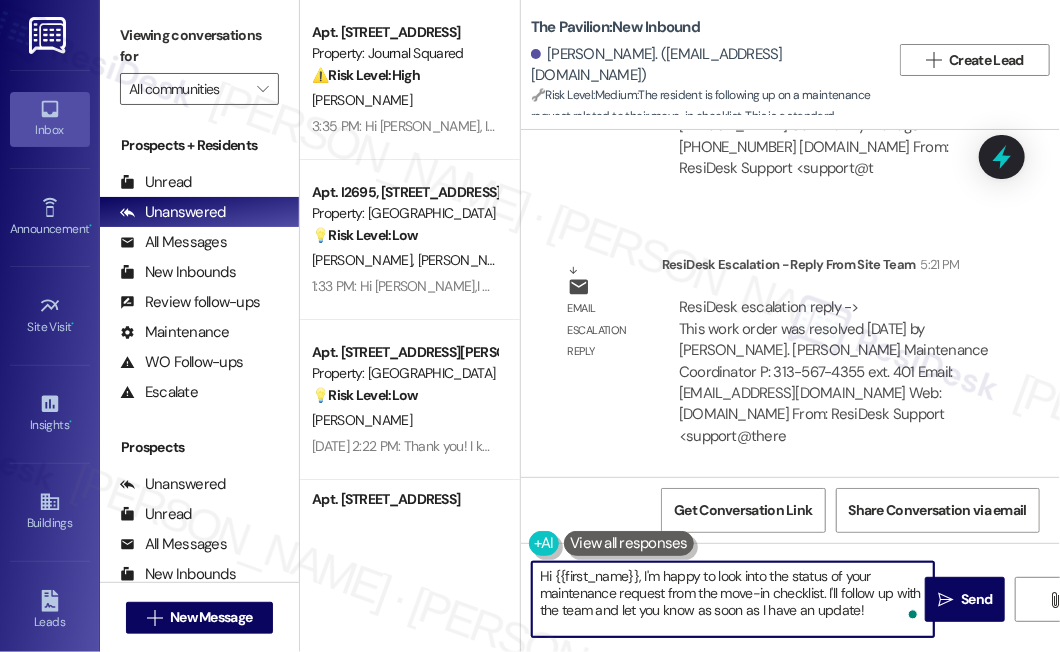 drag, startPoint x: 644, startPoint y: 576, endPoint x: 864, endPoint y: 615, distance: 223.43008 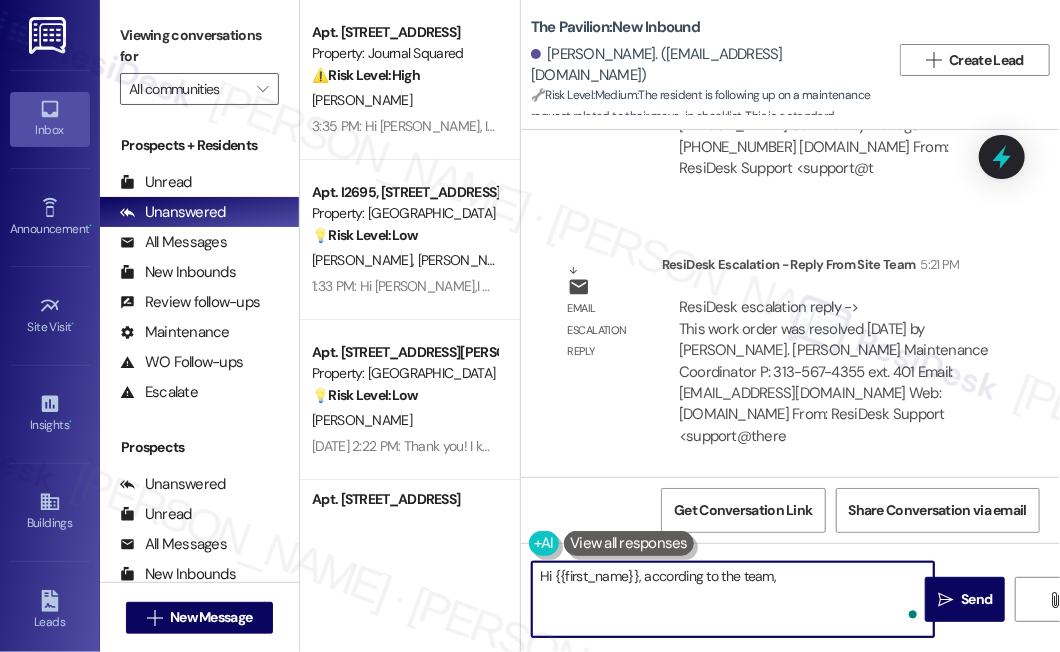 paste on "work order was resolved today by Tony." 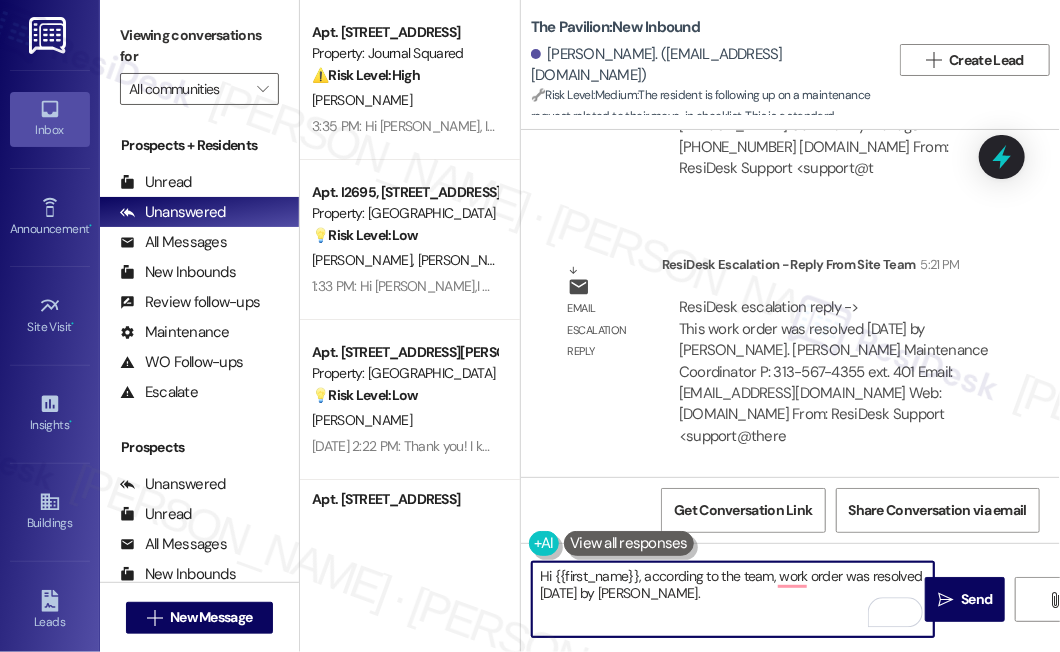 click on "Hi {{first_name}}, according to the team, work order was resolved today by Tony." at bounding box center (733, 599) 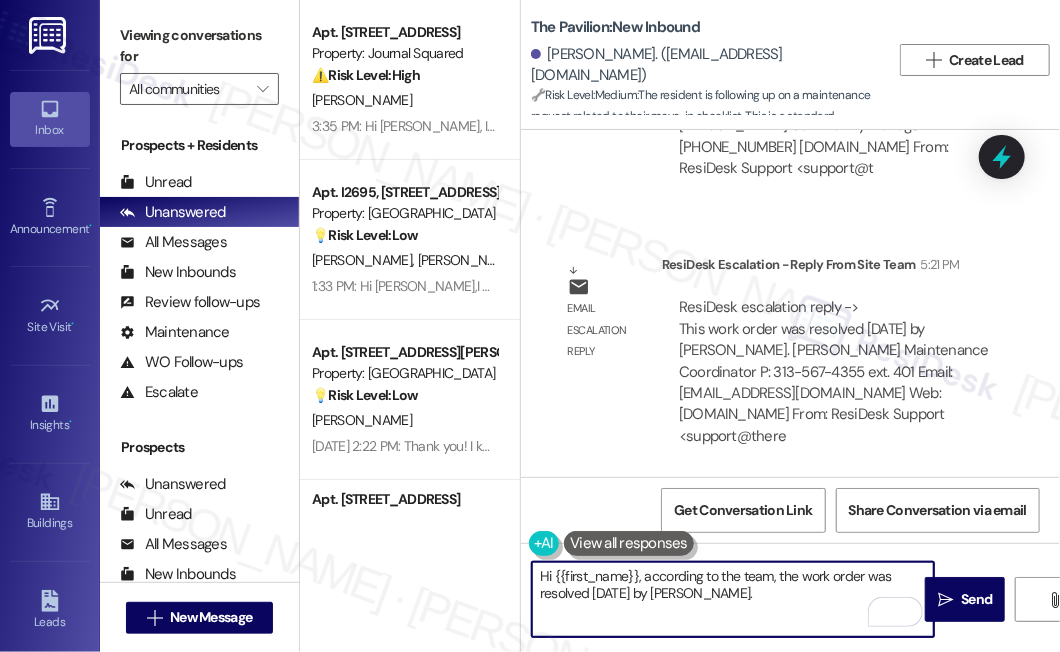 click on "Hi {{first_name}}, according to the team, the work order was resolved today by Tony." at bounding box center [733, 599] 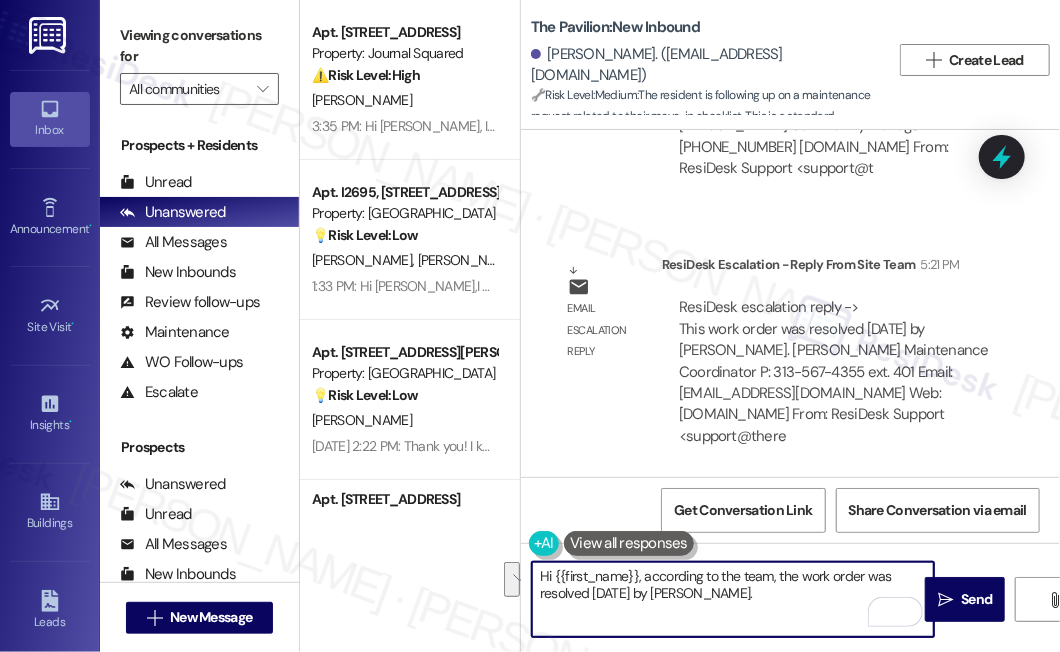 click on "Hi {{first_name}}, according to the team, the work order was resolved today by Tony." at bounding box center (733, 599) 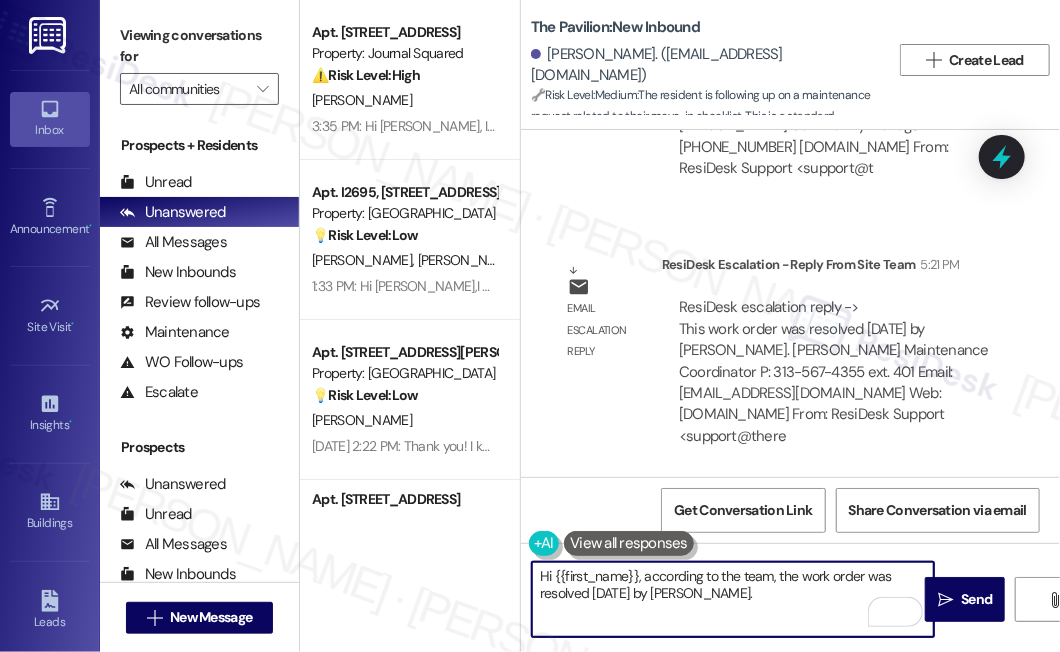 click on "Hi {{first_name}}, according to the team, the work order was resolved today by Tony." at bounding box center (733, 599) 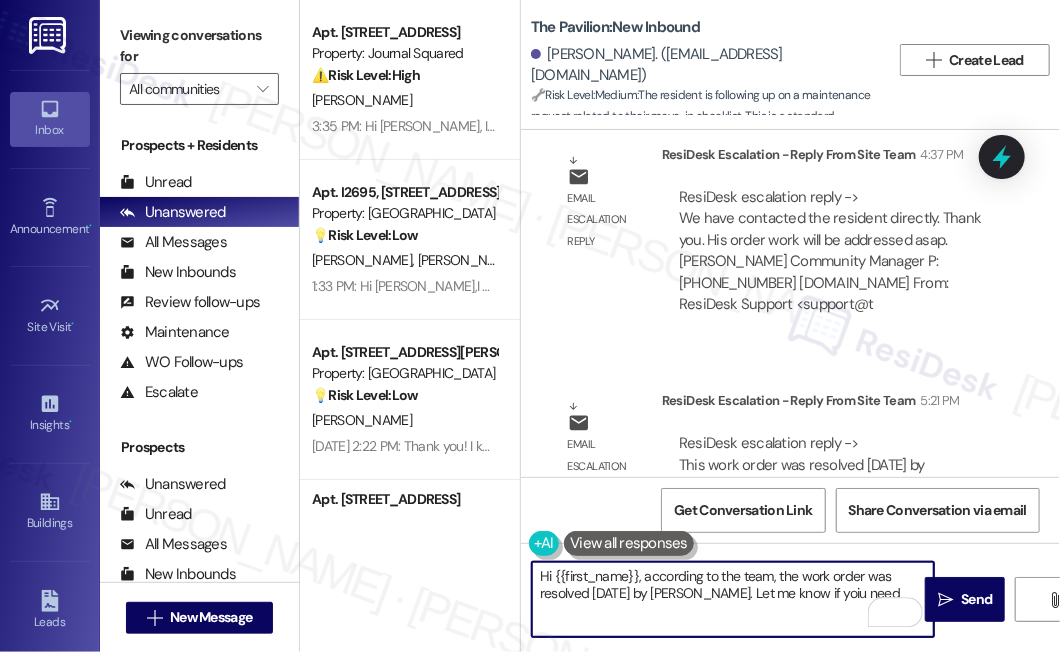 scroll, scrollTop: 1318, scrollLeft: 0, axis: vertical 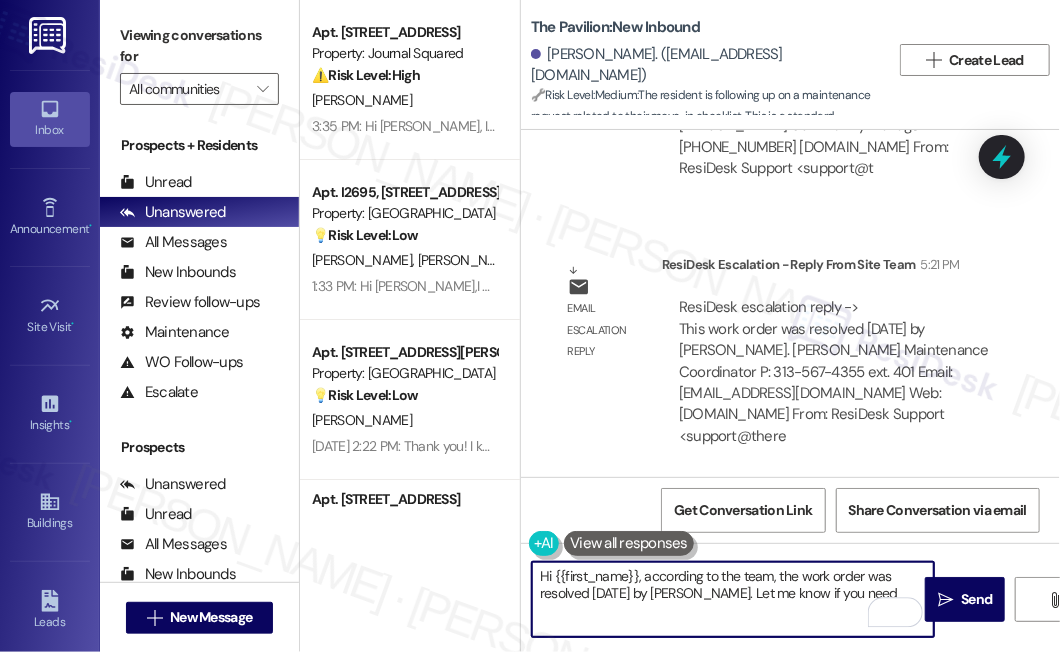 click on "Hi {{first_name}}, according to the team, the work order was resolved today by Tony. Let me know if you need" at bounding box center [733, 599] 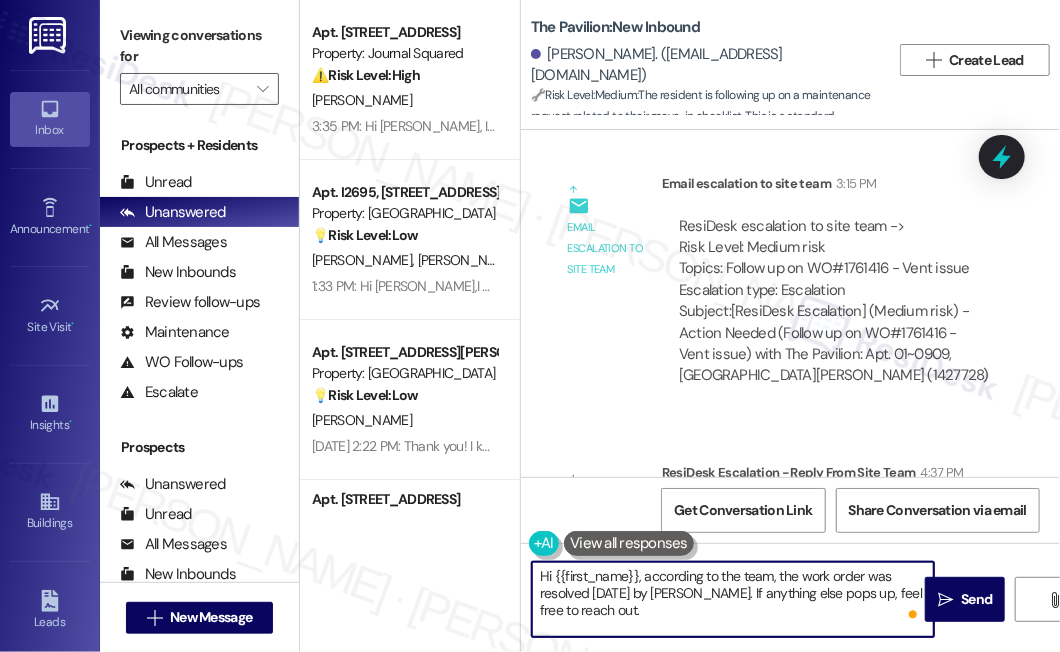 scroll, scrollTop: 682, scrollLeft: 0, axis: vertical 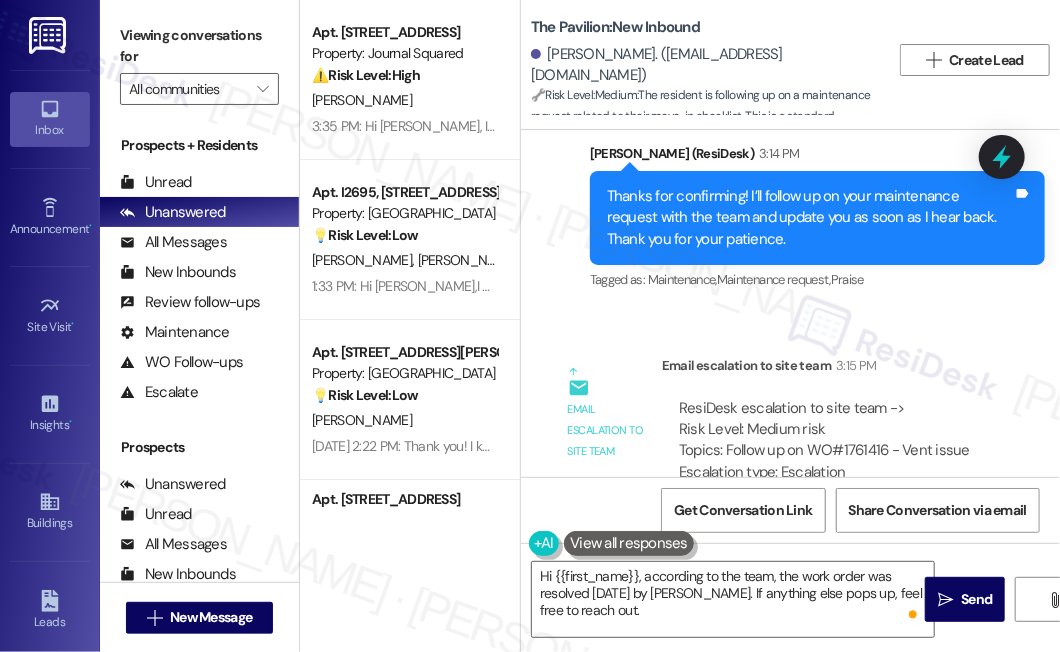 click on "Thanks for confirming! I’ll follow up on your maintenance request with the team and update you as soon as I hear back. Thank you for your patience." at bounding box center (810, 218) 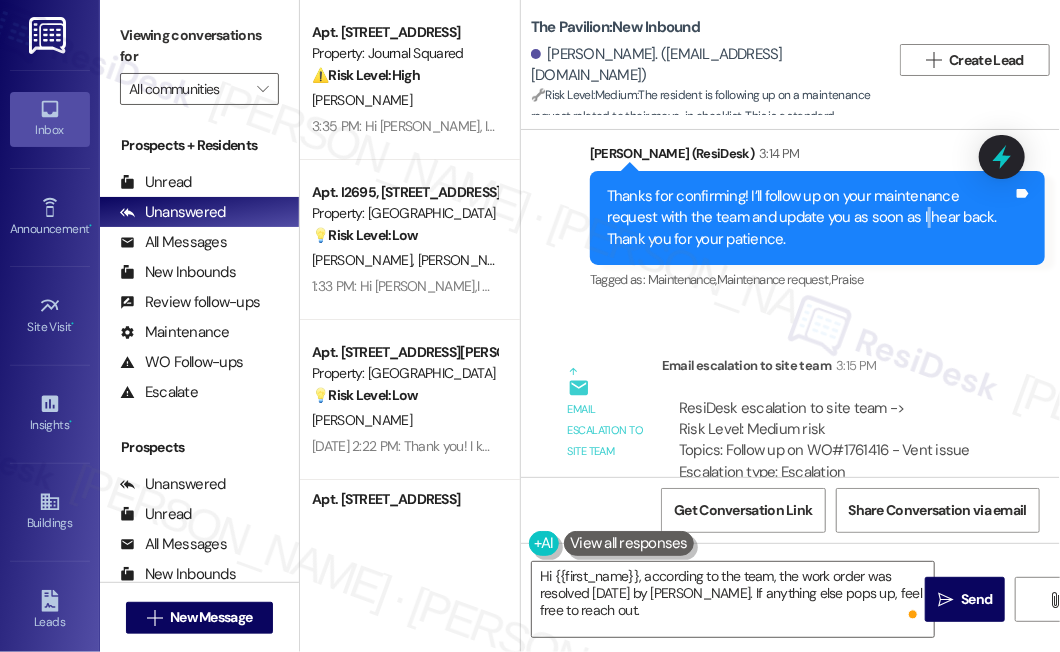 click on "Thanks for confirming! I’ll follow up on your maintenance request with the team and update you as soon as I hear back. Thank you for your patience." at bounding box center [810, 218] 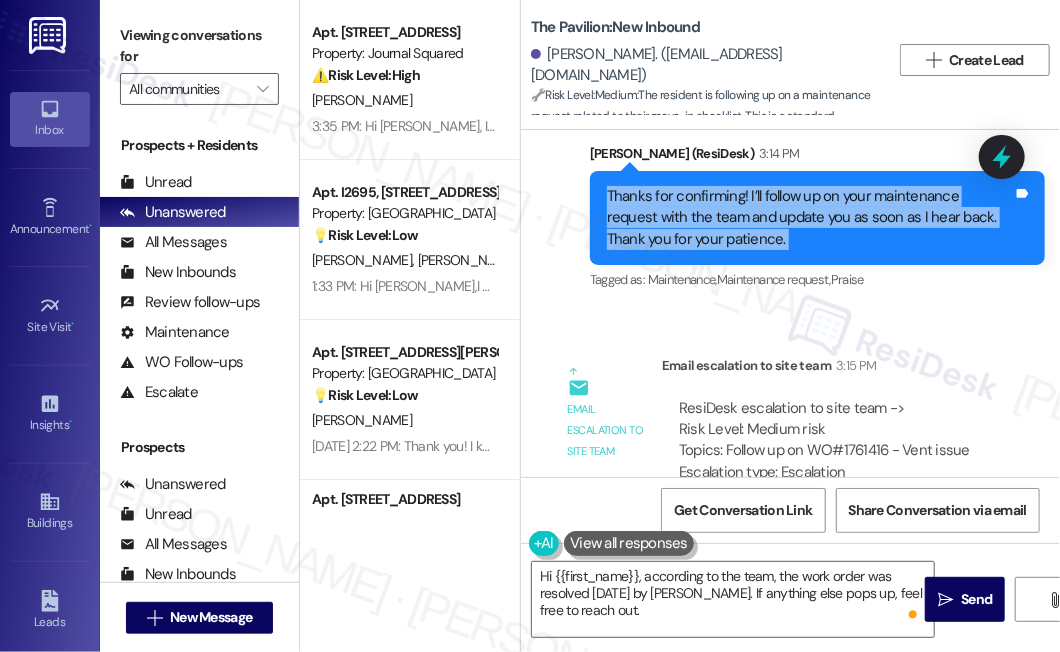 click on "Thanks for confirming! I’ll follow up on your maintenance request with the team and update you as soon as I hear back. Thank you for your patience." at bounding box center [810, 218] 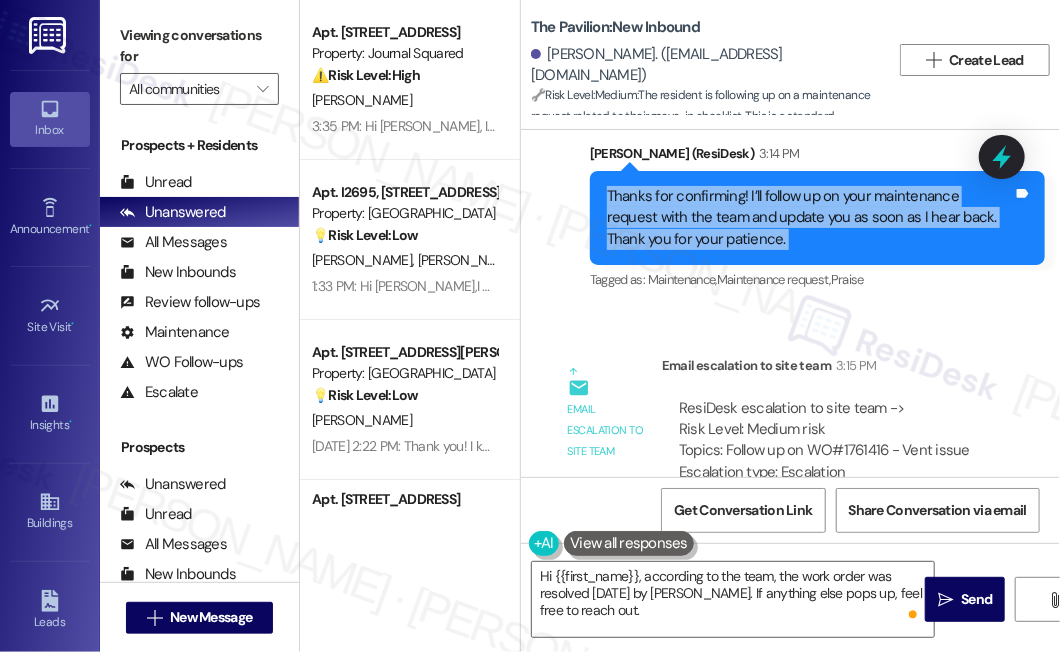 click on "Thanks for confirming! I’ll follow up on your maintenance request with the team and update you as soon as I hear back. Thank you for your patience." at bounding box center (810, 218) 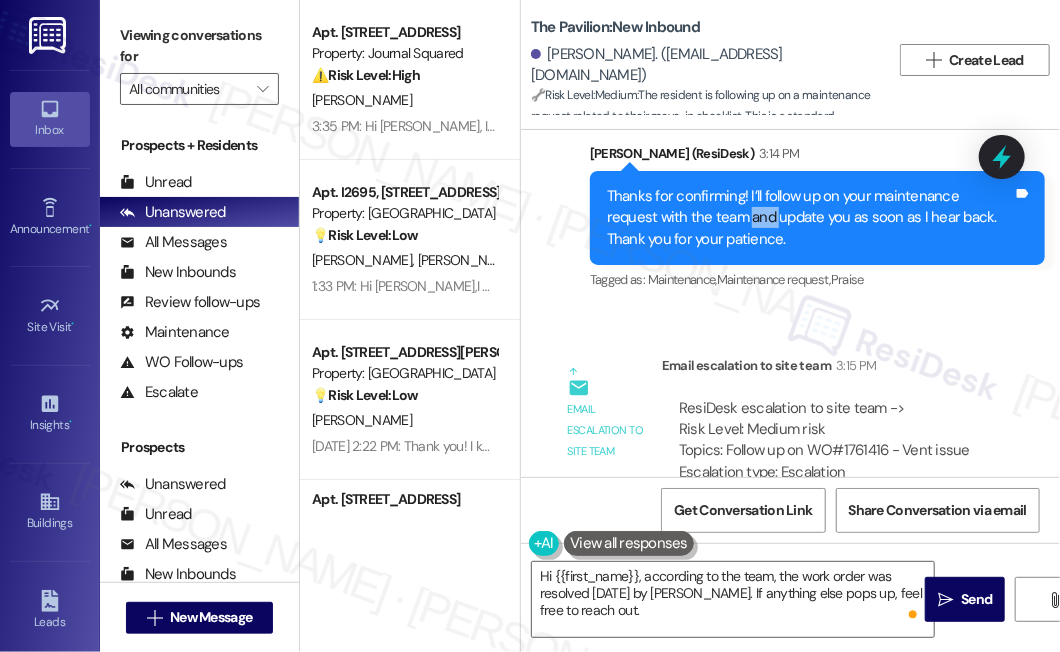 click on "Thanks for confirming! I’ll follow up on your maintenance request with the team and update you as soon as I hear back. Thank you for your patience." at bounding box center [810, 218] 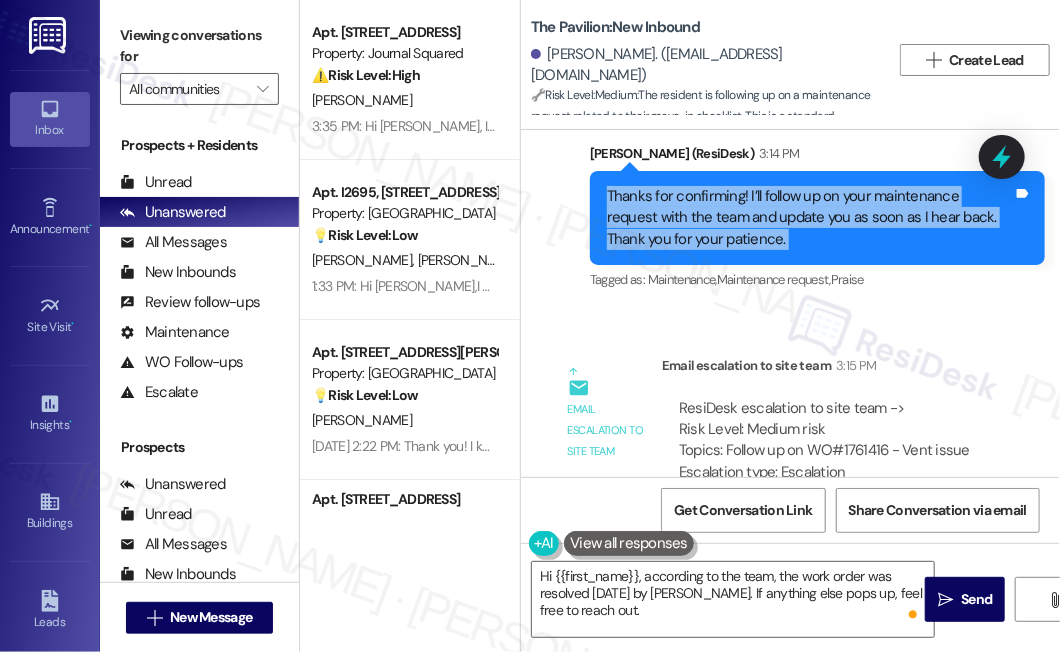 click on "Thanks for confirming! I’ll follow up on your maintenance request with the team and update you as soon as I hear back. Thank you for your patience." at bounding box center [810, 218] 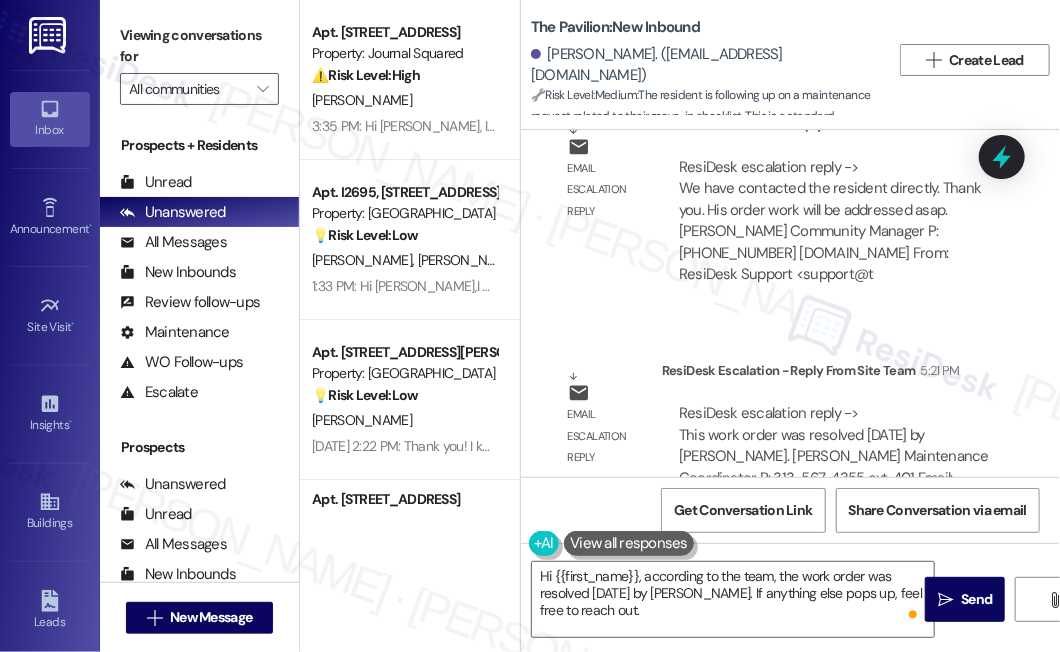 scroll, scrollTop: 1318, scrollLeft: 0, axis: vertical 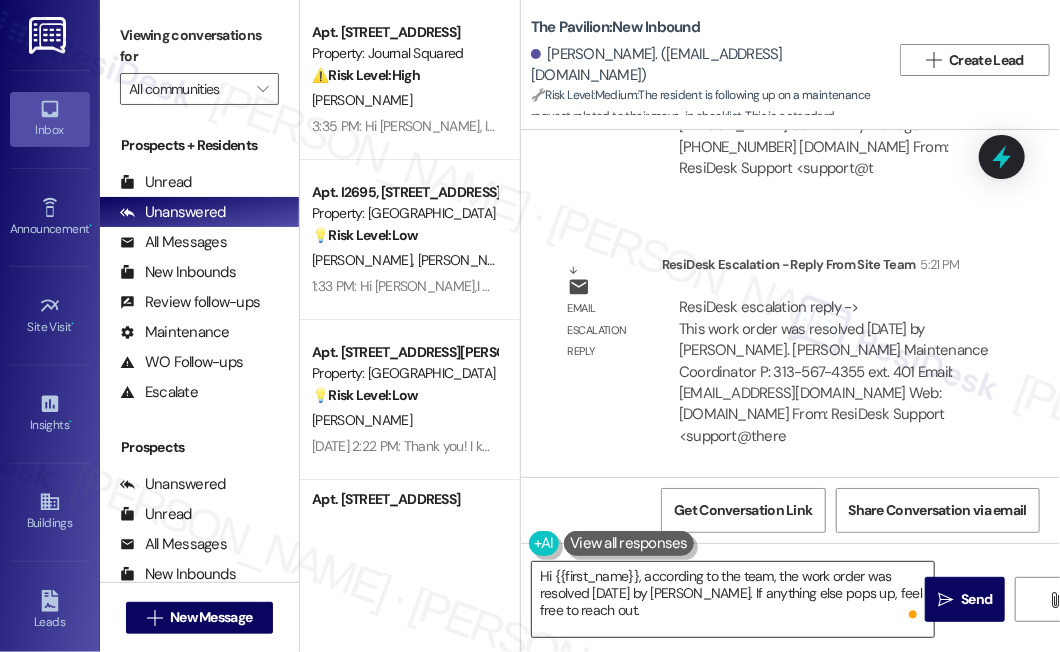 click on "Hi {{first_name}}, according to the team, the work order was resolved today by Tony. If anything else pops up, feel free to reach out." at bounding box center (733, 599) 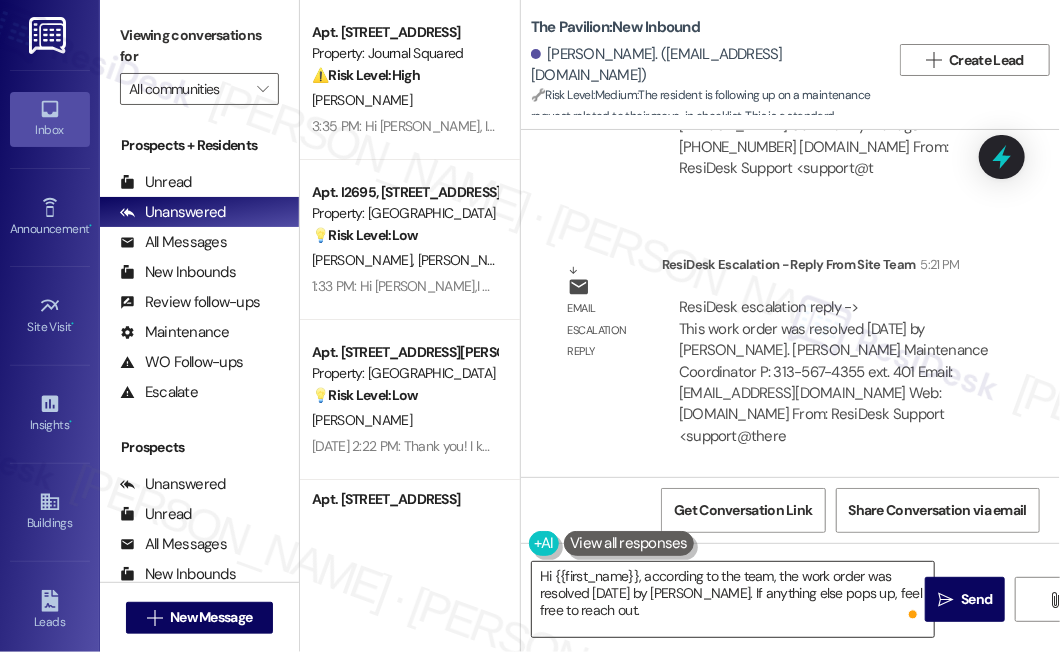 click on "Hi {{first_name}}, according to the team, the work order was resolved today by Tony. If anything else pops up, feel free to reach out." at bounding box center (733, 599) 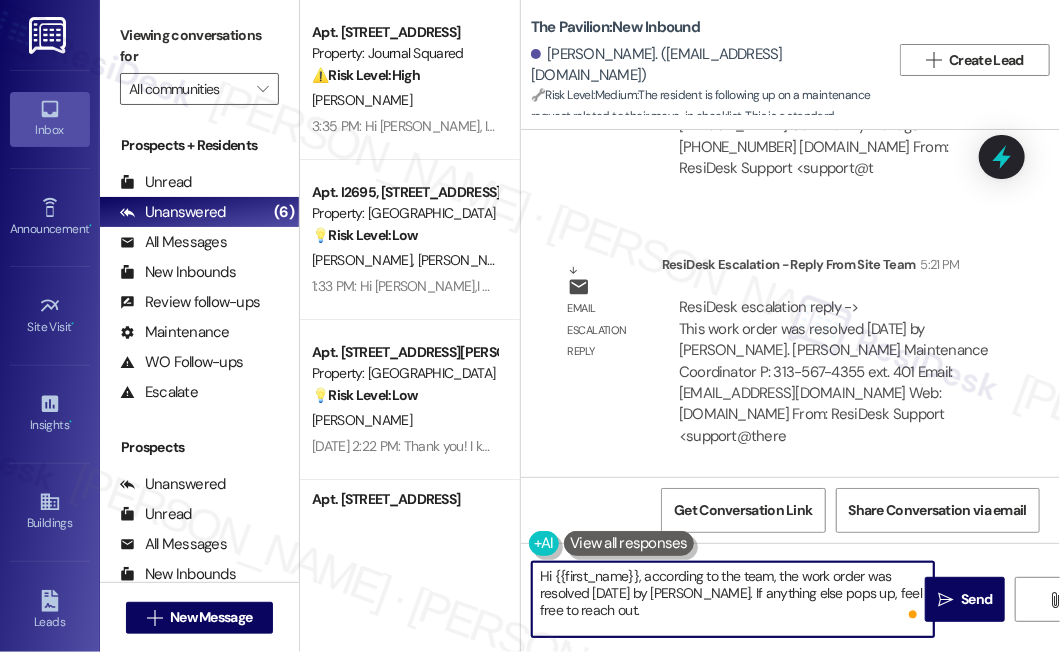 click on "Hi {{first_name}}, according to the team, the work order was resolved today by Tony. If anything else pops up, feel free to reach out." at bounding box center (733, 599) 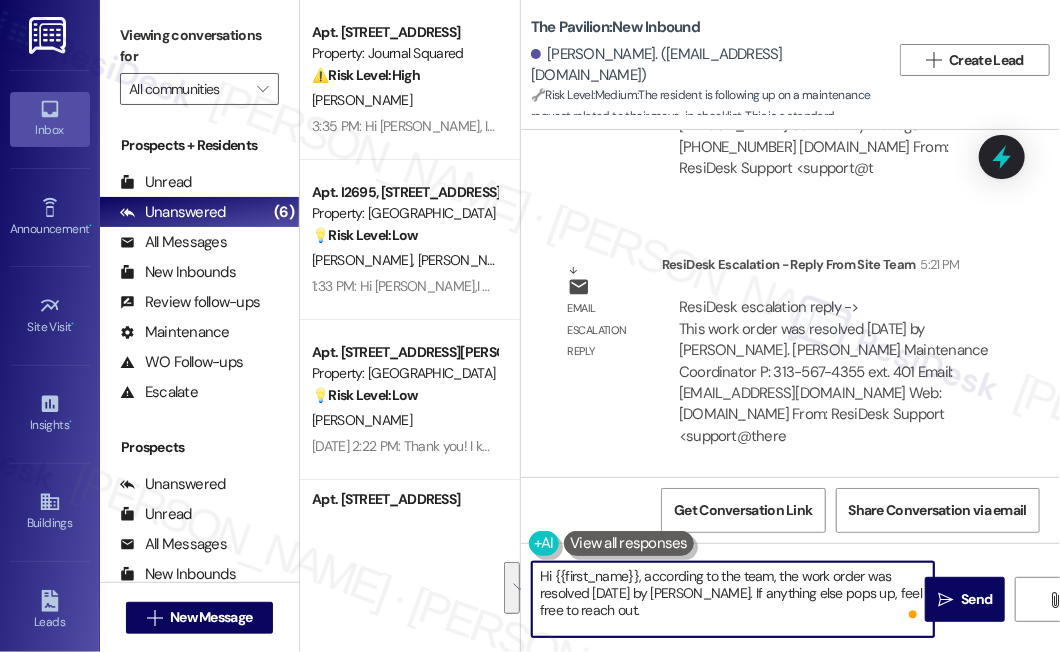 click on "Hi {{first_name}}, according to the team, the work order was resolved today by Tony. If anything else pops up, feel free to reach out." at bounding box center [733, 599] 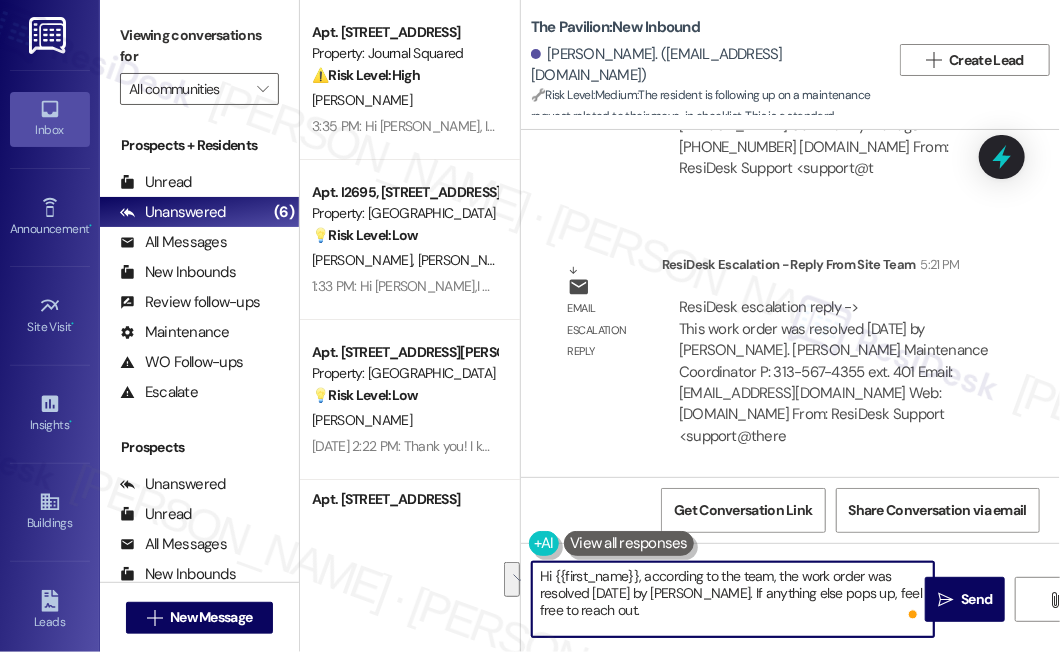 drag, startPoint x: 722, startPoint y: 616, endPoint x: 888, endPoint y: 590, distance: 168.0238 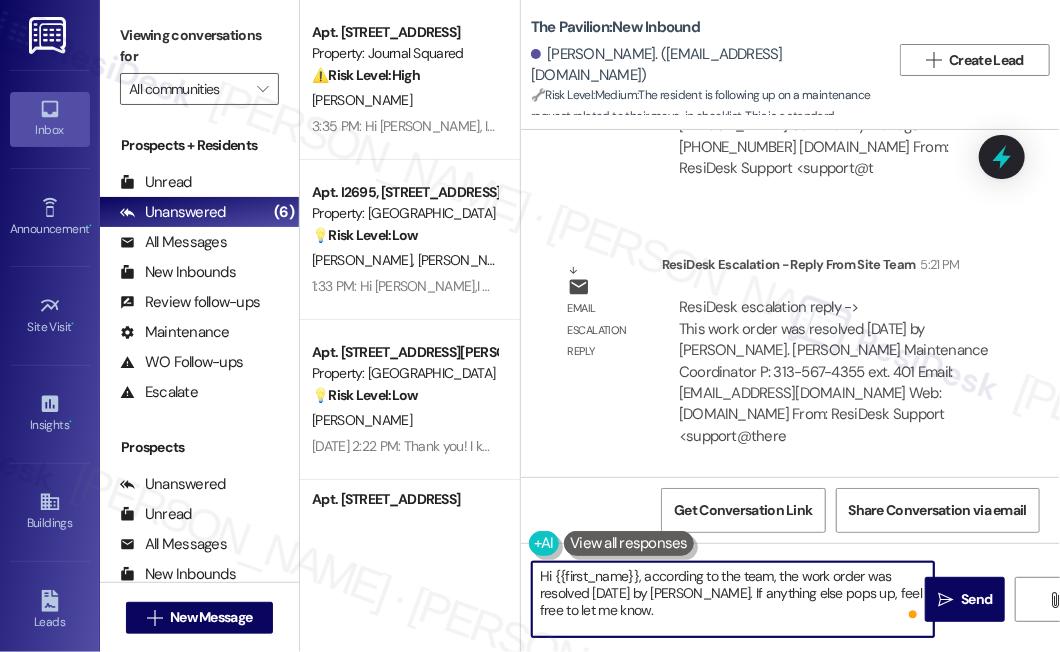 click on "Hi {{first_name}}, according to the team, the work order was resolved today by Tony. If anything else pops up, feel free to let me know." at bounding box center (733, 599) 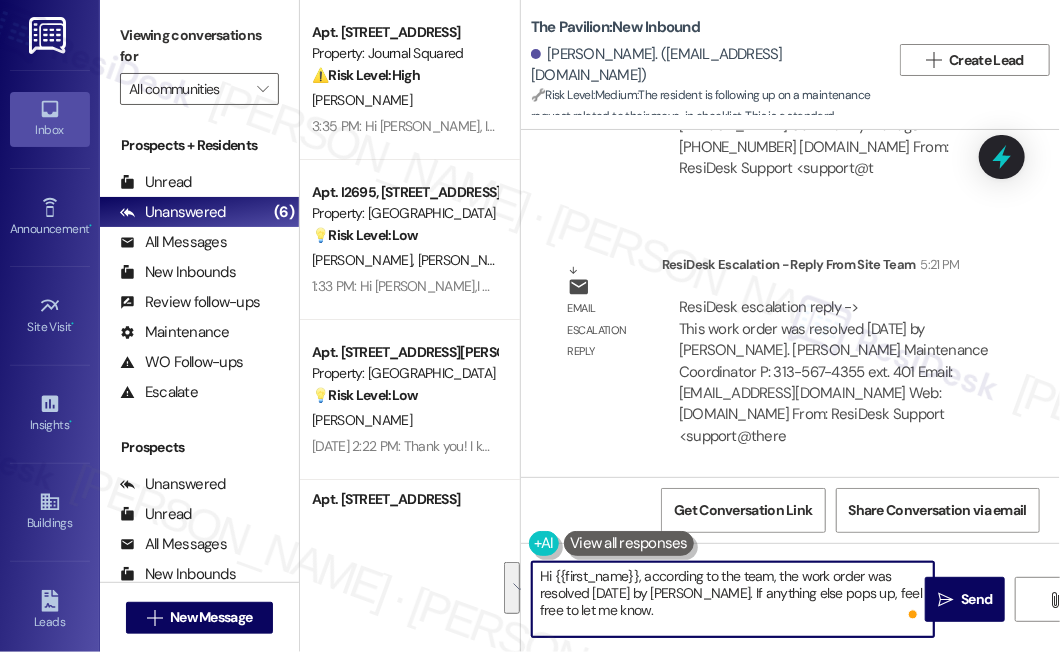 click on "Hi {{first_name}}, according to the team, the work order was resolved today by Tony. If anything else pops up, feel free to let me know." at bounding box center [733, 599] 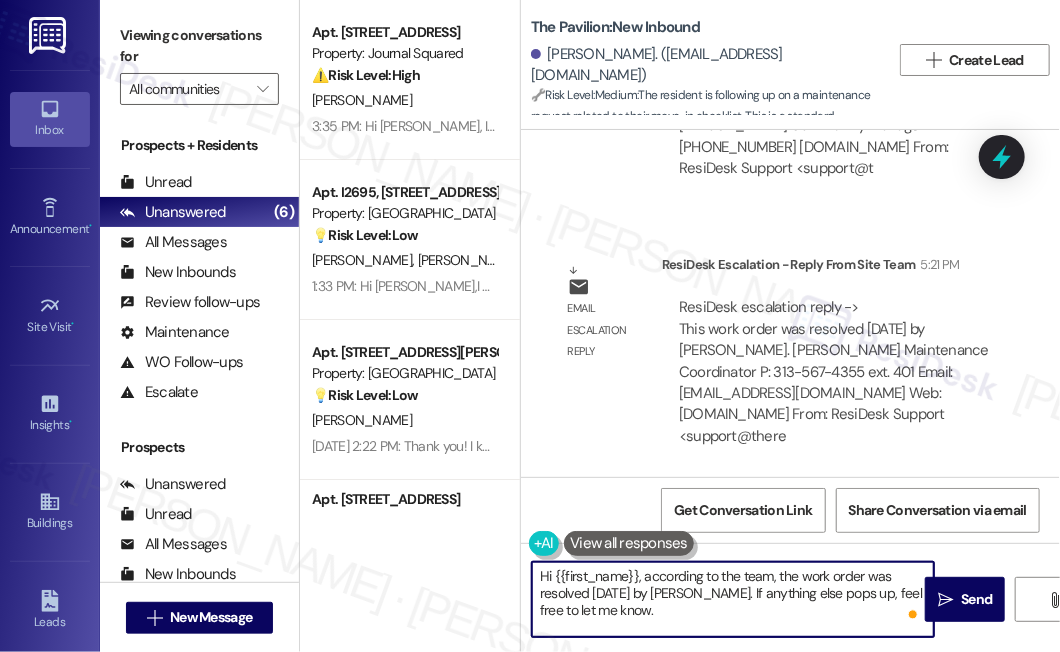 click on "Hi {{first_name}}, according to the team, the work order was resolved today by Tony. If anything else pops up, feel free to let me know." at bounding box center [733, 599] 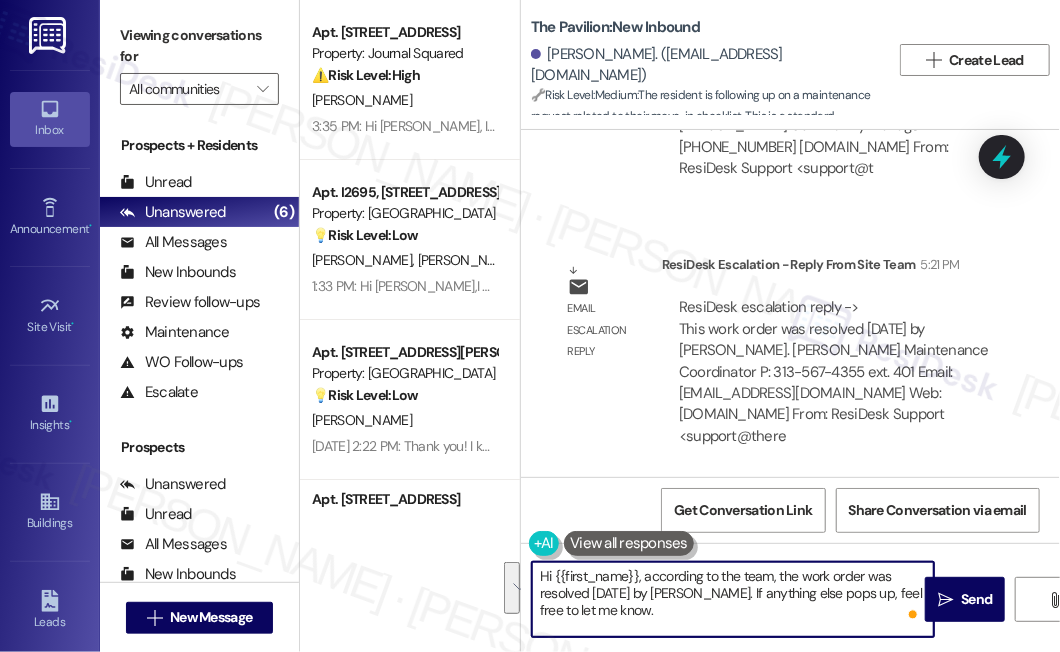 click on "Hi {{first_name}}, according to the team, the work order was resolved today by Tony. If anything else pops up, feel free to let me know." at bounding box center [733, 599] 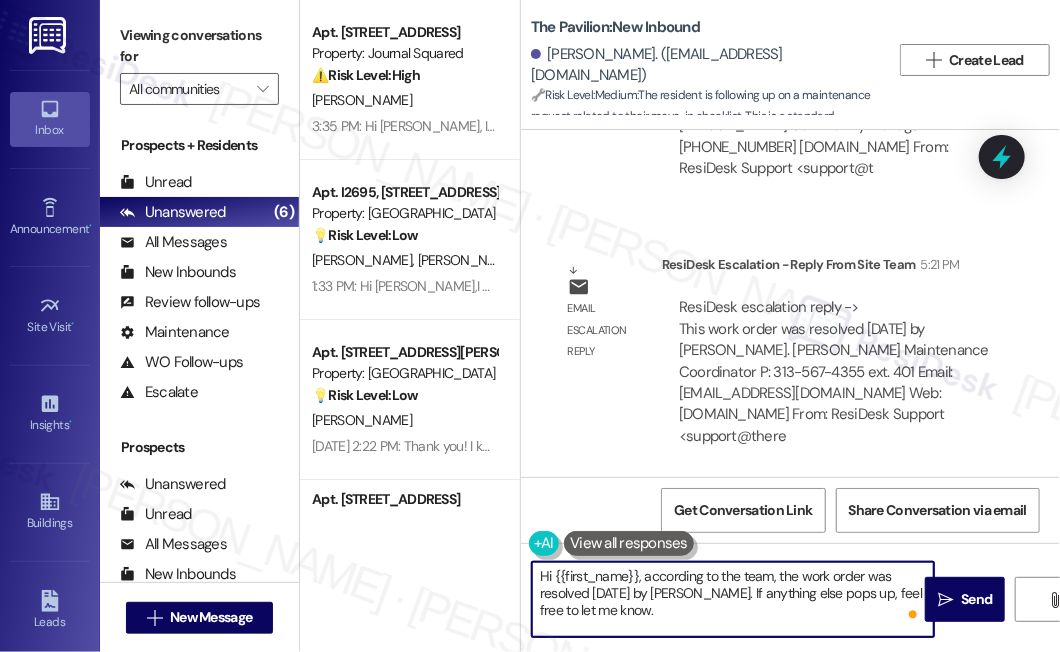 click on "Hi {{first_name}}, according to the team, the work order was resolved today by Tony. If anything else pops up, feel free to let me know." at bounding box center [733, 599] 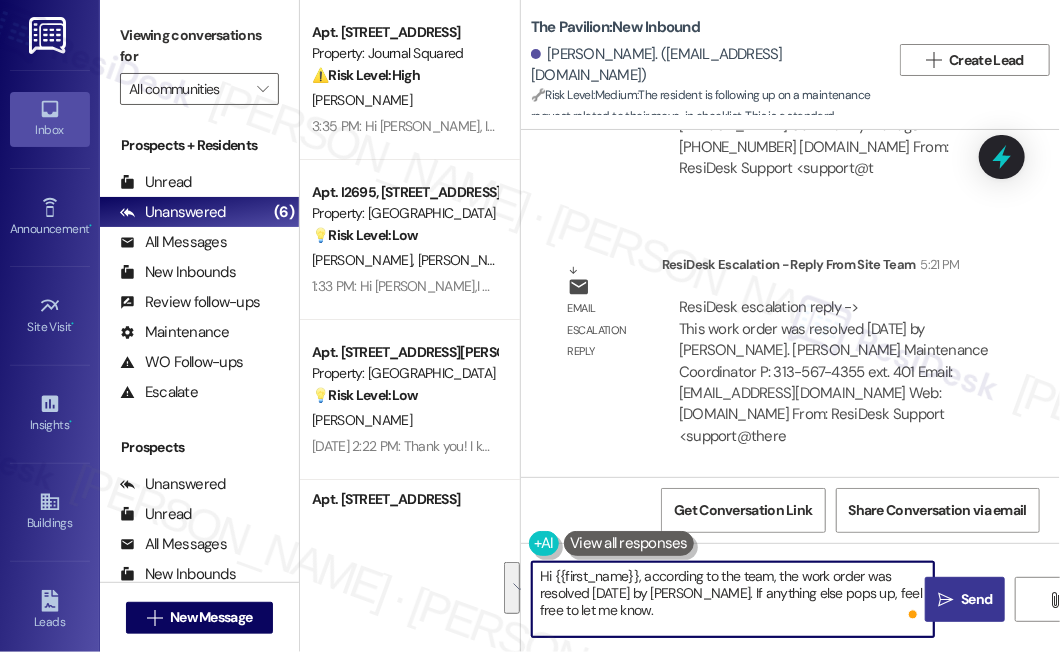 type on "Hi {{first_name}}, according to the team, the work order was resolved today by Tony. If anything else pops up, feel free to let me know." 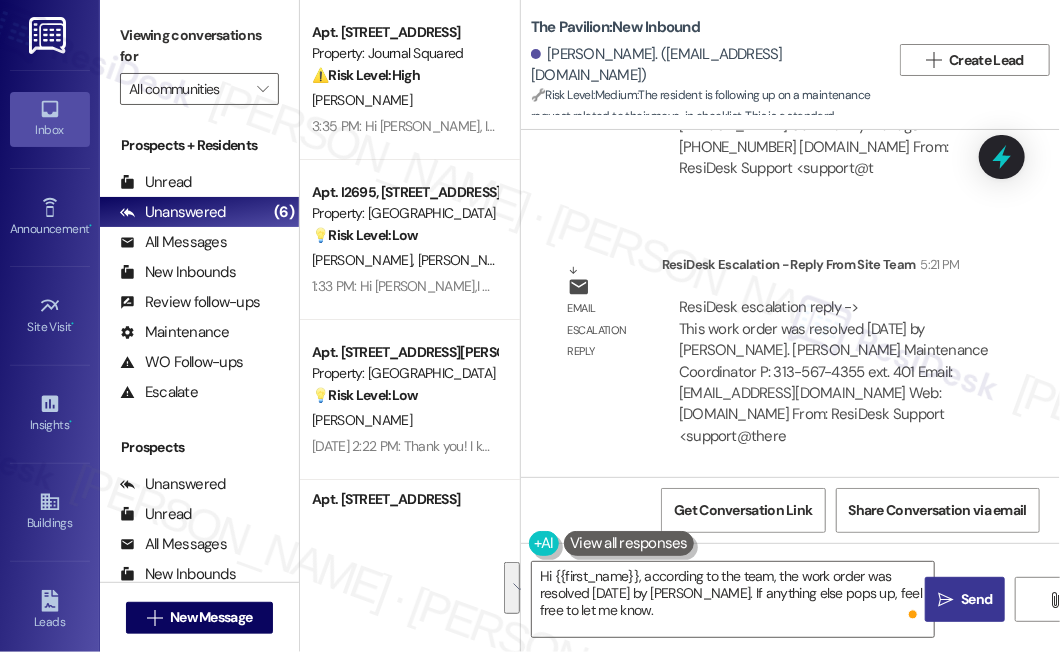 click on " Send" at bounding box center (965, 599) 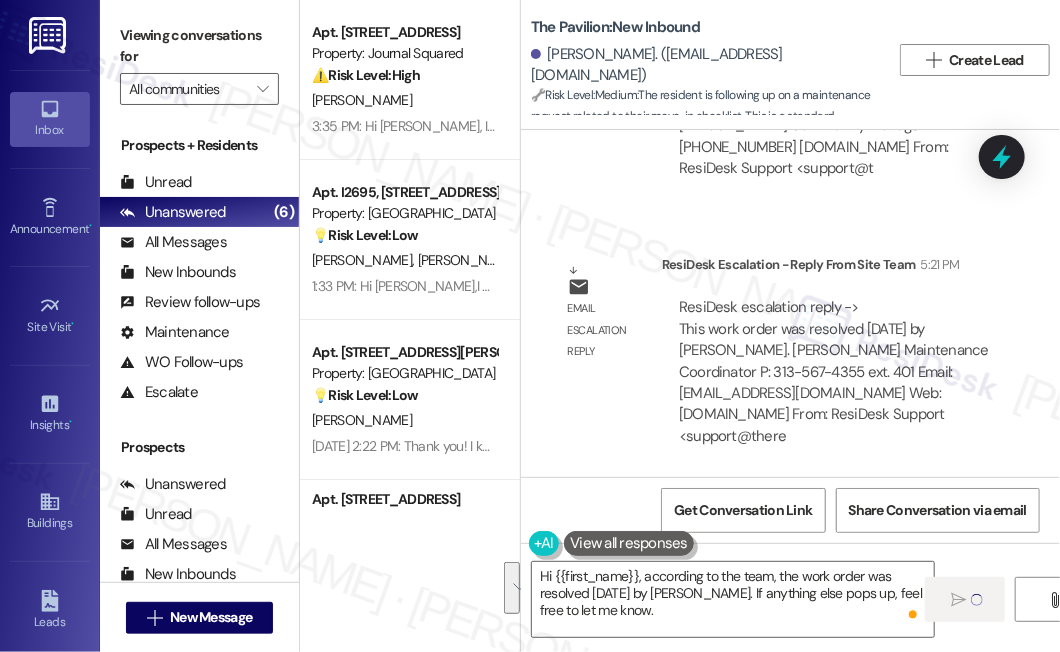 type 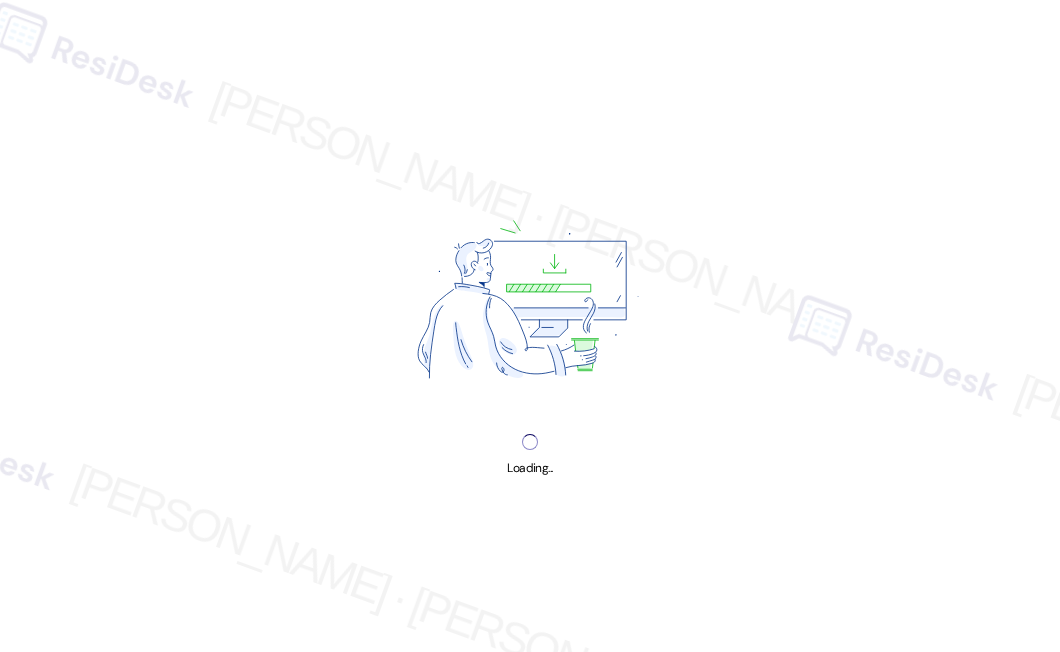 scroll, scrollTop: 0, scrollLeft: 0, axis: both 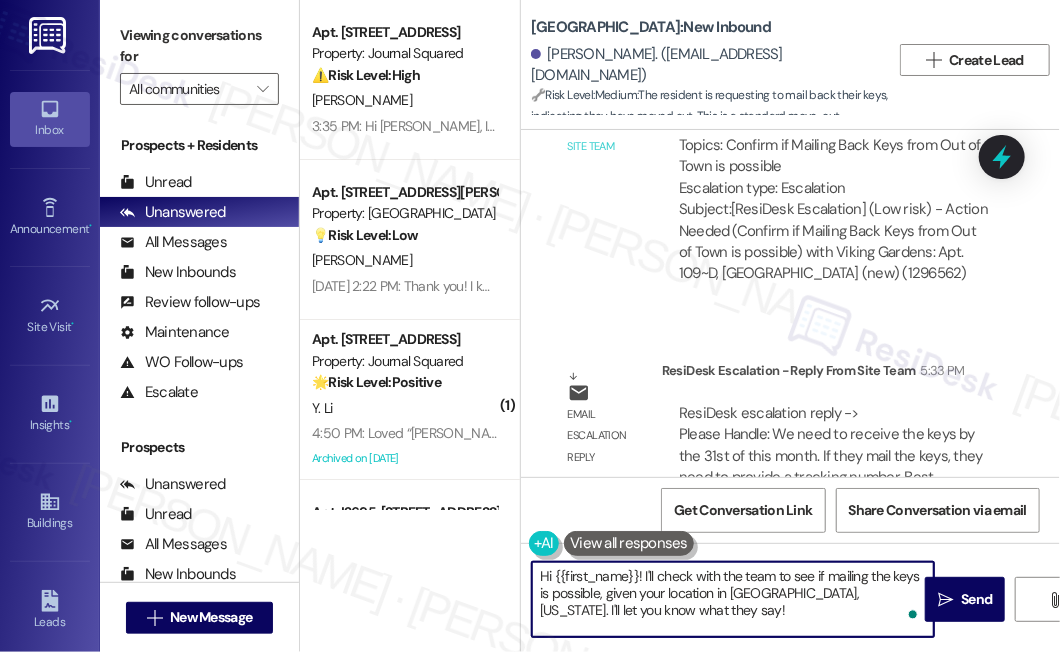 drag, startPoint x: 657, startPoint y: 574, endPoint x: 639, endPoint y: 569, distance: 18.681541 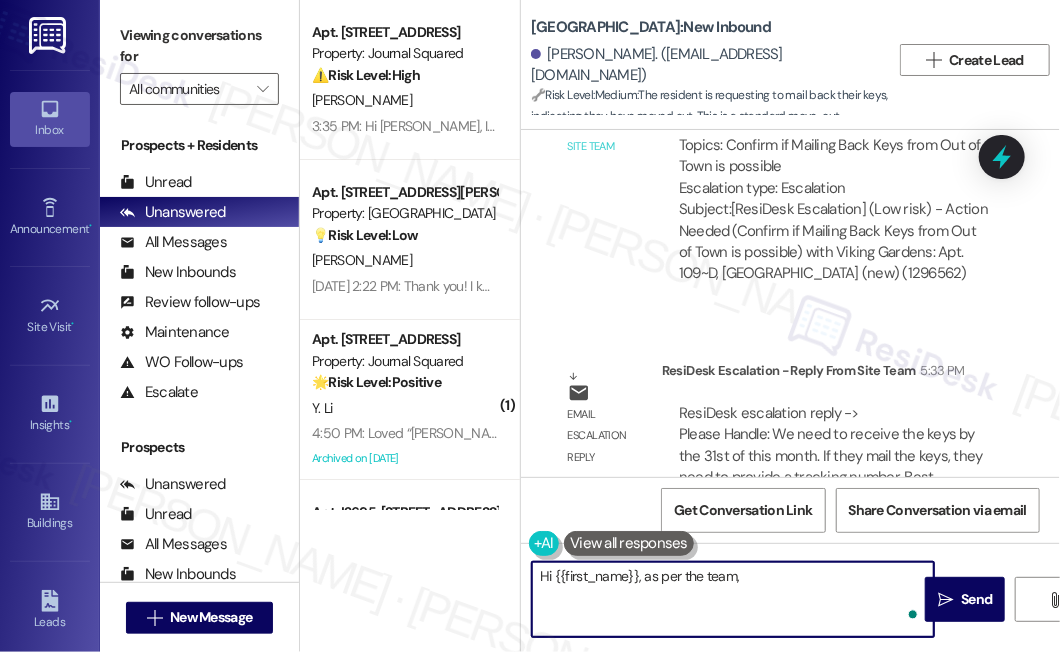 paste on "We need to receive the keys by the 31st of this month. If they mail the keys, they need to provide a tracking number." 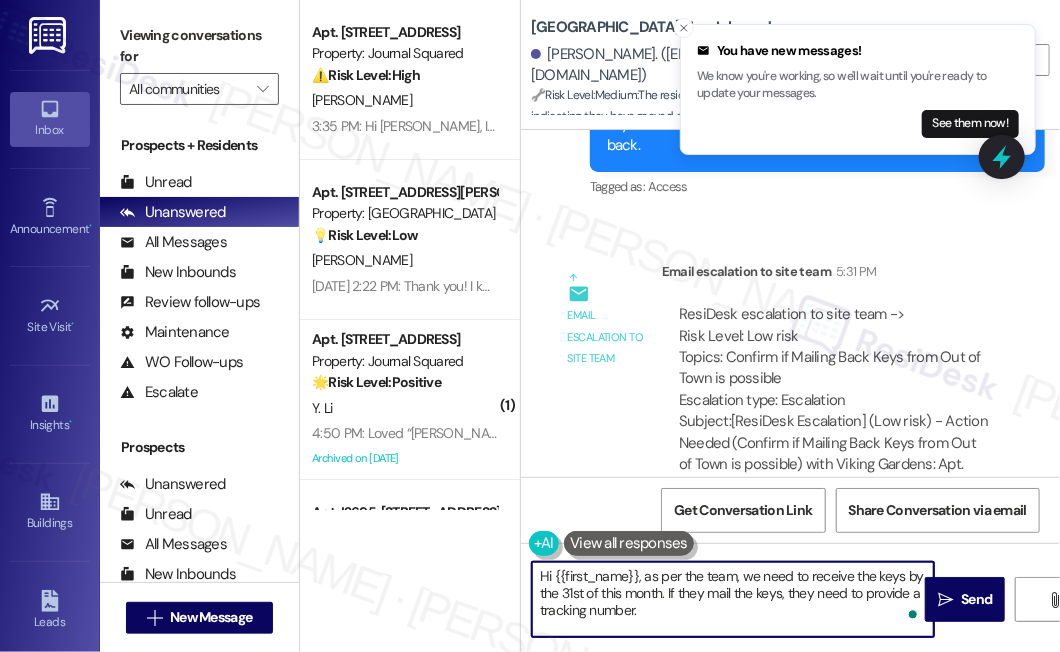 scroll, scrollTop: 9861, scrollLeft: 0, axis: vertical 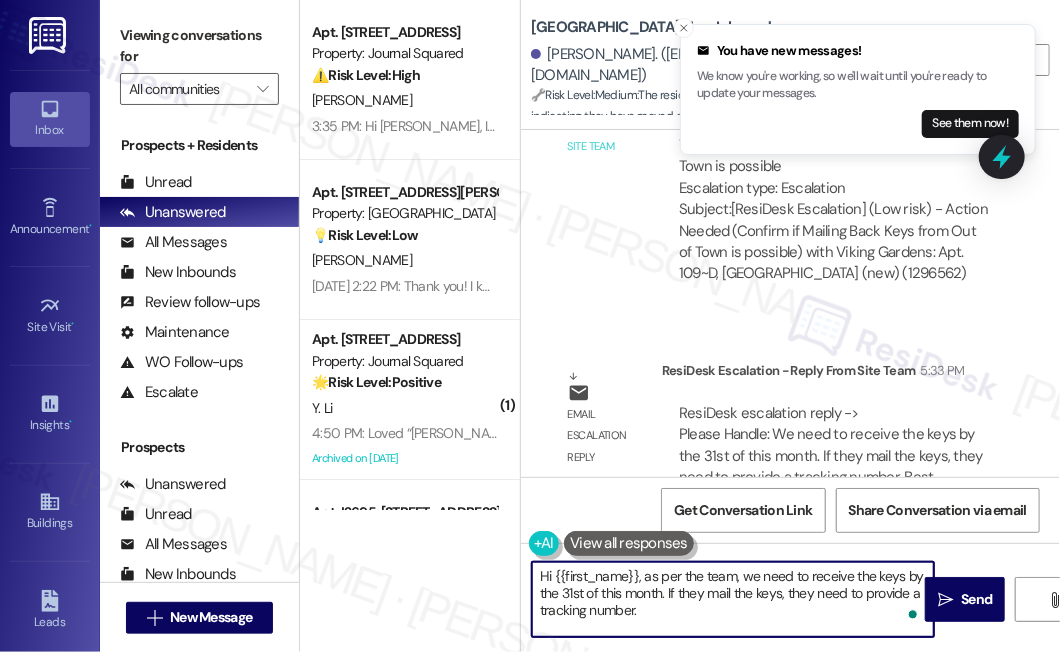 type on "Hi {{first_name}}, as per the team, we need to receive the keys by the 31st of this month. If they mail the keys, they need to provide a tracking number." 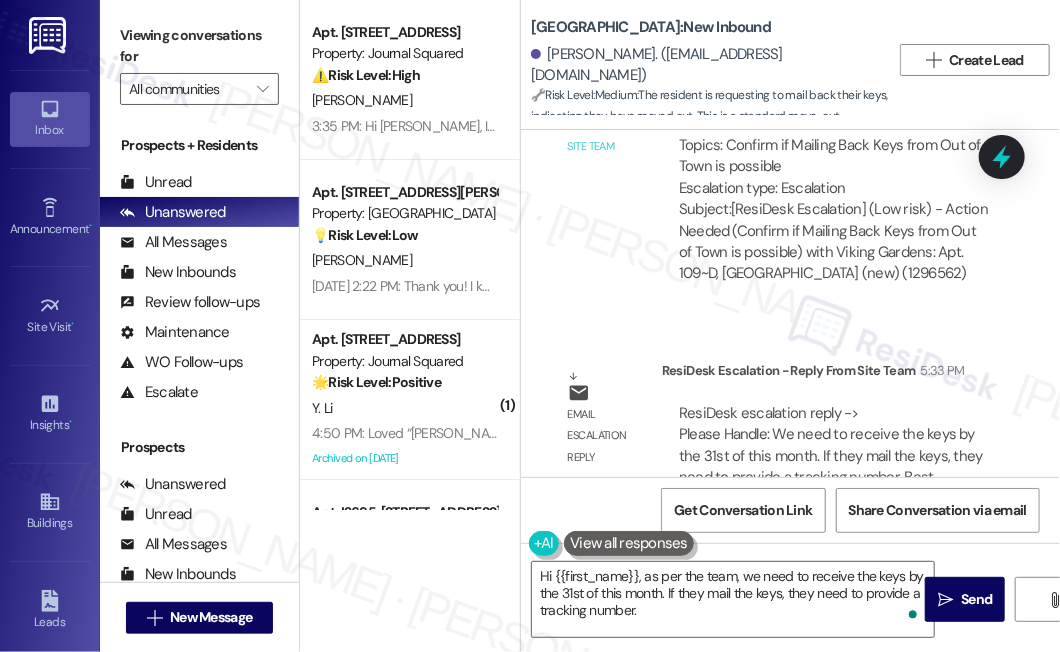 click on "Viewing conversations for" at bounding box center (199, 46) 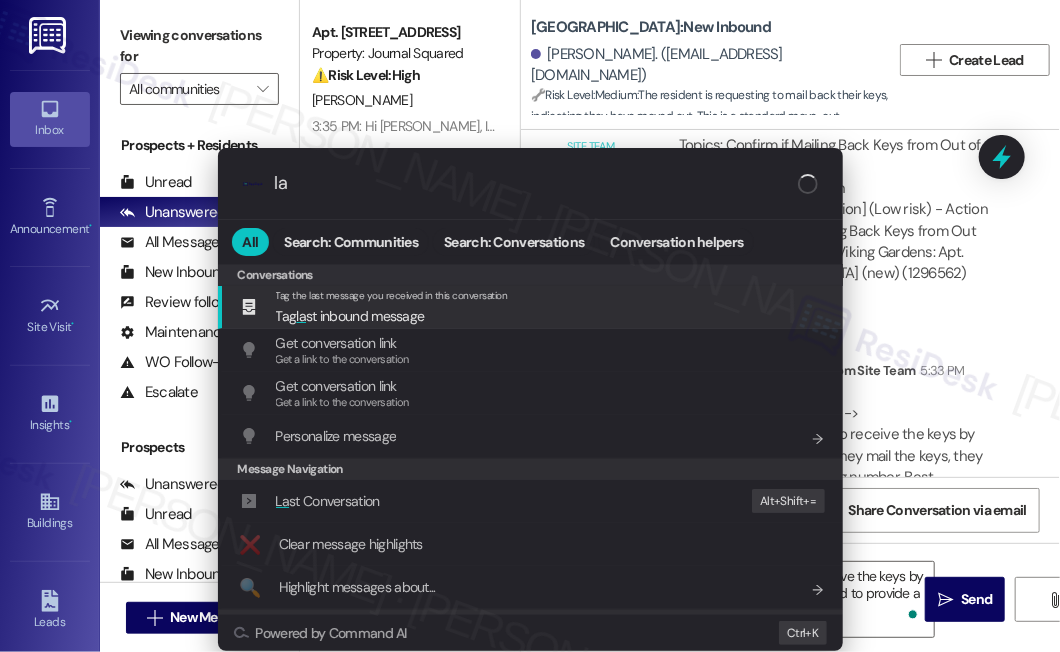 type on "l" 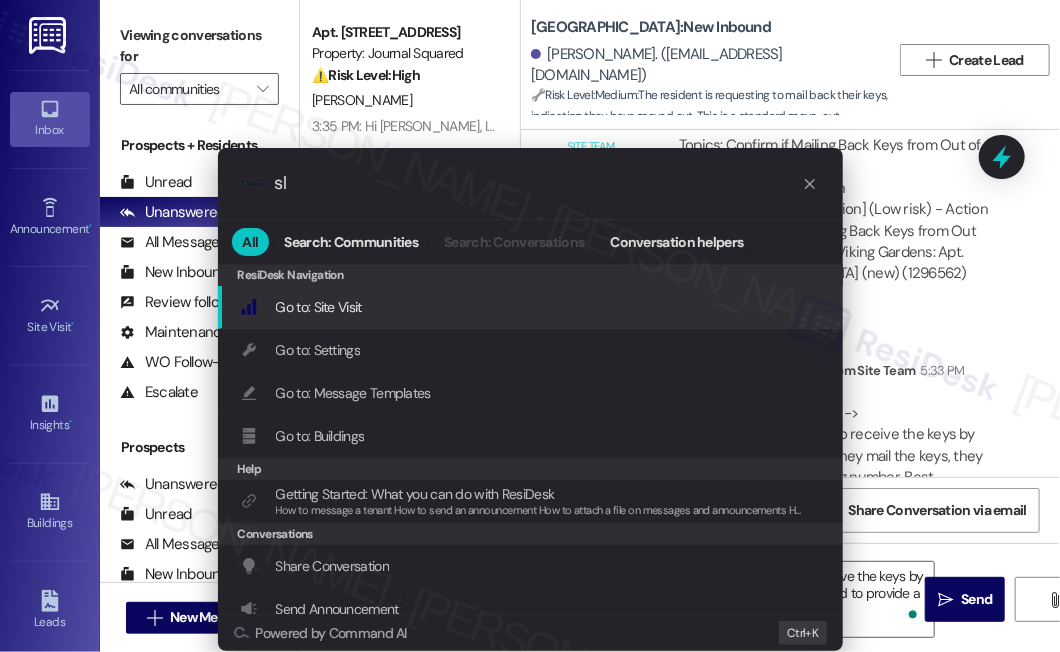type on "sla" 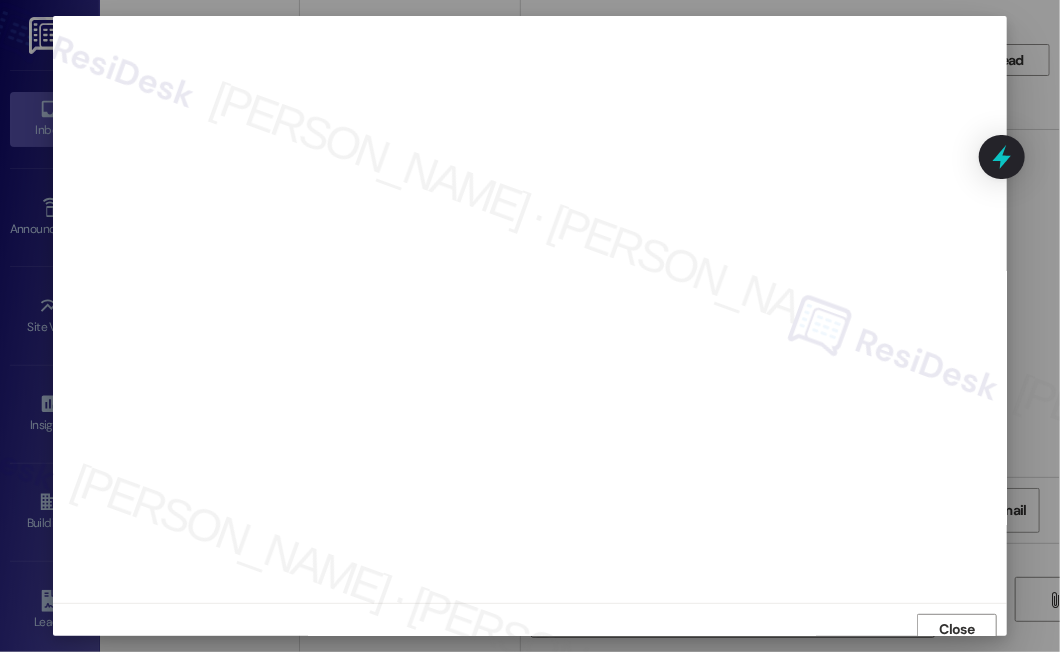 scroll, scrollTop: 9, scrollLeft: 0, axis: vertical 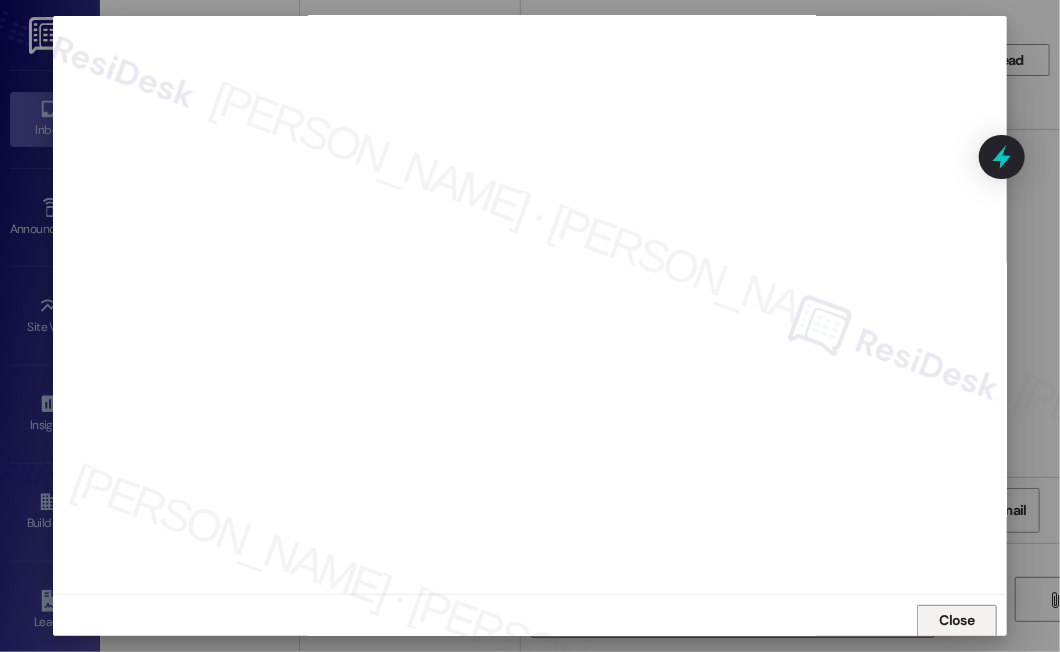 click on "Close" at bounding box center [957, 620] 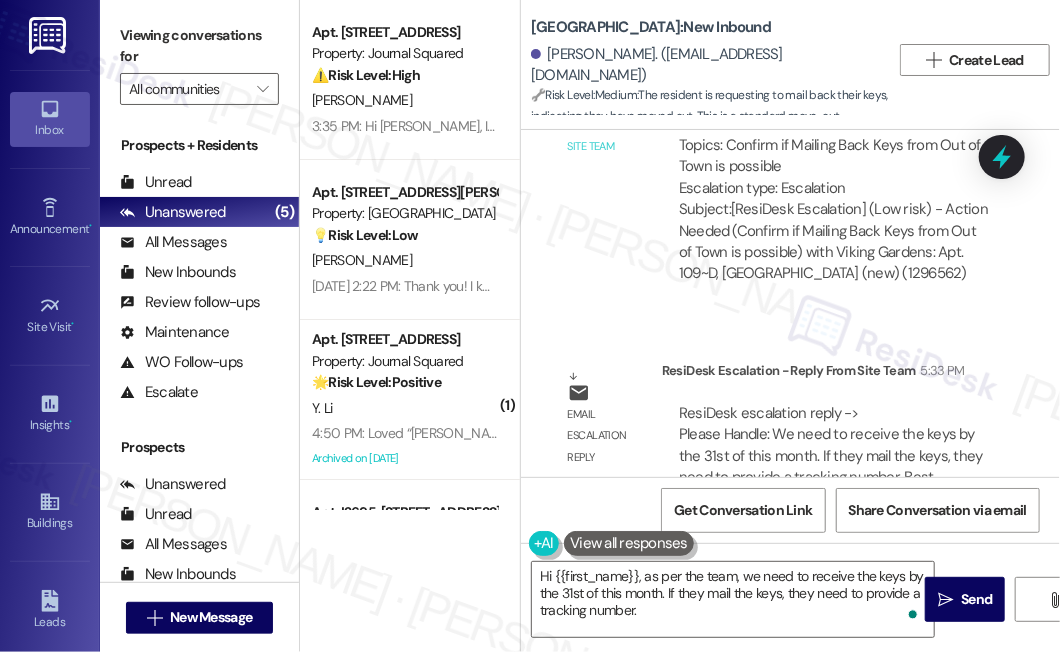 click on "ResiDesk escalation reply ->
Please Handle: We need to receive the keys by the 31st of this month. If they mail the keys, they need to provide a tracking number. Best Regards, [PERSON_NAME] Community Manager PTLA Real Estate Gro ResiDesk escalation reply ->
Please Handle: We need to receive the keys by the 31st of this month. If they mail the keys, they need to provide a tracking number. Best Regards, [PERSON_NAME] Community Manager PTLA Real Estate Gro" at bounding box center [831, 466] 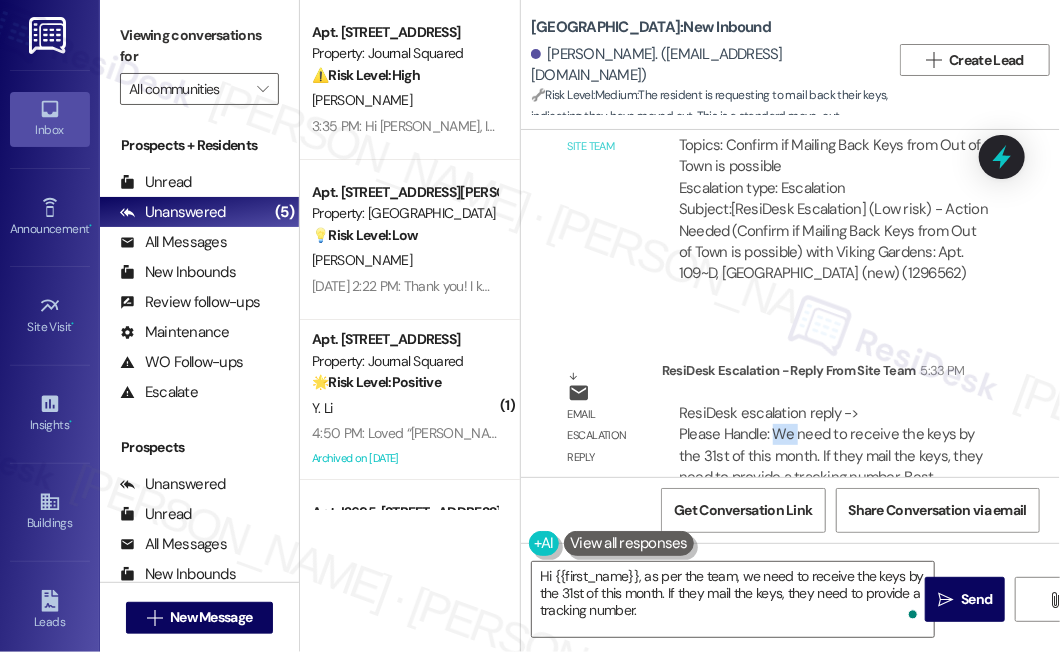 click on "ResiDesk escalation reply ->
Please Handle: We need to receive the keys by the 31st of this month. If they mail the keys, they need to provide a tracking number. Best Regards, [PERSON_NAME] Community Manager PTLA Real Estate Gro ResiDesk escalation reply ->
Please Handle: We need to receive the keys by the 31st of this month. If they mail the keys, they need to provide a tracking number. Best Regards, [PERSON_NAME] Community Manager PTLA Real Estate Gro" at bounding box center [831, 466] 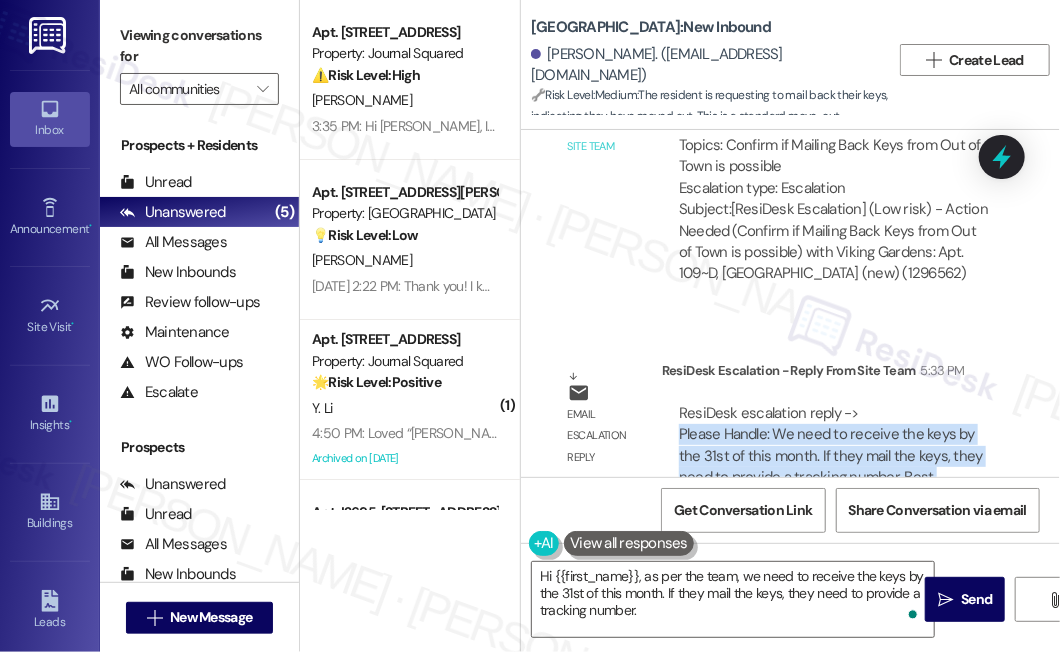 click on "ResiDesk escalation reply ->
Please Handle: We need to receive the keys by the 31st of this month. If they mail the keys, they need to provide a tracking number. Best Regards, [PERSON_NAME] Community Manager PTLA Real Estate Gro ResiDesk escalation reply ->
Please Handle: We need to receive the keys by the 31st of this month. If they mail the keys, they need to provide a tracking number. Best Regards, [PERSON_NAME] Community Manager PTLA Real Estate Gro" at bounding box center [831, 466] 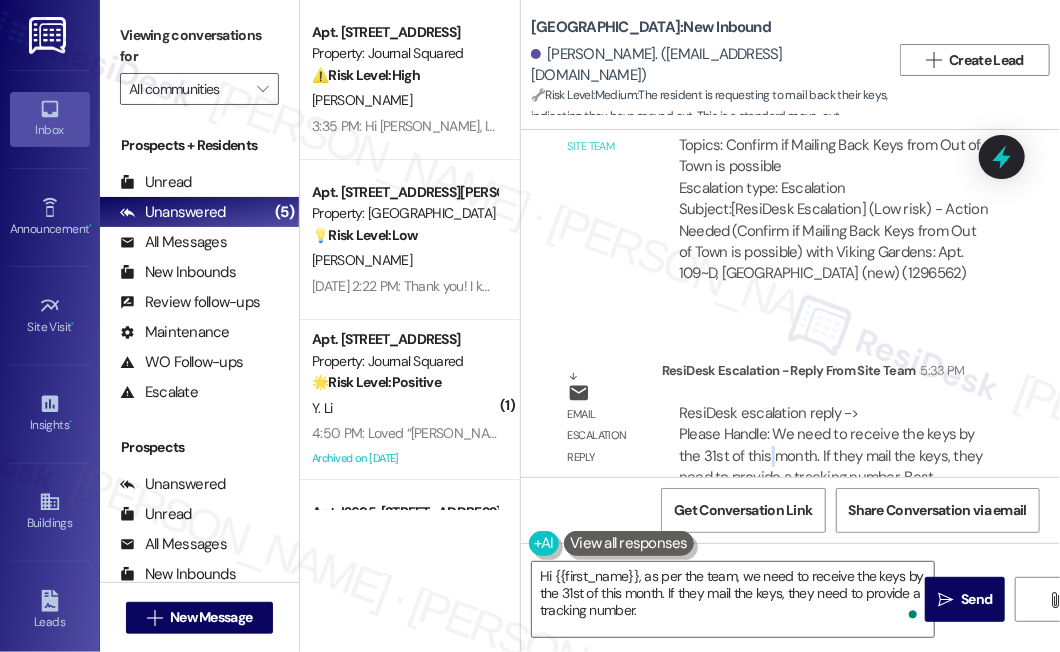 click on "ResiDesk escalation reply ->
Please Handle: We need to receive the keys by the 31st of this month. If they mail the keys, they need to provide a tracking number. Best Regards, [PERSON_NAME] Community Manager PTLA Real Estate Gro ResiDesk escalation reply ->
Please Handle: We need to receive the keys by the 31st of this month. If they mail the keys, they need to provide a tracking number. Best Regards, [PERSON_NAME] Community Manager PTLA Real Estate Gro" at bounding box center [834, 467] 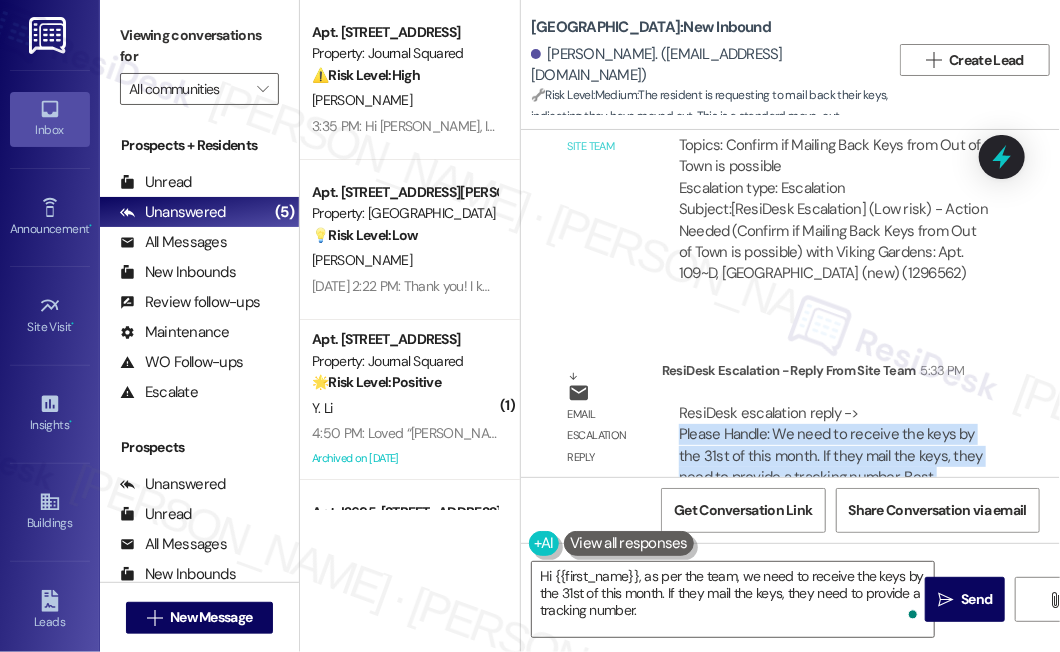 click on "ResiDesk escalation reply ->
Please Handle: We need to receive the keys by the 31st of this month. If they mail the keys, they need to provide a tracking number. Best Regards, [PERSON_NAME] Community Manager PTLA Real Estate Gro ResiDesk escalation reply ->
Please Handle: We need to receive the keys by the 31st of this month. If they mail the keys, they need to provide a tracking number. Best Regards, [PERSON_NAME] Community Manager PTLA Real Estate Gro" at bounding box center [834, 467] 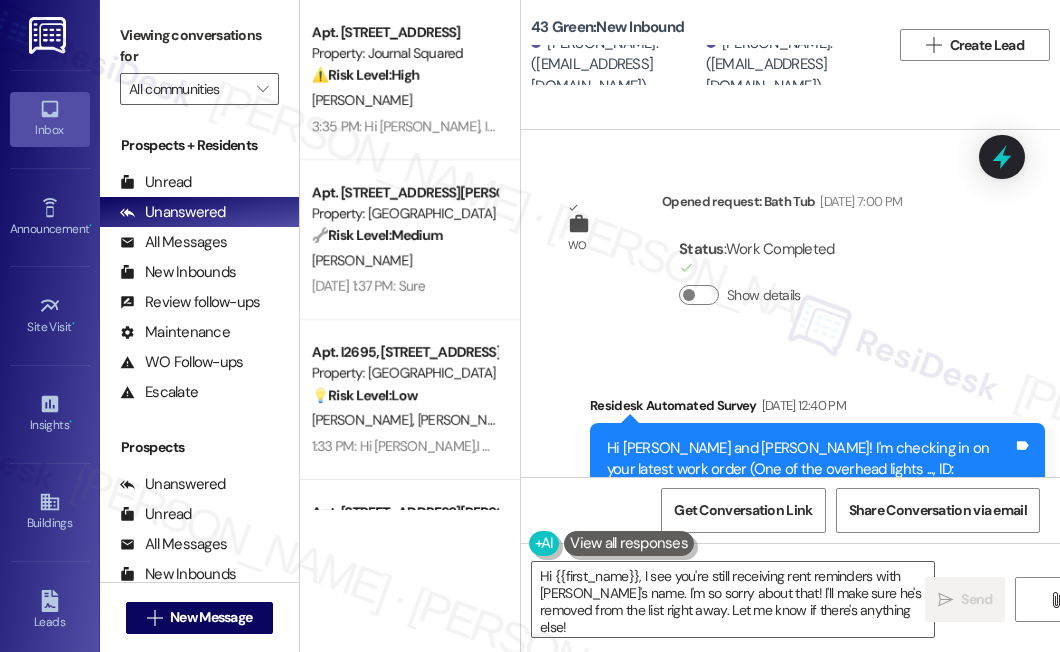 scroll, scrollTop: 0, scrollLeft: 0, axis: both 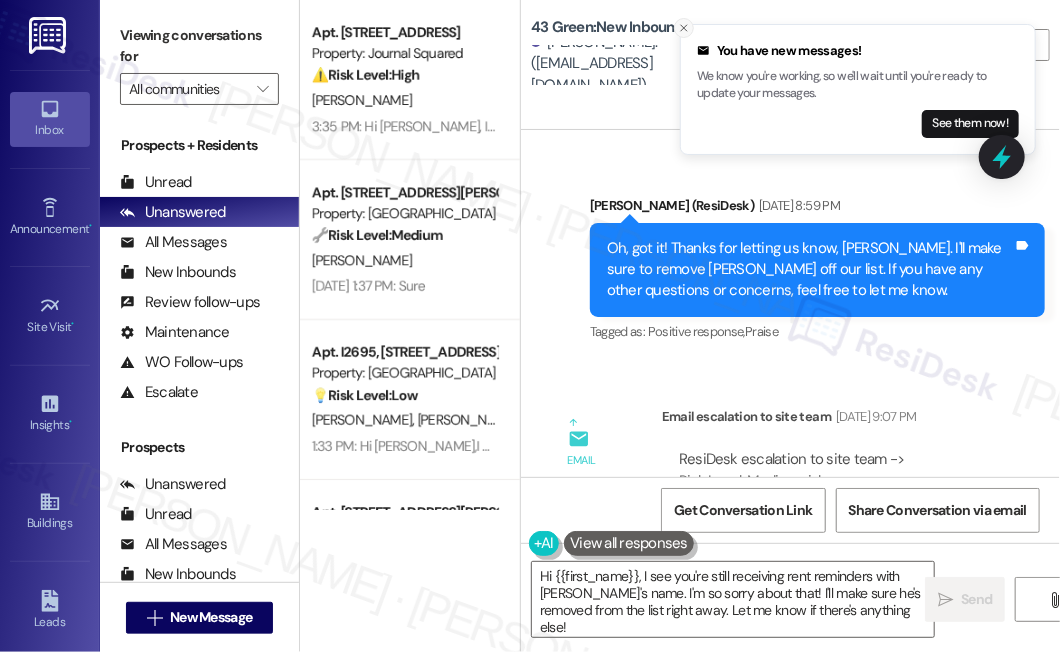click 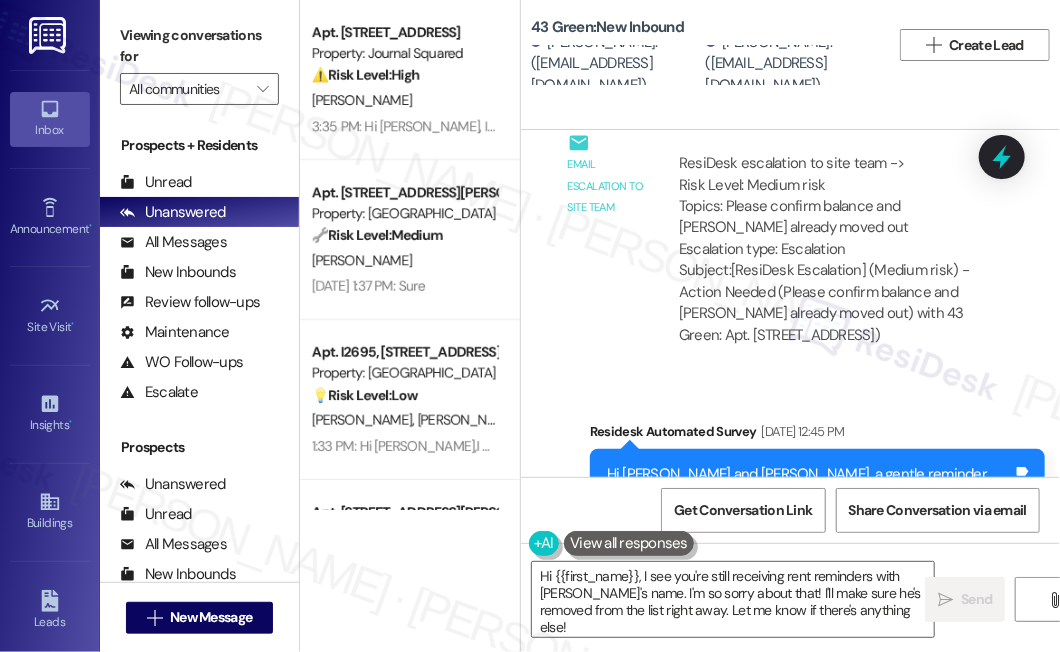 scroll, scrollTop: 7124, scrollLeft: 0, axis: vertical 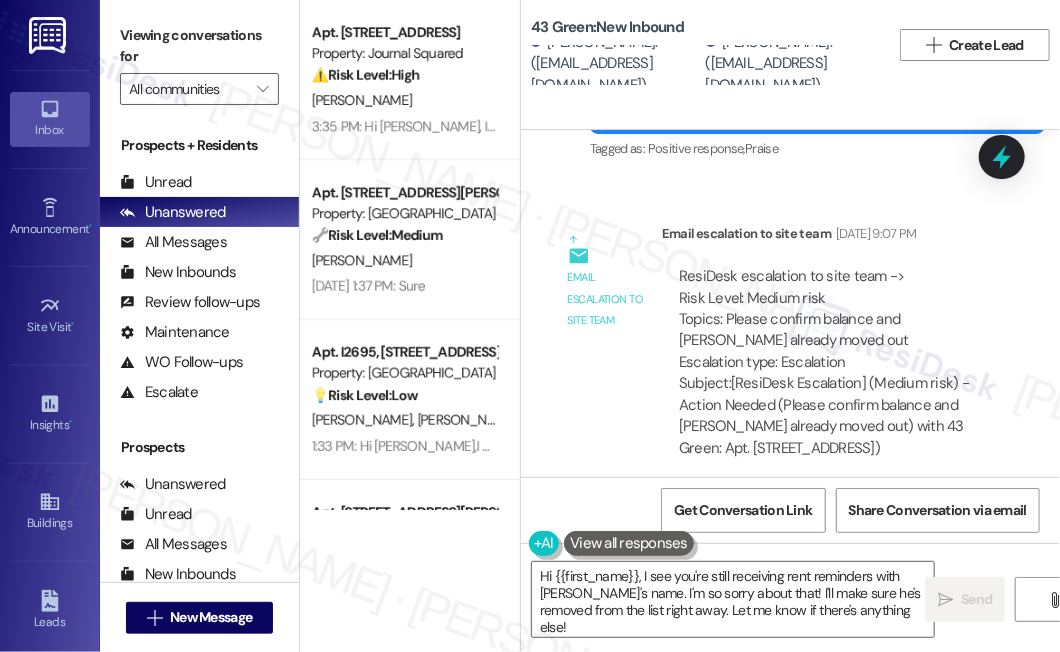 click on "ResiDesk escalation to site team ->
Risk Level: Medium risk
Topics: Please confirm balance and [PERSON_NAME] already moved out
Escalation type: Escalation" at bounding box center [834, 319] 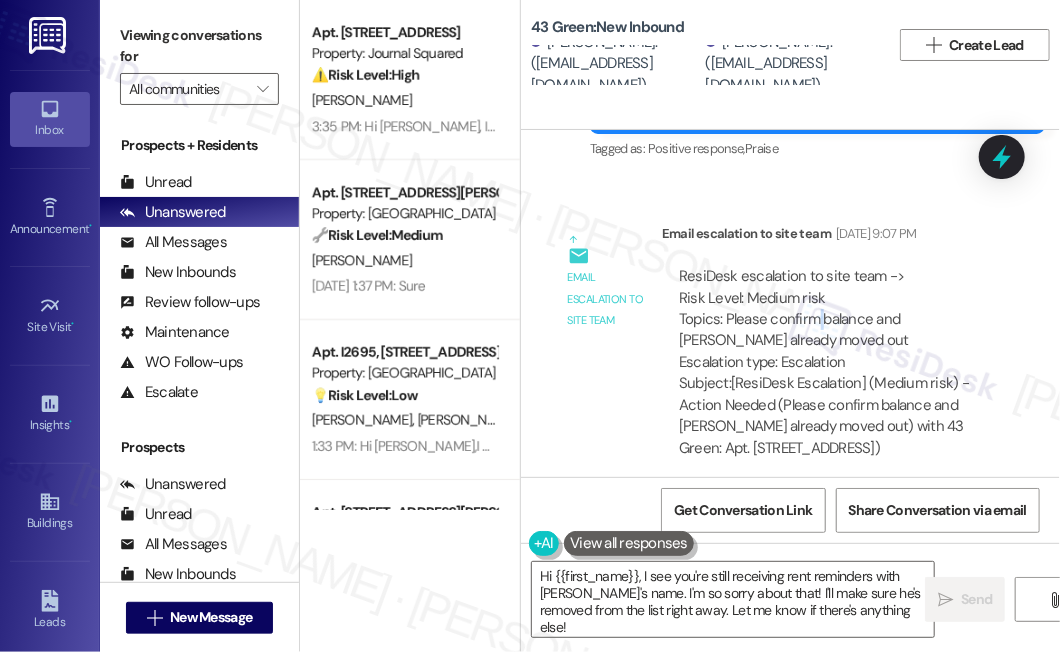 click on "ResiDesk escalation to site team ->
Risk Level: Medium risk
Topics: Please confirm balance and [PERSON_NAME] already moved out
Escalation type: Escalation" at bounding box center (834, 319) 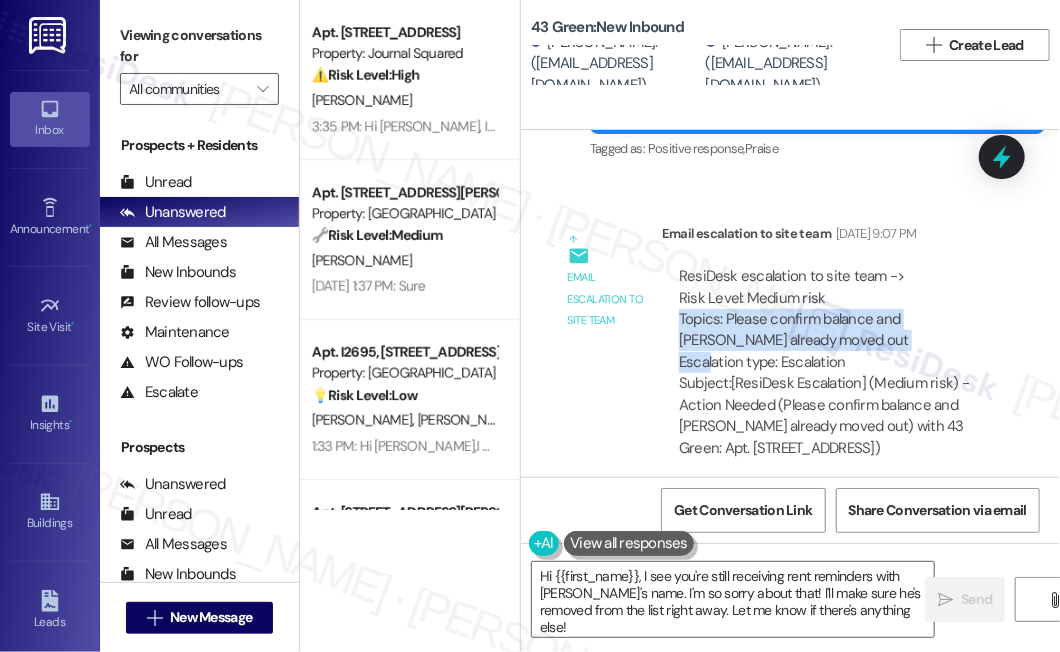 click on "ResiDesk escalation to site team ->
Risk Level: Medium risk
Topics: Please confirm balance and [PERSON_NAME] already moved out
Escalation type: Escalation" at bounding box center (834, 319) 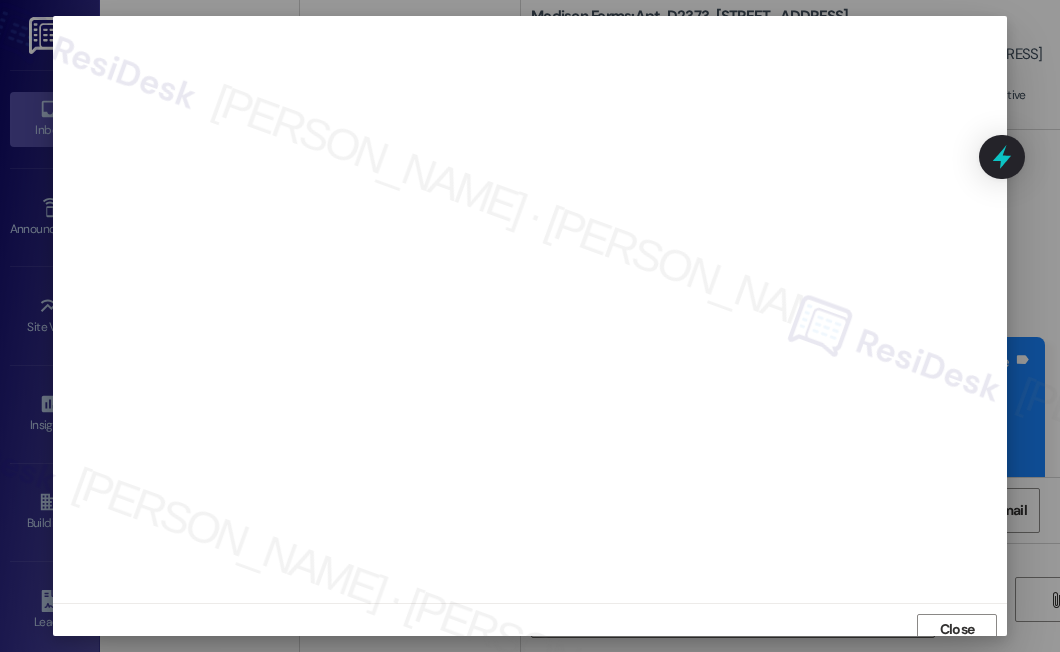 scroll, scrollTop: 0, scrollLeft: 0, axis: both 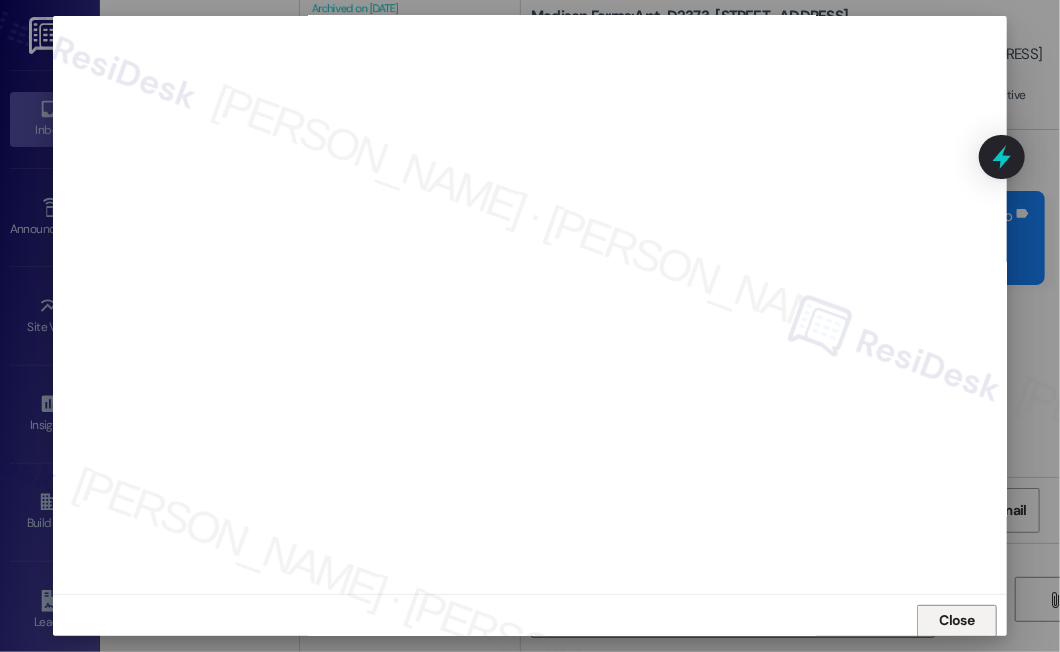 click on "Close" at bounding box center (957, 620) 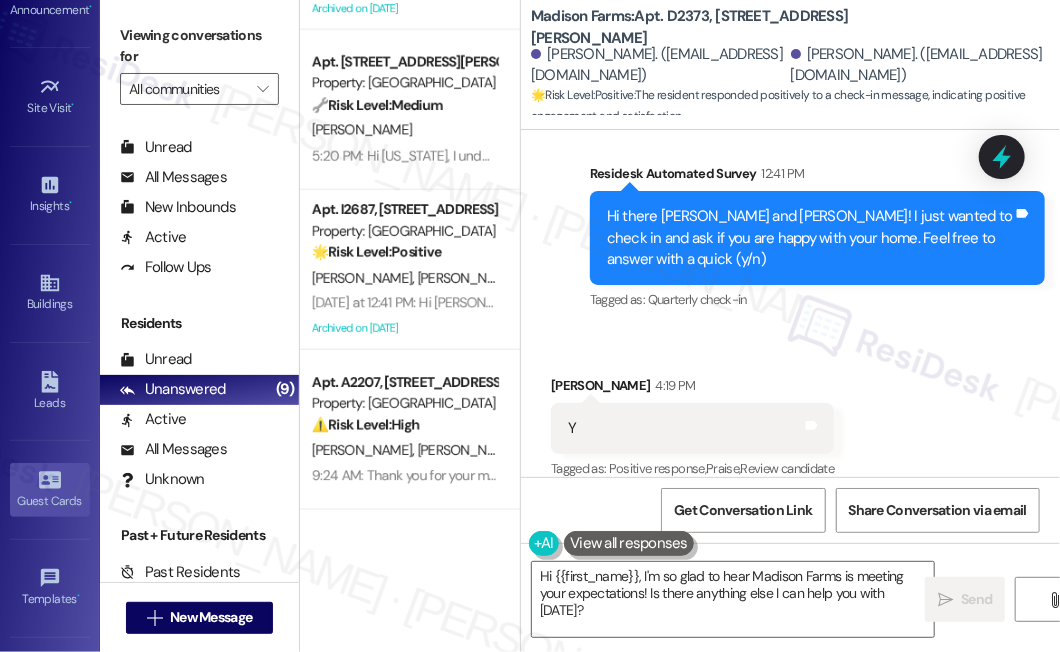 scroll, scrollTop: 392, scrollLeft: 0, axis: vertical 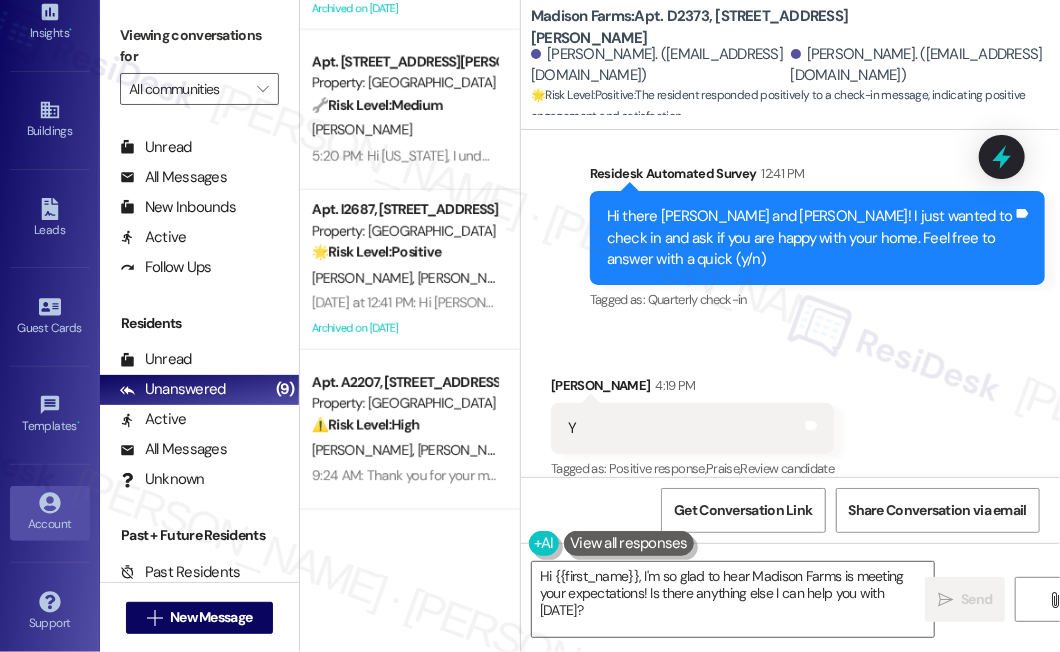 click 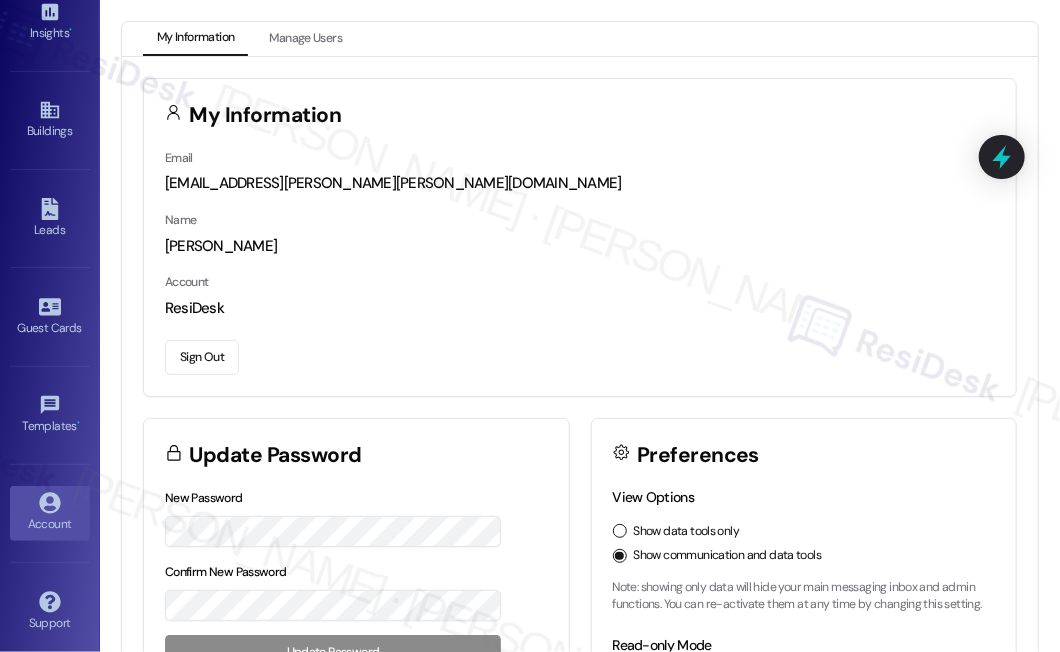 click on "Sign Out" at bounding box center (202, 357) 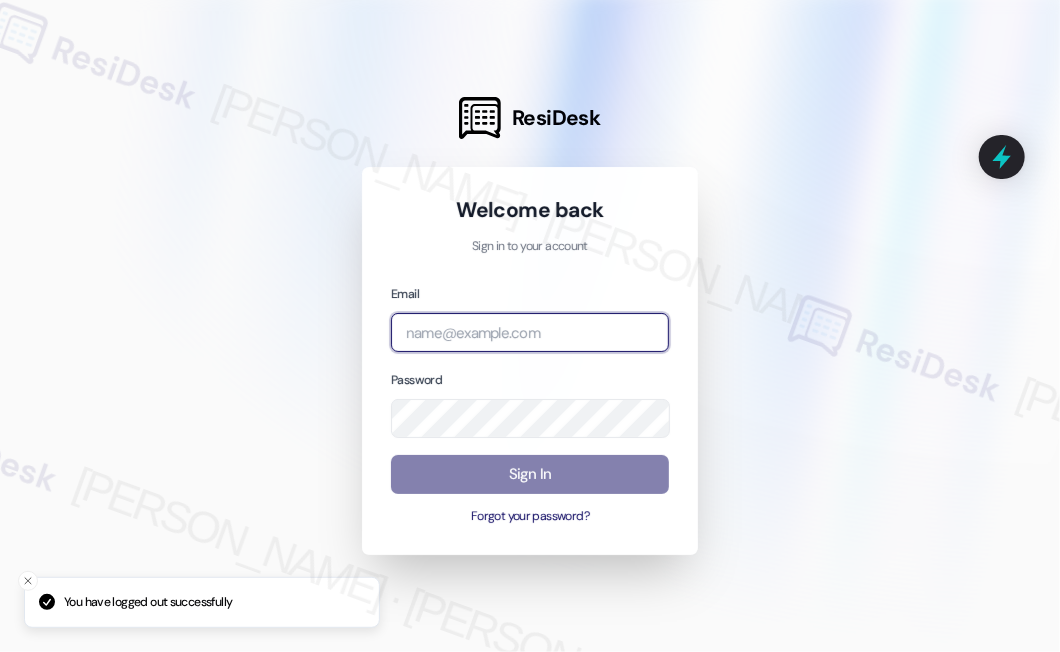 click at bounding box center [530, 332] 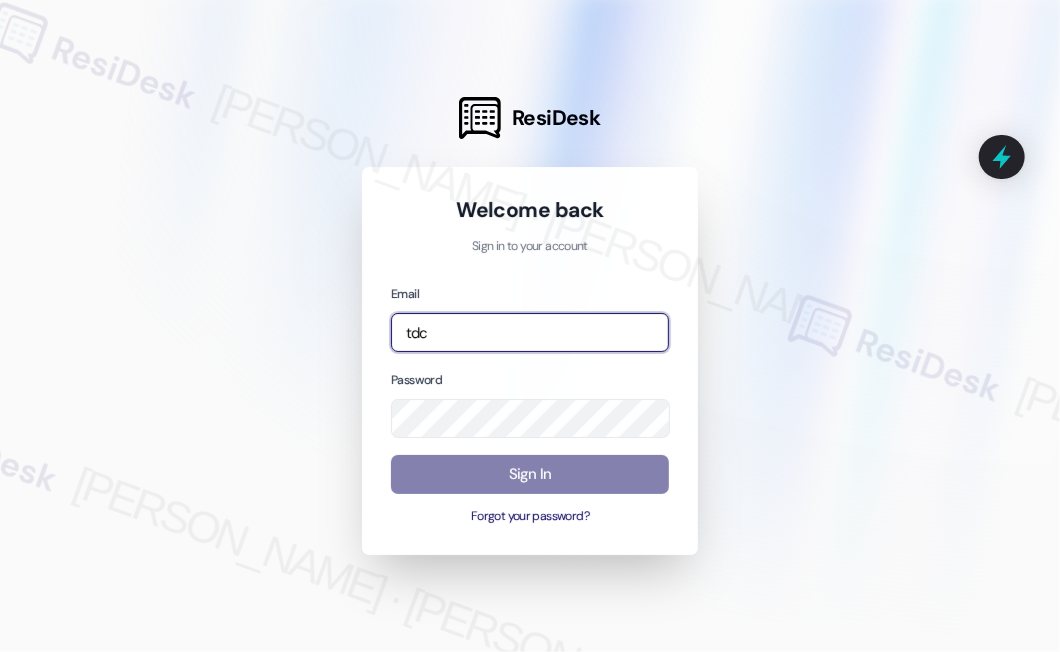 type on "automated-surveys-tdc_management-katrina.lopez@tdc_management.com" 